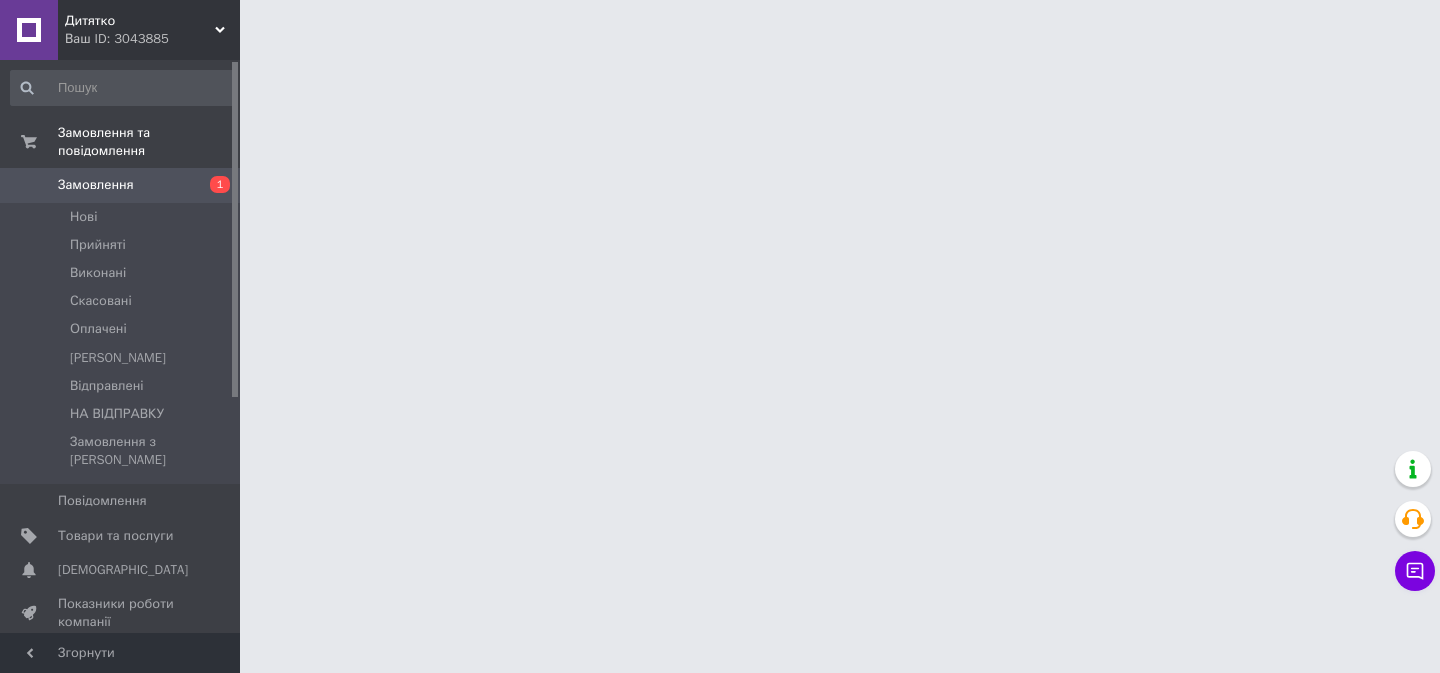 scroll, scrollTop: 0, scrollLeft: 0, axis: both 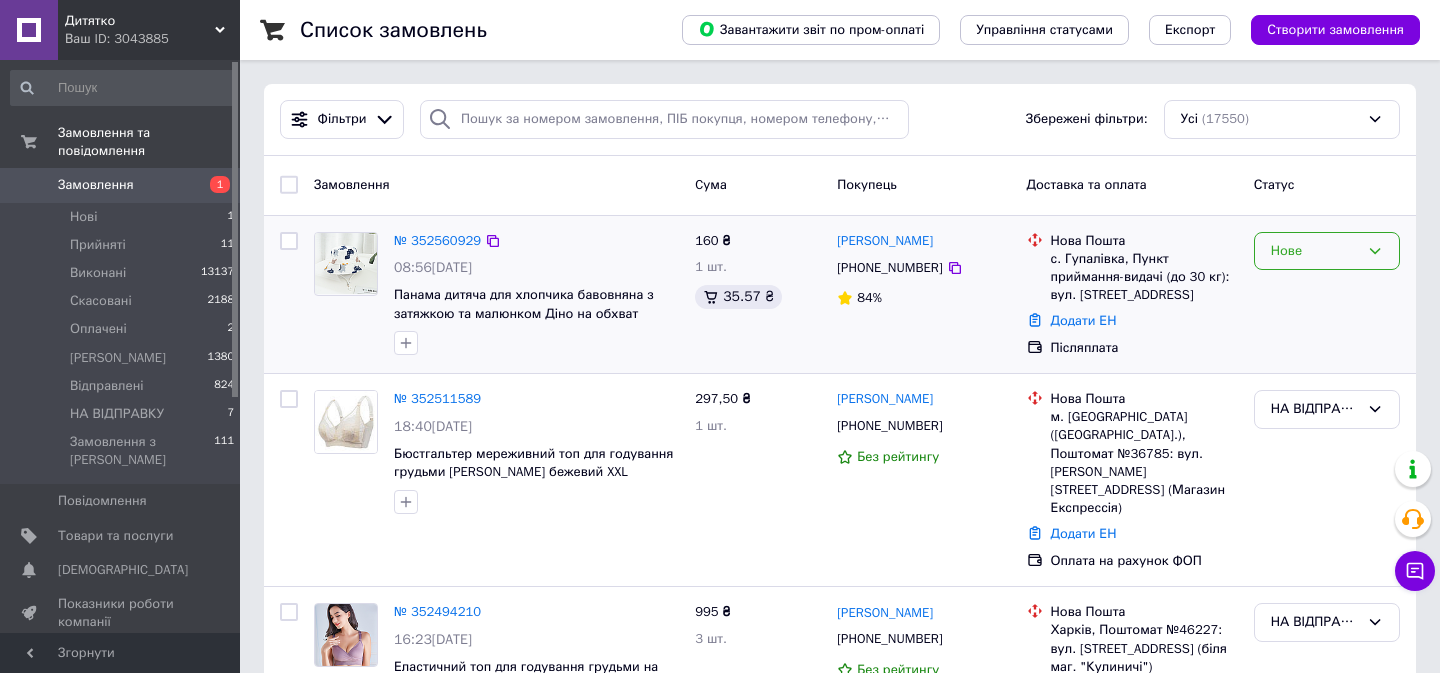 click on "Нове" at bounding box center (1315, 251) 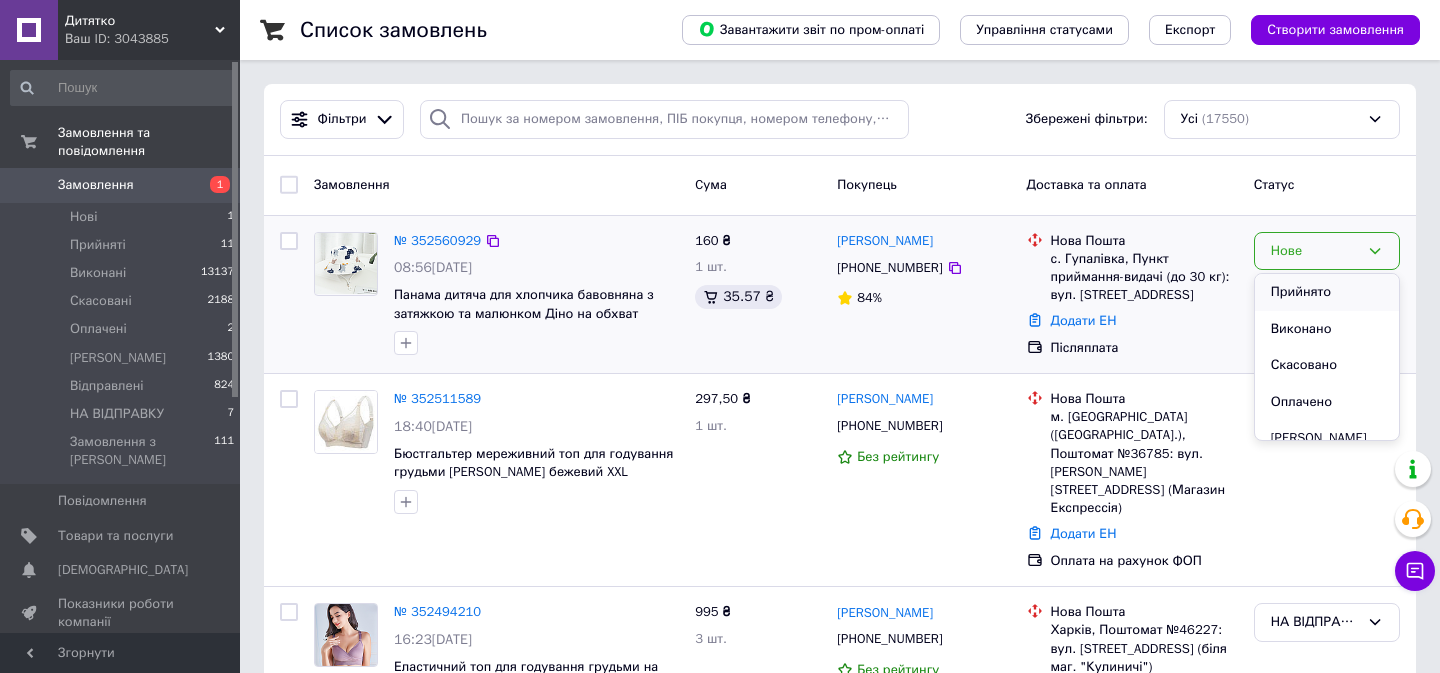 click on "Прийнято" at bounding box center [1327, 292] 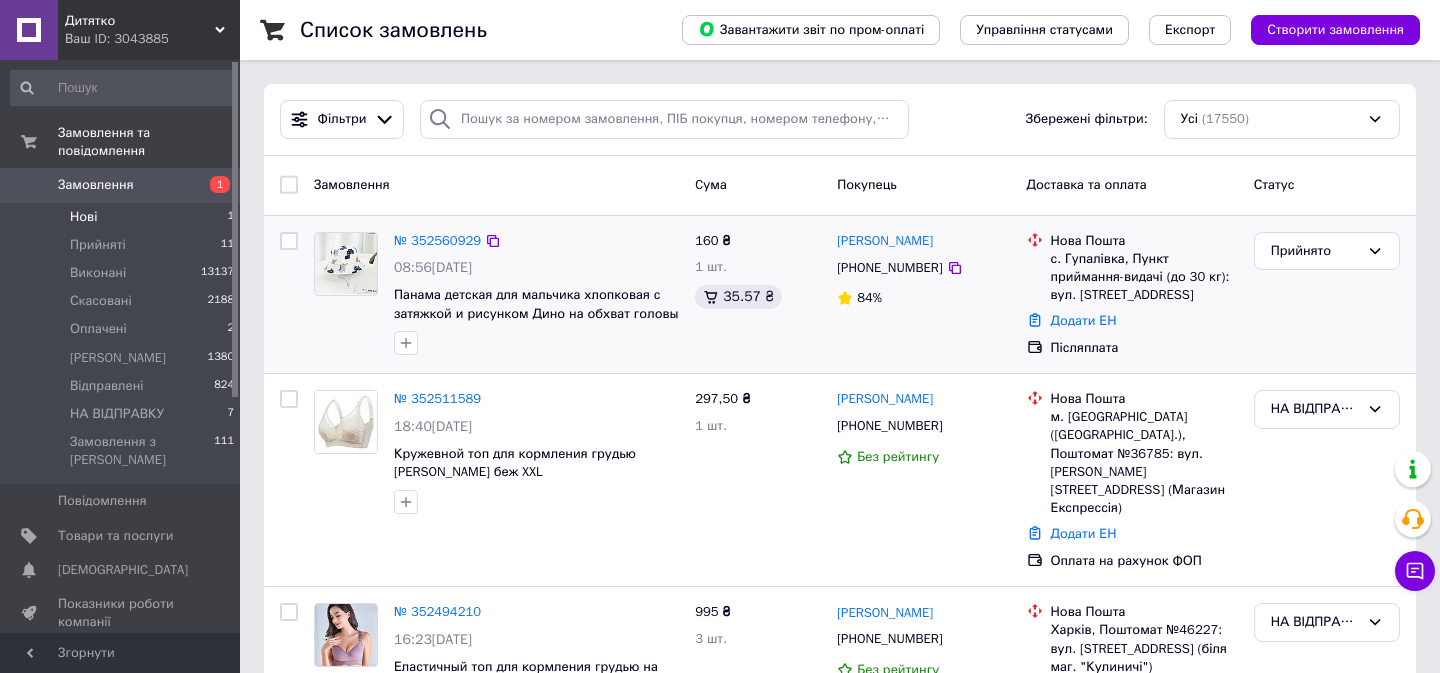 click on "Нові" at bounding box center [83, 217] 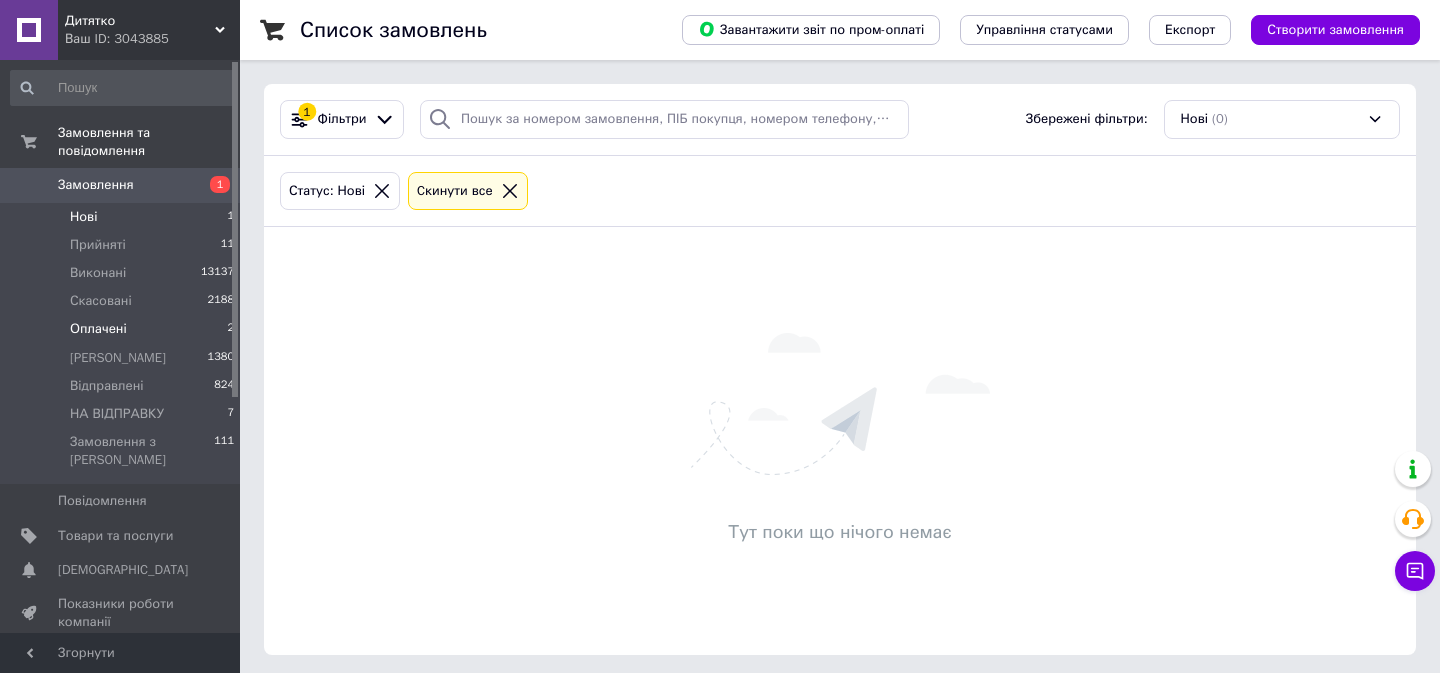click on "Оплачені" at bounding box center [98, 329] 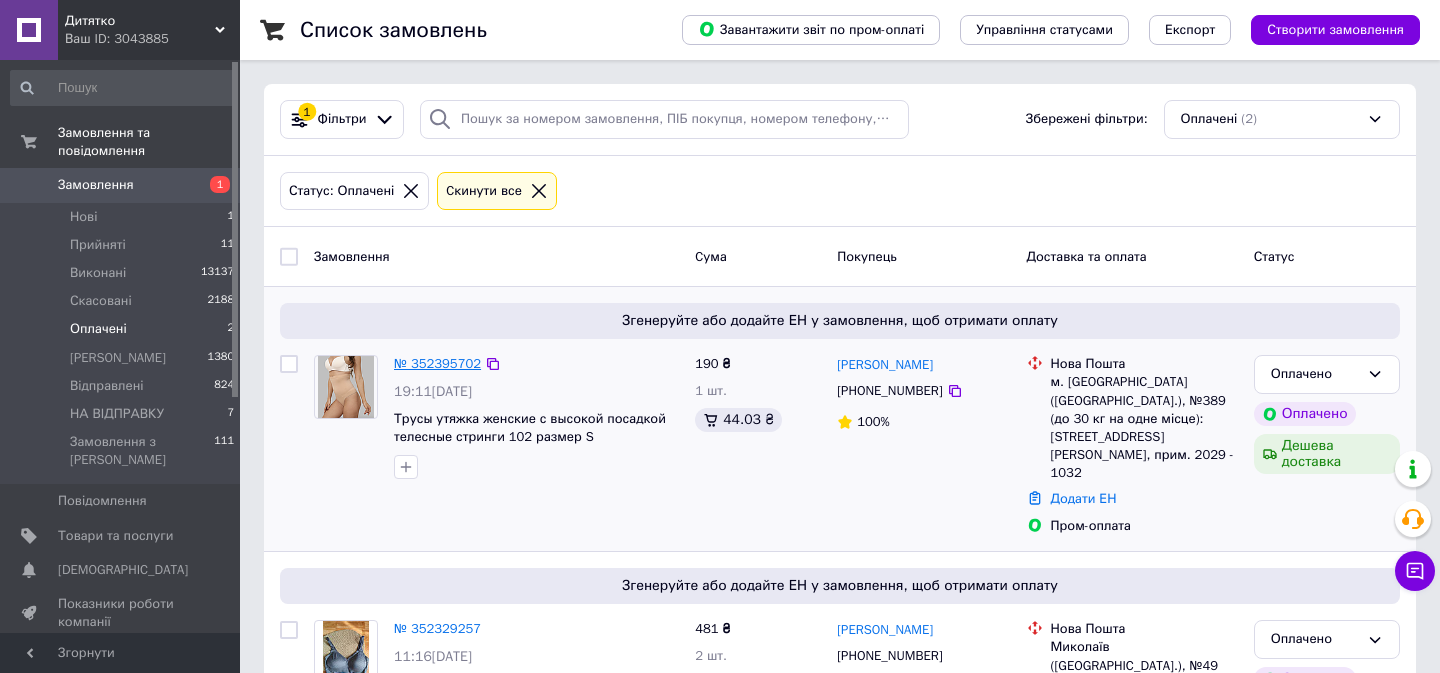 click on "№ 352395702" at bounding box center (437, 363) 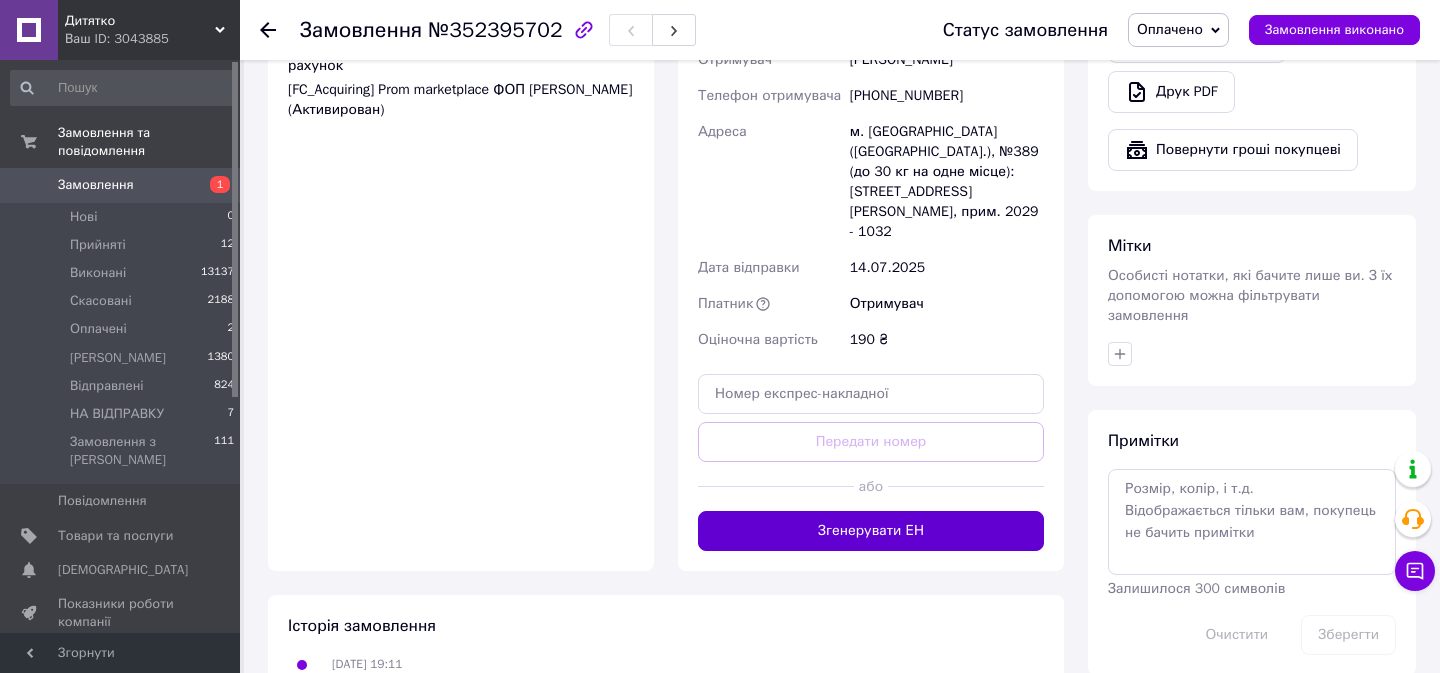 scroll, scrollTop: 885, scrollLeft: 0, axis: vertical 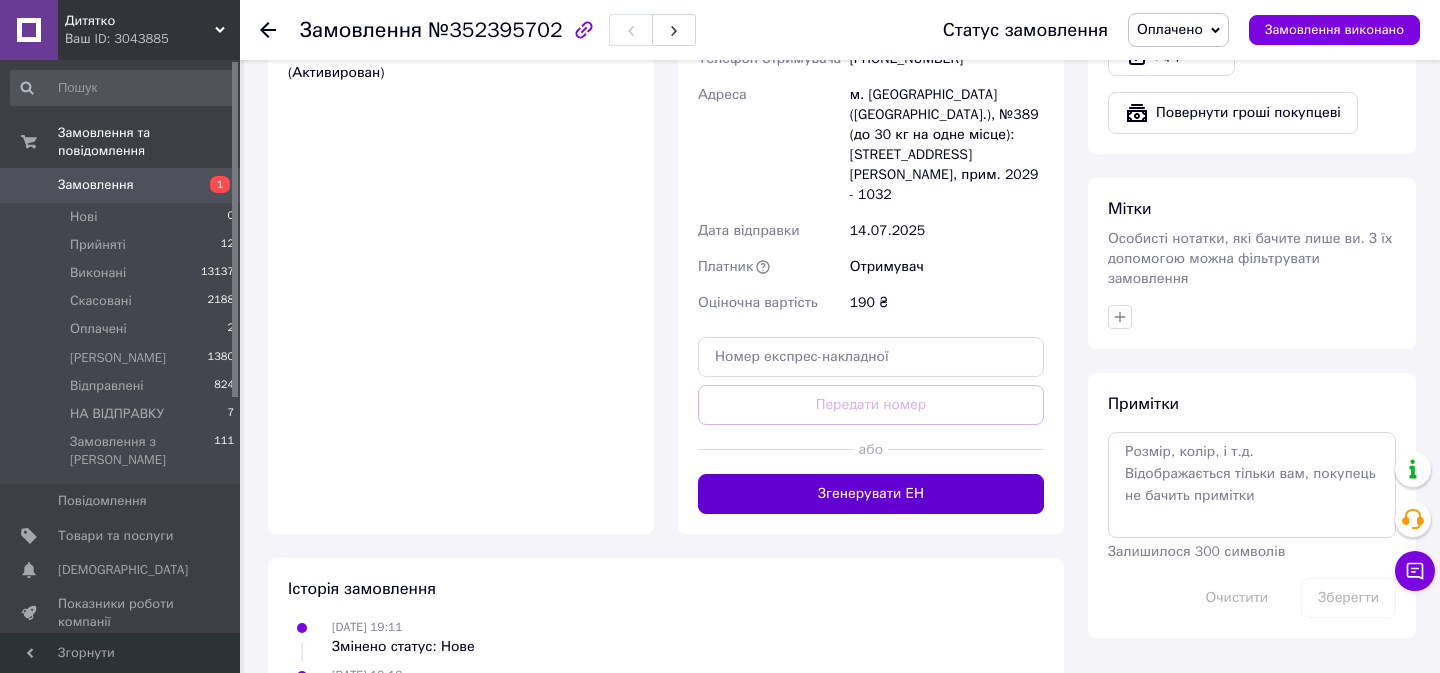 click on "Згенерувати ЕН" at bounding box center (871, 494) 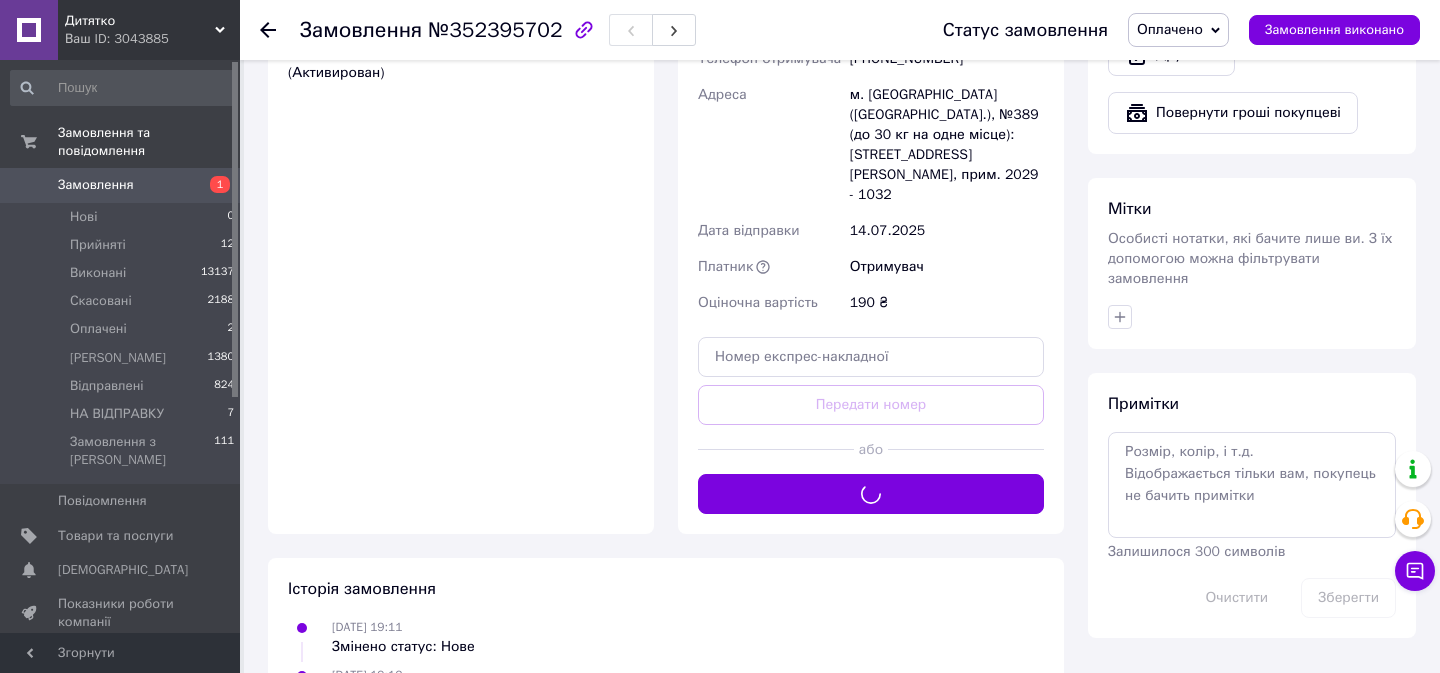 click on "Оплачено" at bounding box center [1178, 30] 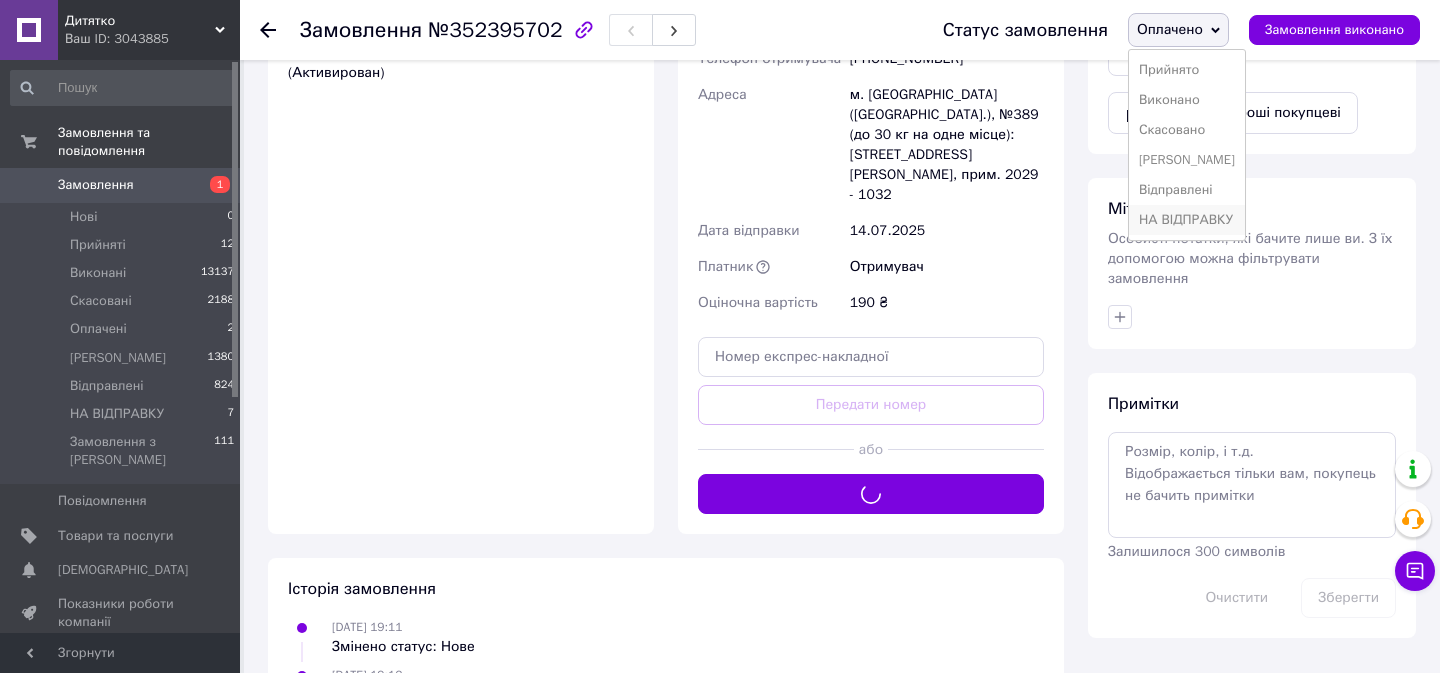 click on "НА ВІДПРАВКУ" at bounding box center [1187, 220] 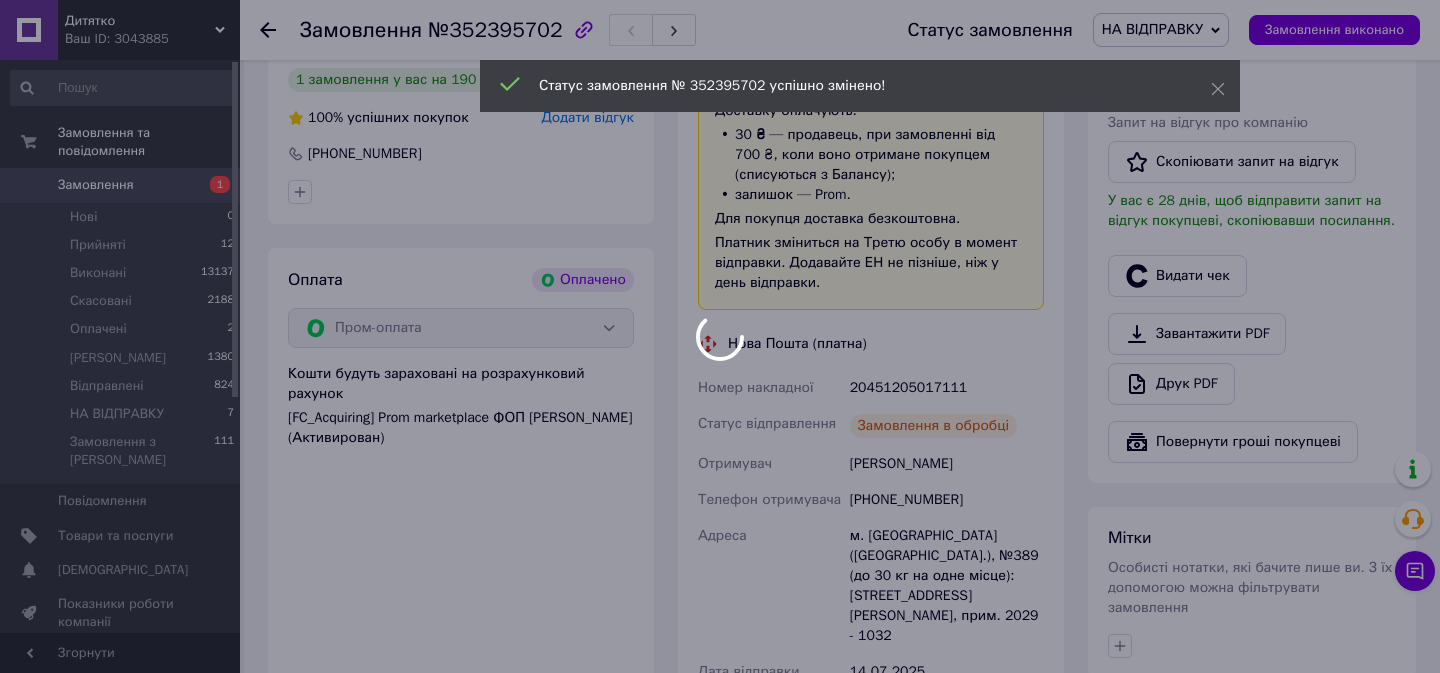 scroll, scrollTop: 432, scrollLeft: 0, axis: vertical 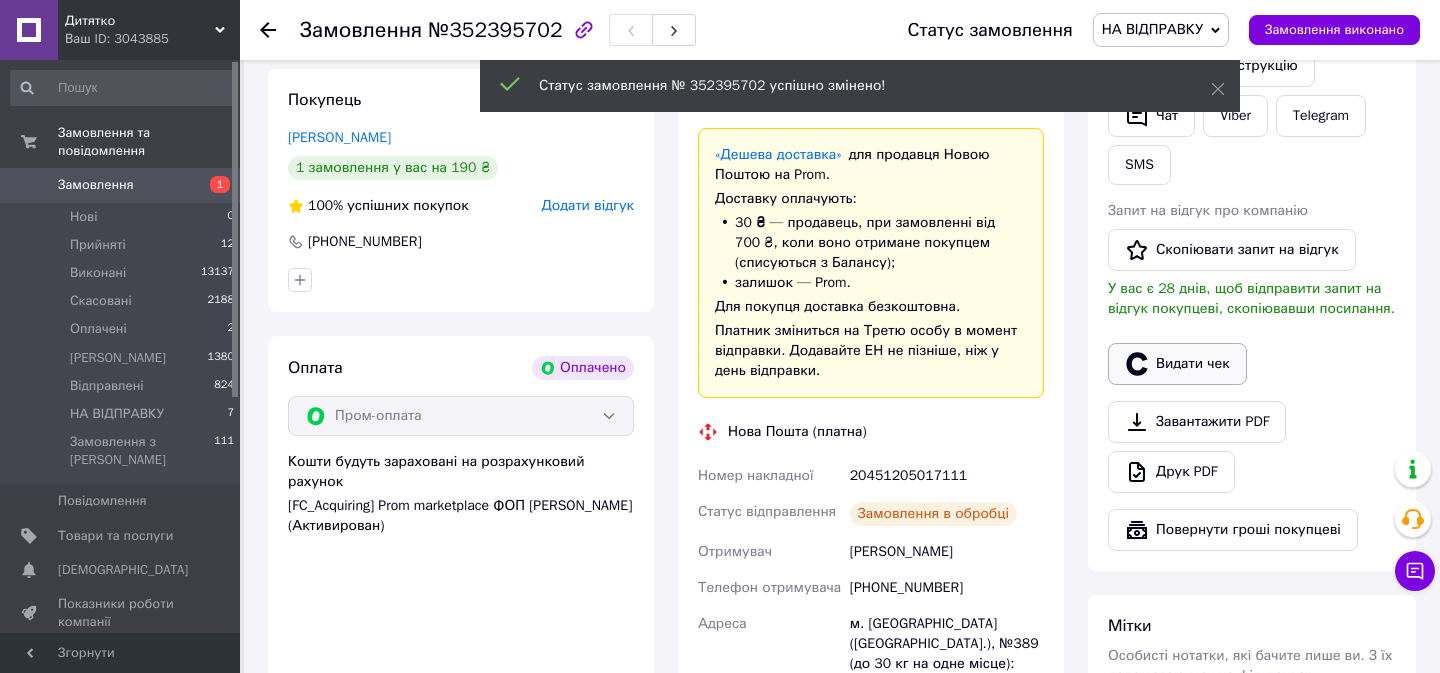 click on "Видати чек" at bounding box center [1177, 364] 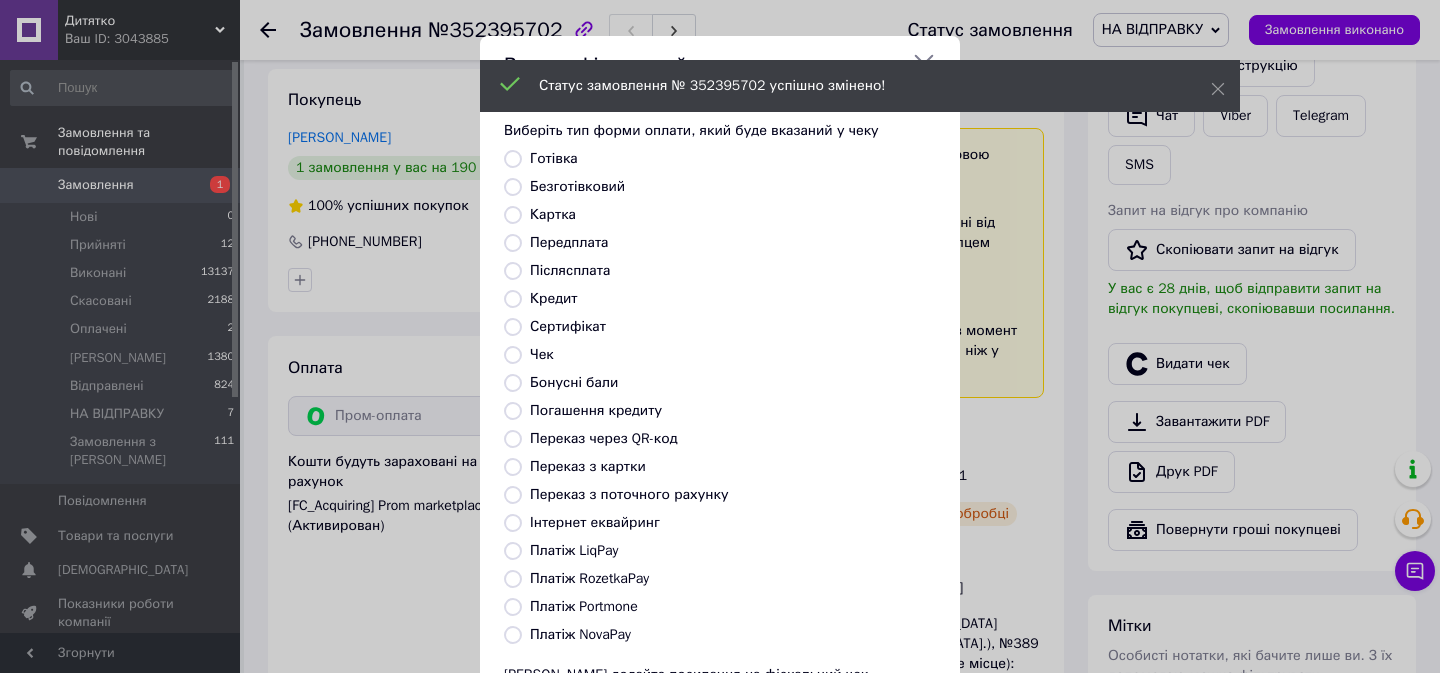 click on "Платіж RozetkaPay" at bounding box center [589, 578] 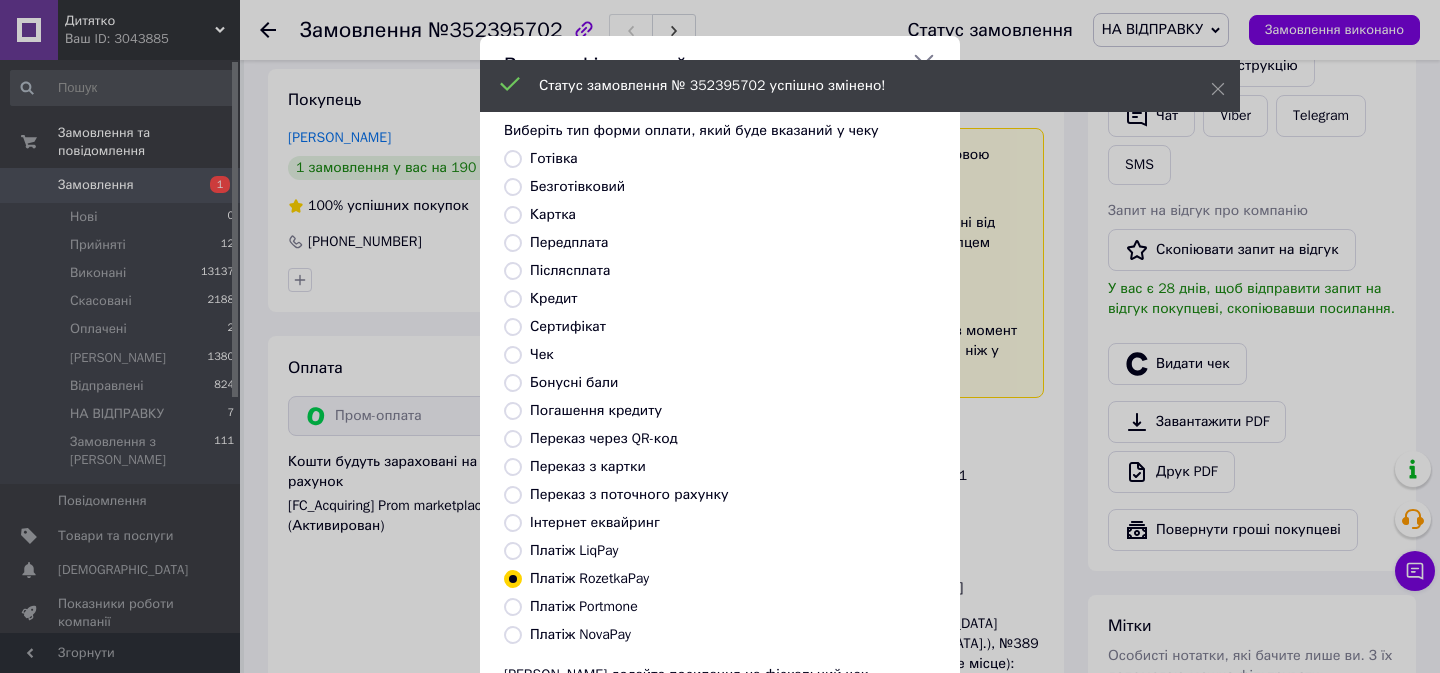 scroll, scrollTop: 186, scrollLeft: 0, axis: vertical 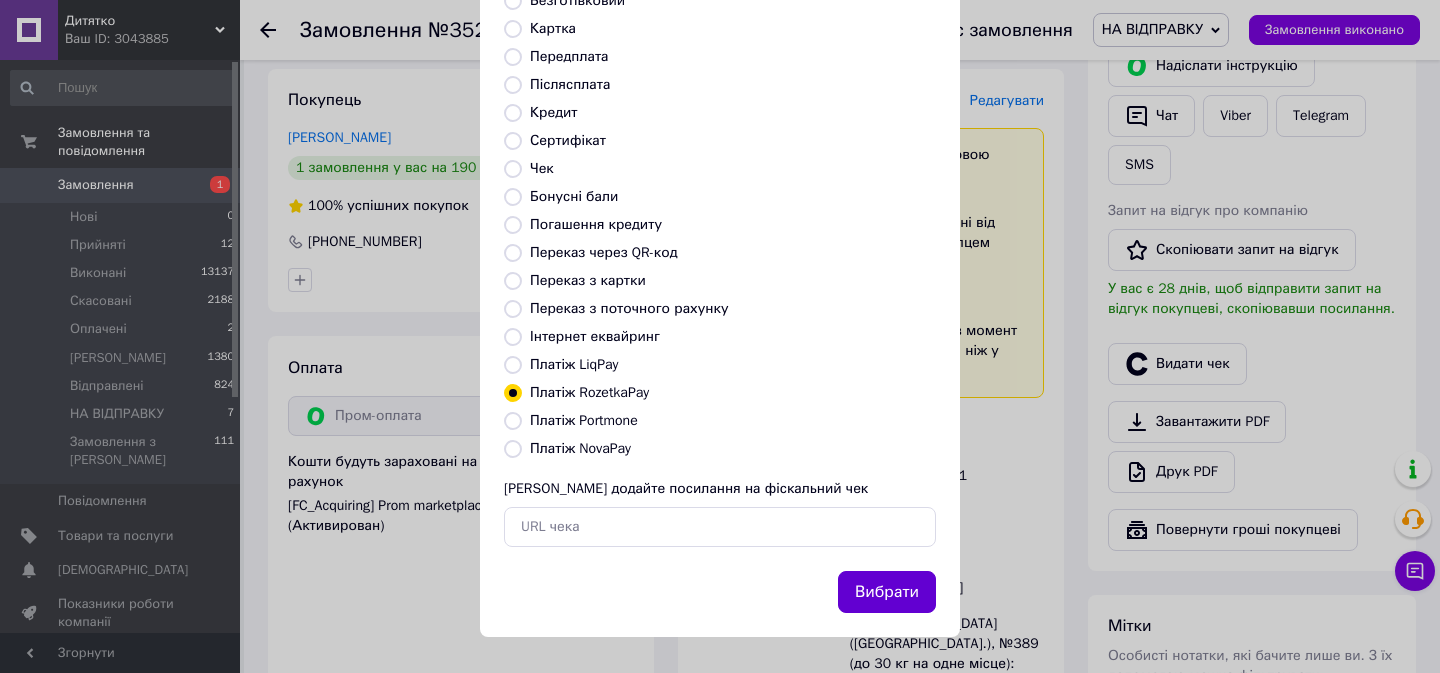 click on "Вибрати" at bounding box center (887, 592) 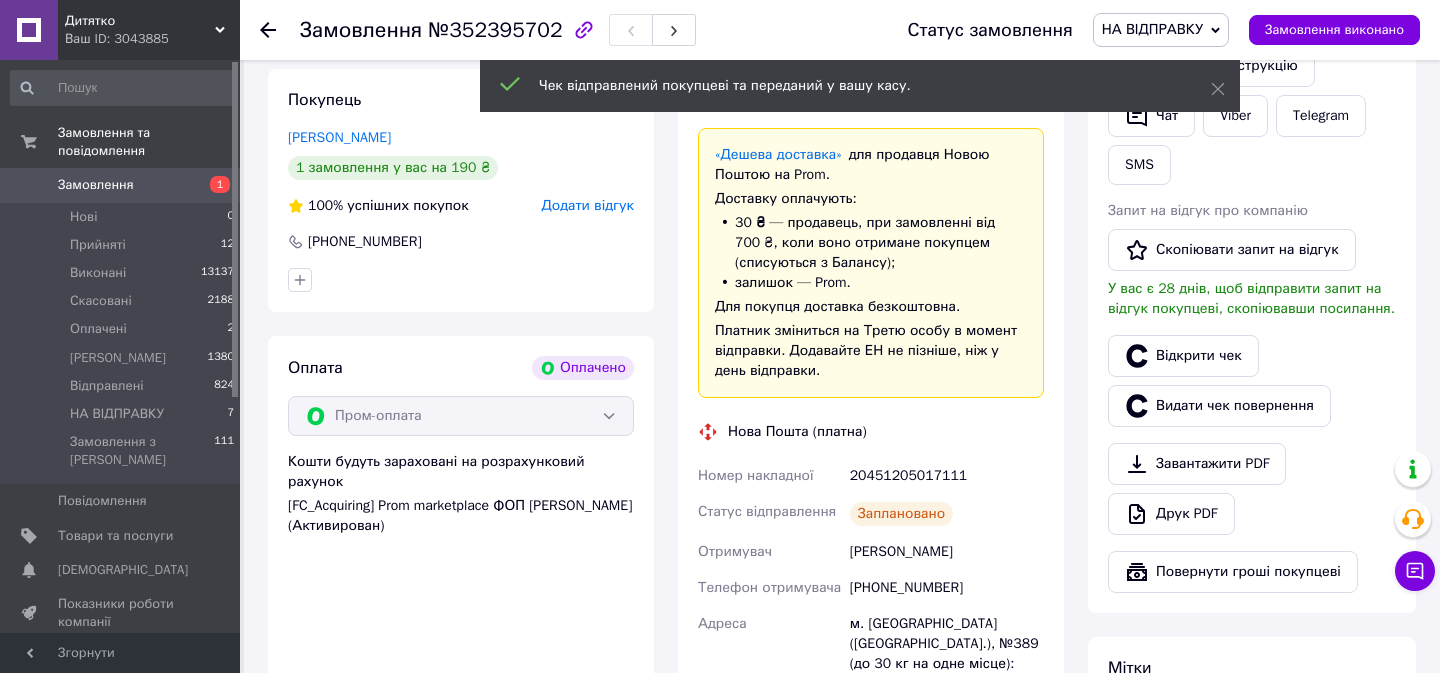 click on "Відкрити чек" at bounding box center (1183, 356) 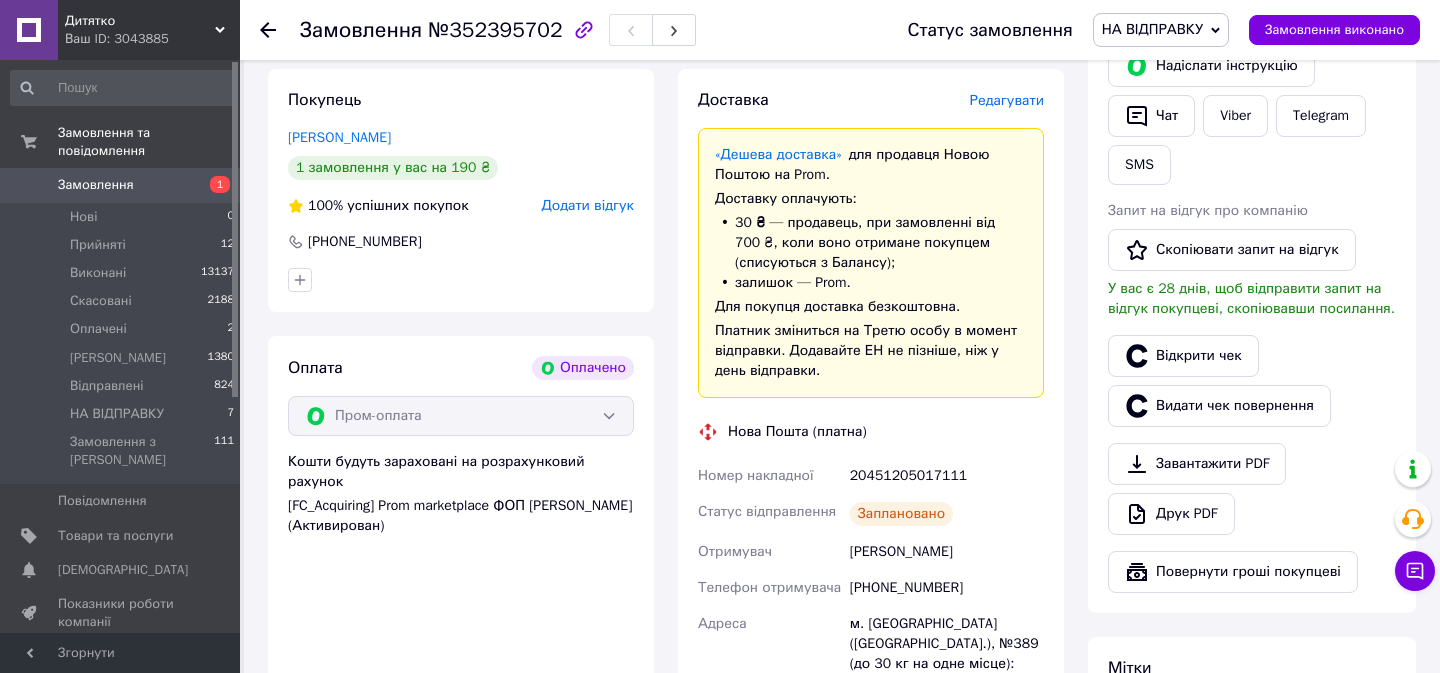 scroll, scrollTop: 0, scrollLeft: 0, axis: both 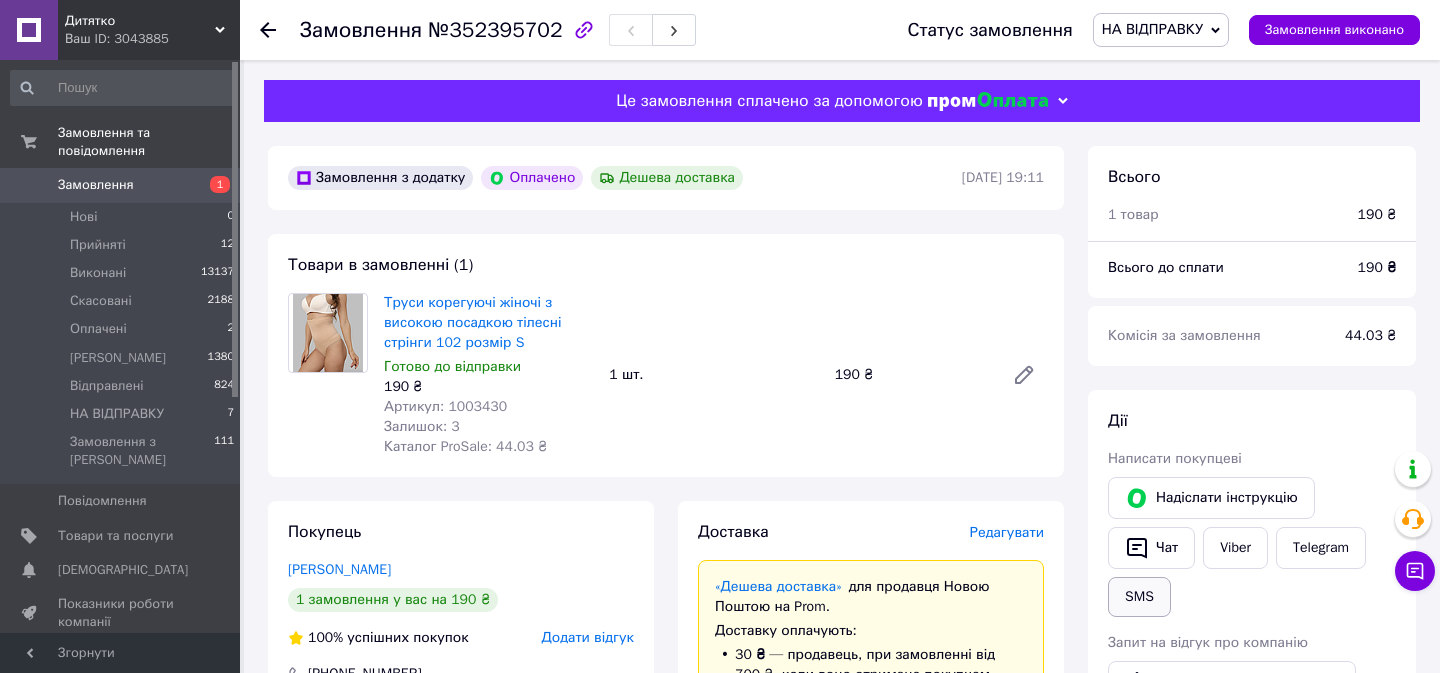 click on "SMS" at bounding box center [1139, 597] 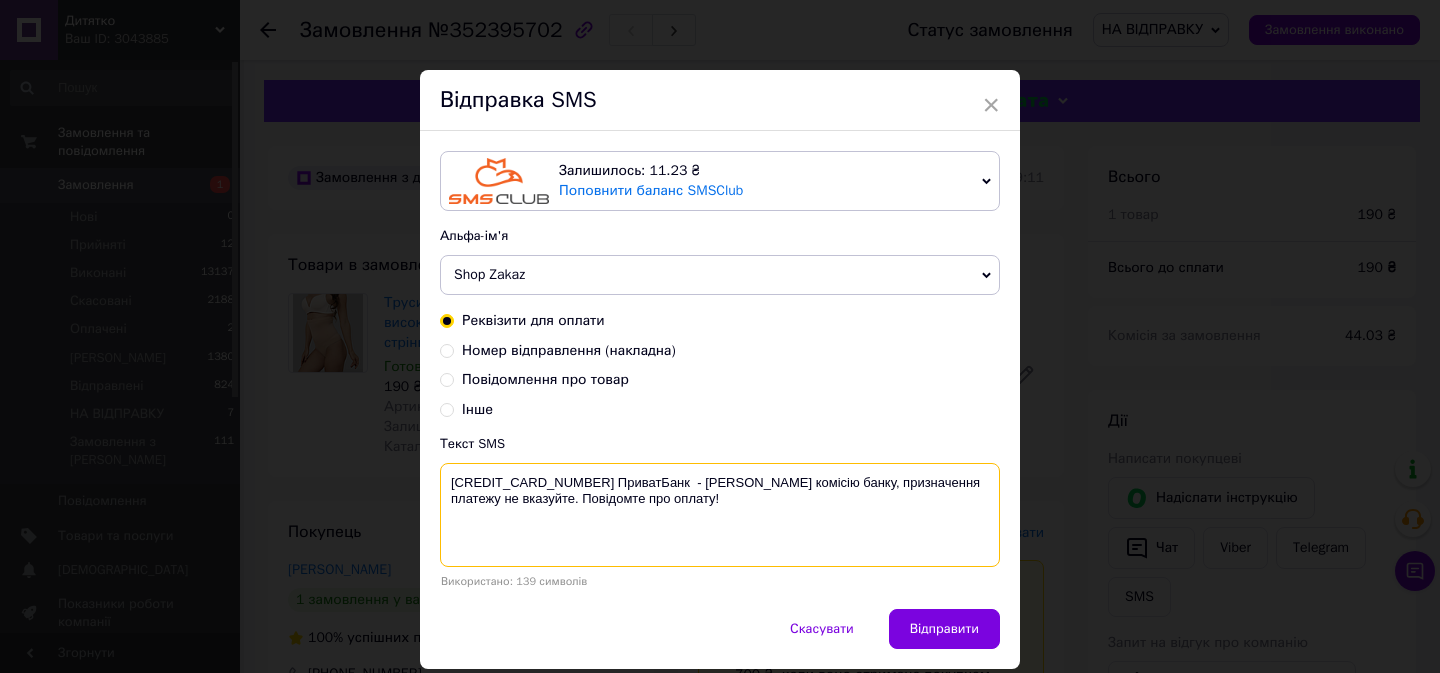 drag, startPoint x: 447, startPoint y: 478, endPoint x: 480, endPoint y: 565, distance: 93.04838 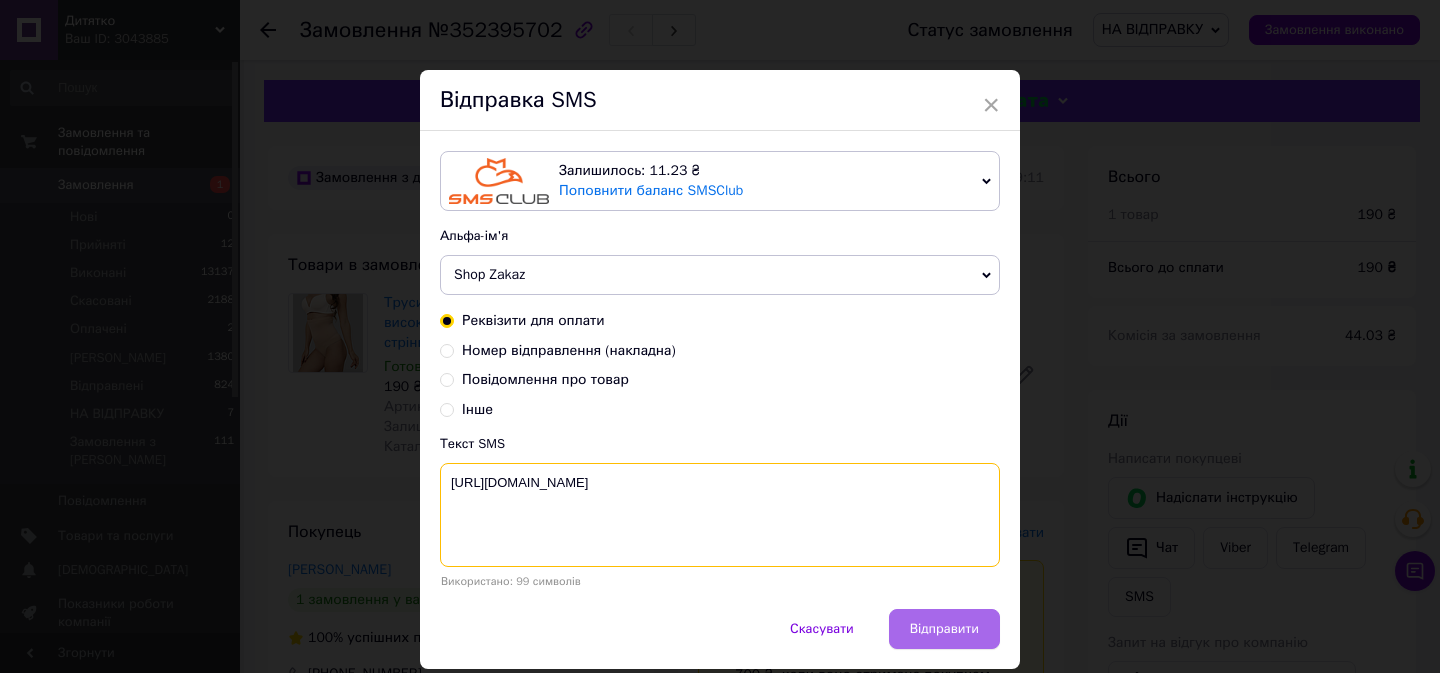 type on "[URL][DOMAIN_NAME]" 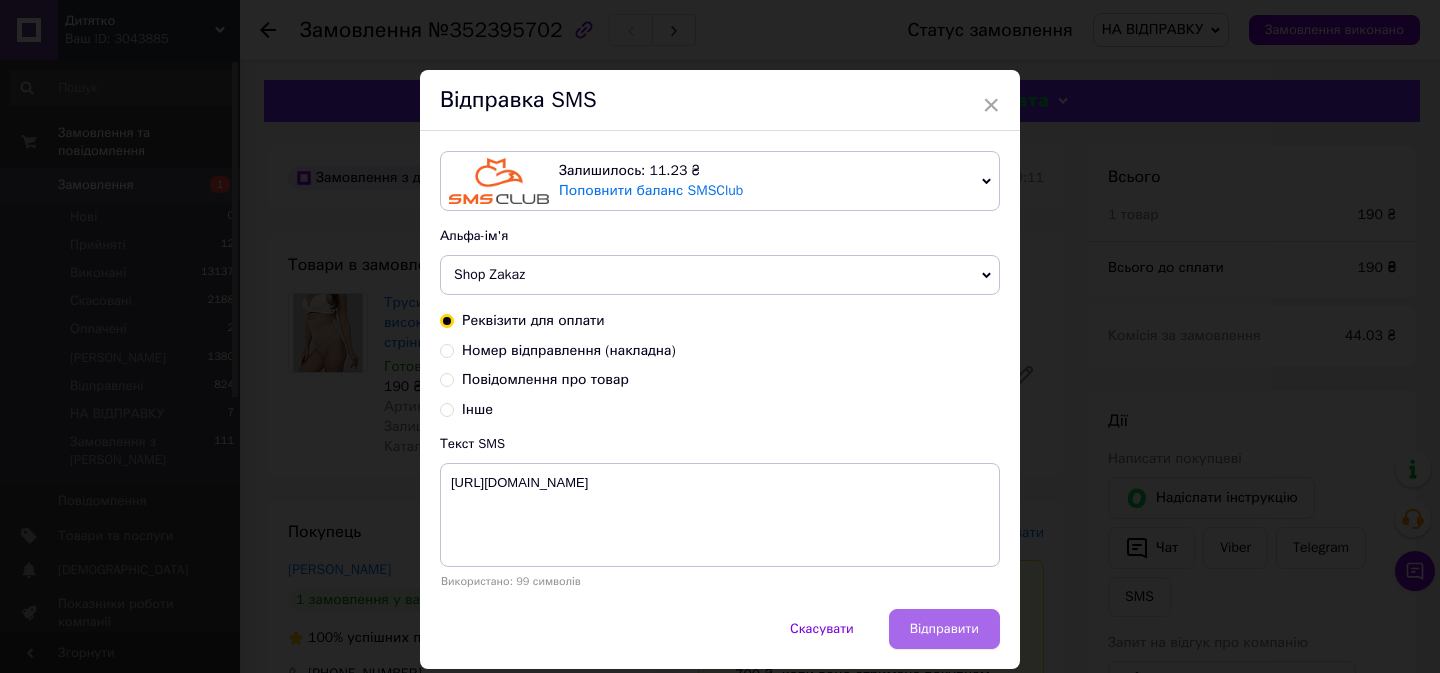 click on "Відправити" at bounding box center (944, 629) 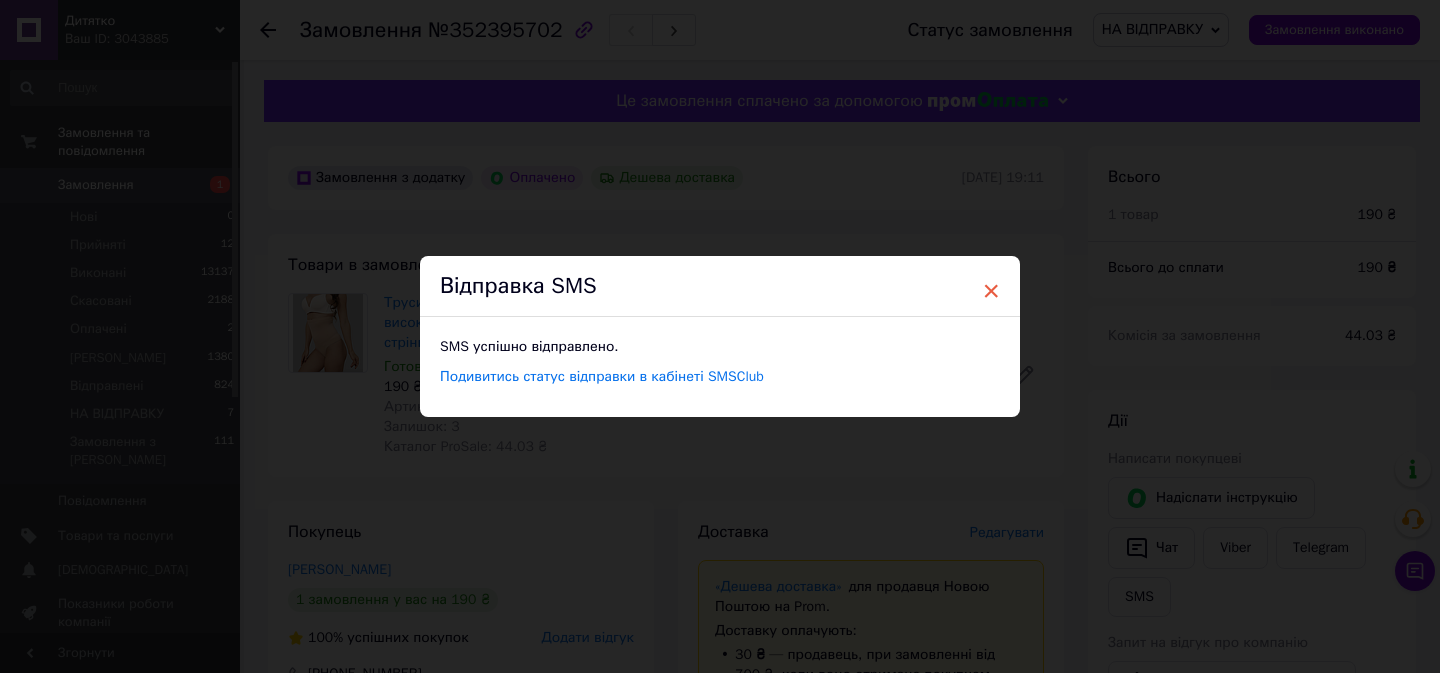 click on "×" at bounding box center [991, 291] 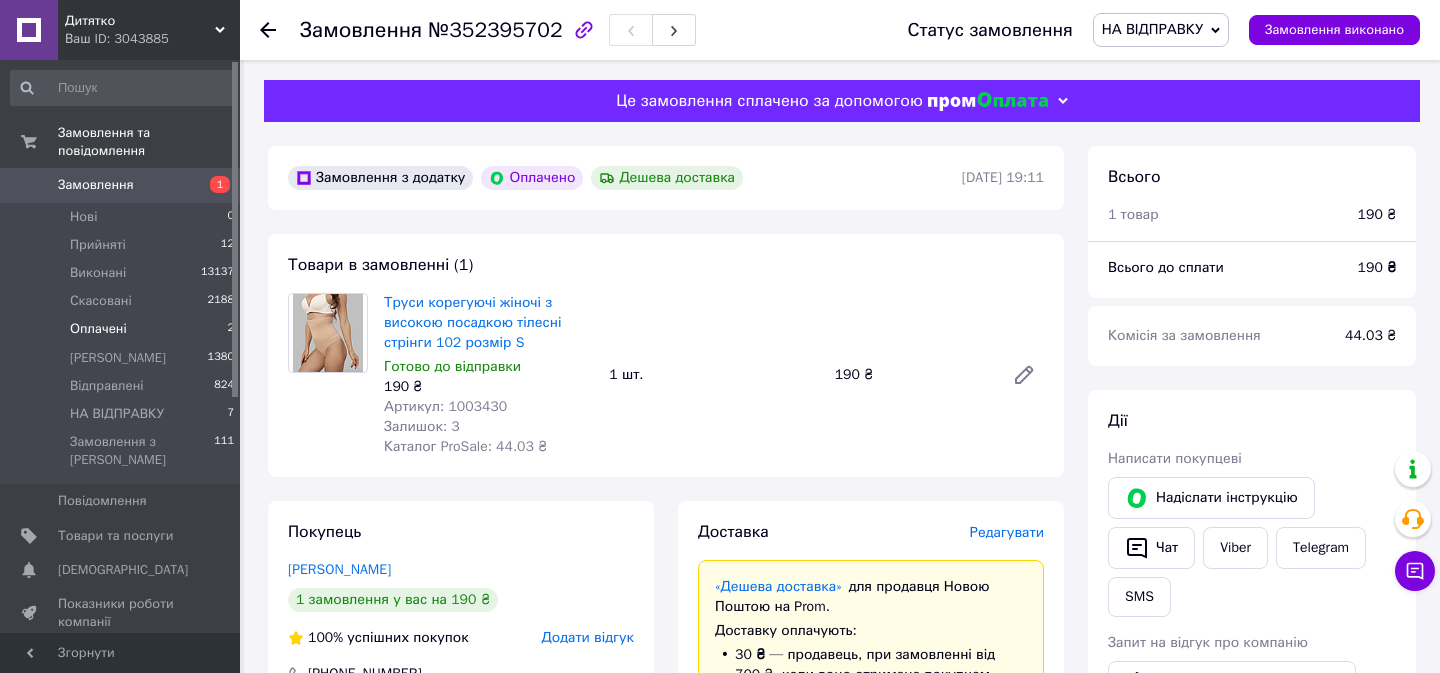 click on "Оплачені 2" at bounding box center [123, 329] 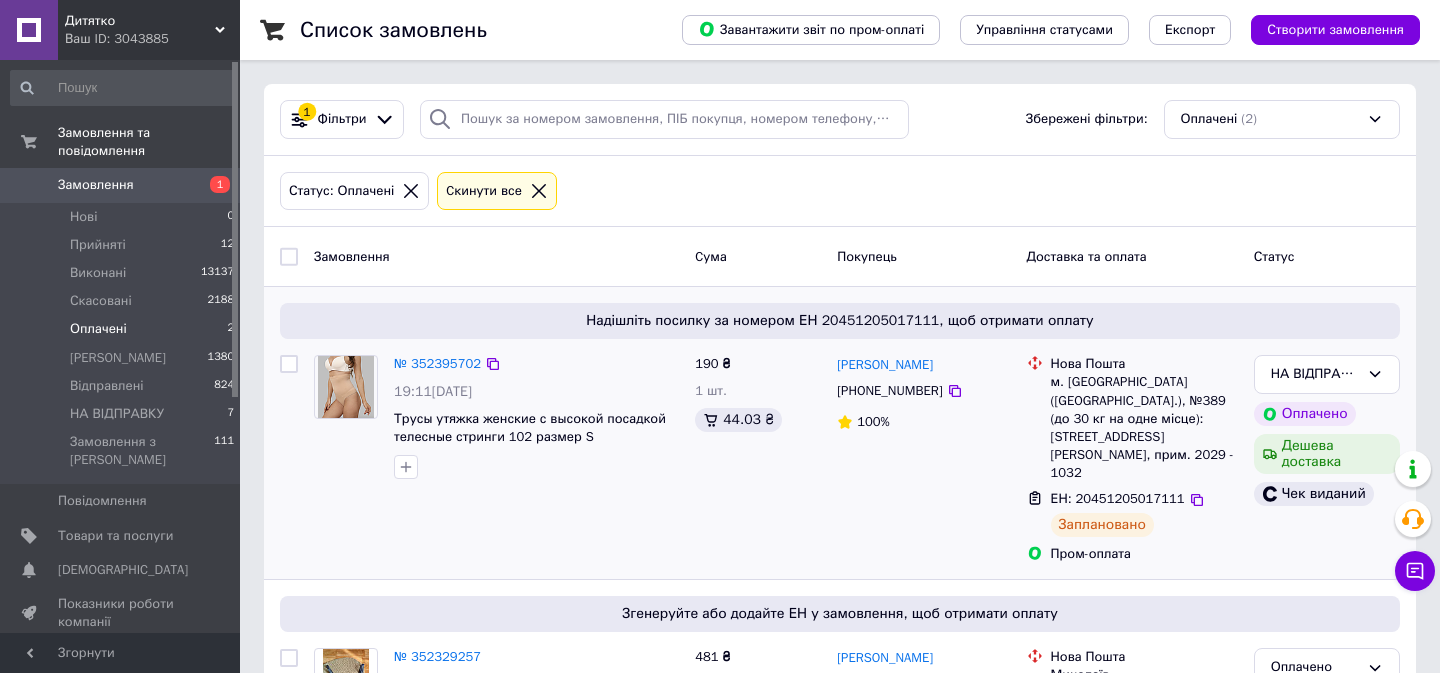 scroll, scrollTop: 153, scrollLeft: 0, axis: vertical 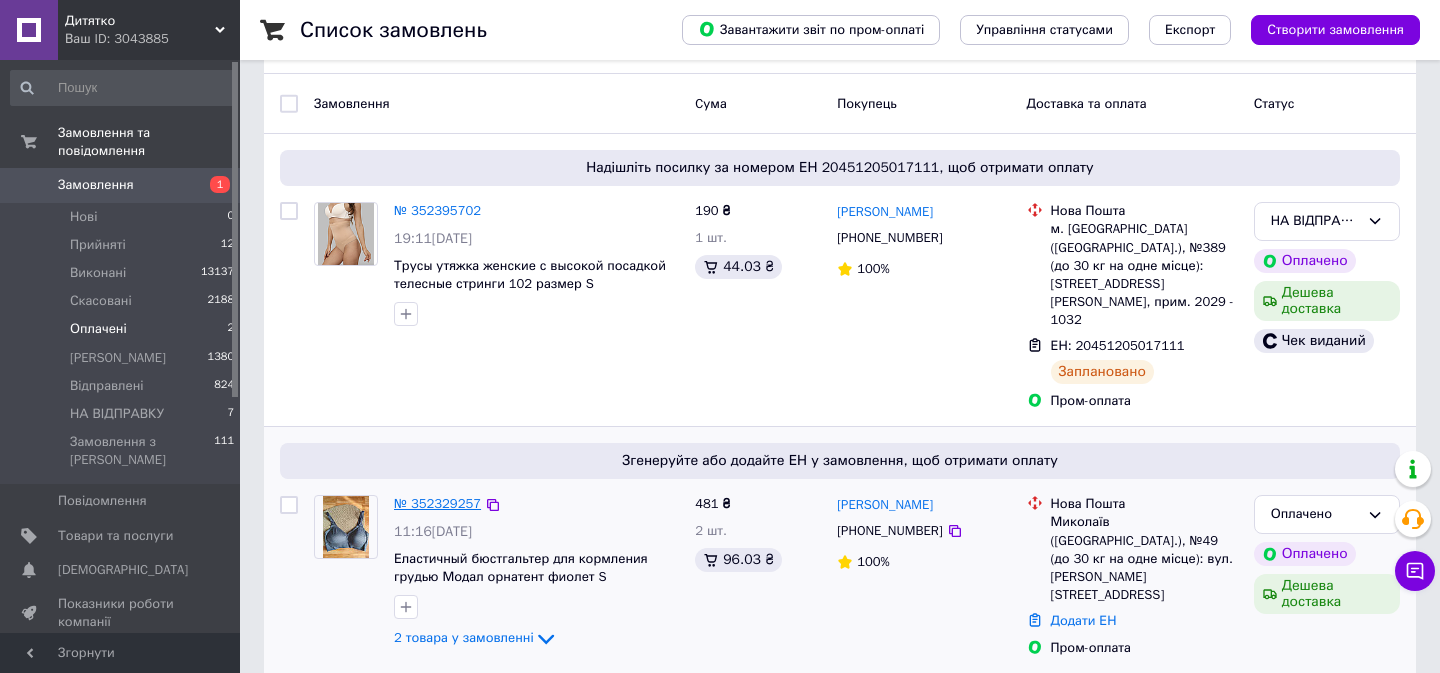 click on "№ 352329257" at bounding box center [437, 503] 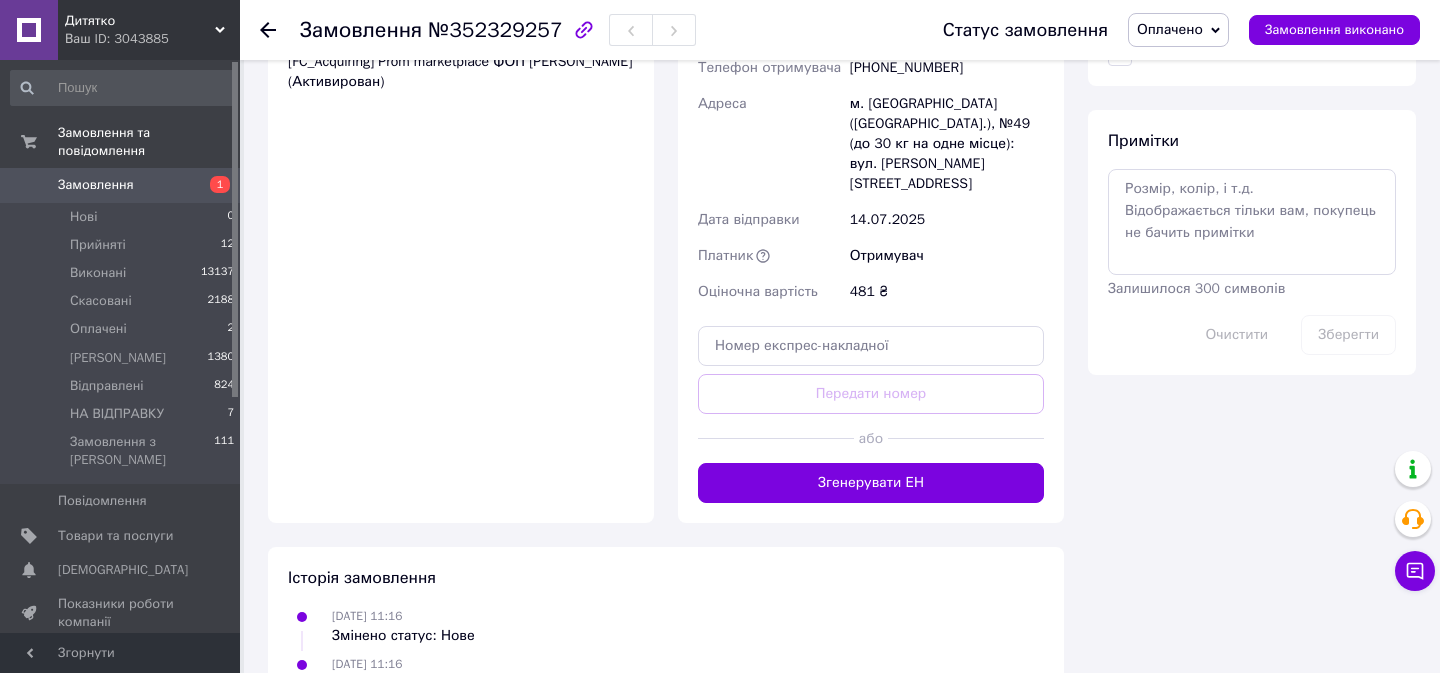 scroll, scrollTop: 1175, scrollLeft: 0, axis: vertical 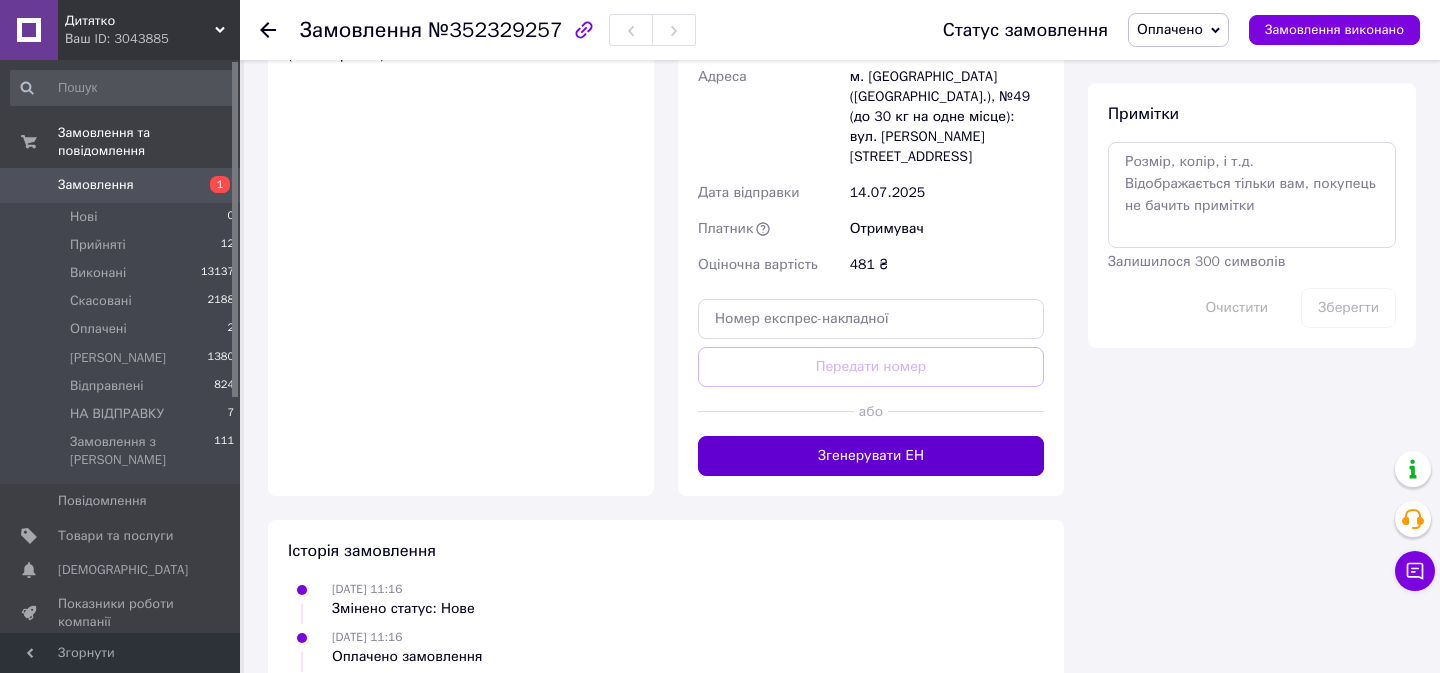 click on "Згенерувати ЕН" at bounding box center [871, 456] 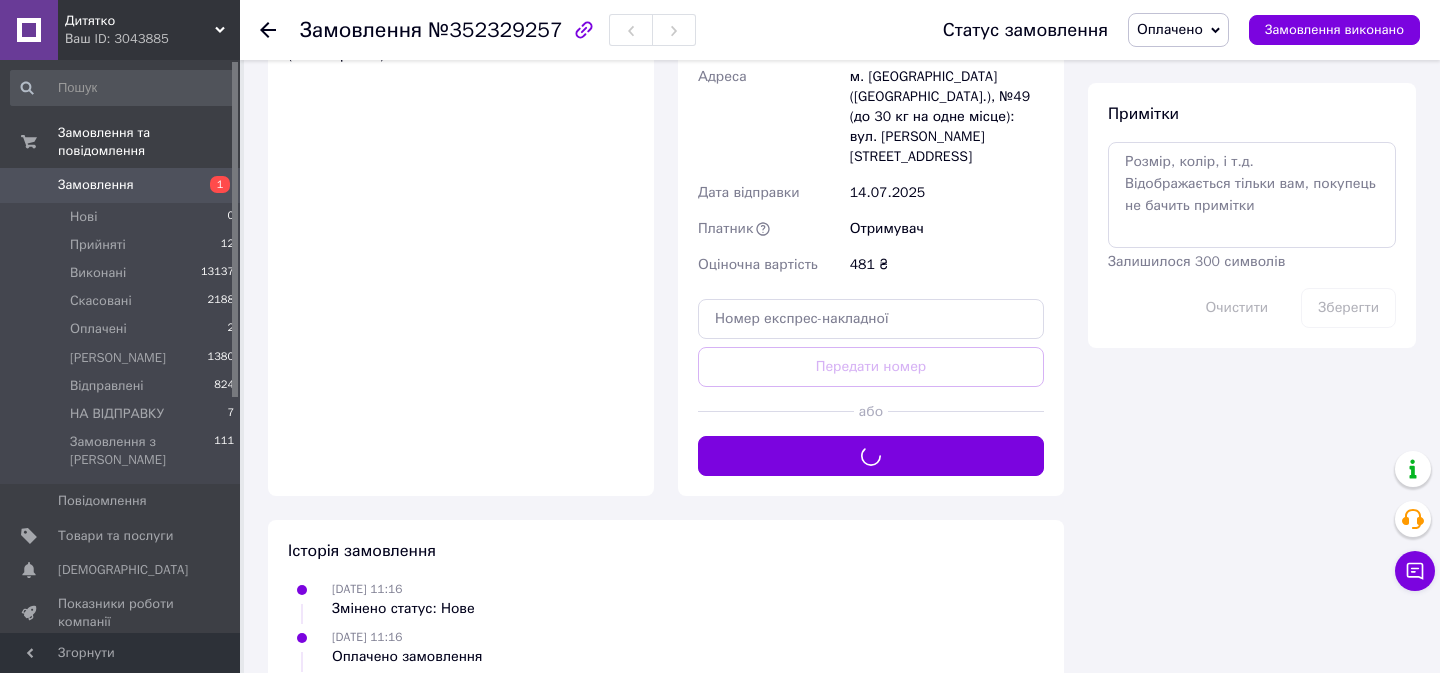 click on "Оплачено" at bounding box center [1170, 29] 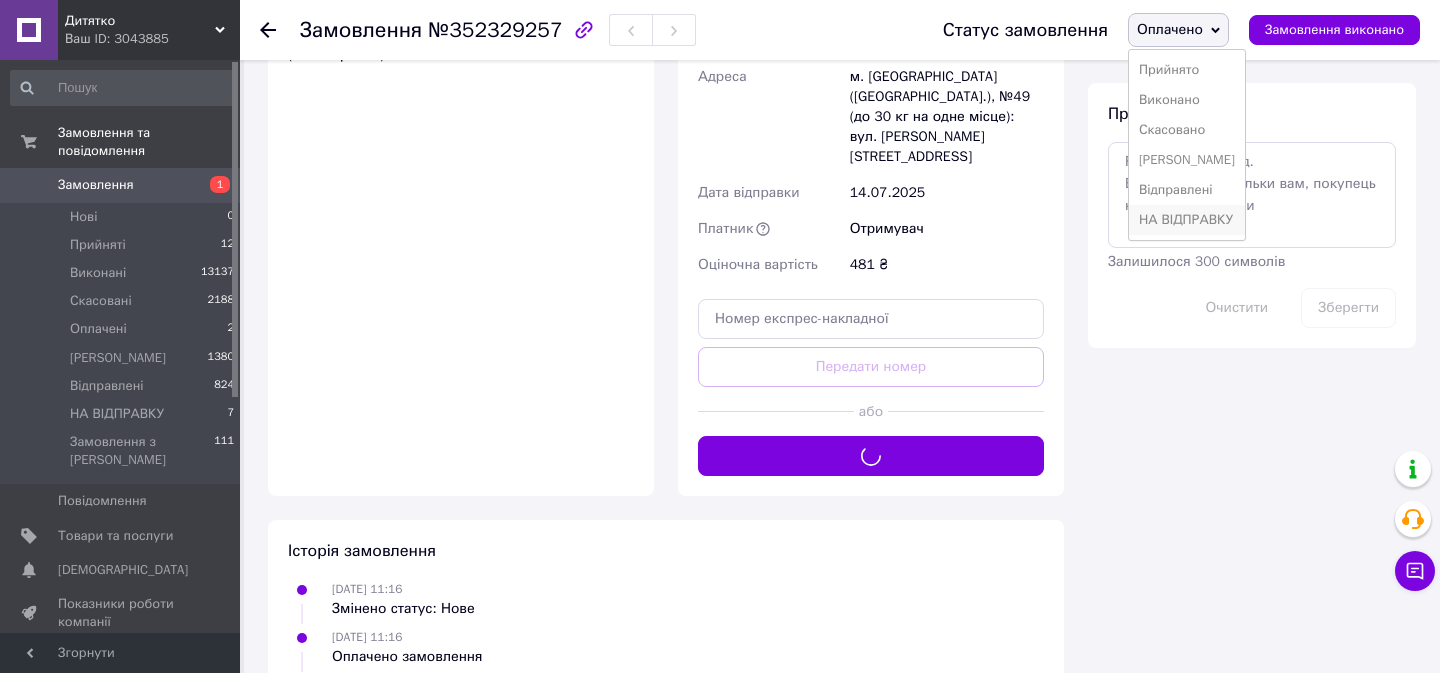 click on "НА ВІДПРАВКУ" at bounding box center (1187, 220) 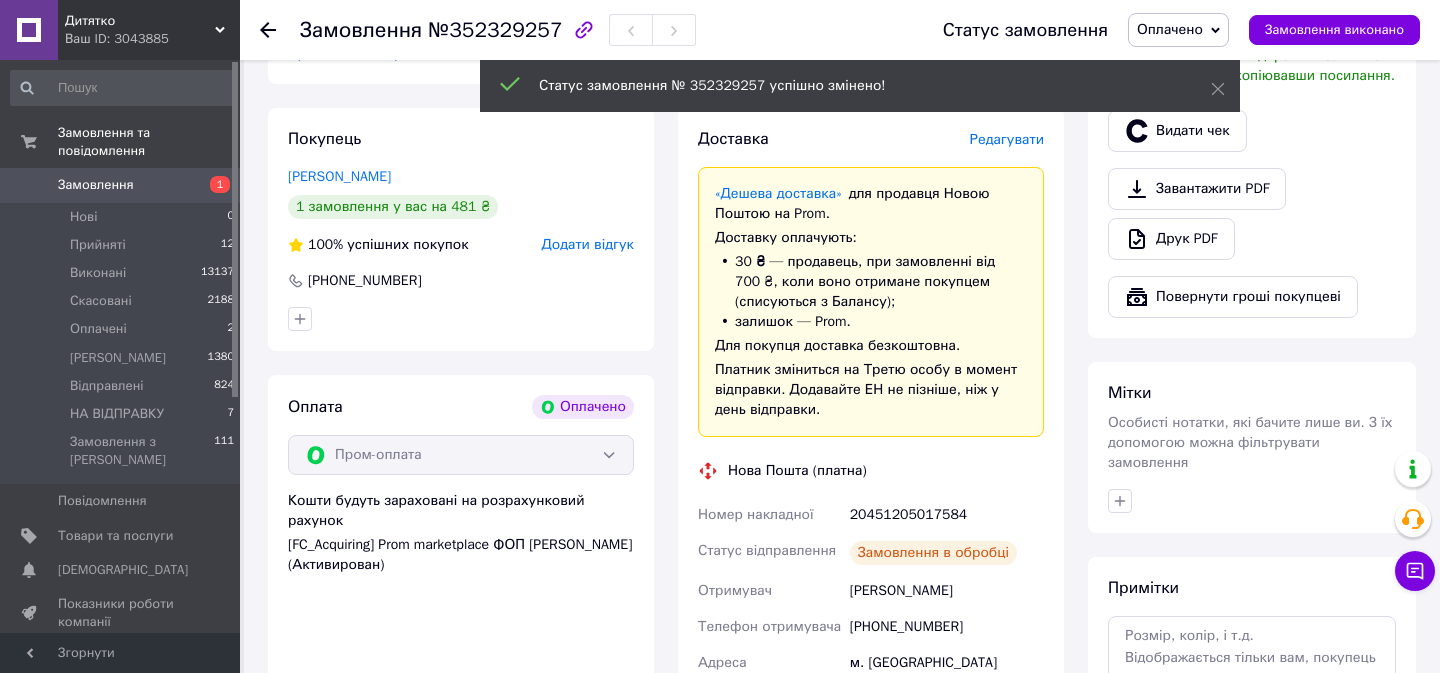scroll, scrollTop: 481, scrollLeft: 0, axis: vertical 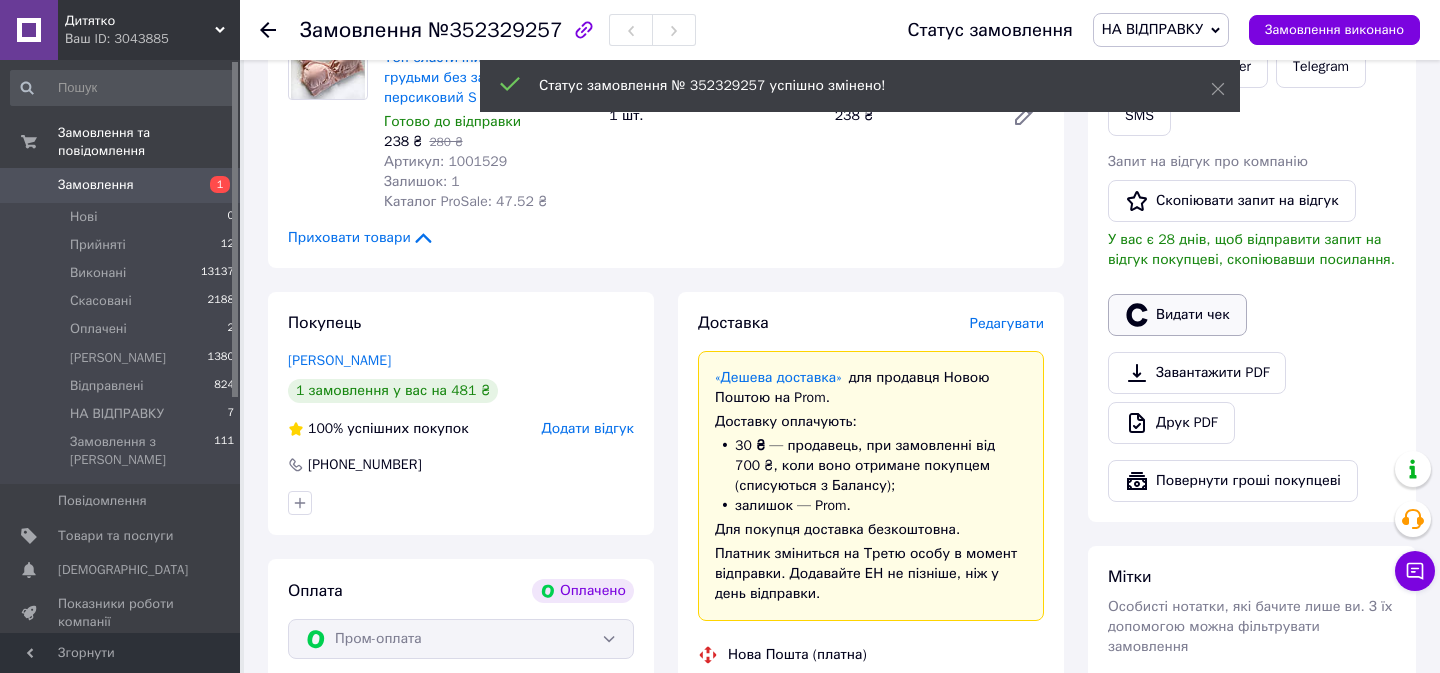 click on "Видати чек" at bounding box center (1177, 315) 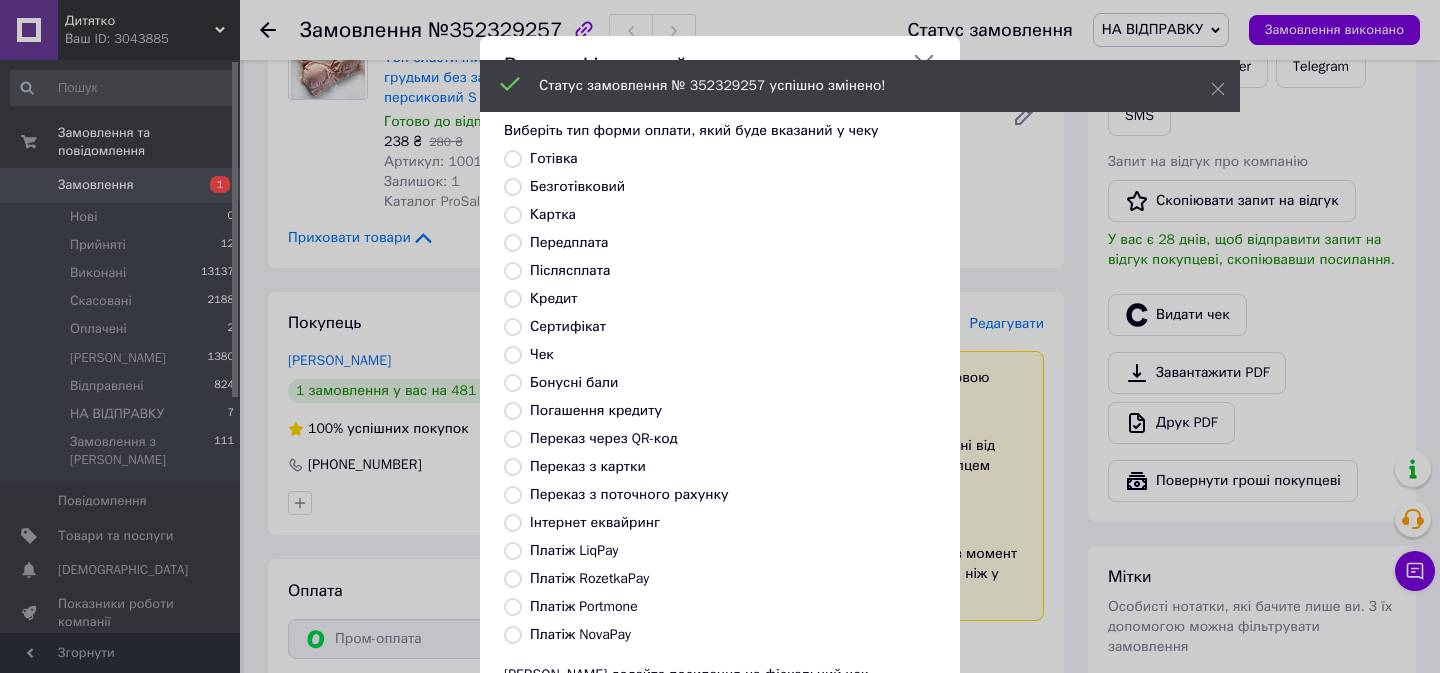 click on "Платіж RozetkaPay" at bounding box center [589, 578] 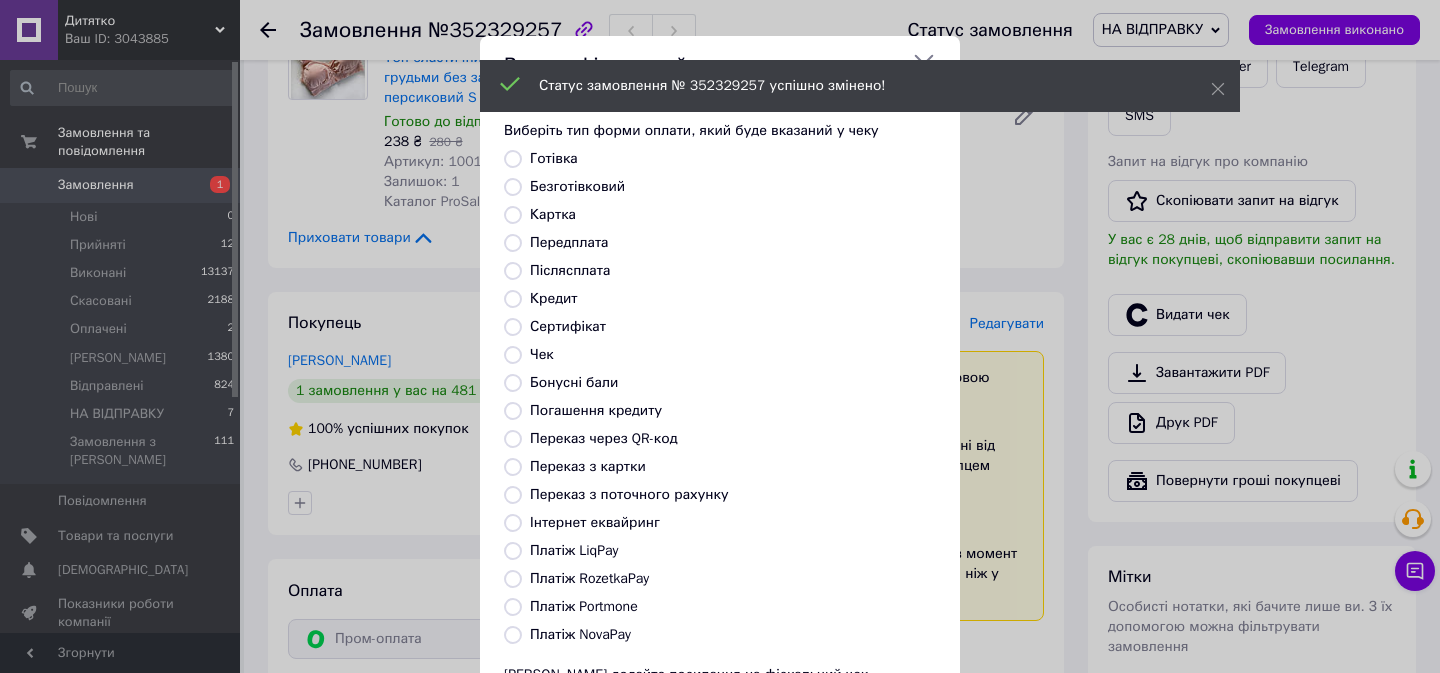 radio on "true" 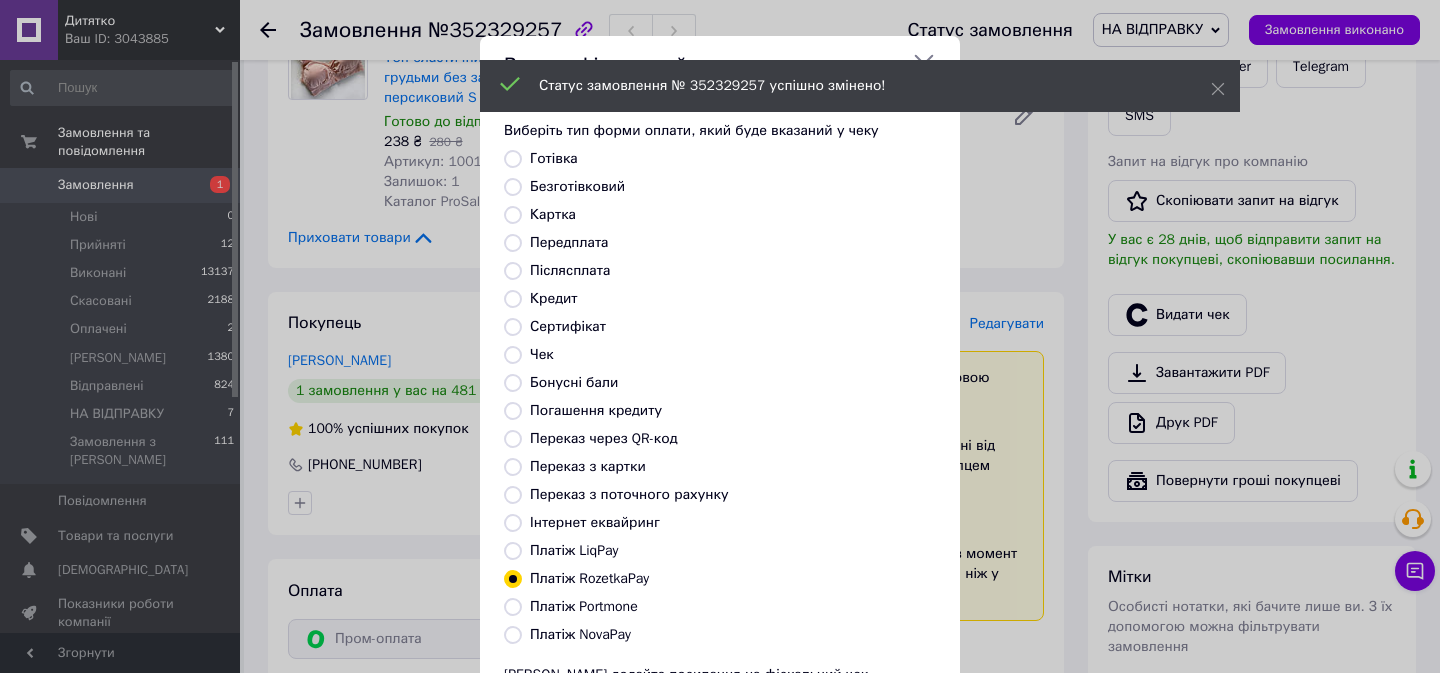 scroll, scrollTop: 186, scrollLeft: 0, axis: vertical 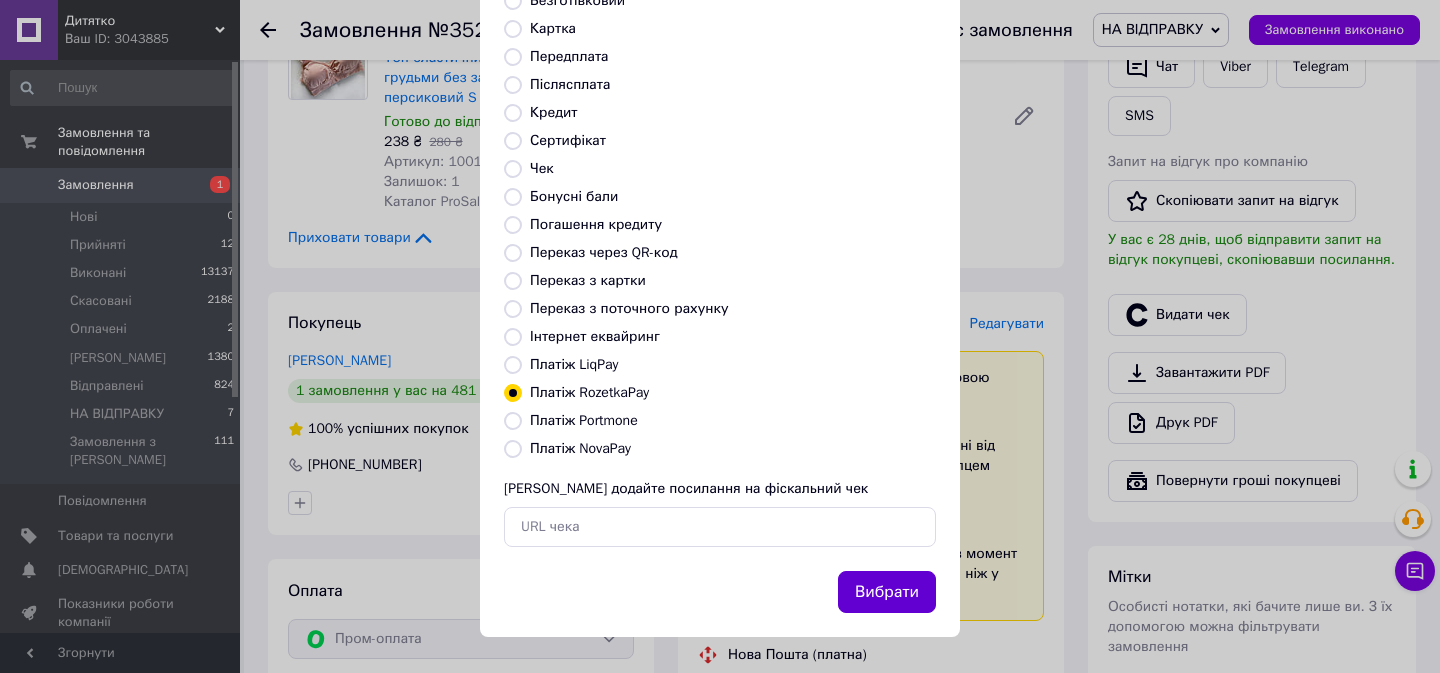 click on "Вибрати" at bounding box center [887, 592] 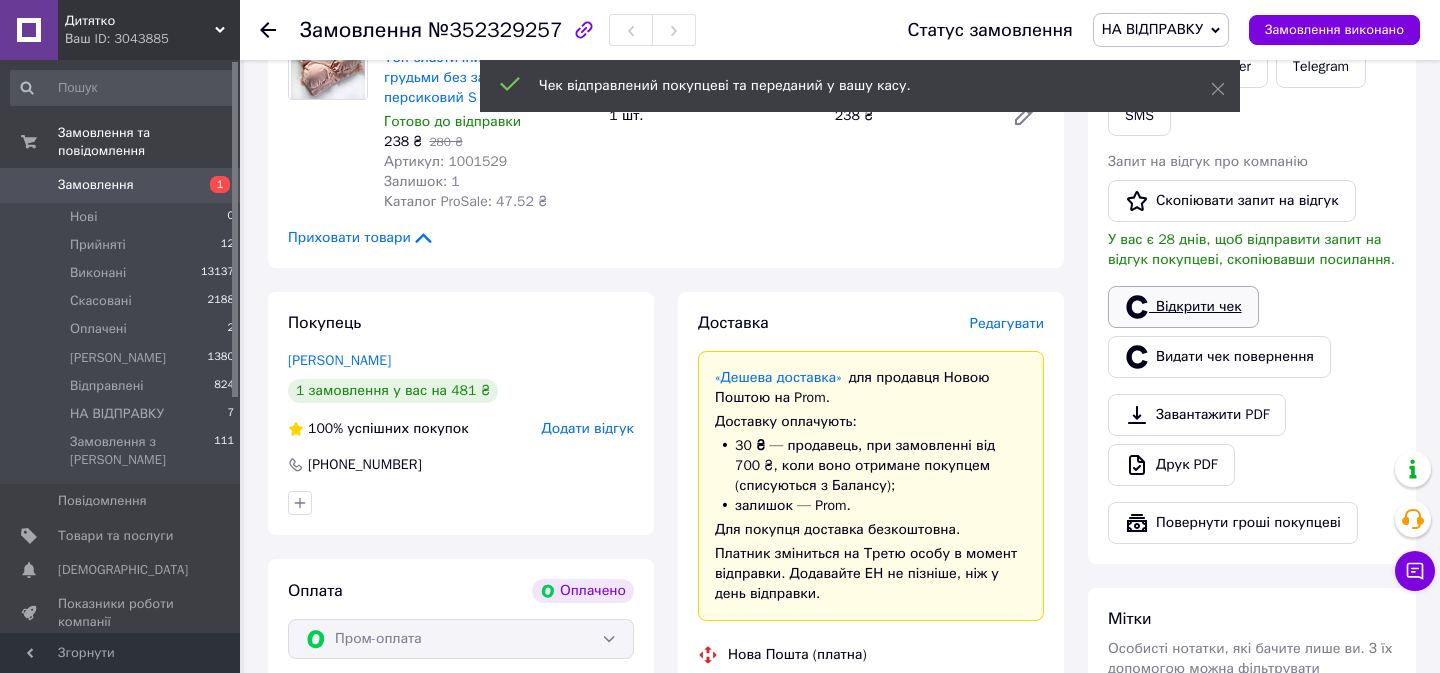 click 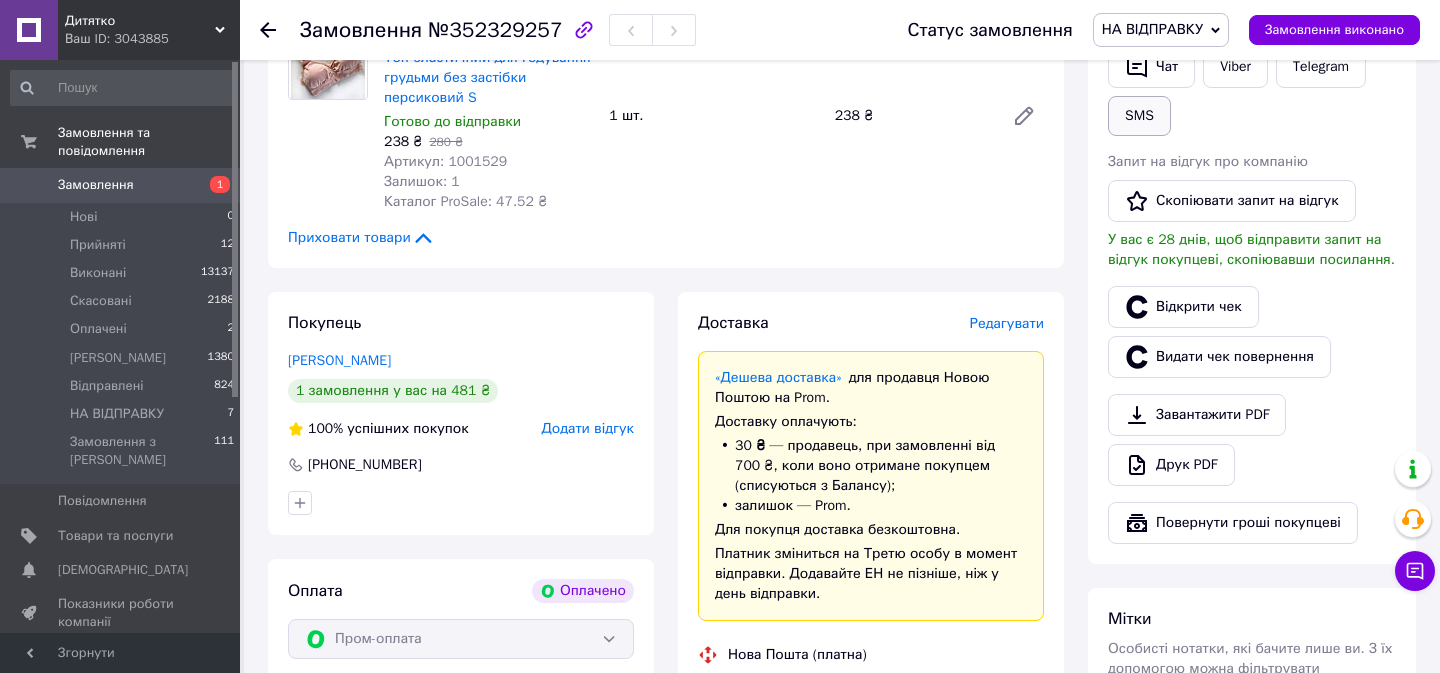 click on "SMS" at bounding box center [1139, 116] 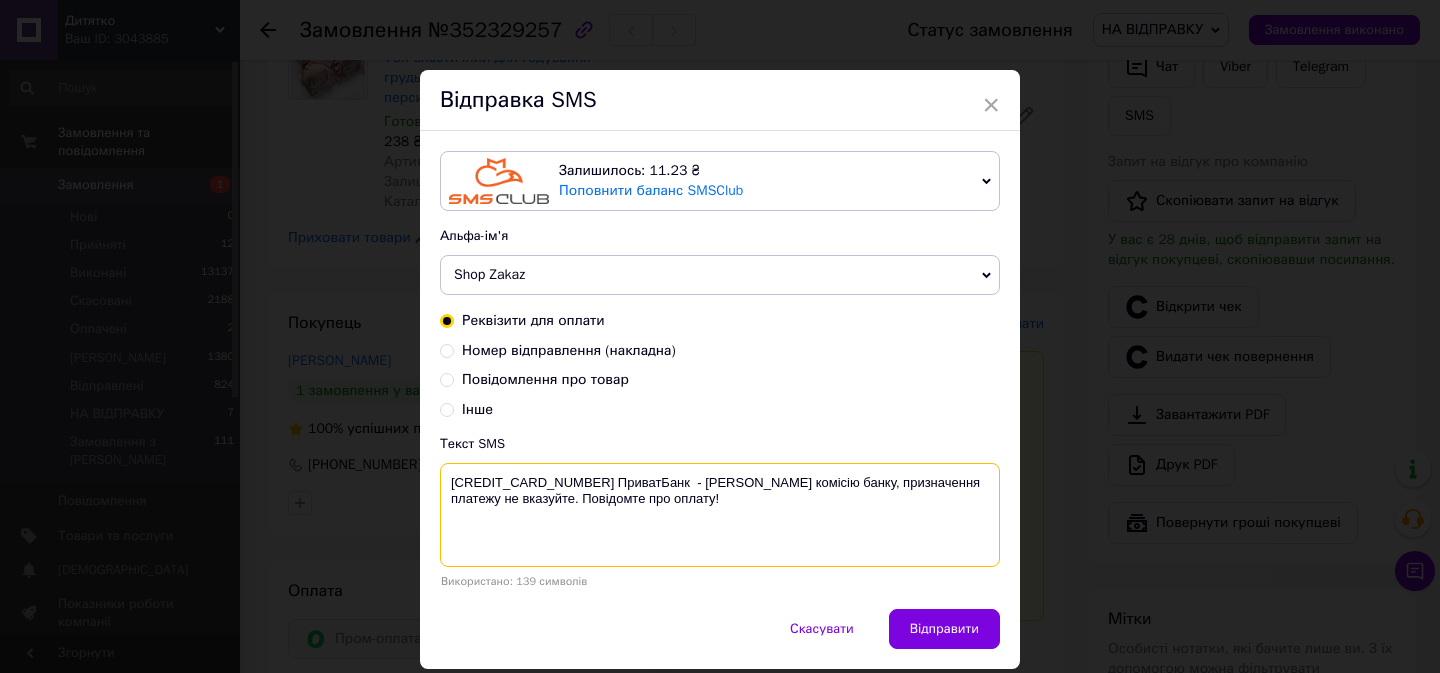 drag, startPoint x: 441, startPoint y: 468, endPoint x: 480, endPoint y: 524, distance: 68.24222 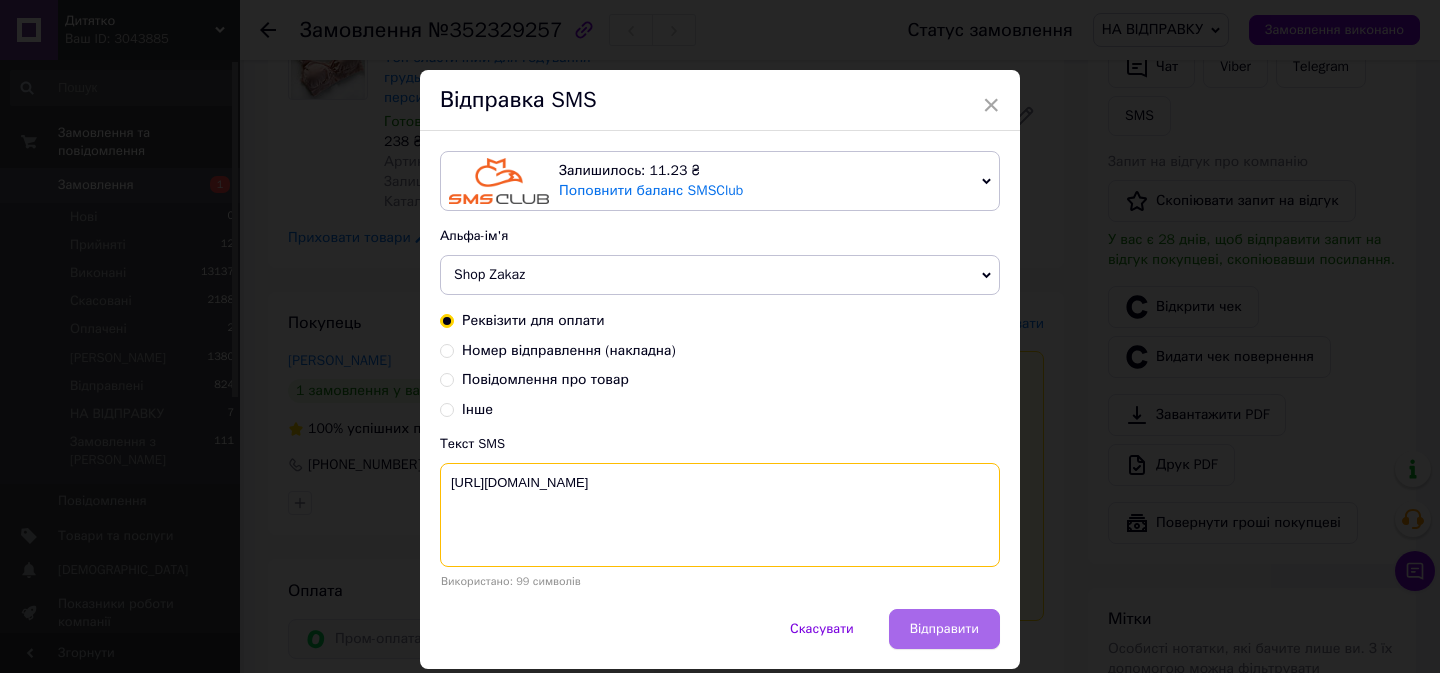 type on "[URL][DOMAIN_NAME]" 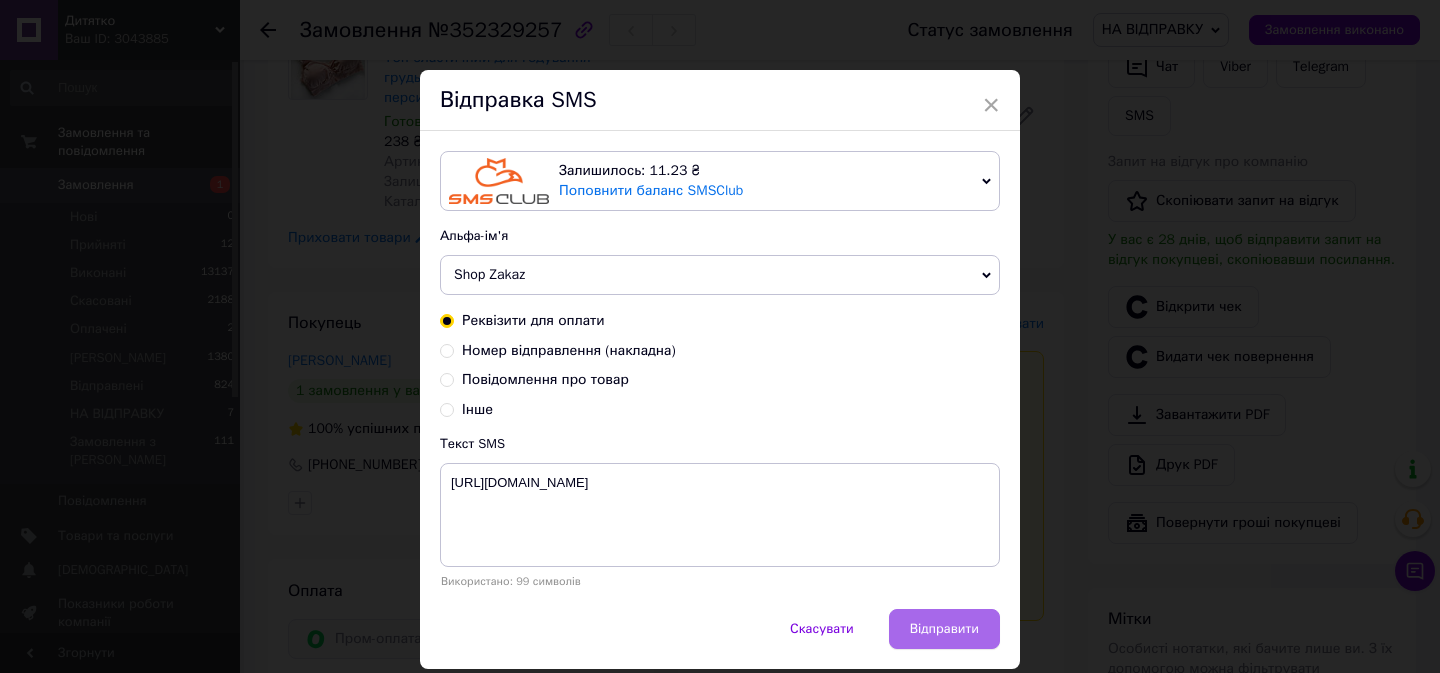 click on "Відправити" at bounding box center [944, 629] 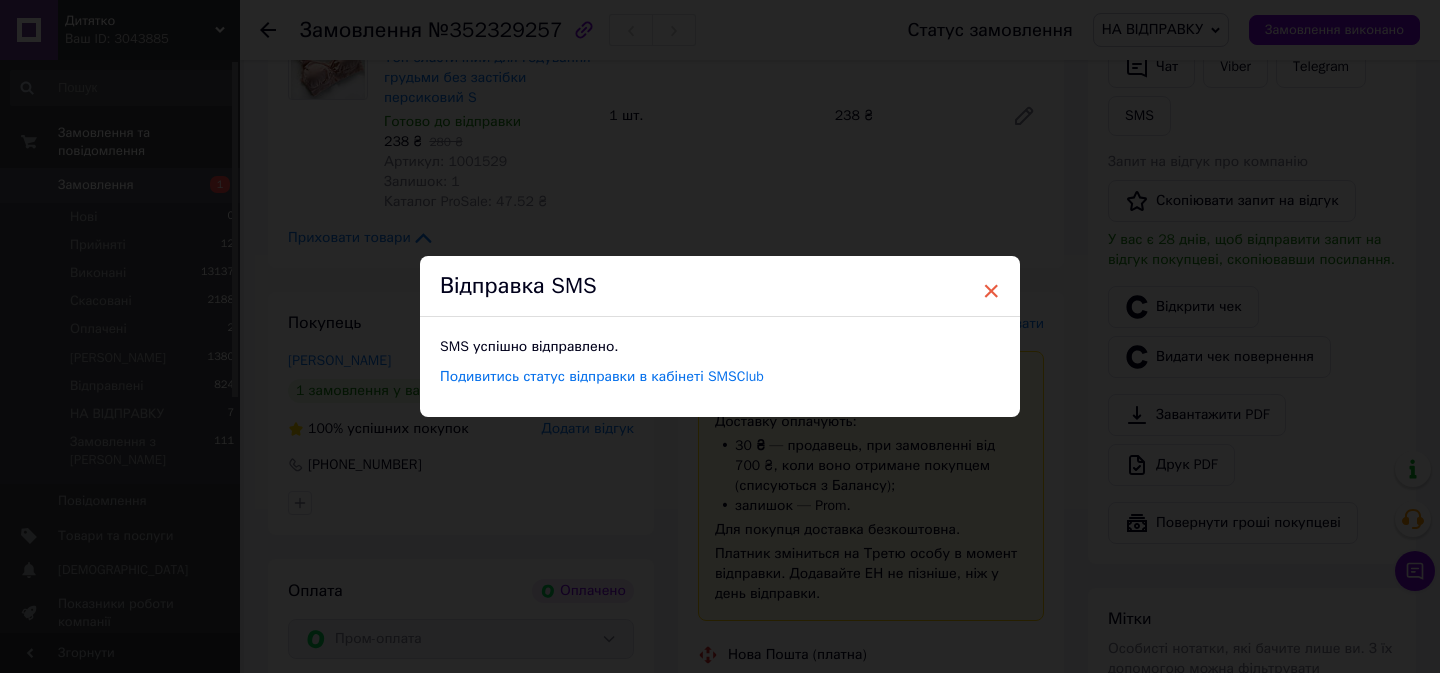 click on "×" at bounding box center (991, 291) 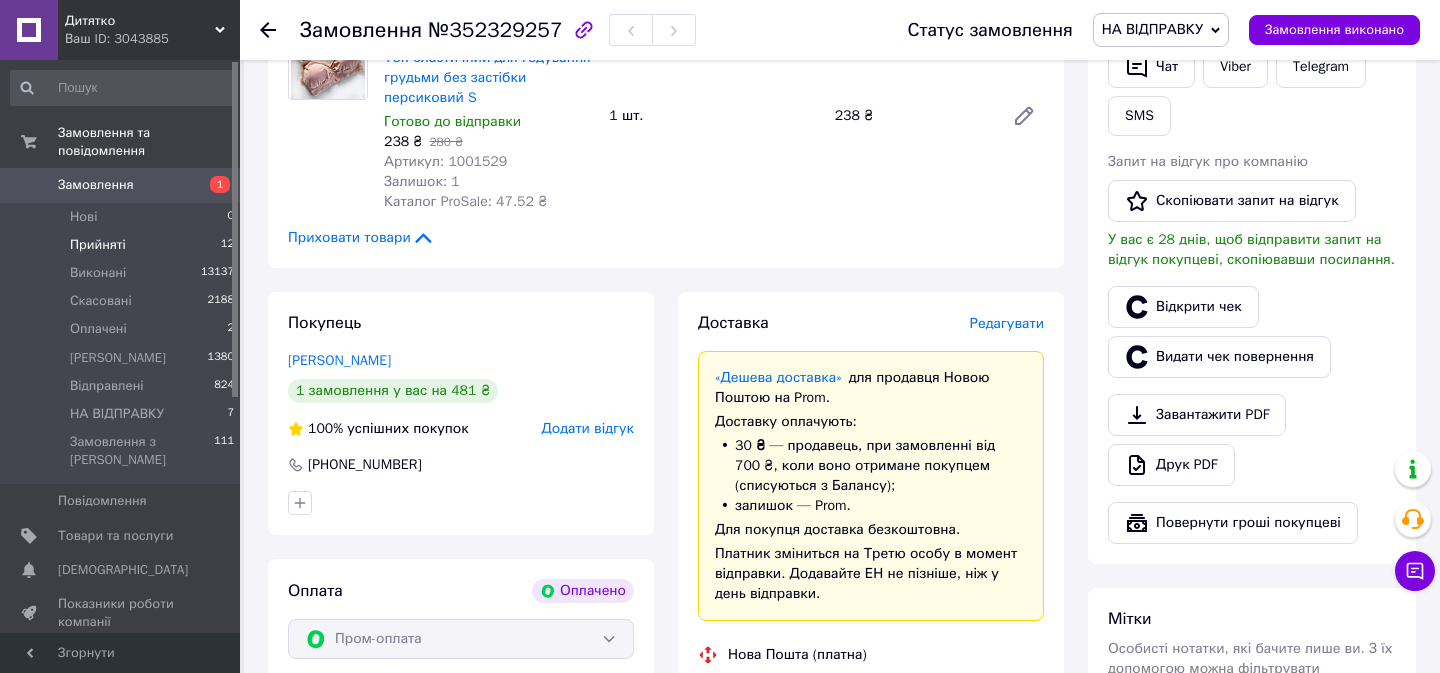 click on "Прийняті" at bounding box center [98, 245] 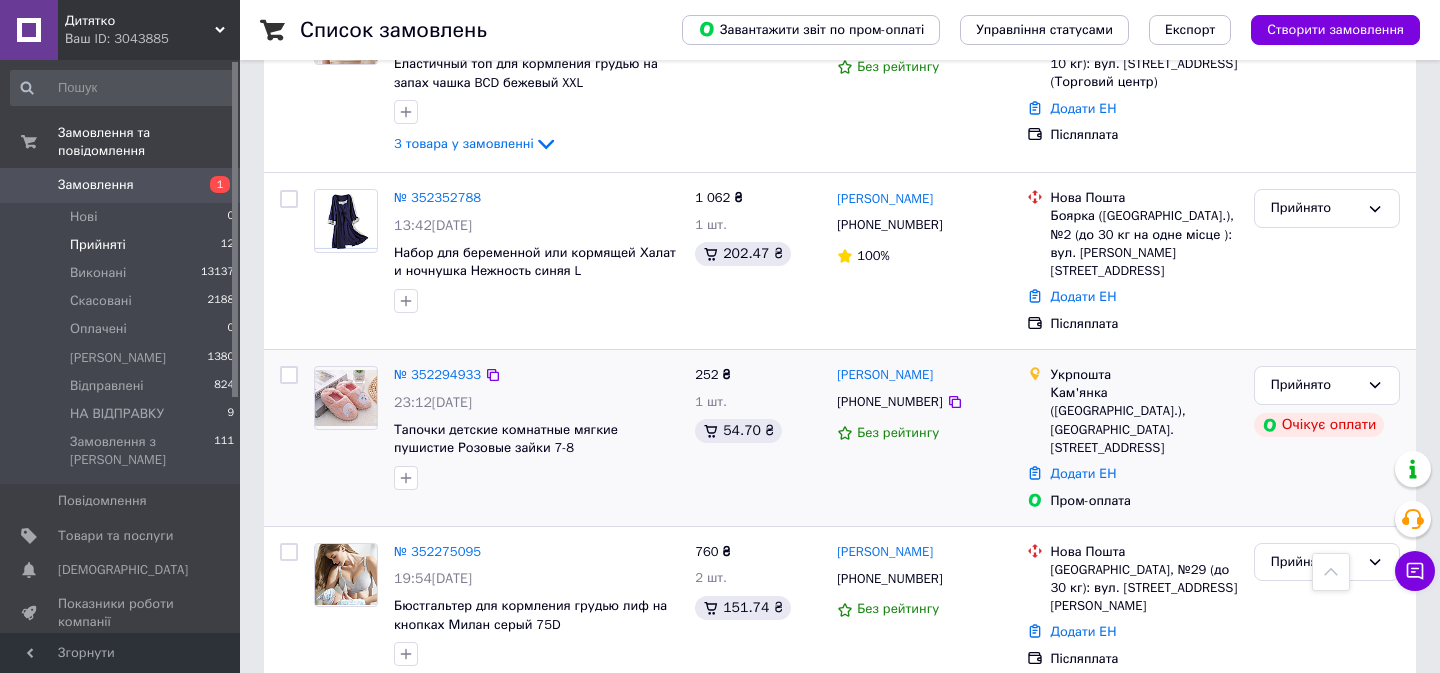 scroll, scrollTop: 1575, scrollLeft: 0, axis: vertical 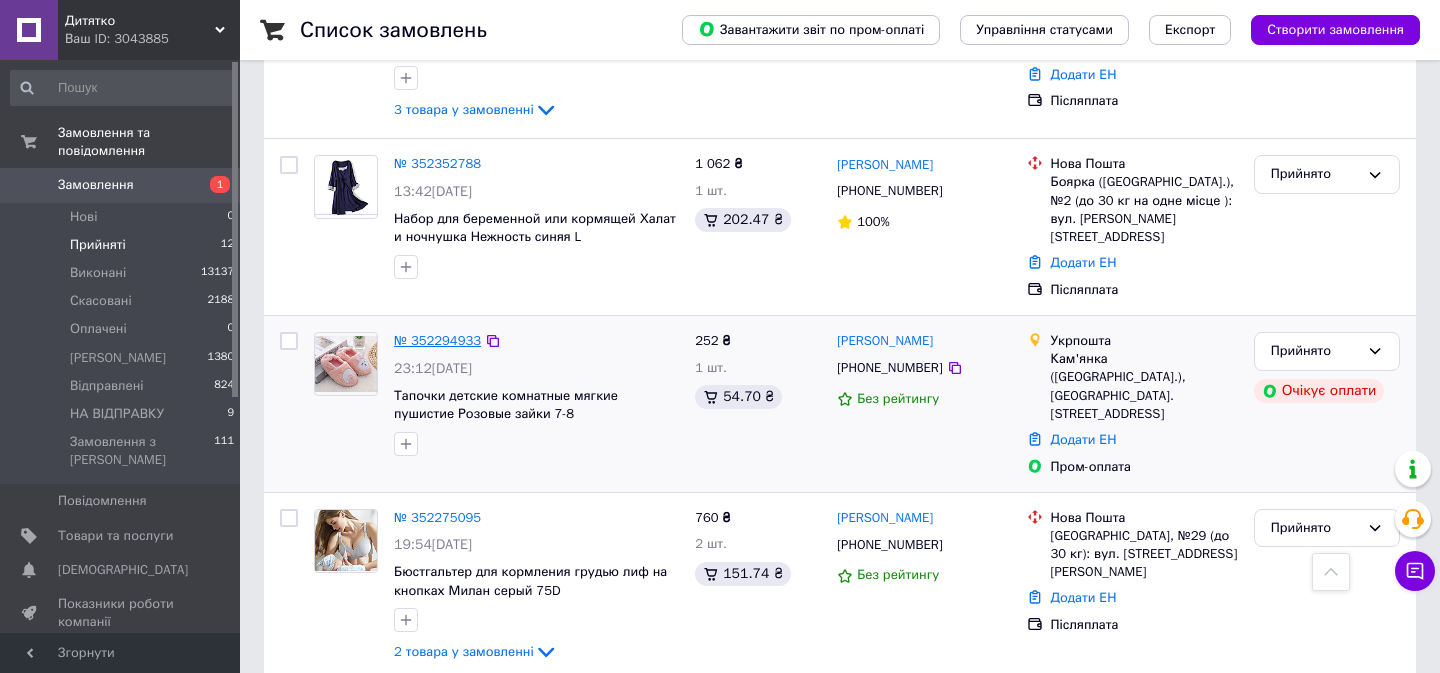 click on "№ 352294933" at bounding box center [437, 340] 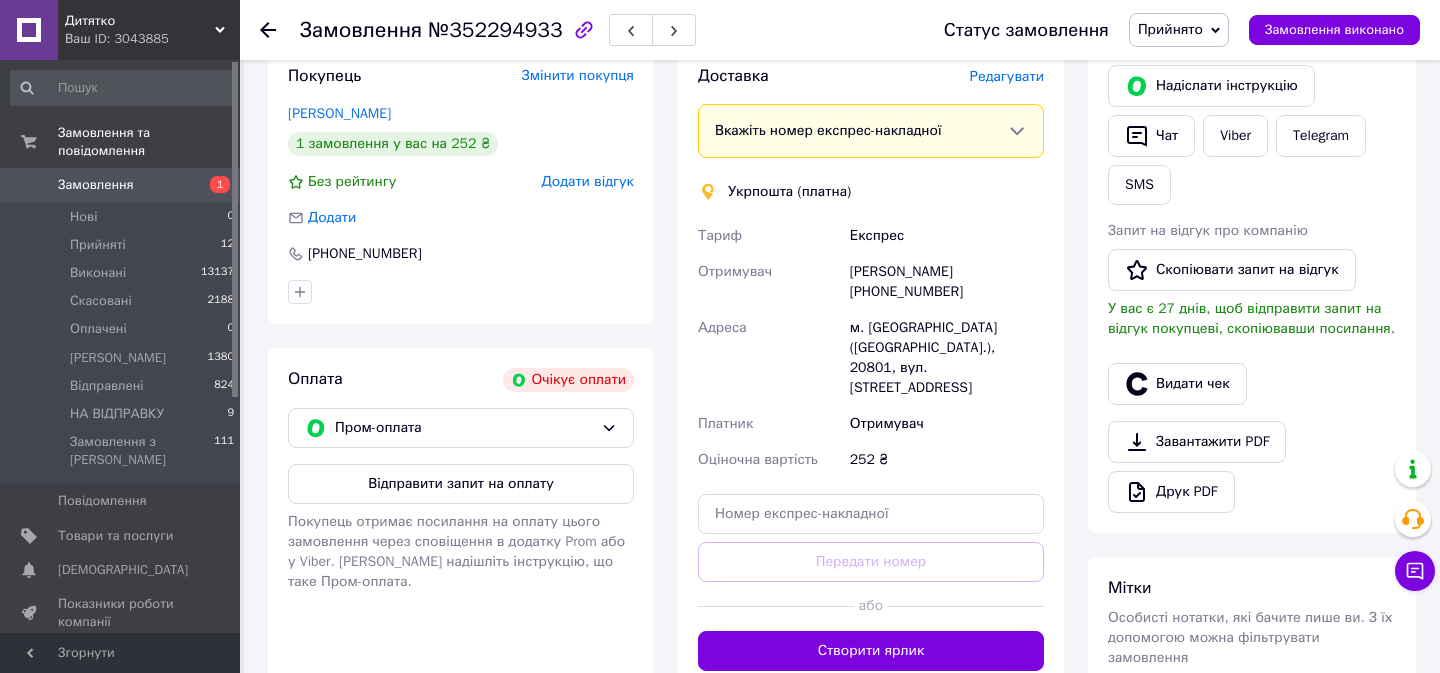 scroll, scrollTop: 406, scrollLeft: 0, axis: vertical 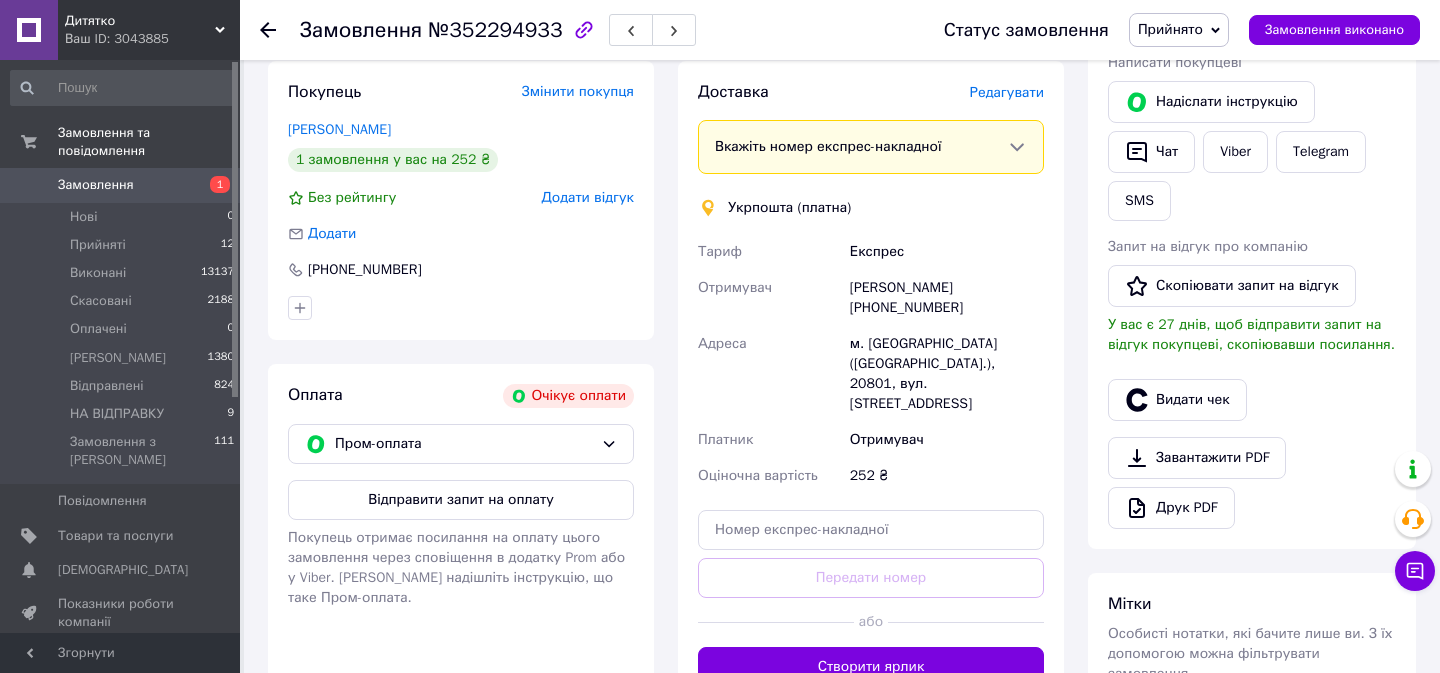 click on "Viber" at bounding box center [1235, 152] 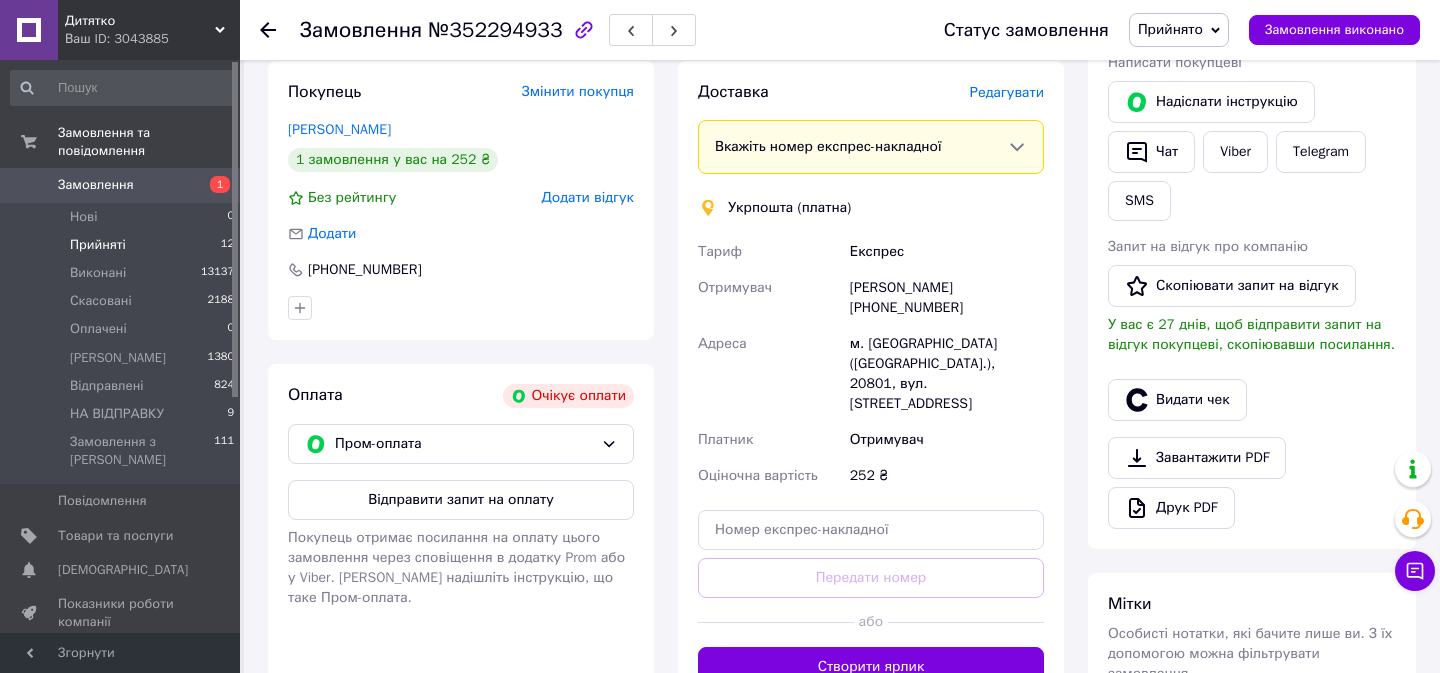 click on "Прийняті" at bounding box center (98, 245) 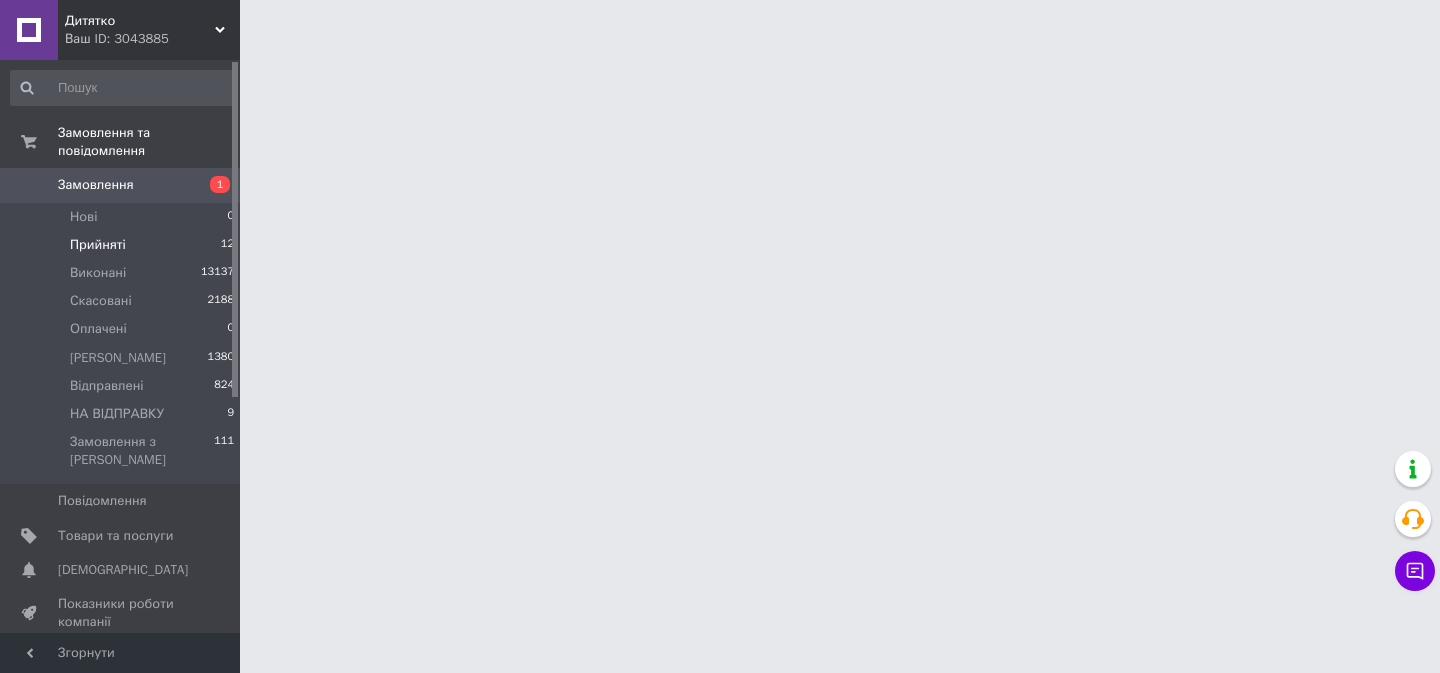 scroll, scrollTop: 0, scrollLeft: 0, axis: both 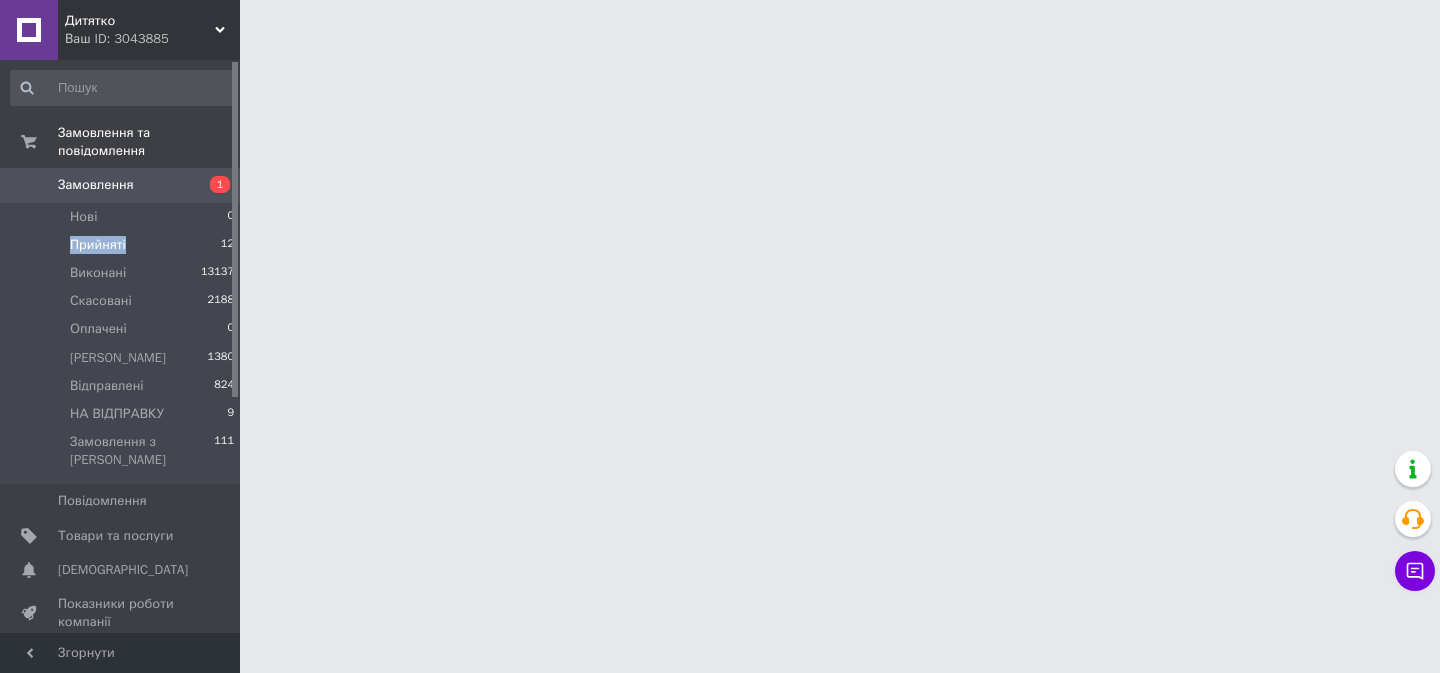 click on "Прийняті" at bounding box center (98, 245) 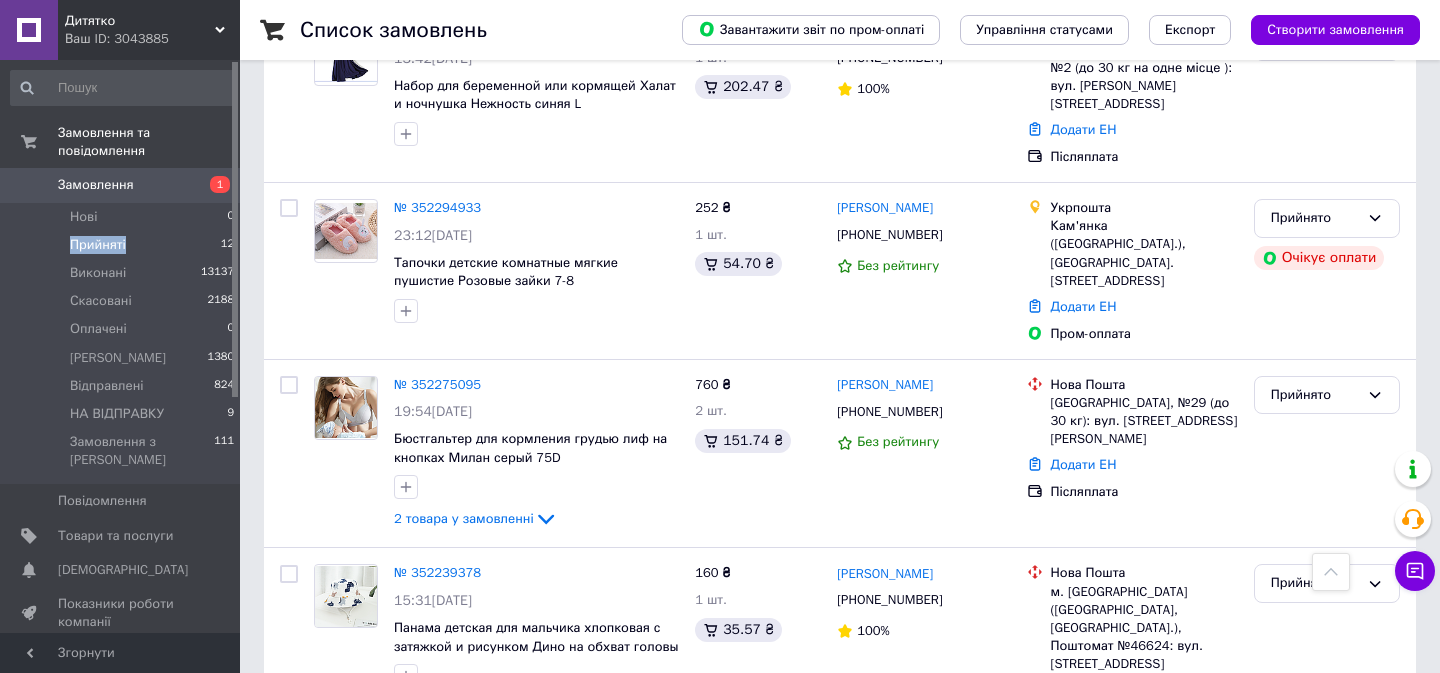scroll, scrollTop: 1767, scrollLeft: 0, axis: vertical 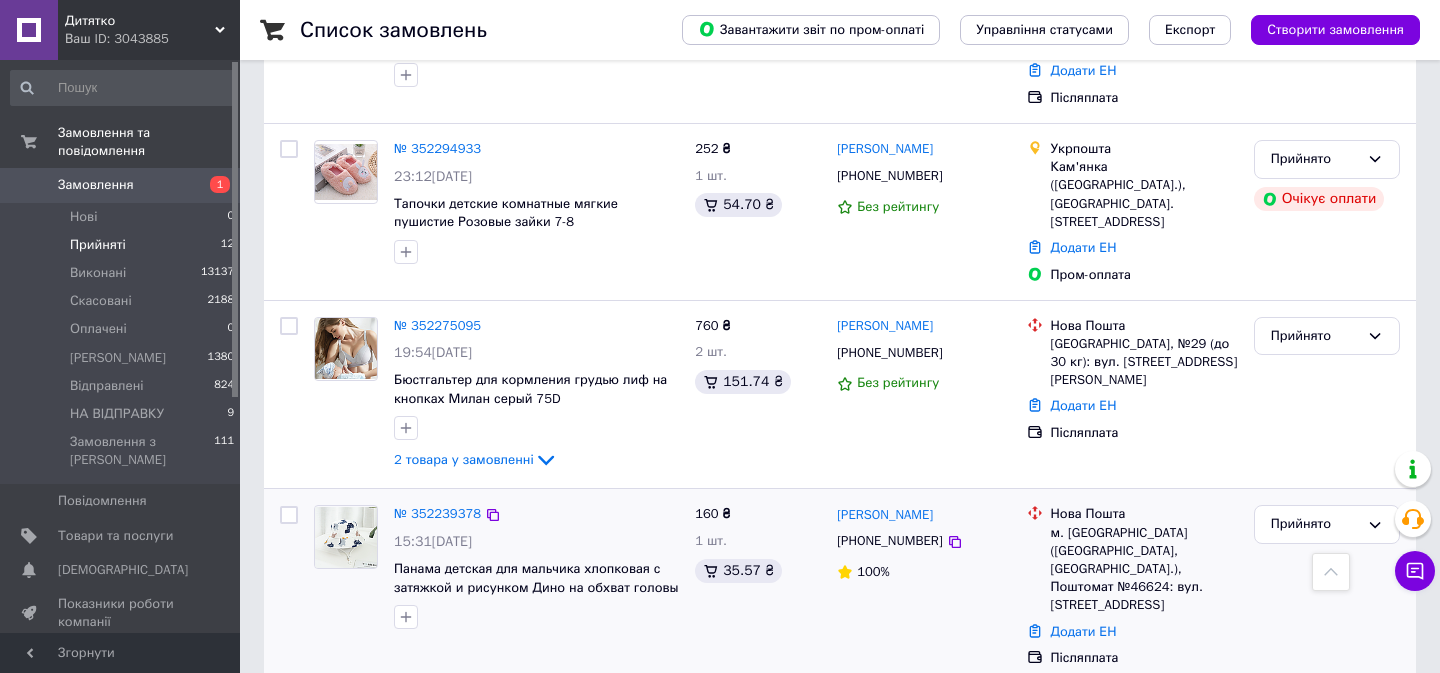 click on "№ 352239378" at bounding box center [437, 514] 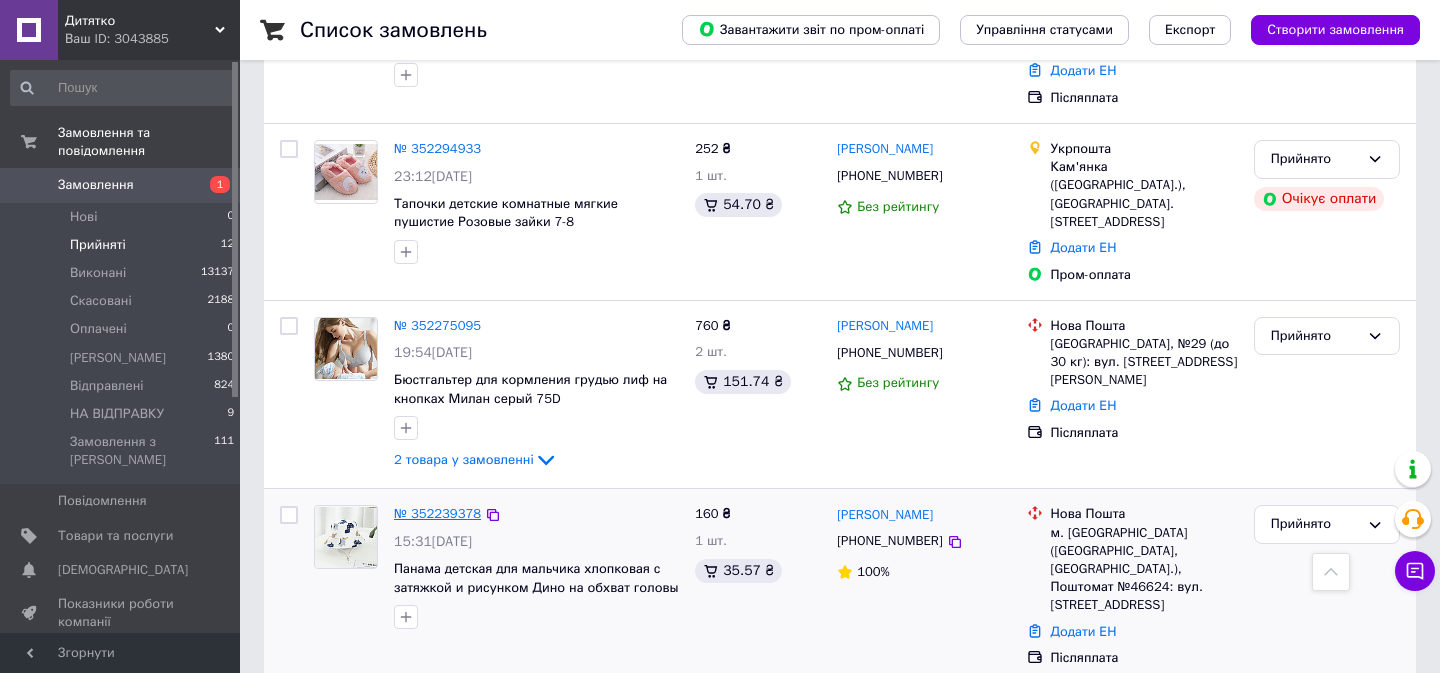 click on "№ 352239378" at bounding box center [437, 513] 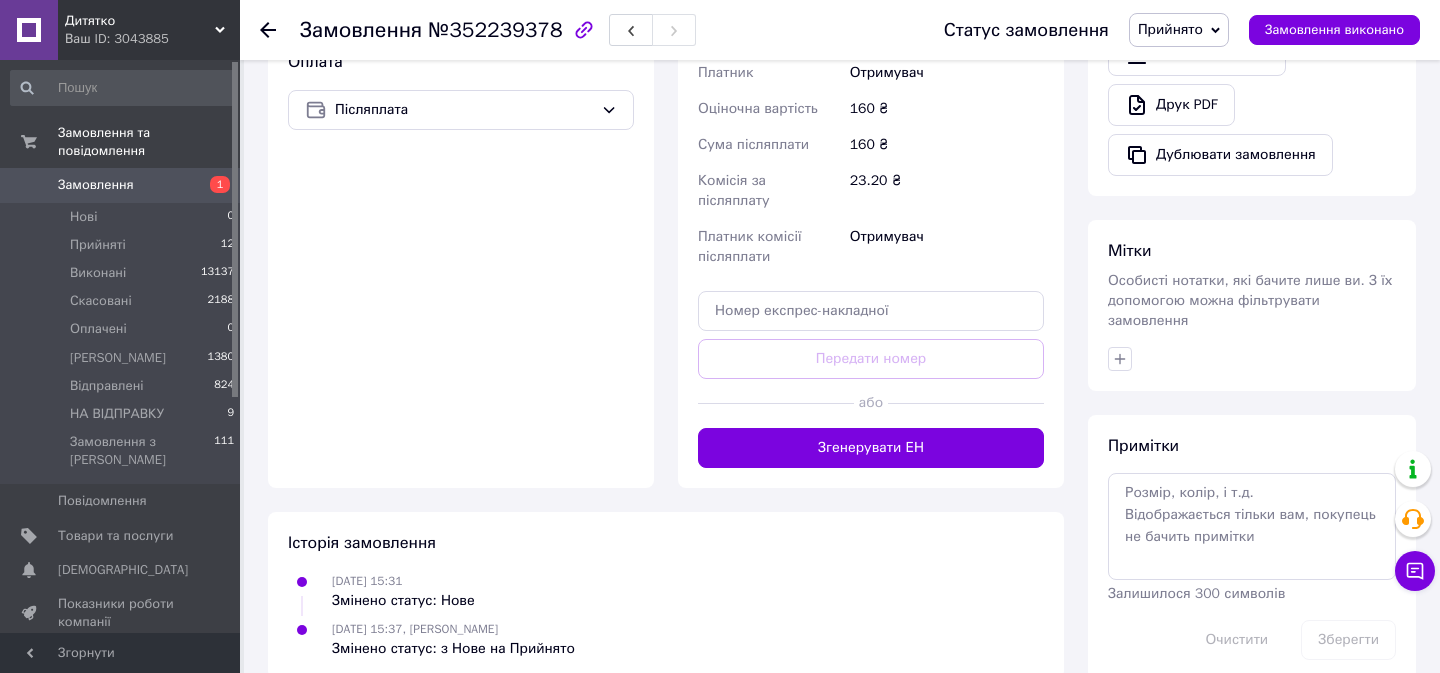 scroll, scrollTop: 781, scrollLeft: 0, axis: vertical 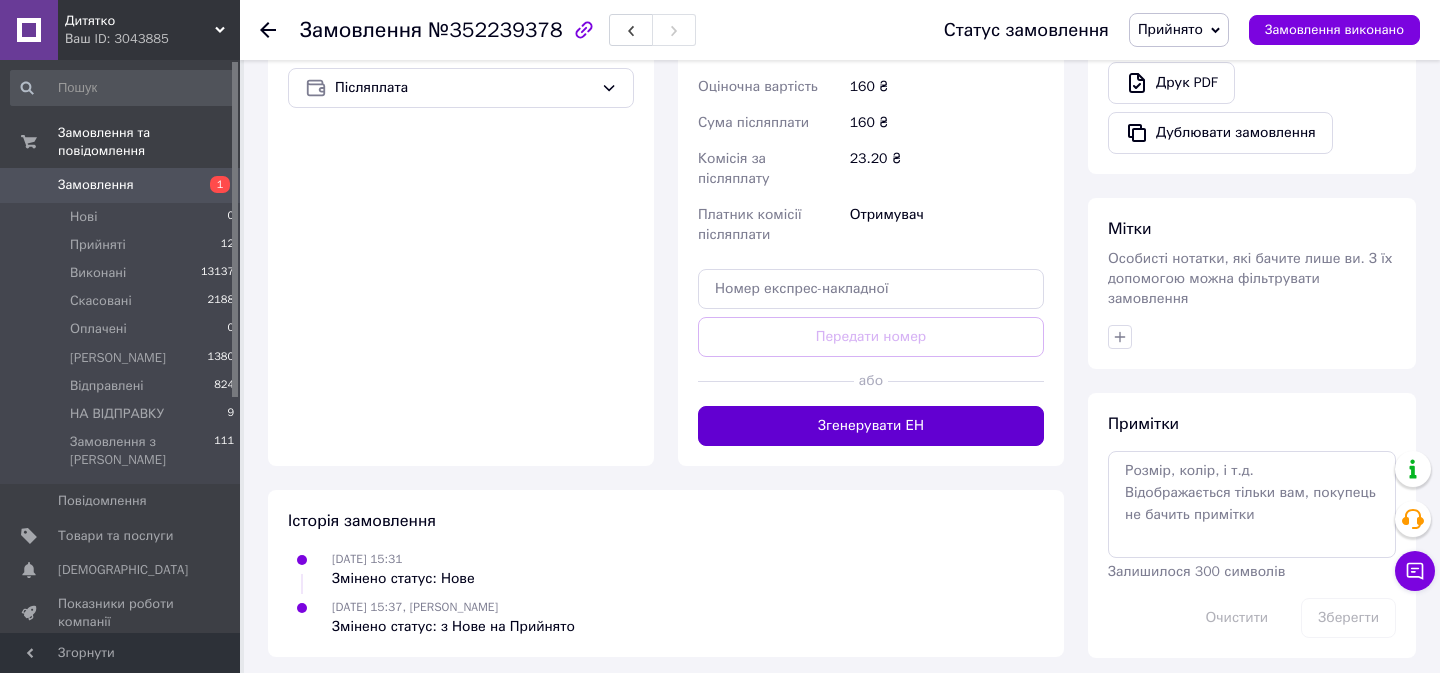 click on "Згенерувати ЕН" at bounding box center (871, 426) 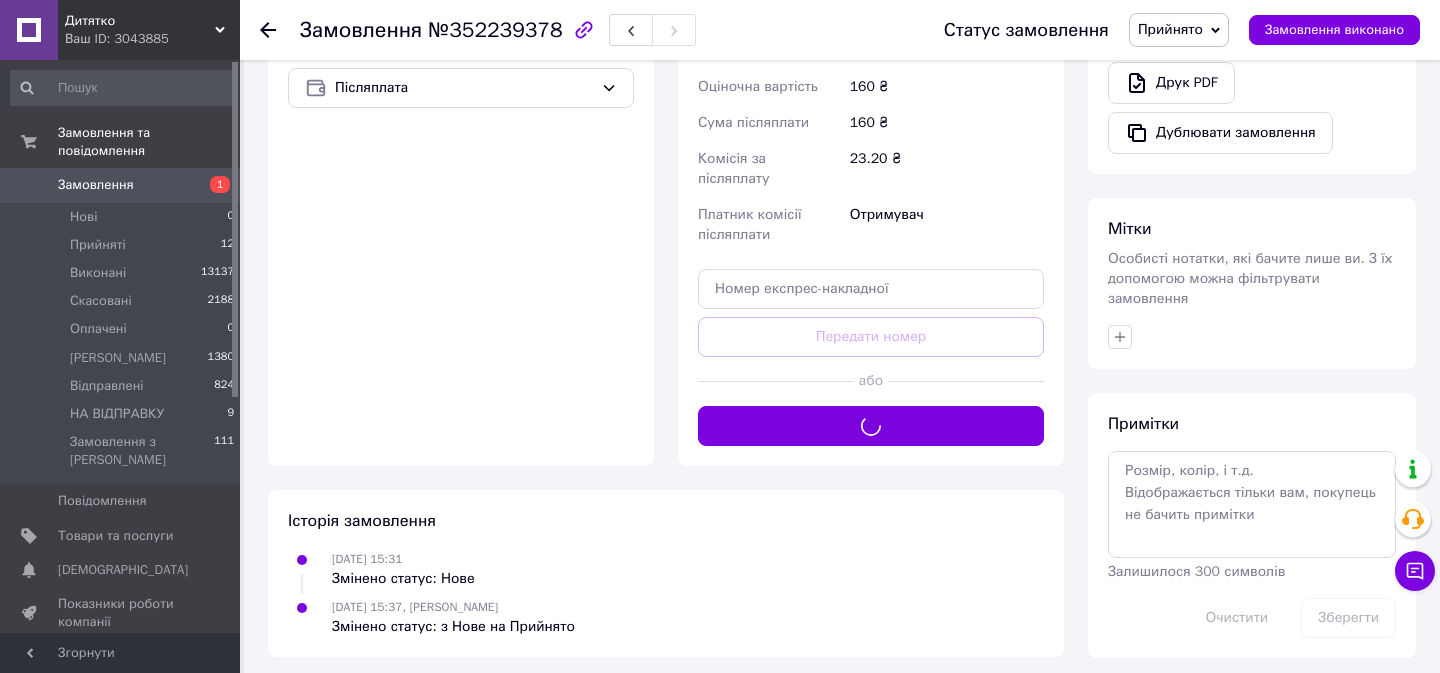 click on "Прийнято" at bounding box center (1170, 29) 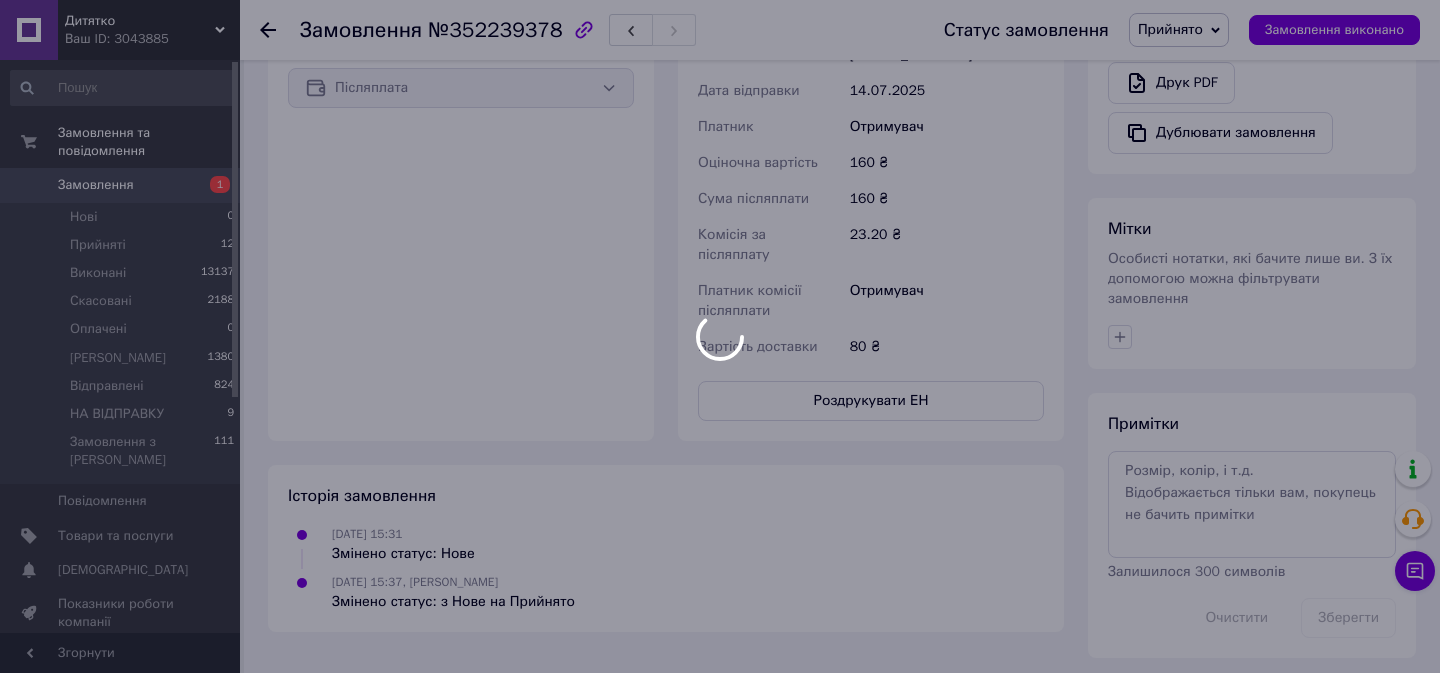 click at bounding box center [720, 336] 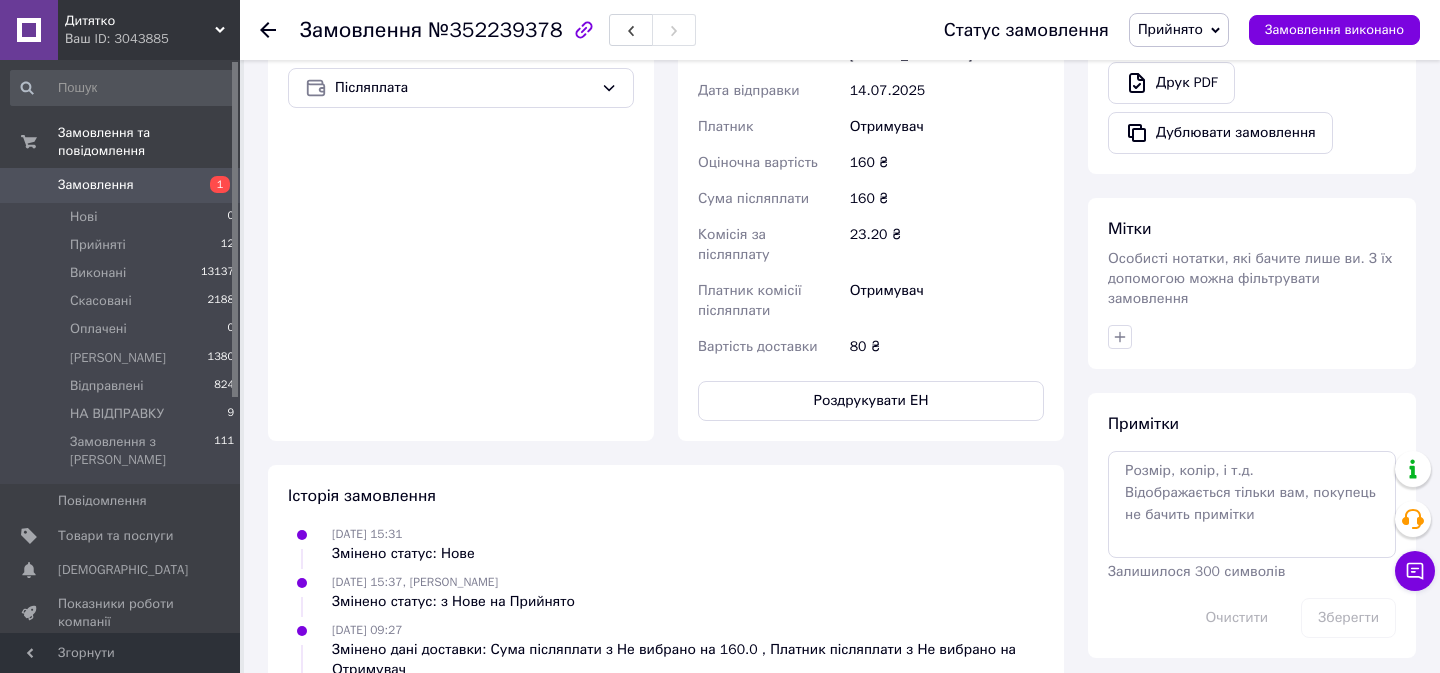 click on "Прийнято" at bounding box center (1170, 29) 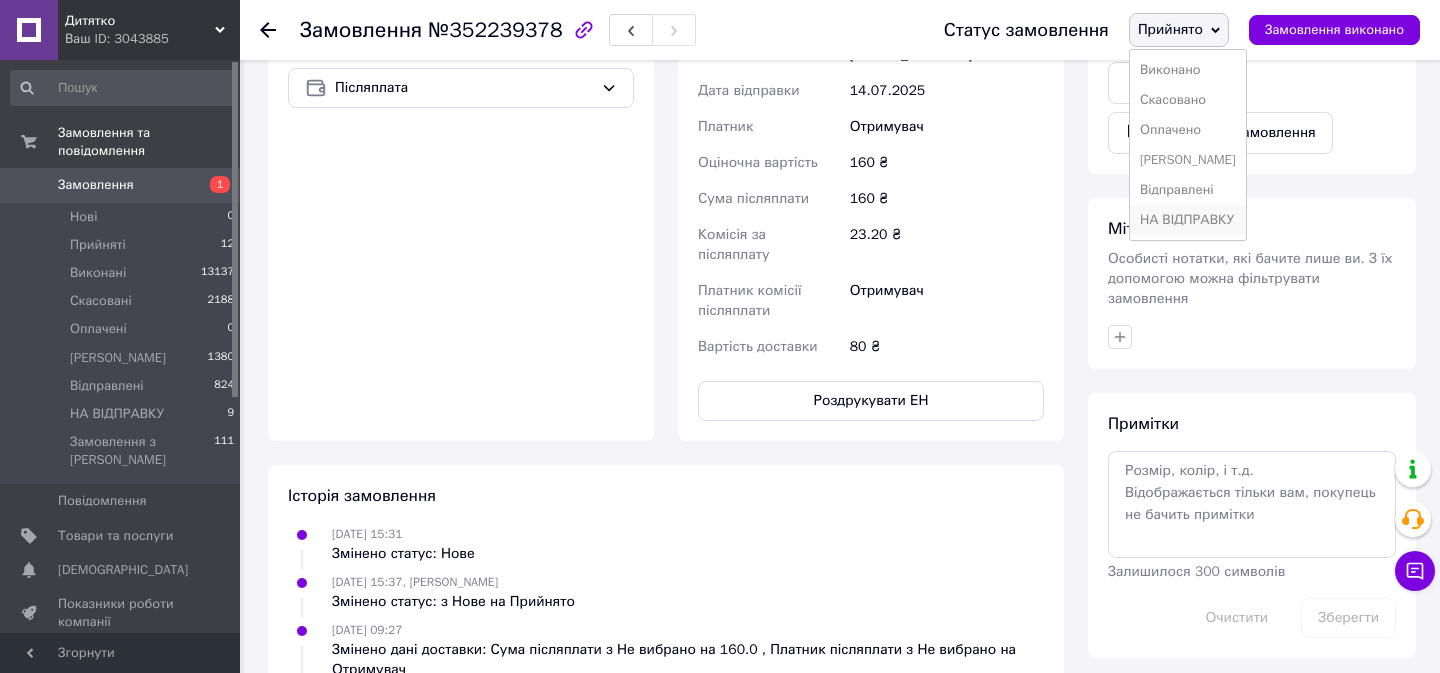 click on "НА ВІДПРАВКУ" at bounding box center (1188, 220) 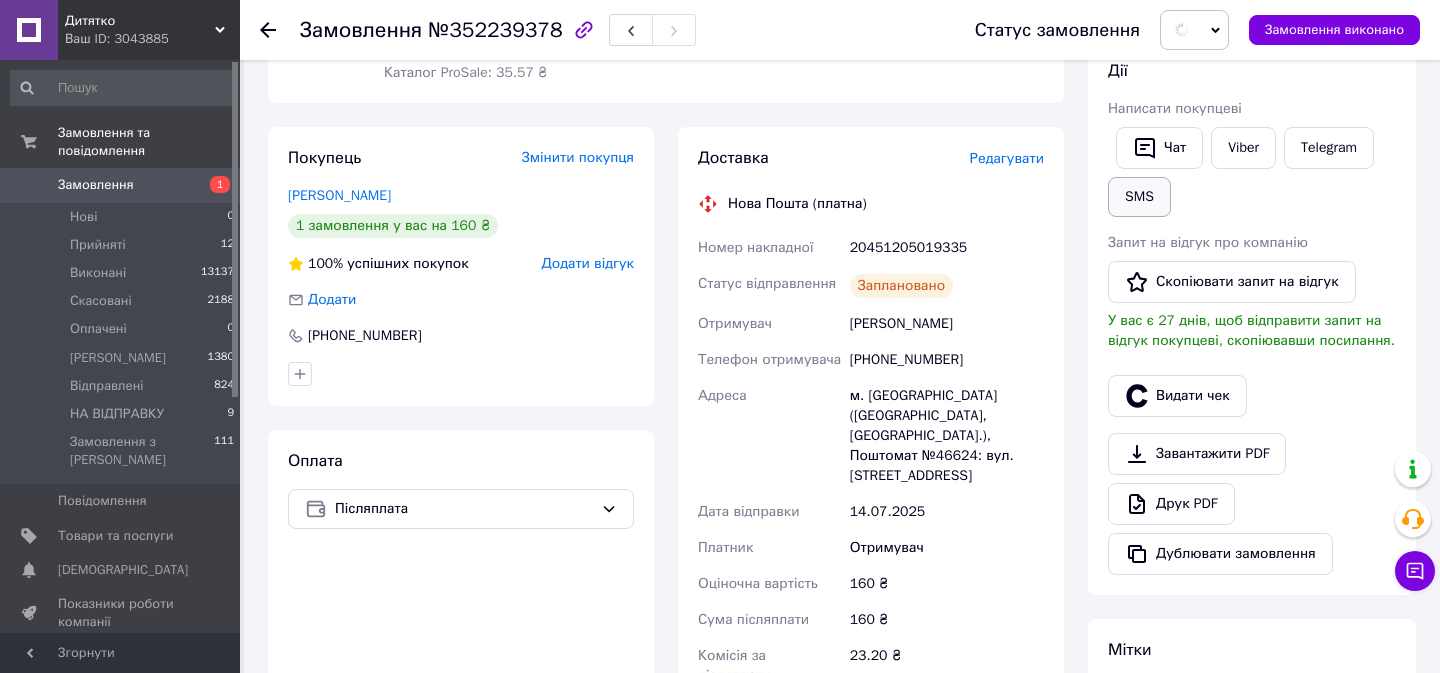 scroll, scrollTop: 299, scrollLeft: 0, axis: vertical 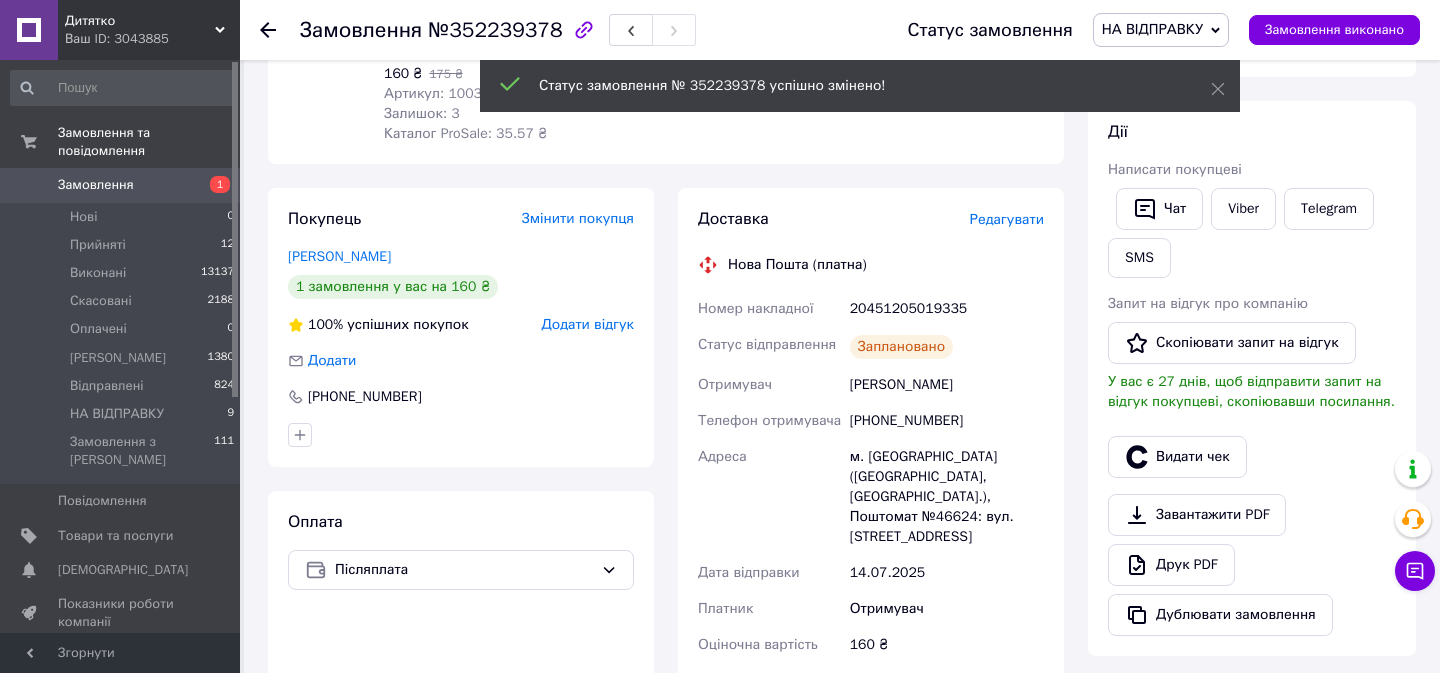 click on "20451205019335" at bounding box center [947, 309] 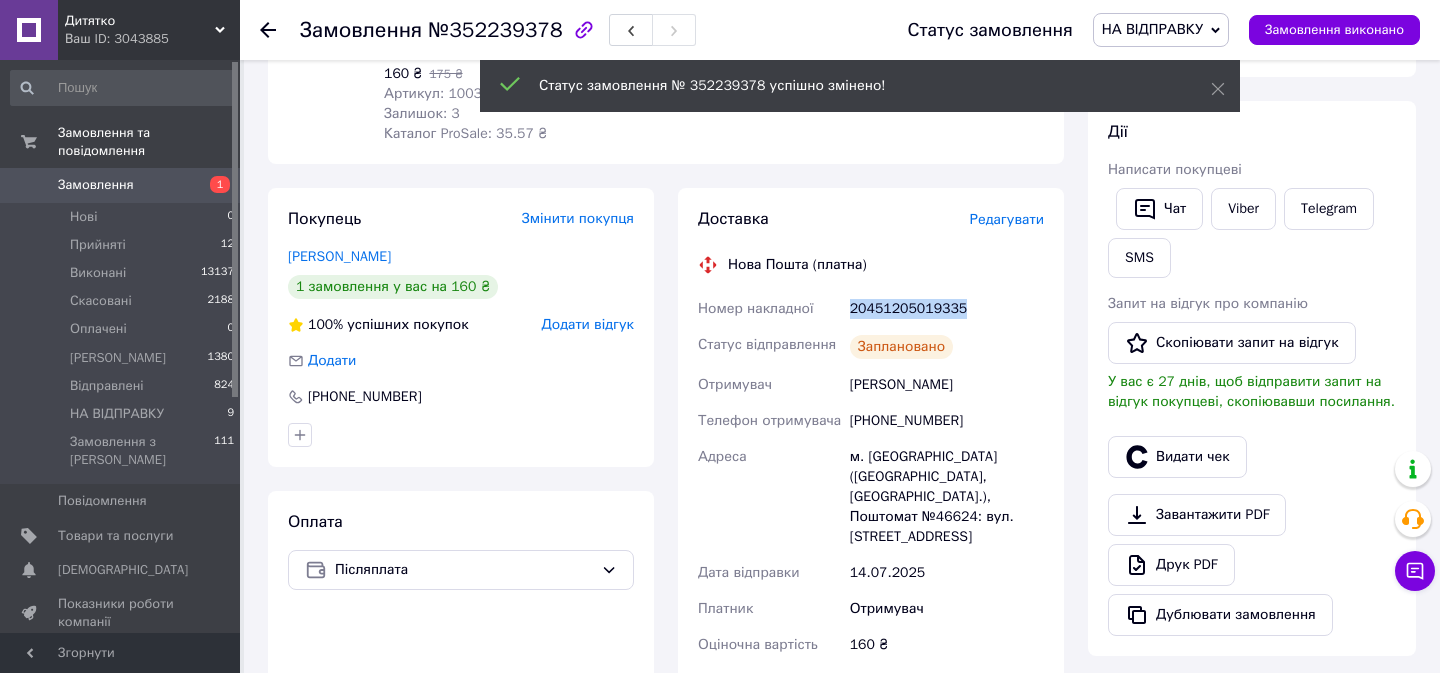 click on "20451205019335" at bounding box center (947, 309) 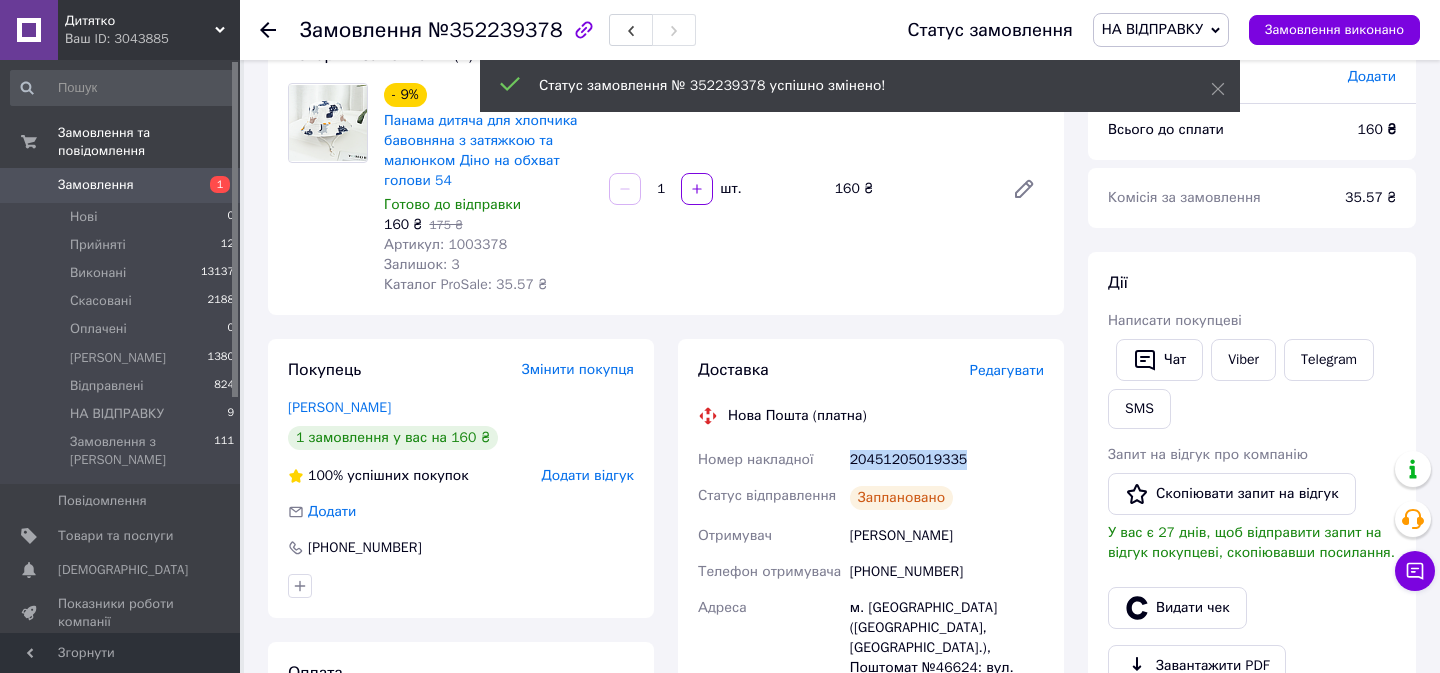 scroll, scrollTop: 0, scrollLeft: 0, axis: both 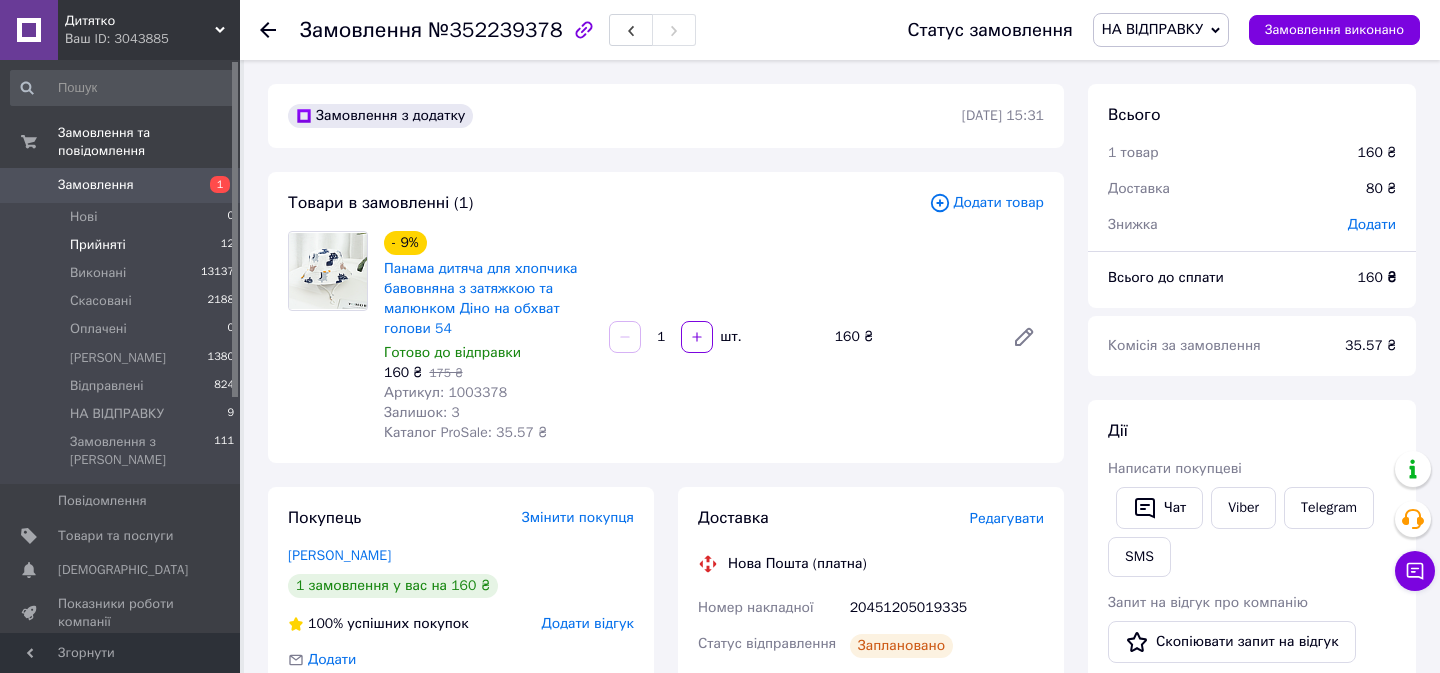 click on "Прийняті" at bounding box center (98, 245) 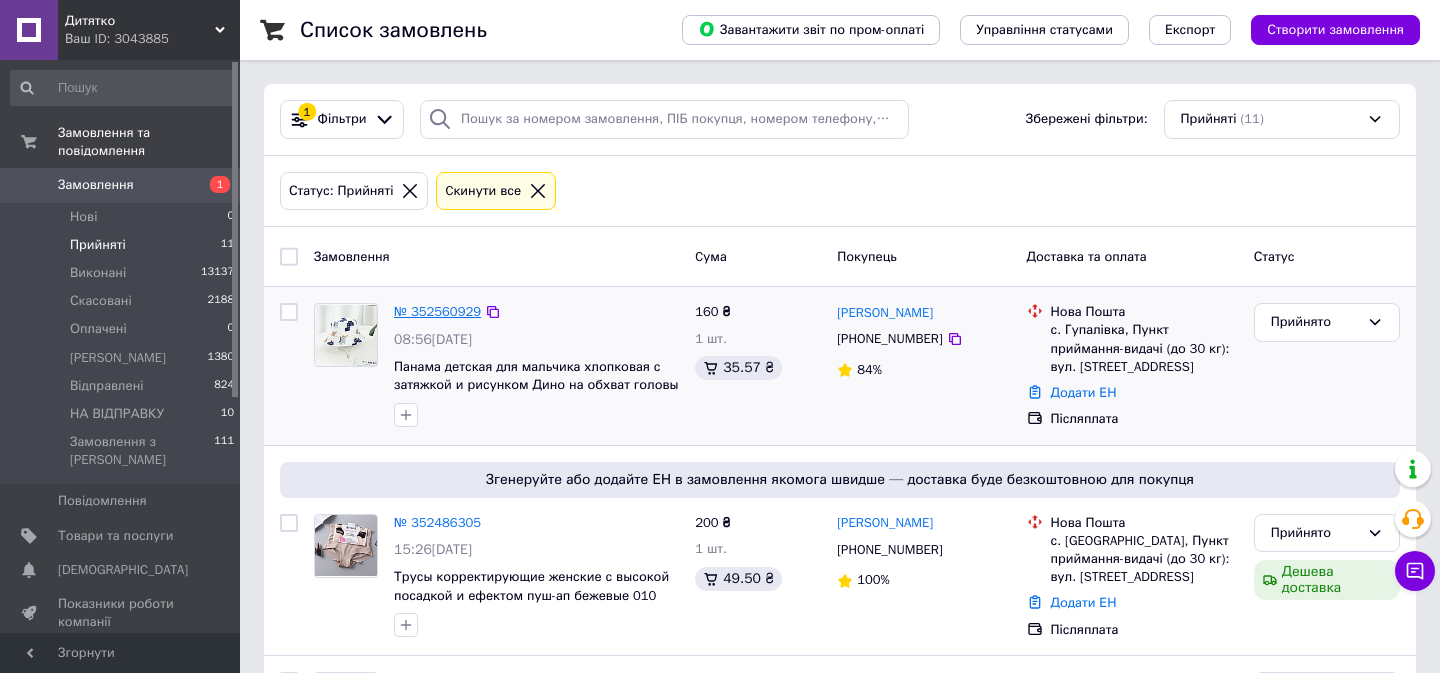 click on "№ 352560929" at bounding box center [437, 311] 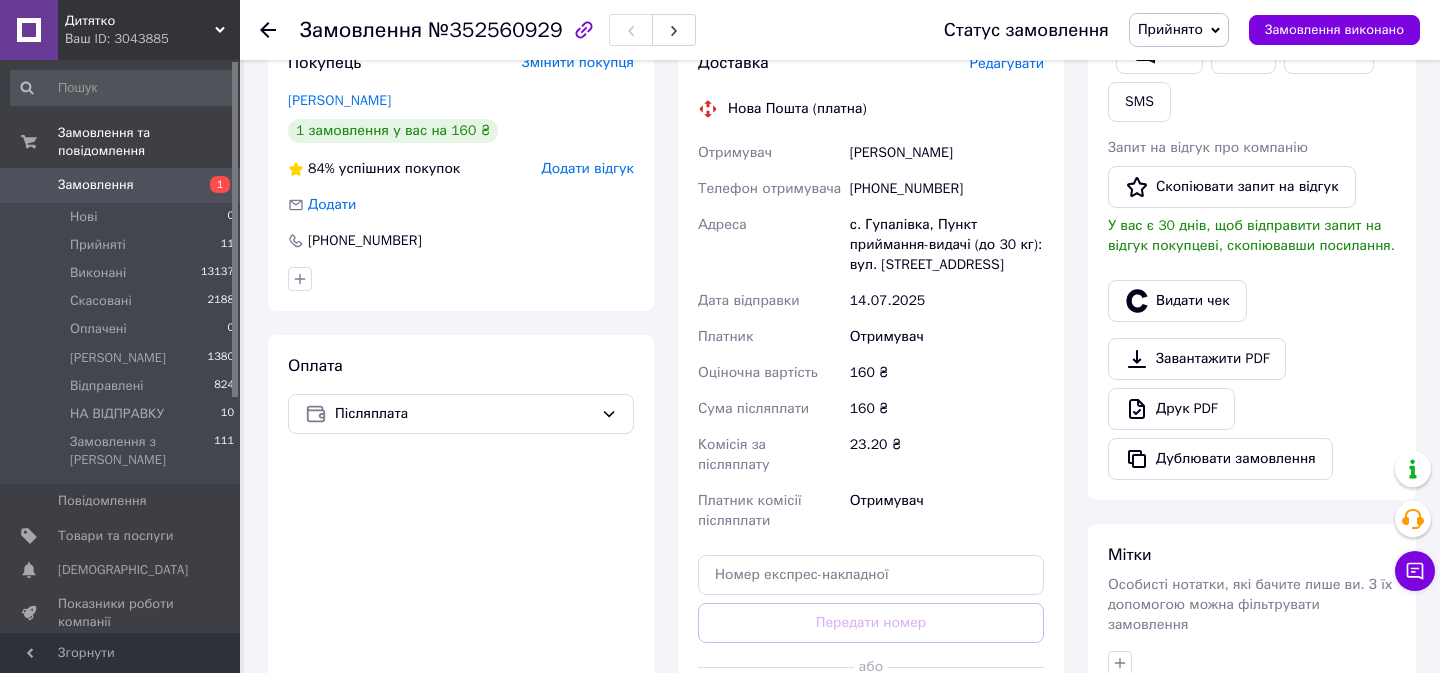 scroll, scrollTop: 690, scrollLeft: 0, axis: vertical 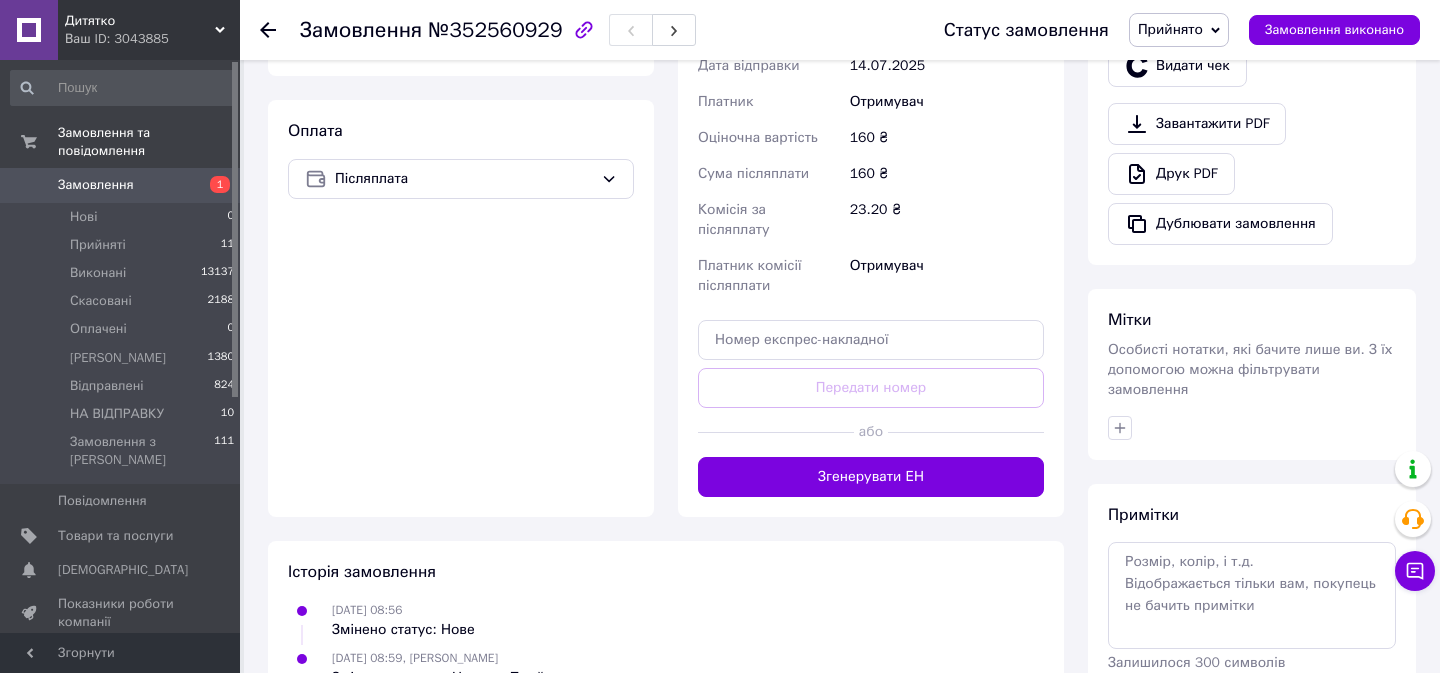 click at bounding box center [776, 432] 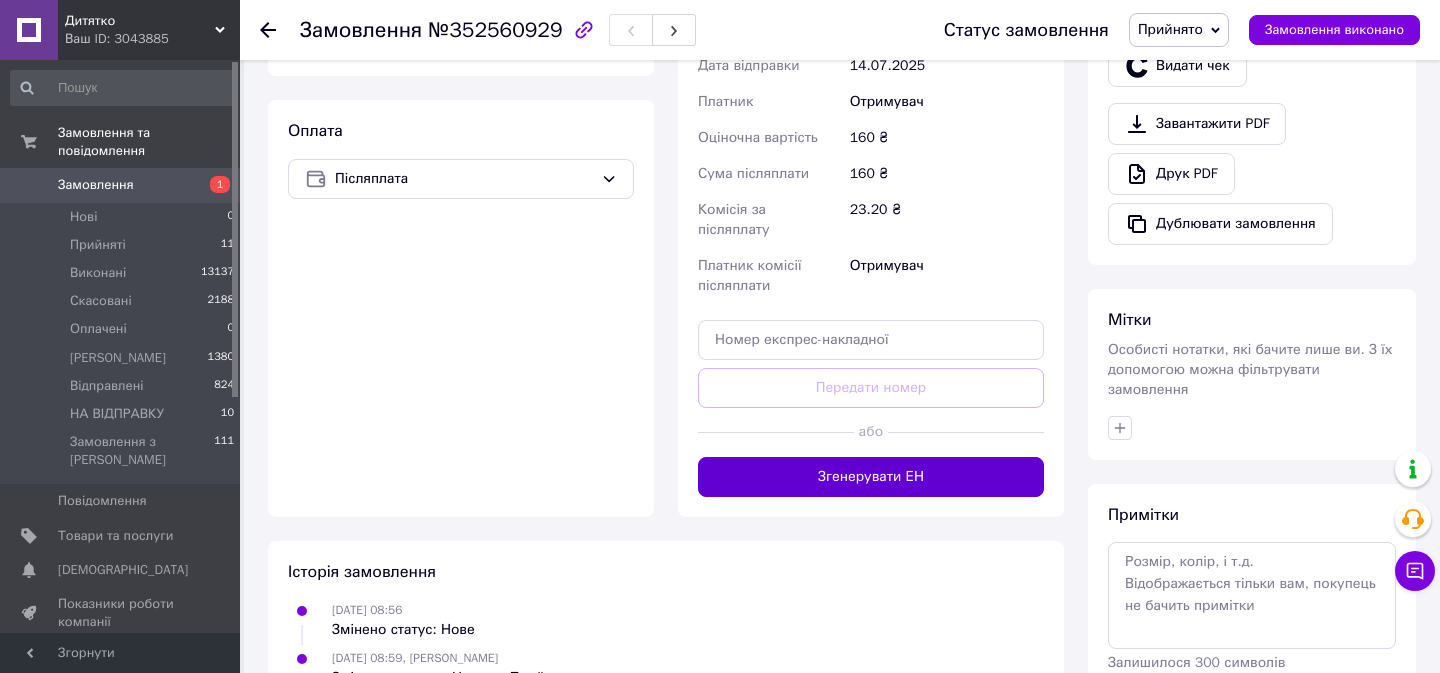click on "Згенерувати ЕН" at bounding box center [871, 477] 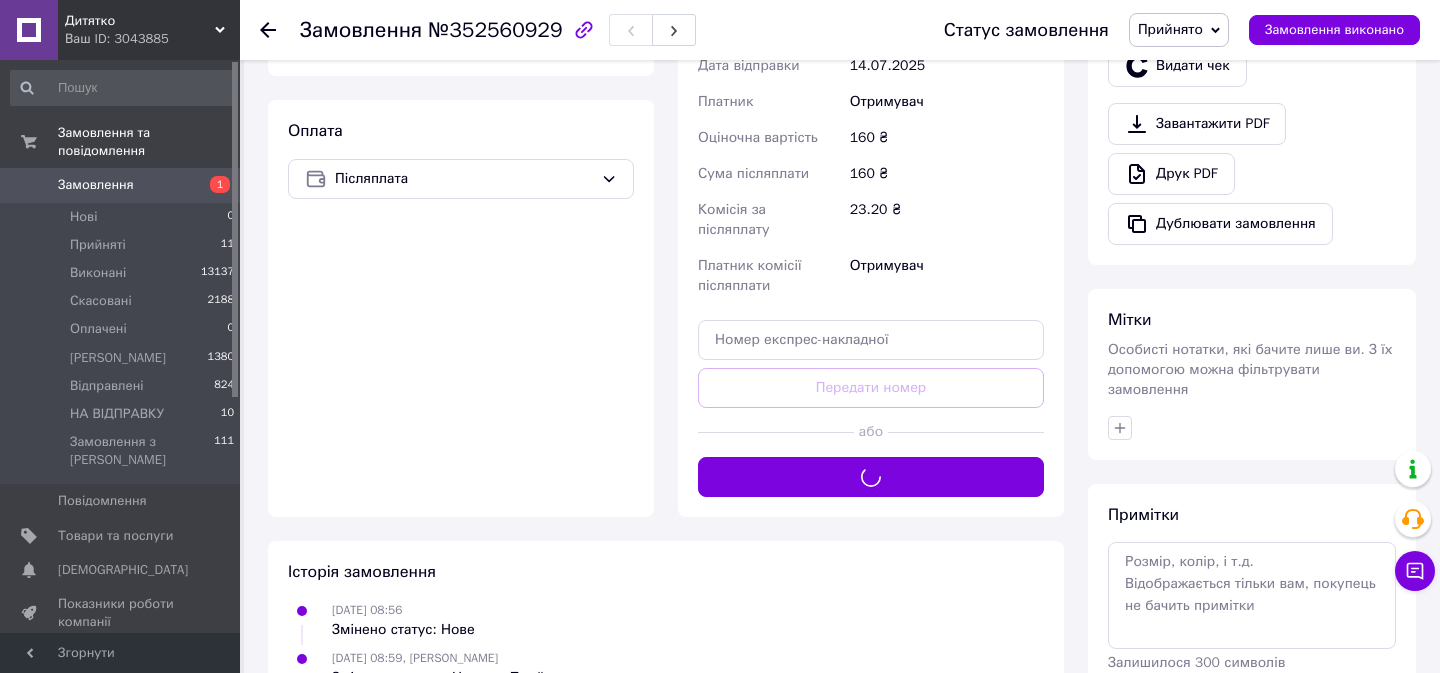 click on "Прийнято" at bounding box center [1170, 29] 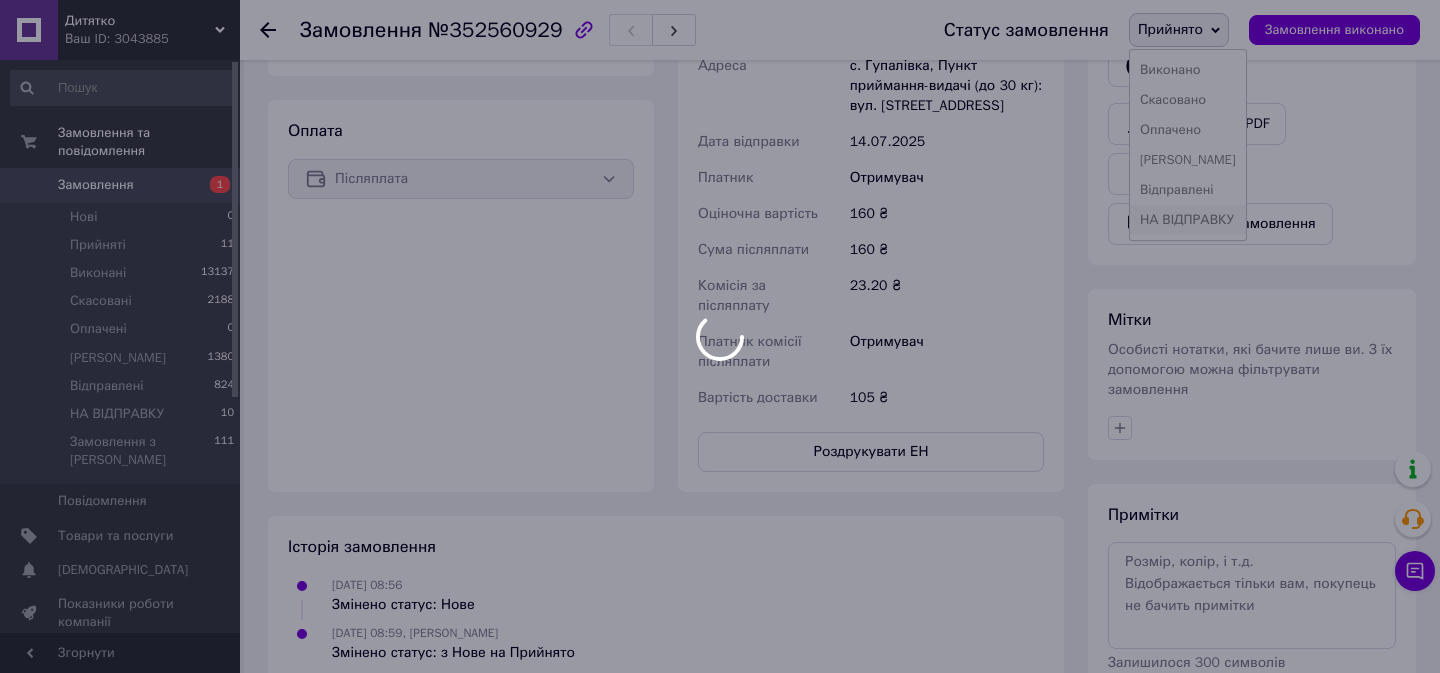 click on "Дитятко Ваш ID: 3043885 Сайт Дитятко Кабінет покупця Перевірити стан системи Сторінка на порталі Довідка Вийти Замовлення та повідомлення Замовлення 1 Нові 0 Прийняті 11 Виконані 13137 Скасовані 2188 Оплачені 0 [PERSON_NAME] 1380 Відправлені 824 НА ВІДПРАВКУ 10 Замовлення з Розетки 111 Повідомлення 0 Товари та послуги Сповіщення 0 0 Показники роботи компанії Панель управління Відгуки Покупці Каталог ProSale Аналітика Інструменти веб-майстра та SEO Управління сайтом Гаманець компанії [PERSON_NAME] Тарифи та рахунки Prom топ - 9%" at bounding box center (720, 41) 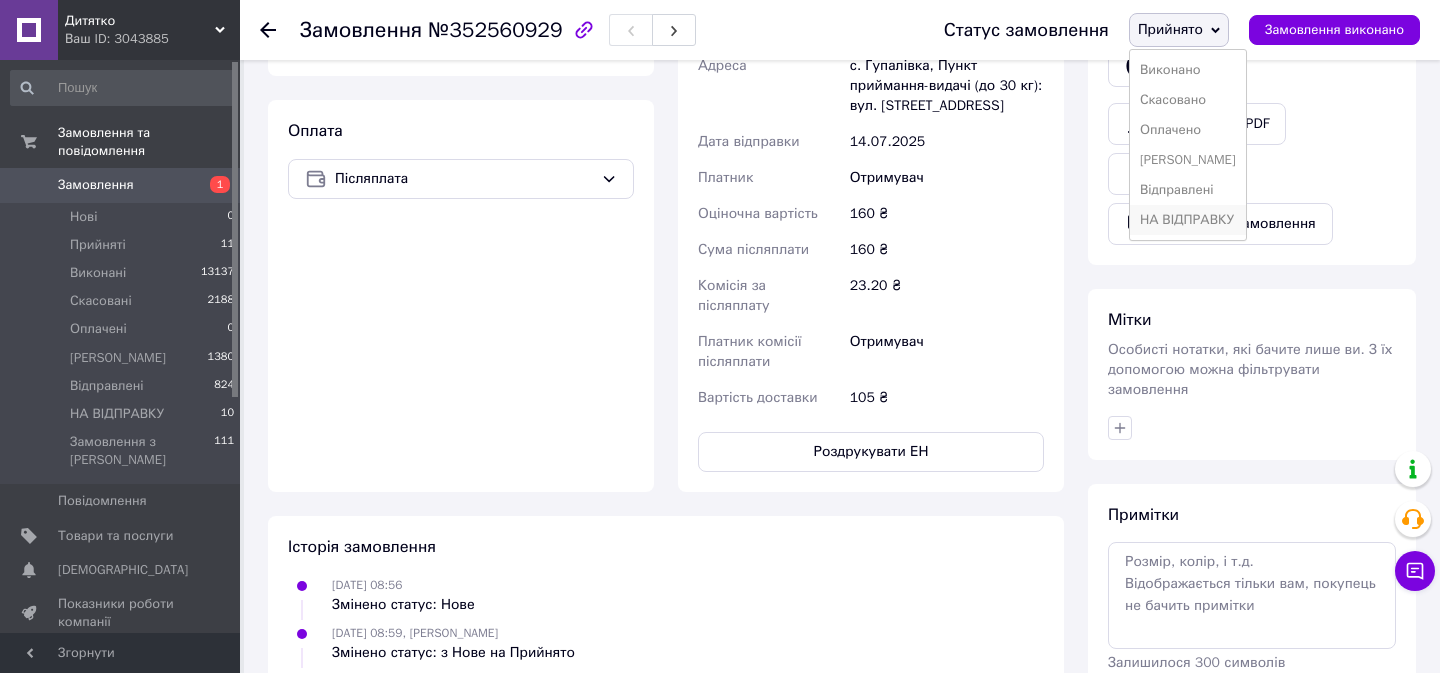 click on "НА ВІДПРАВКУ" at bounding box center (1188, 220) 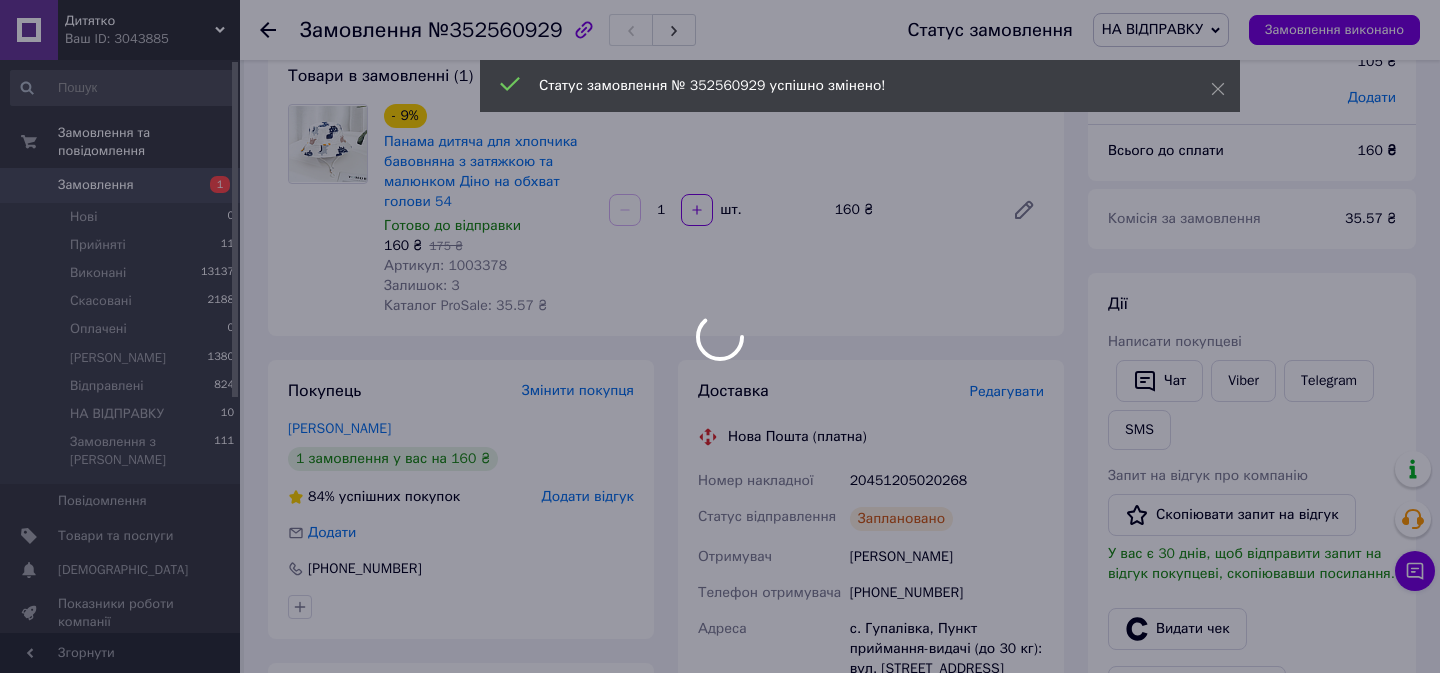 scroll, scrollTop: 102, scrollLeft: 0, axis: vertical 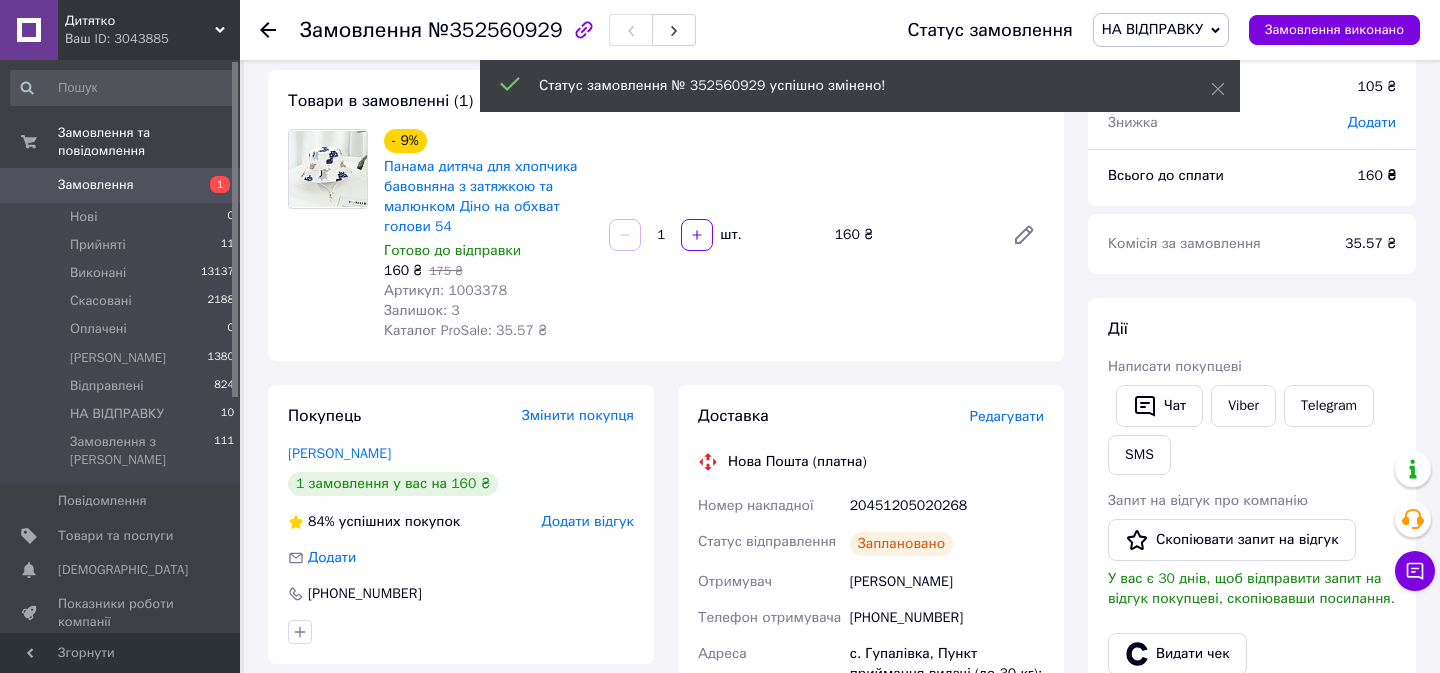 click on "20451205020268" at bounding box center (947, 506) 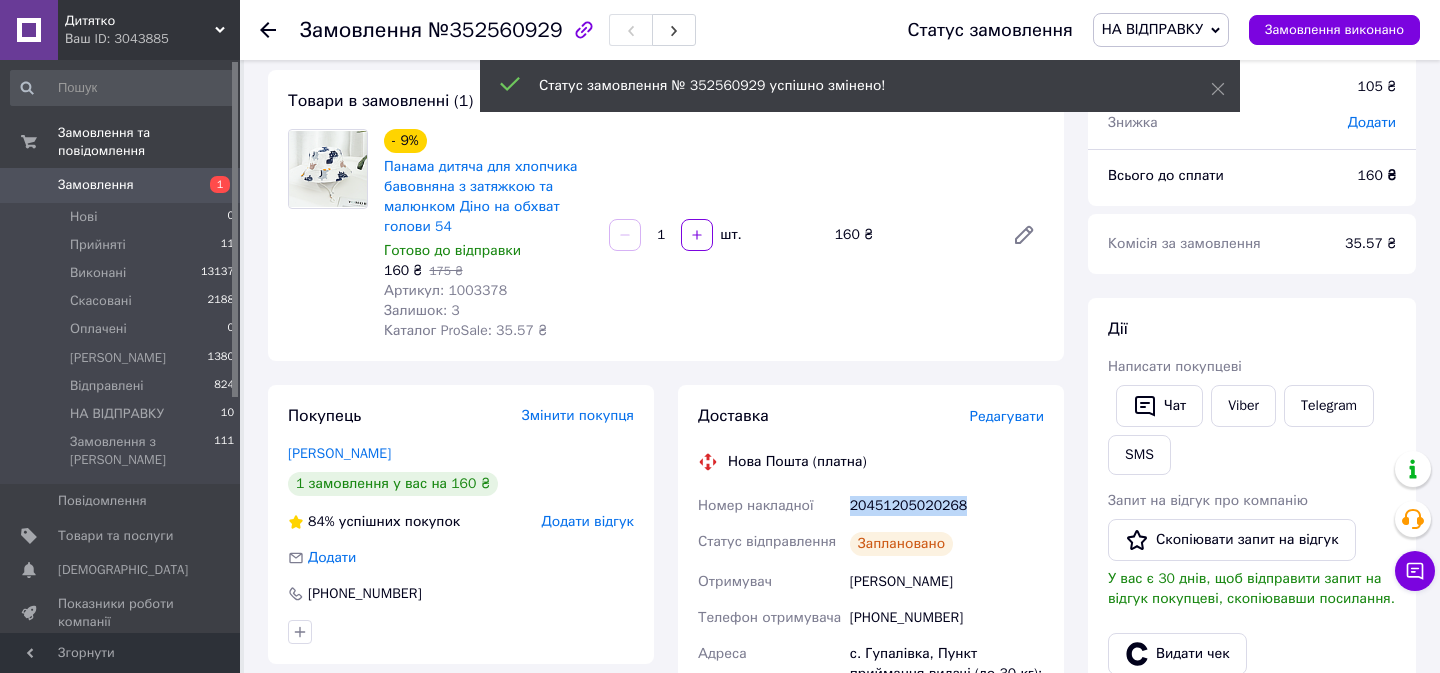 click on "20451205020268" at bounding box center [947, 506] 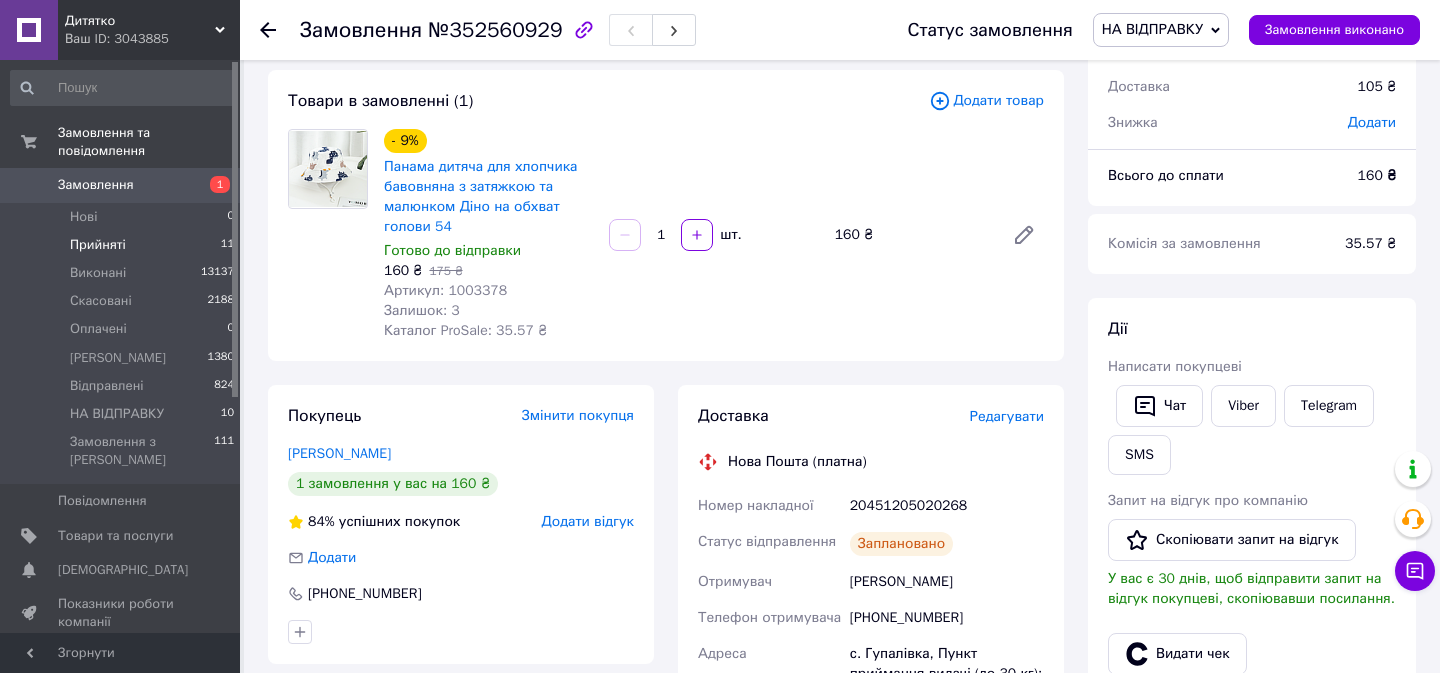 click on "Прийняті" at bounding box center (98, 245) 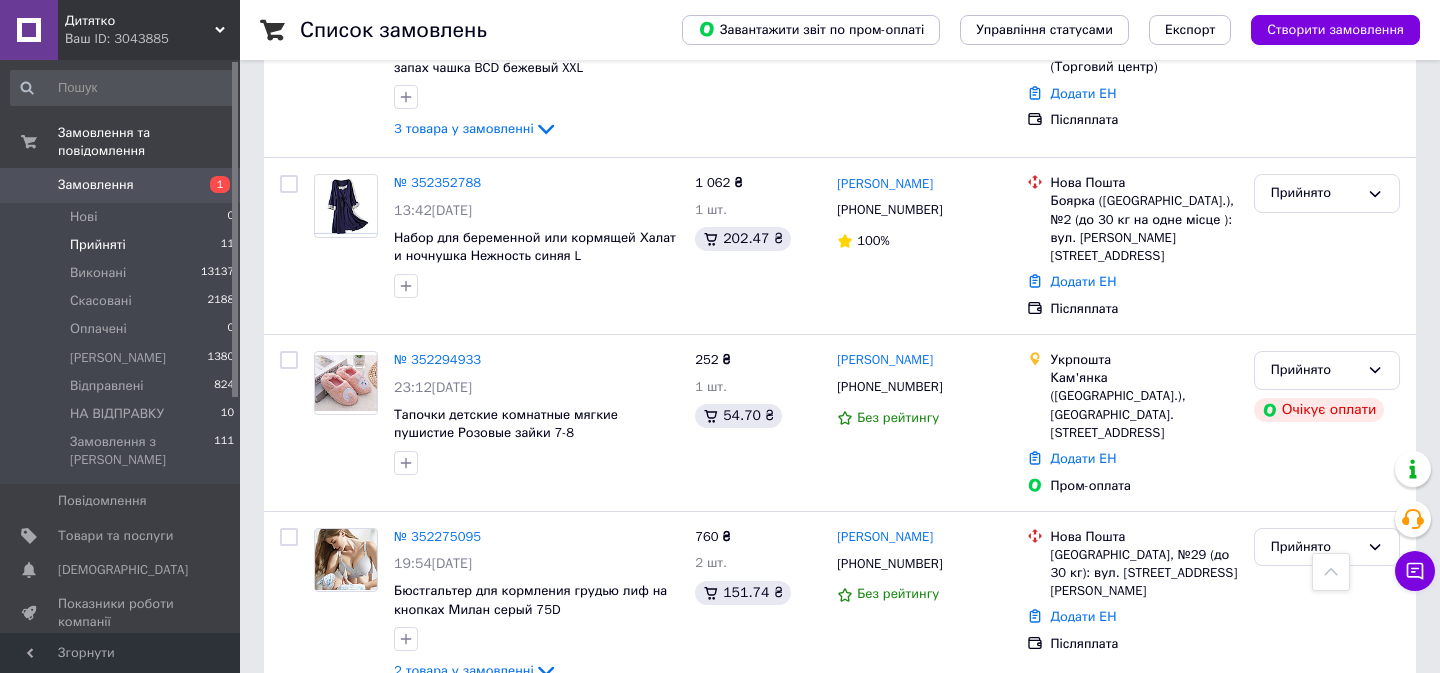 scroll, scrollTop: 1618, scrollLeft: 0, axis: vertical 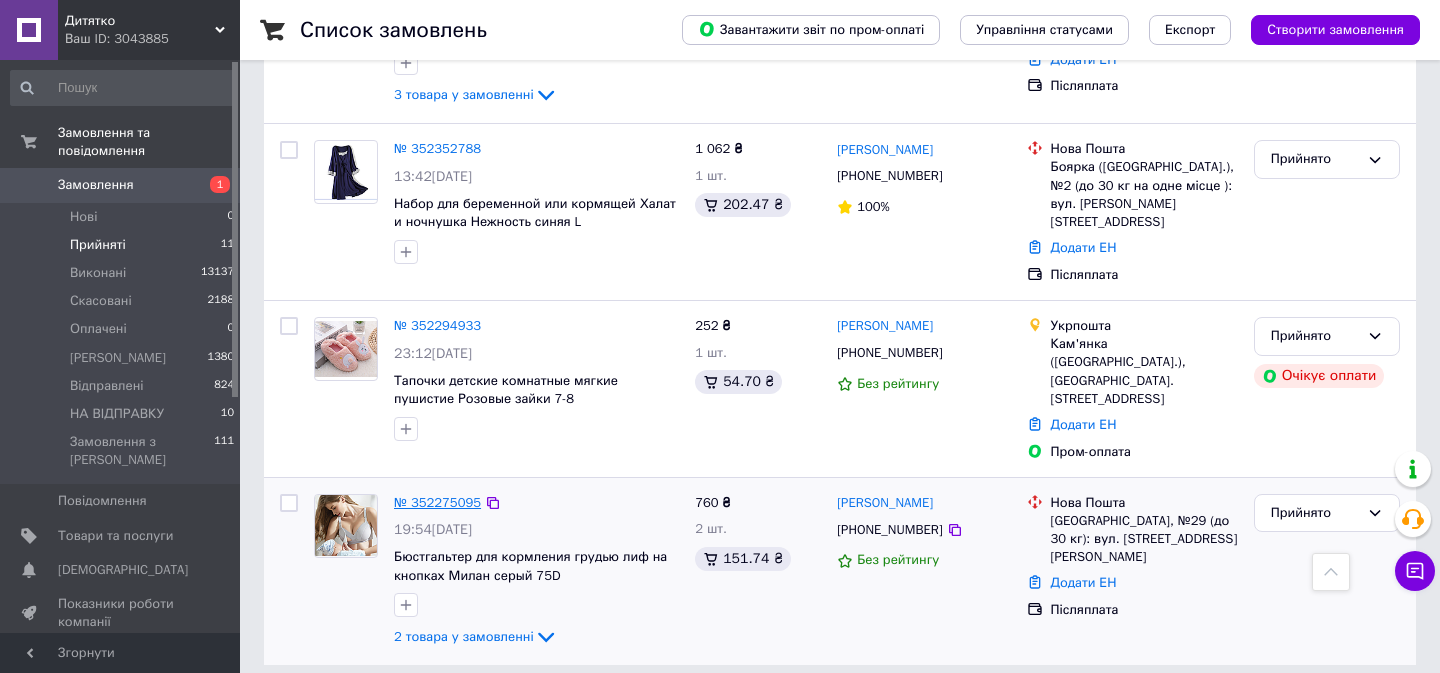 click on "№ 352275095" at bounding box center [437, 502] 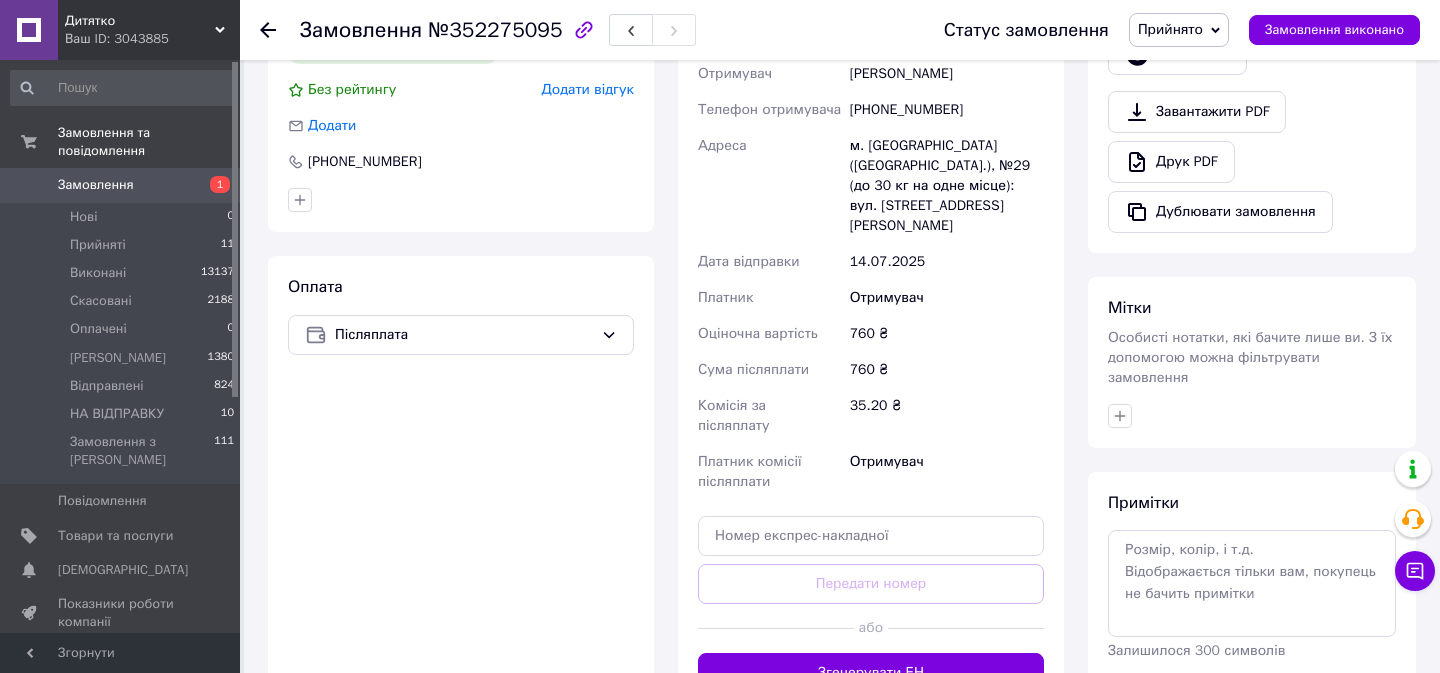 scroll, scrollTop: 801, scrollLeft: 0, axis: vertical 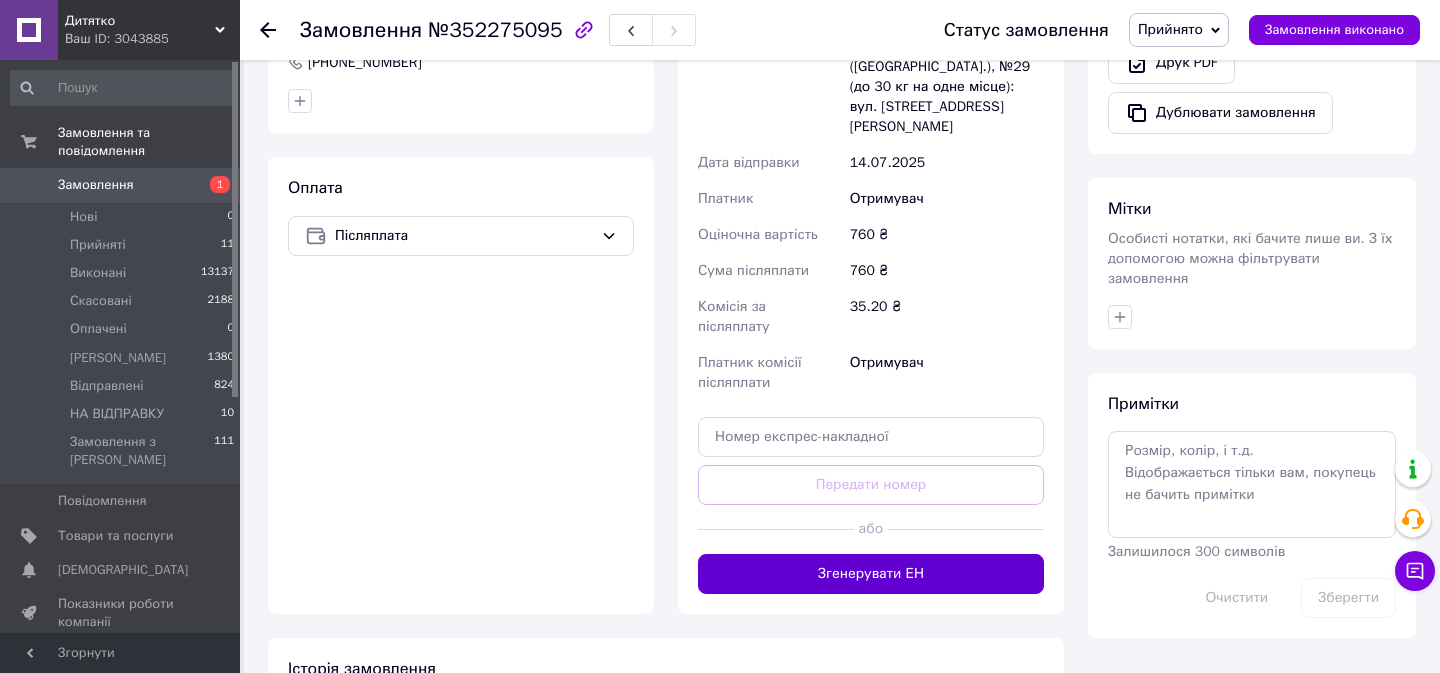 click on "Згенерувати ЕН" at bounding box center [871, 574] 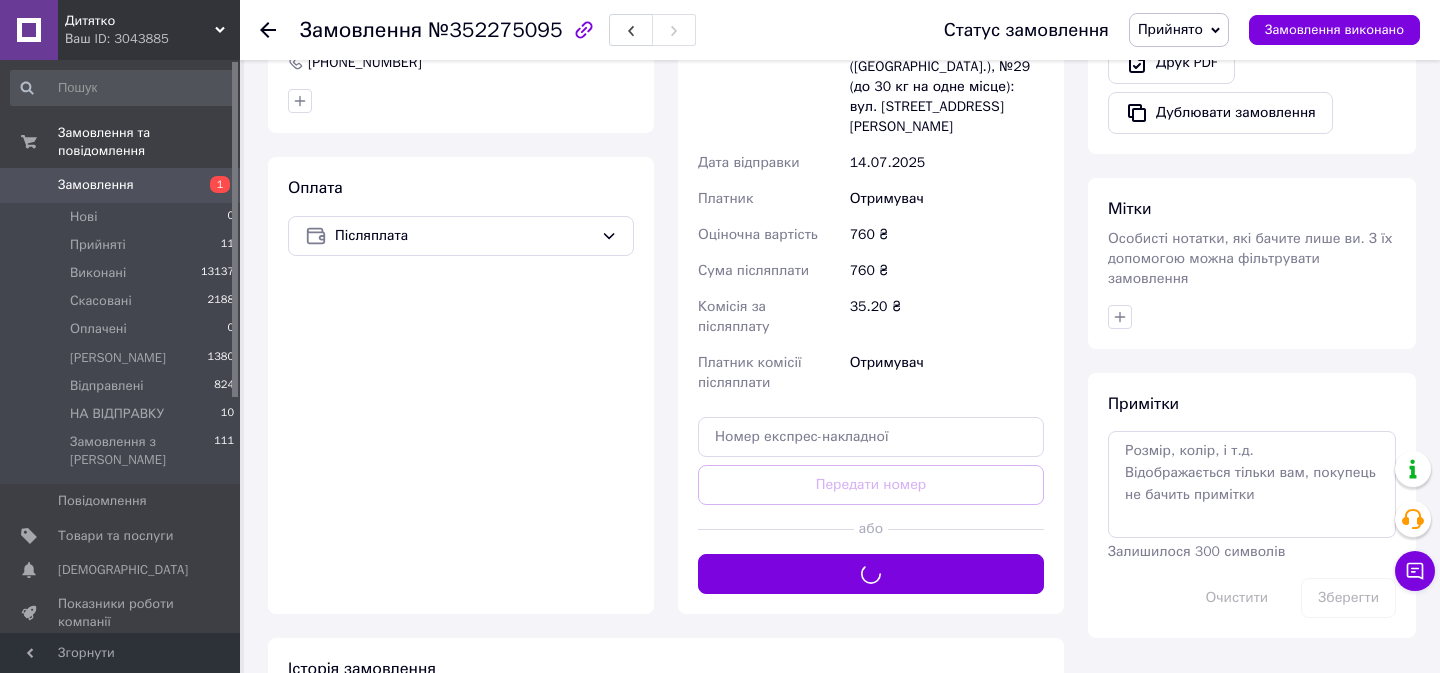 click on "Прийнято" at bounding box center (1179, 30) 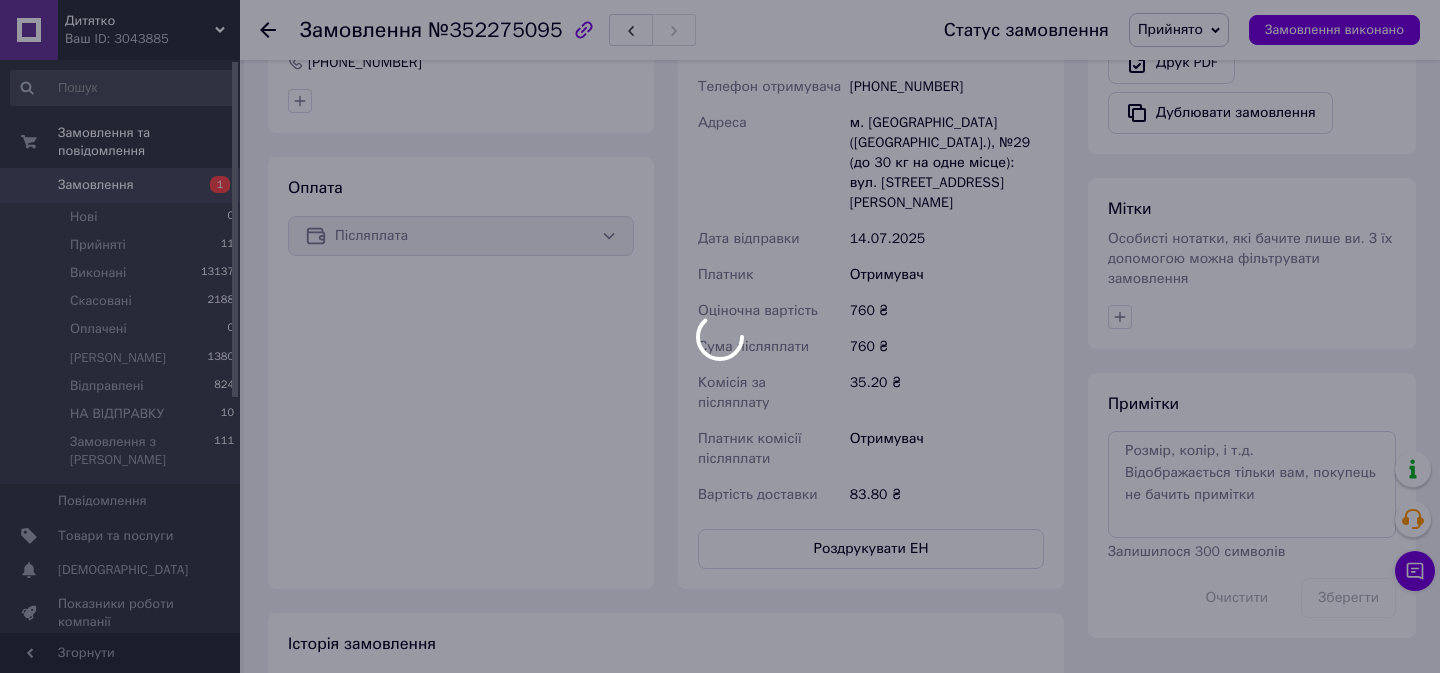 click at bounding box center [720, 336] 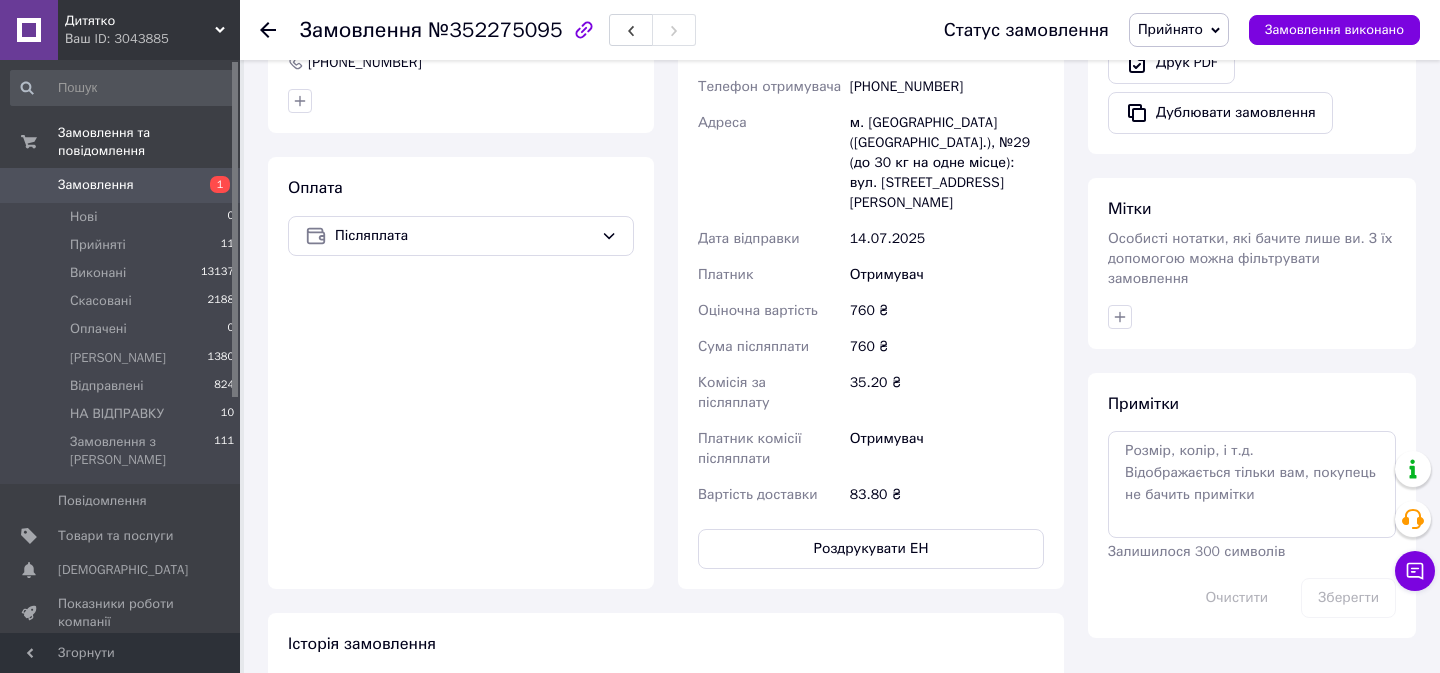 click on "Прийнято" at bounding box center [1179, 30] 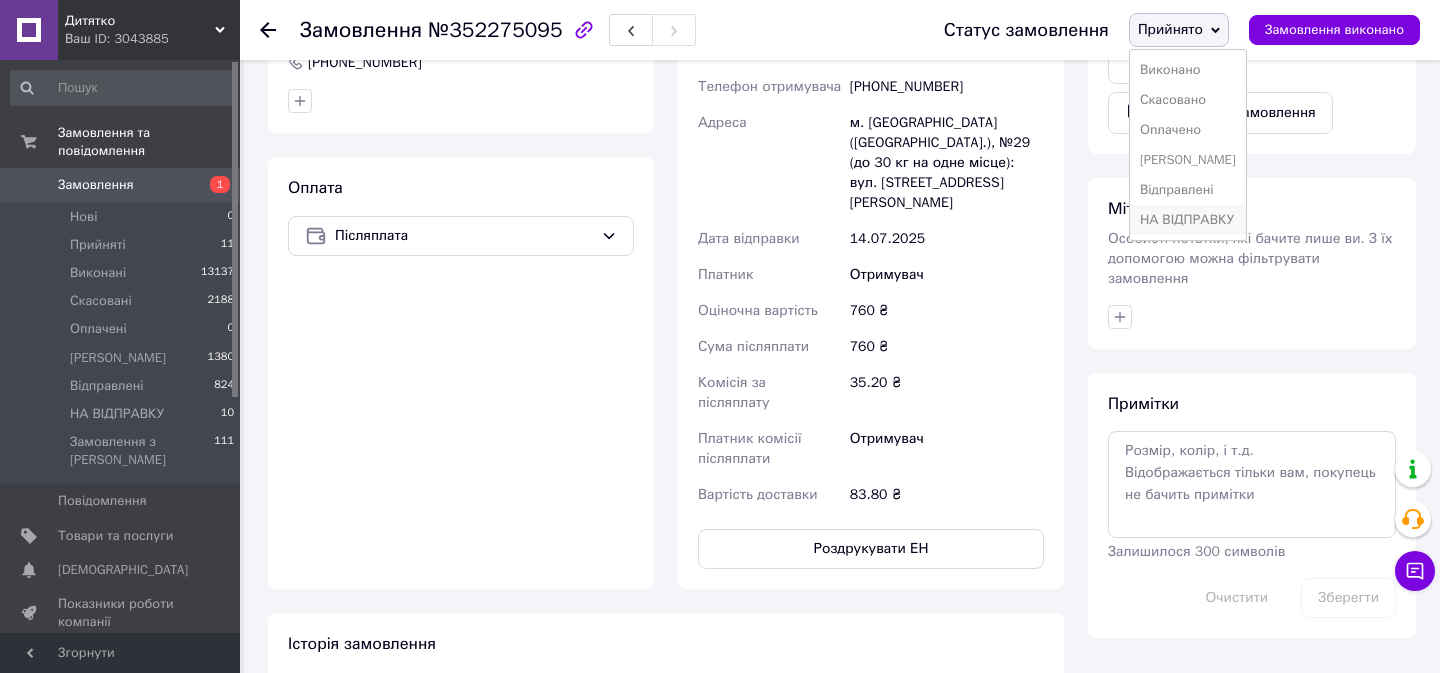 click on "НА ВІДПРАВКУ" at bounding box center (1188, 220) 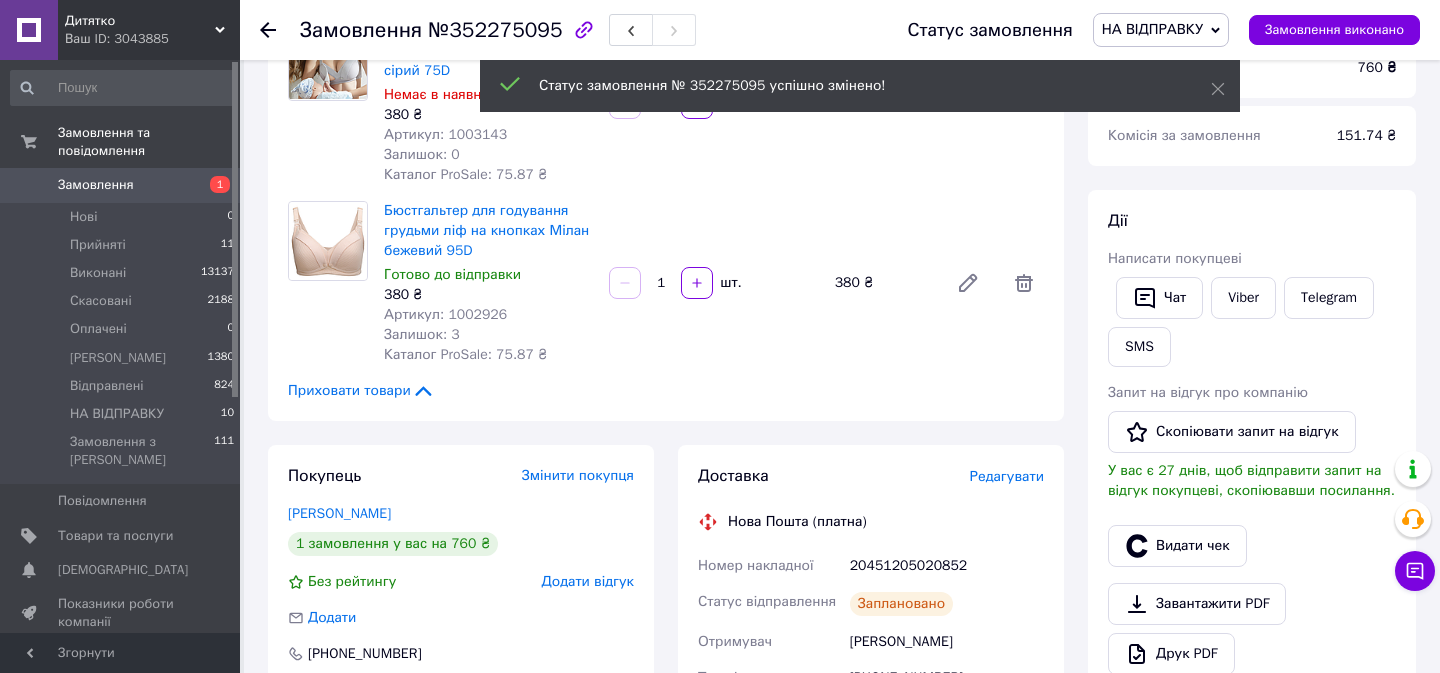 scroll, scrollTop: 213, scrollLeft: 0, axis: vertical 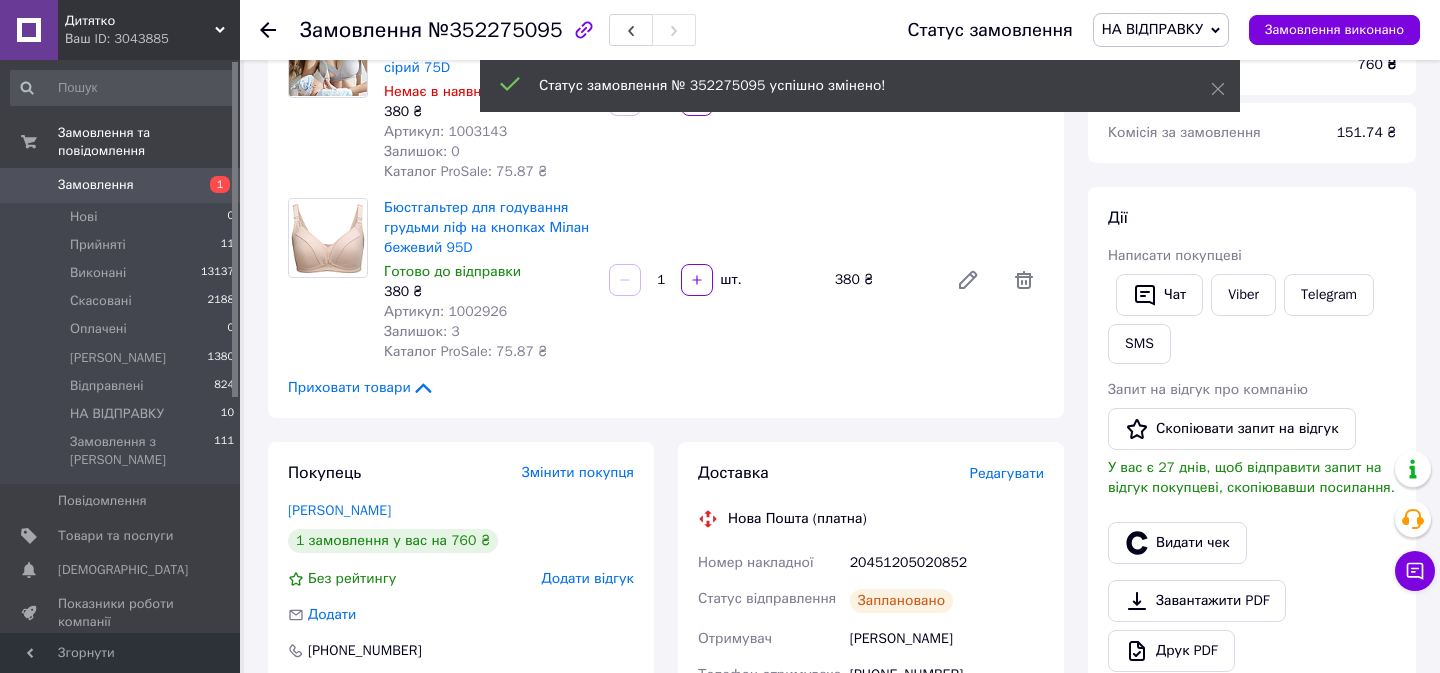 click on "20451205020852" at bounding box center [947, 563] 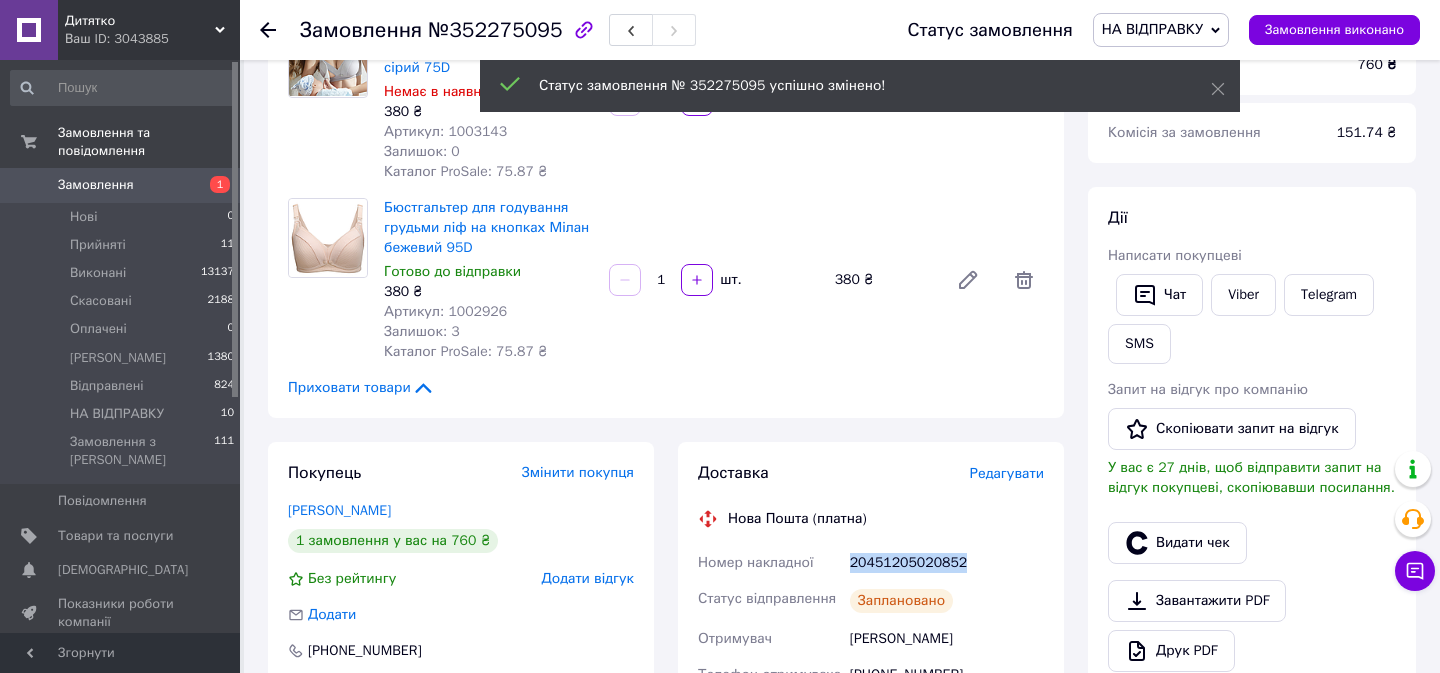 click on "20451205020852" at bounding box center (947, 563) 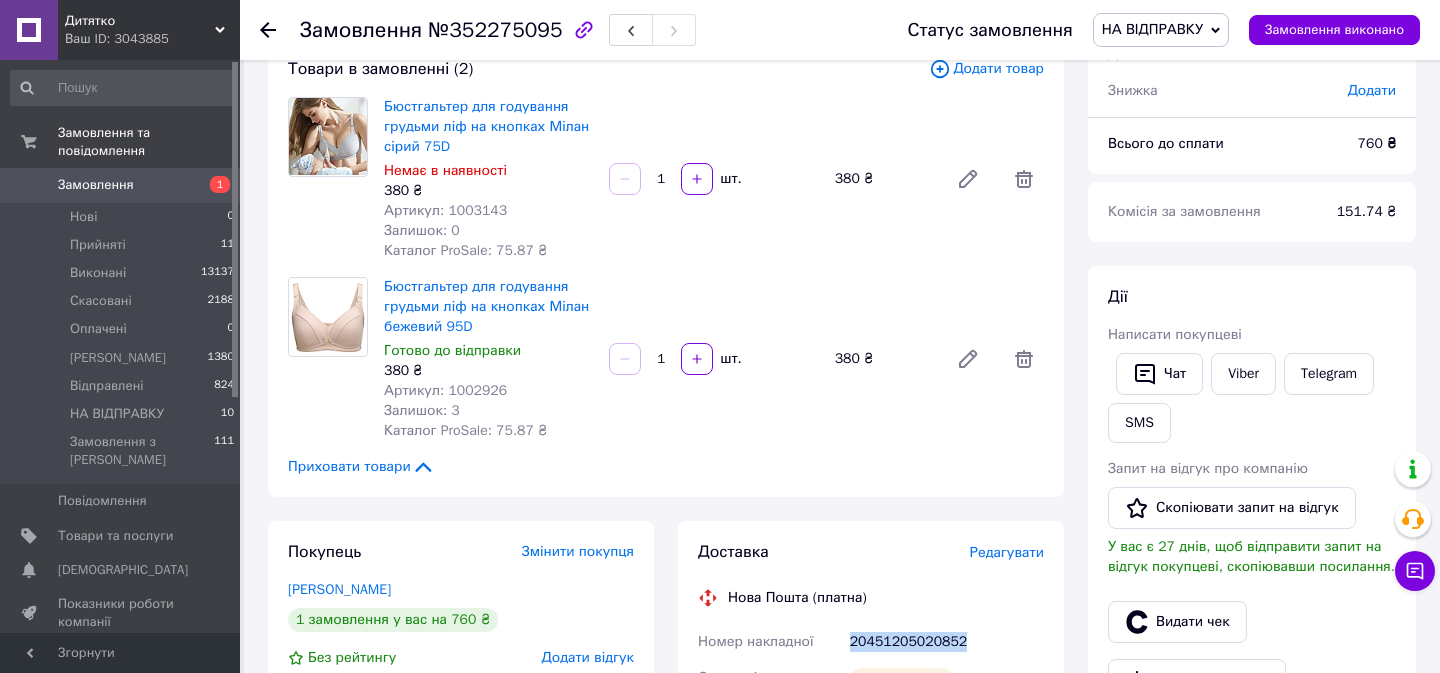 scroll, scrollTop: 127, scrollLeft: 0, axis: vertical 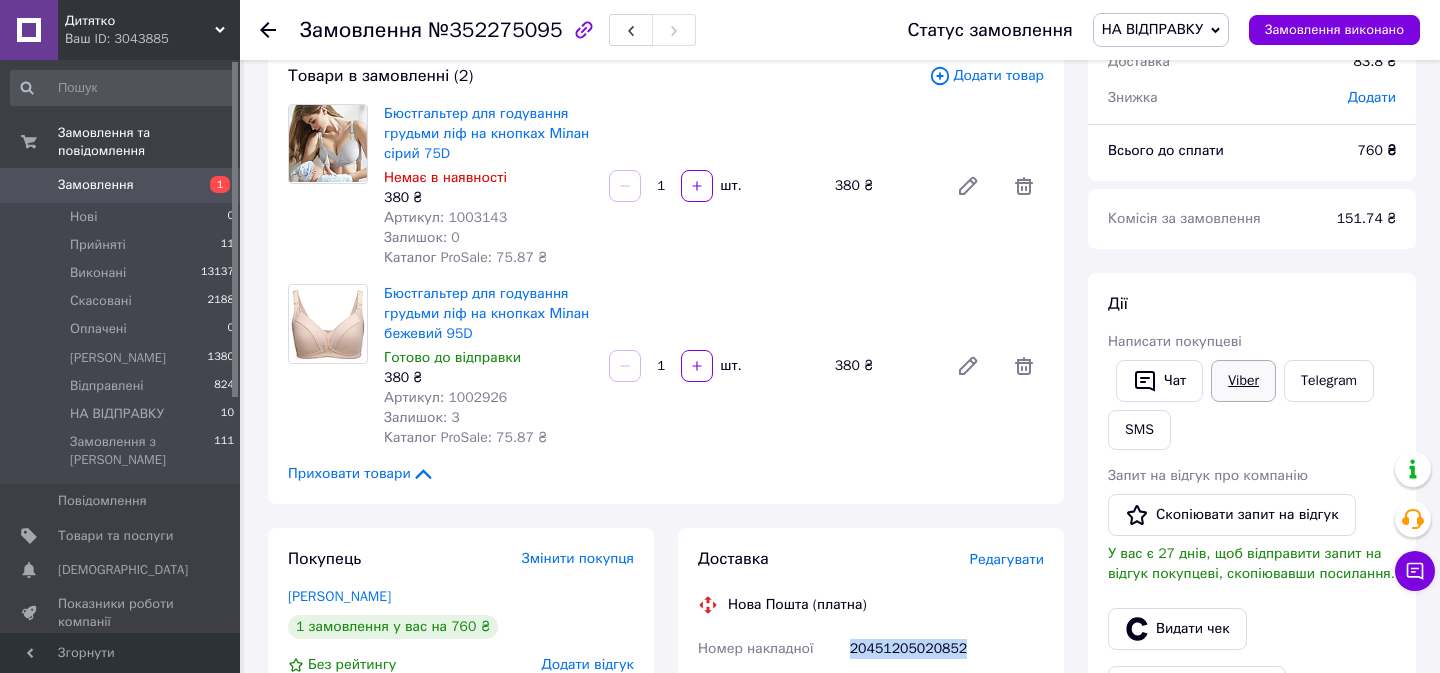 click on "Viber" at bounding box center [1243, 381] 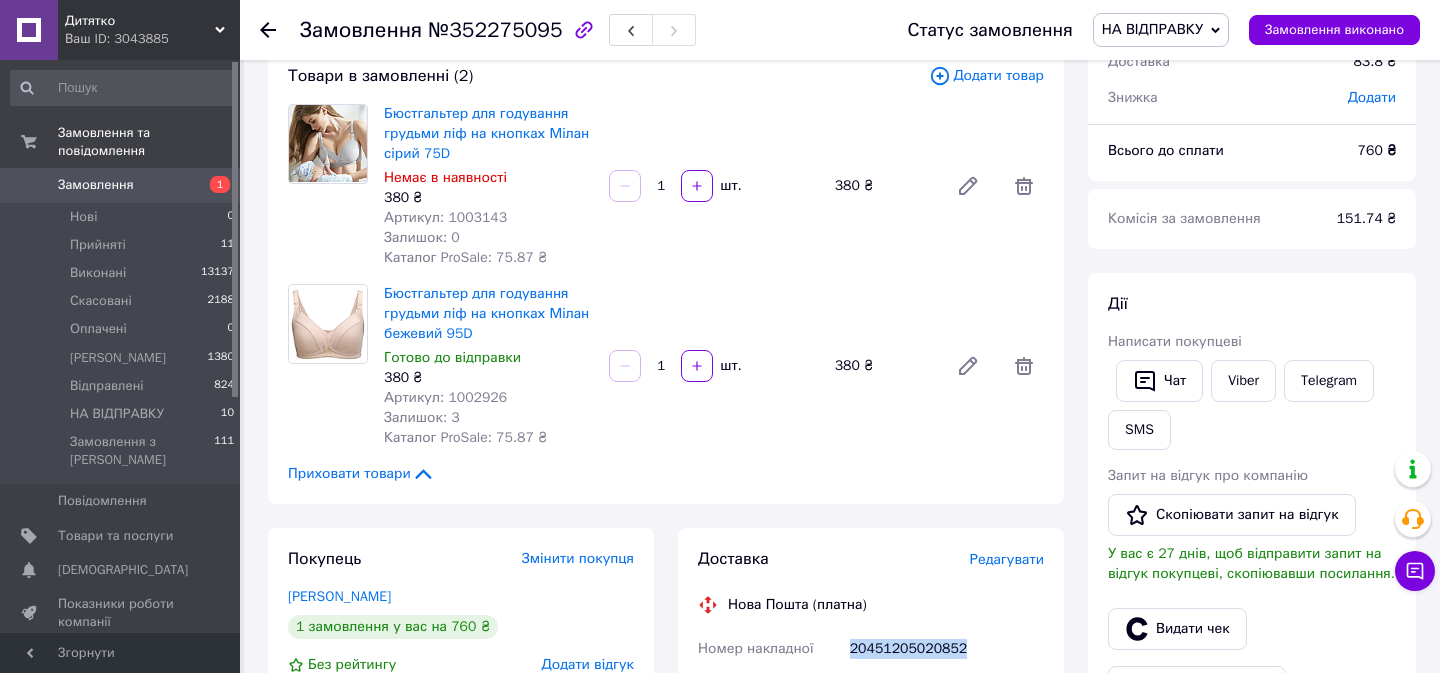 click on "НА ВІДПРАВКУ" at bounding box center [1152, 29] 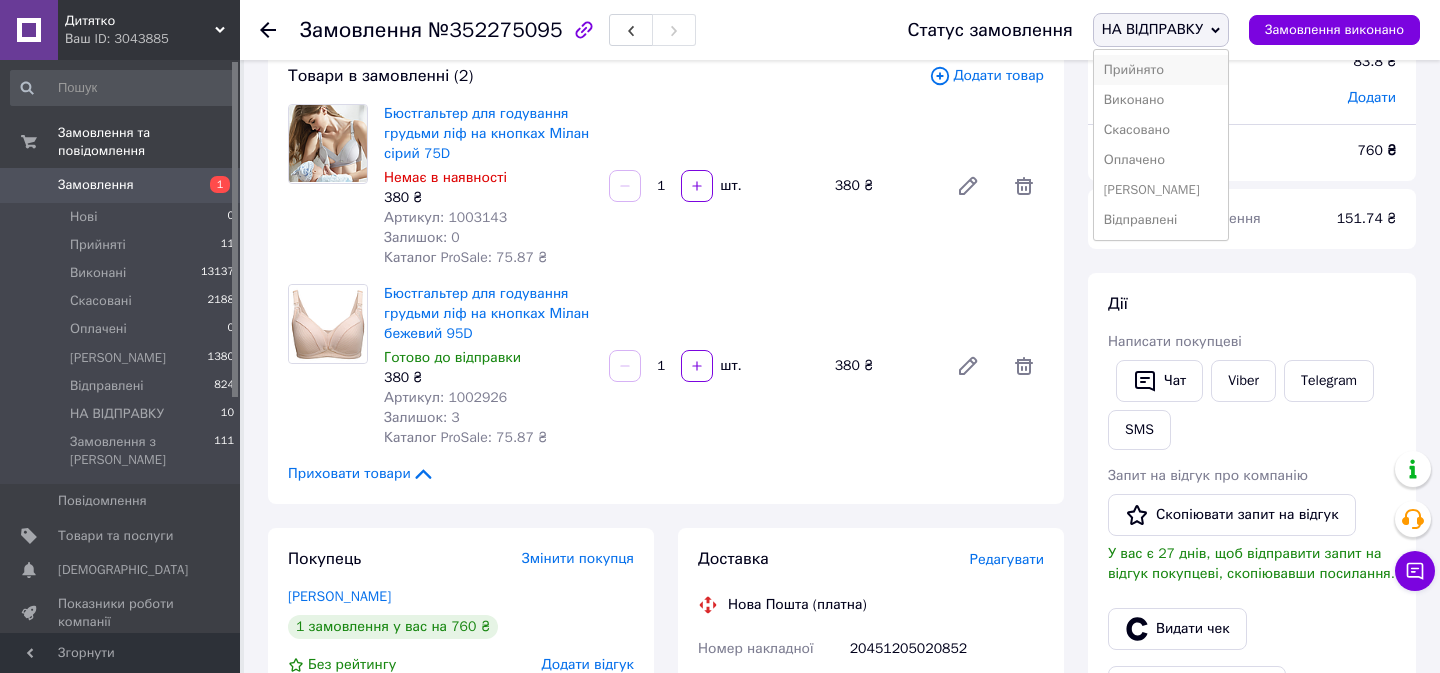 click on "Прийнято" at bounding box center (1161, 70) 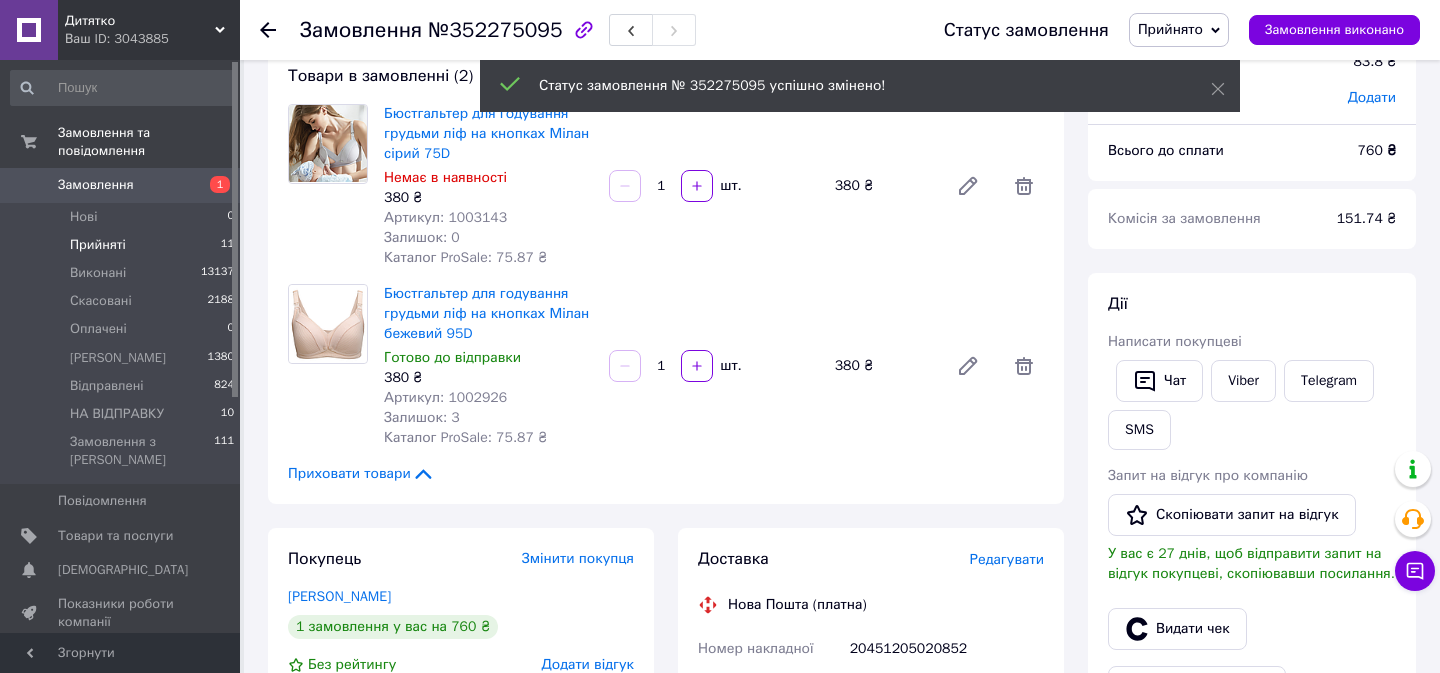 click on "Прийняті 11" at bounding box center [123, 245] 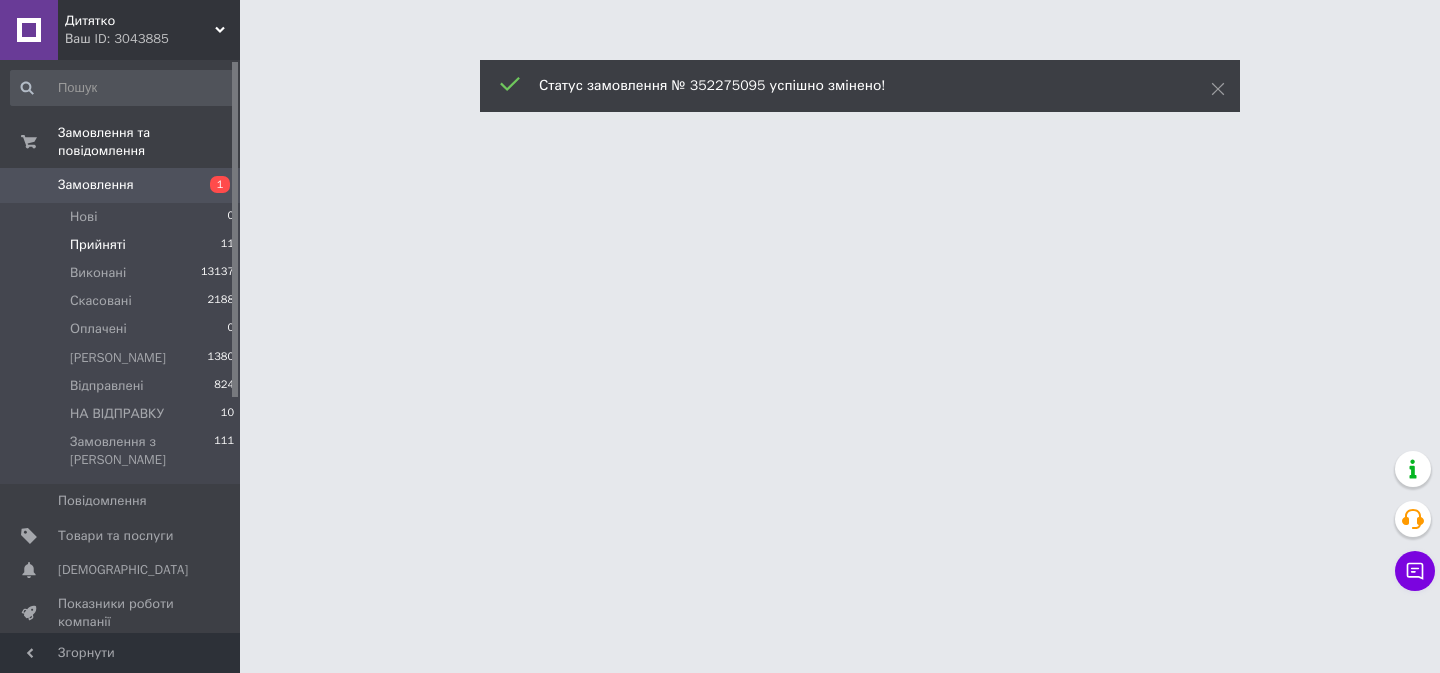 scroll, scrollTop: 0, scrollLeft: 0, axis: both 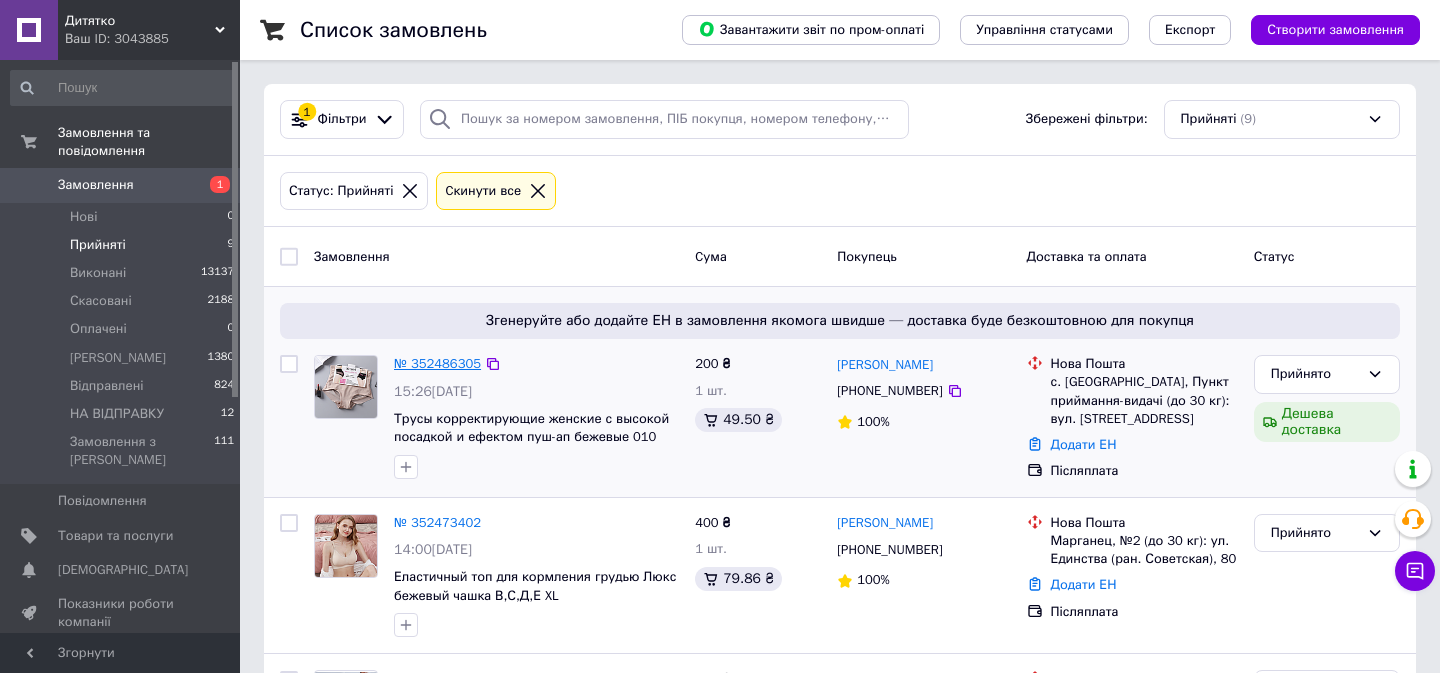 click on "№ 352486305" at bounding box center [437, 363] 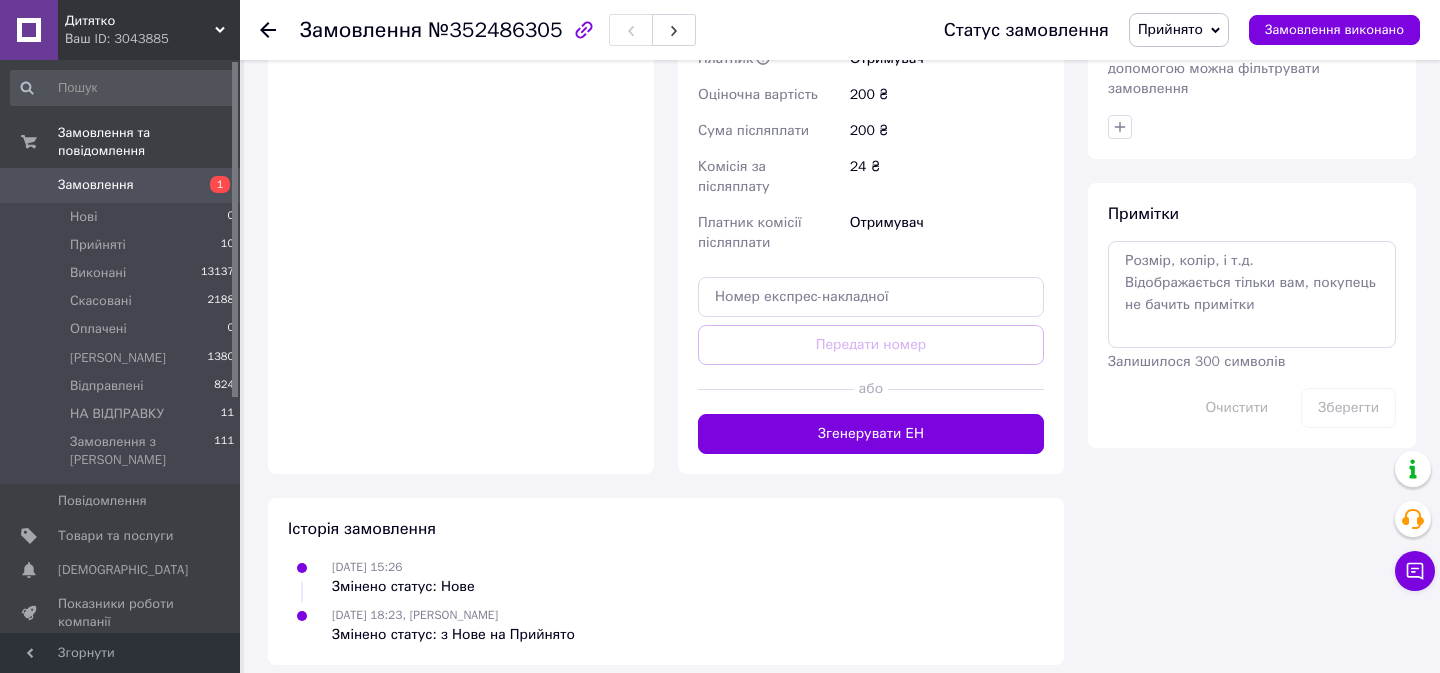 scroll, scrollTop: 1007, scrollLeft: 0, axis: vertical 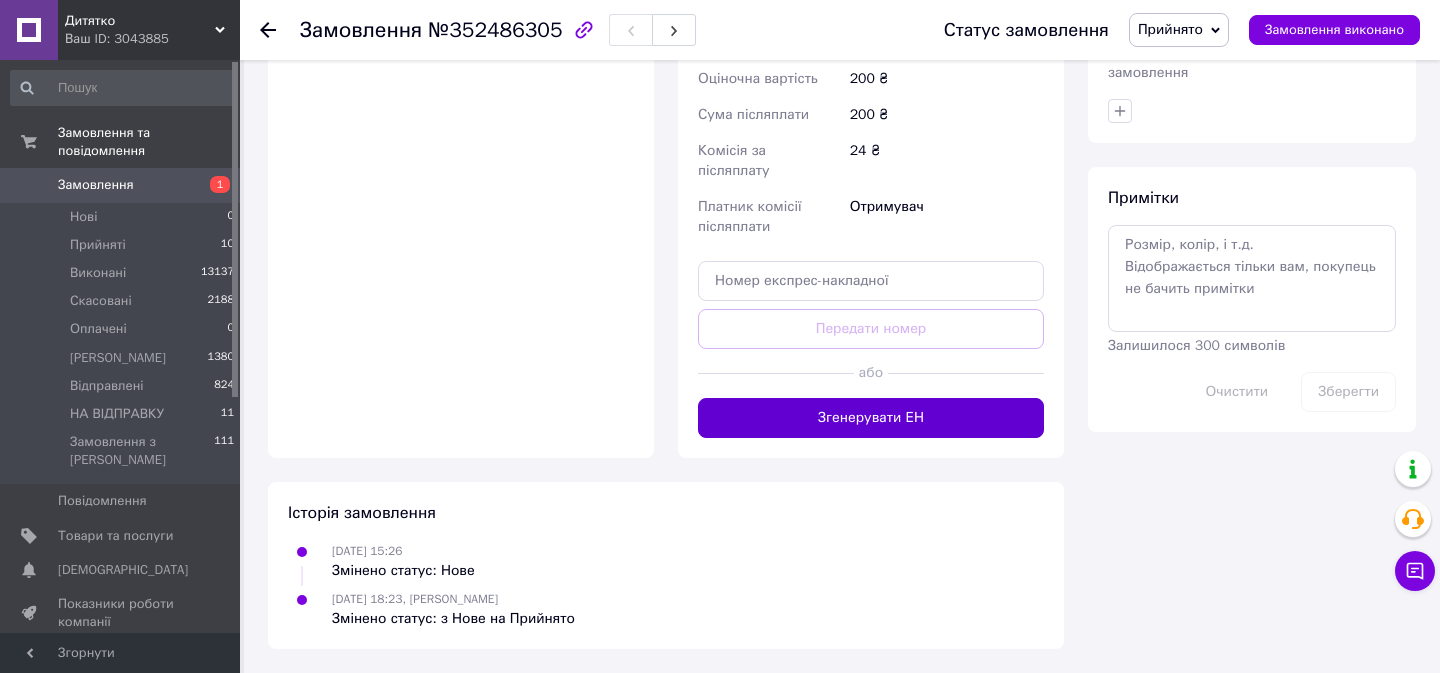 click on "Згенерувати ЕН" at bounding box center [871, 418] 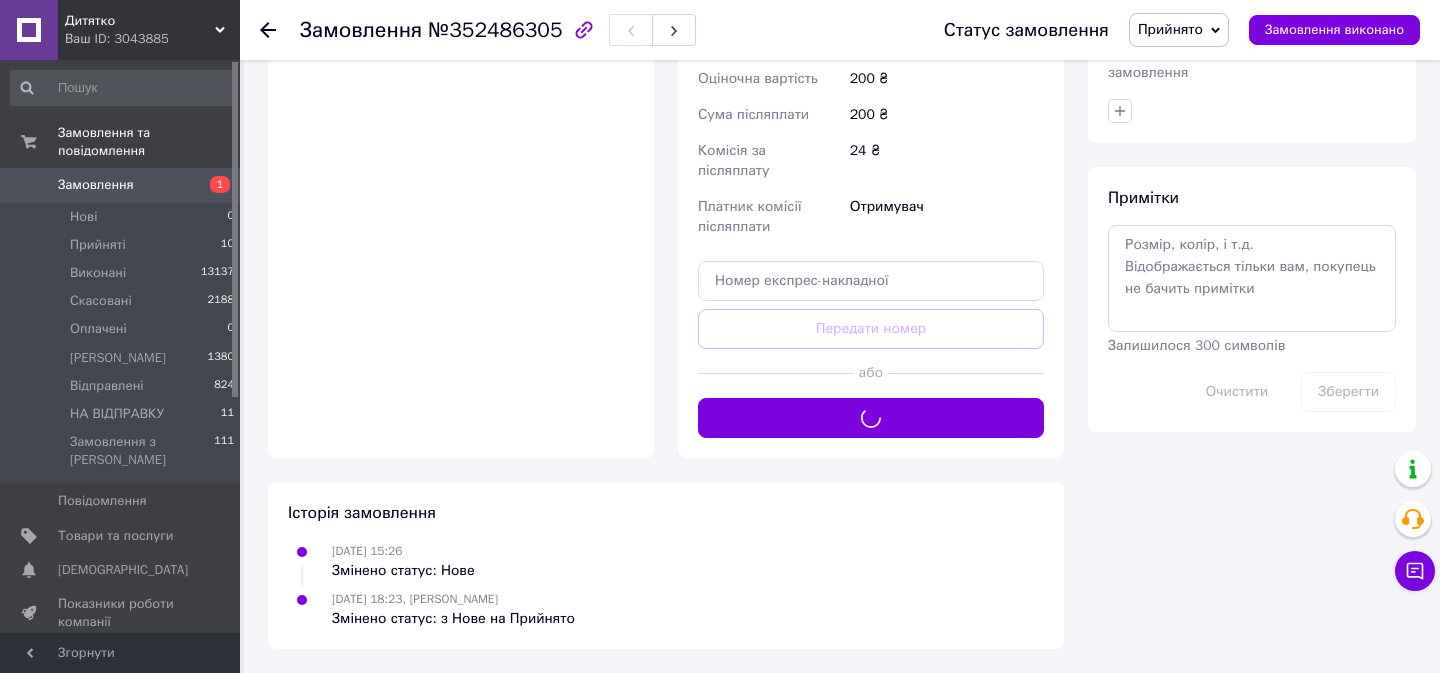 click 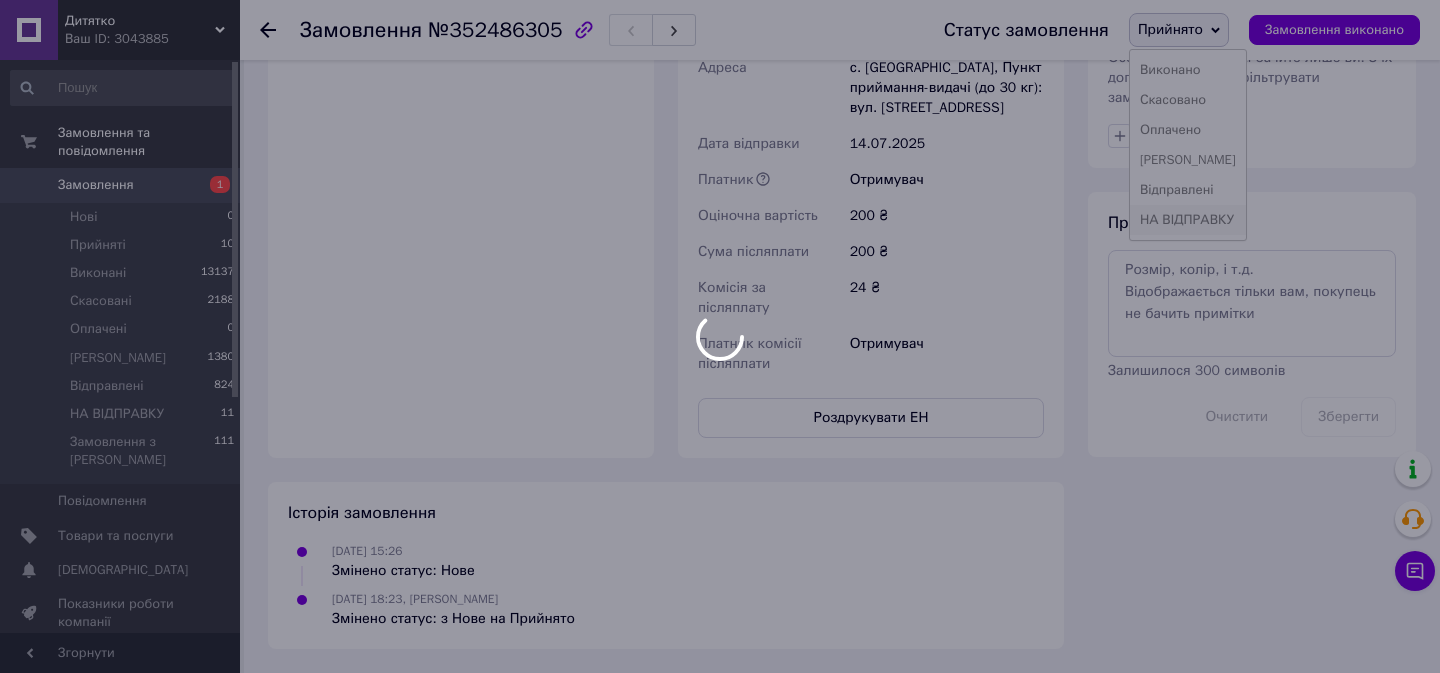 click on "НА ВІДПРАВКУ" at bounding box center [1188, 220] 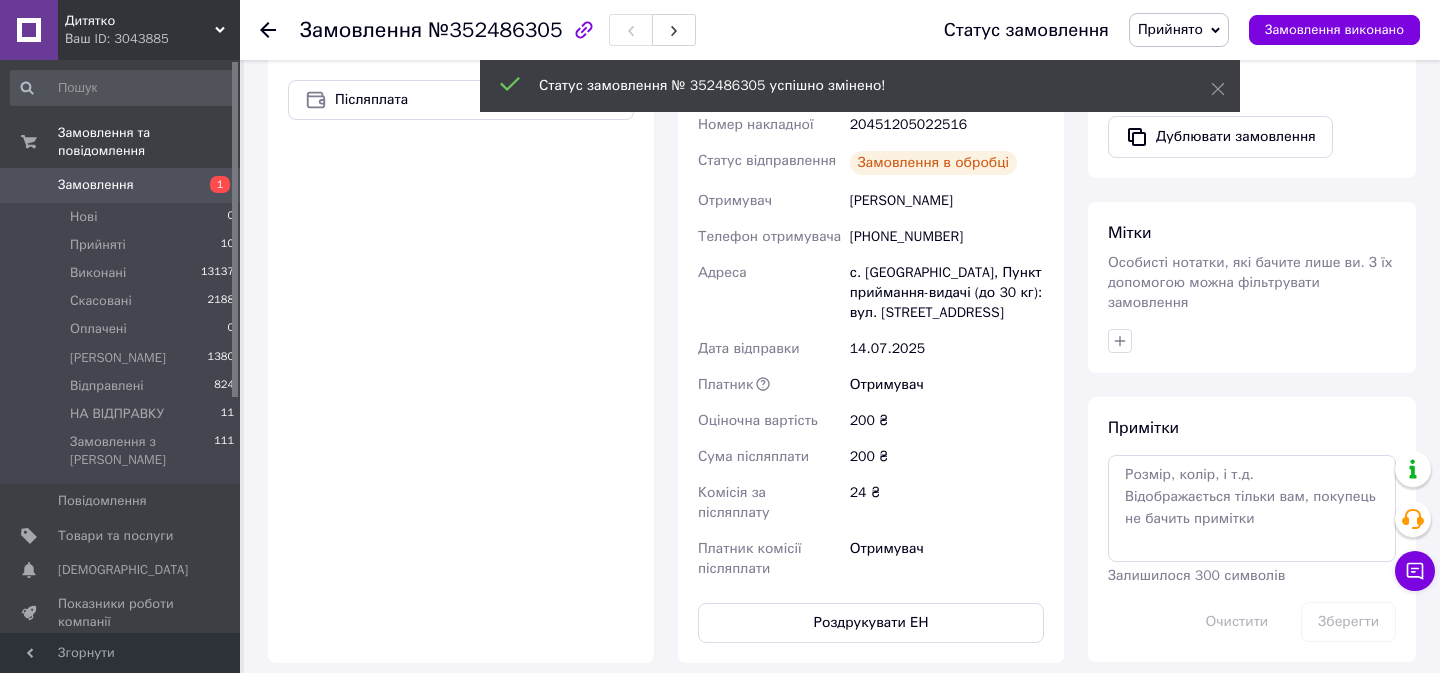 scroll, scrollTop: 701, scrollLeft: 0, axis: vertical 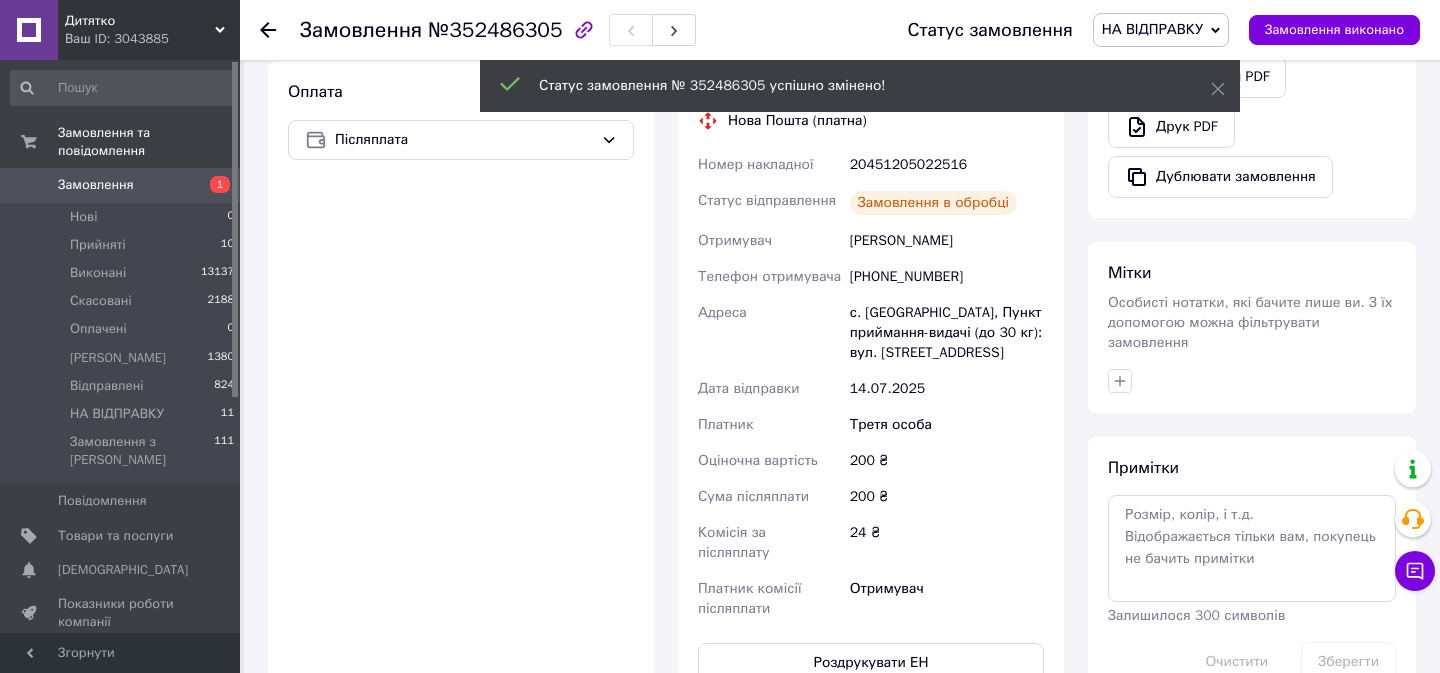 click on "20451205022516" at bounding box center [947, 165] 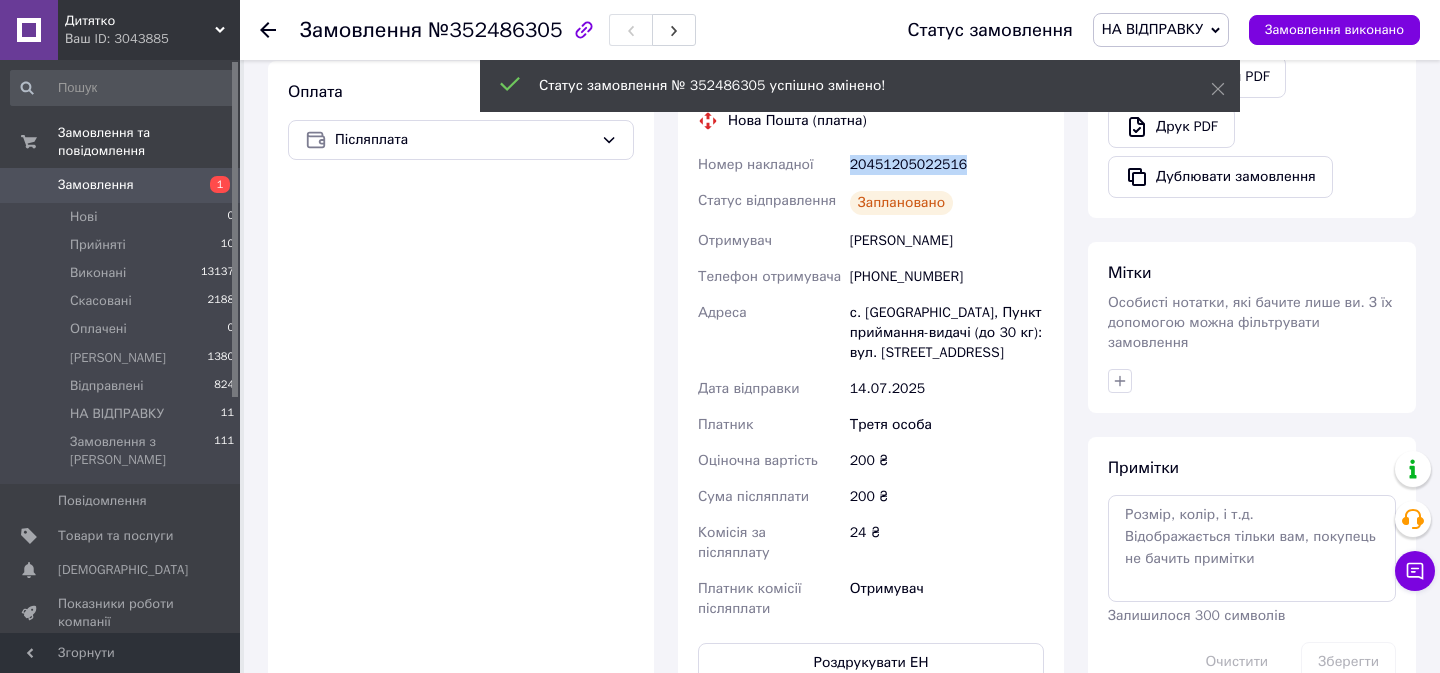 click on "20451205022516" at bounding box center [947, 165] 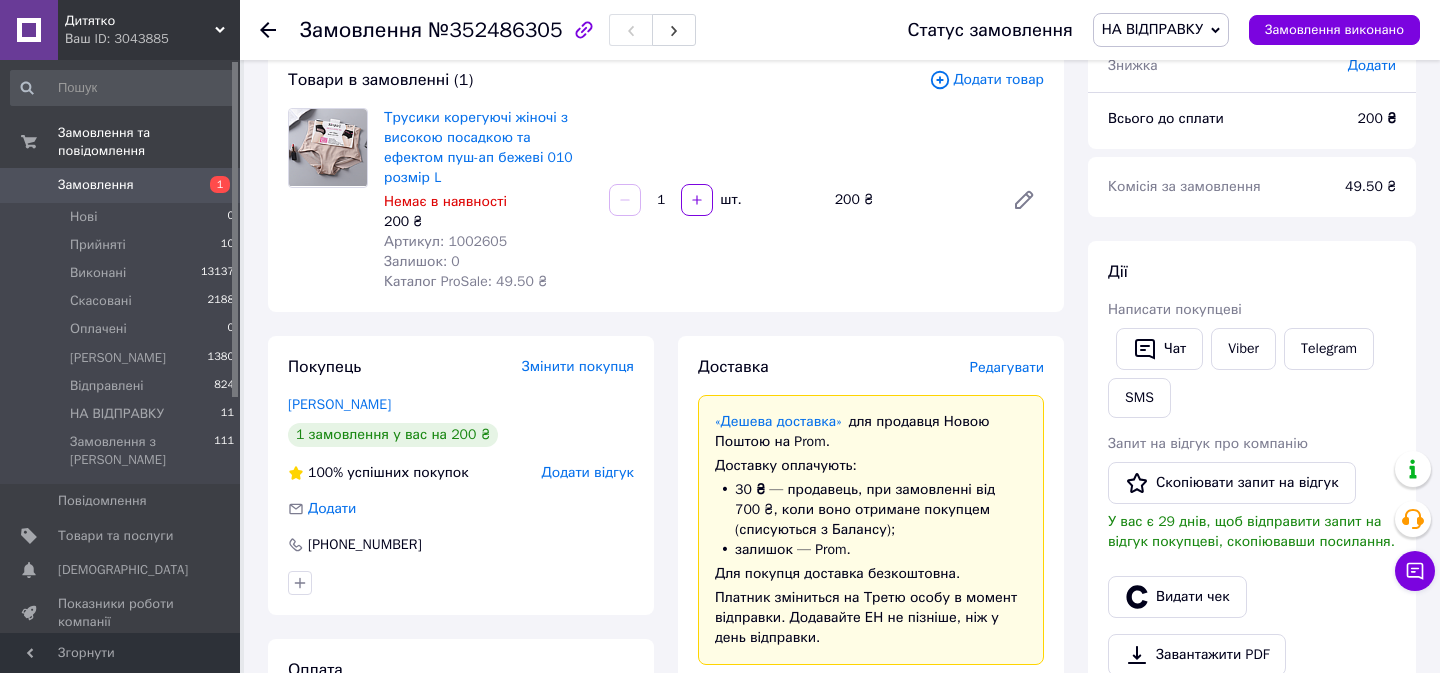 scroll, scrollTop: 0, scrollLeft: 0, axis: both 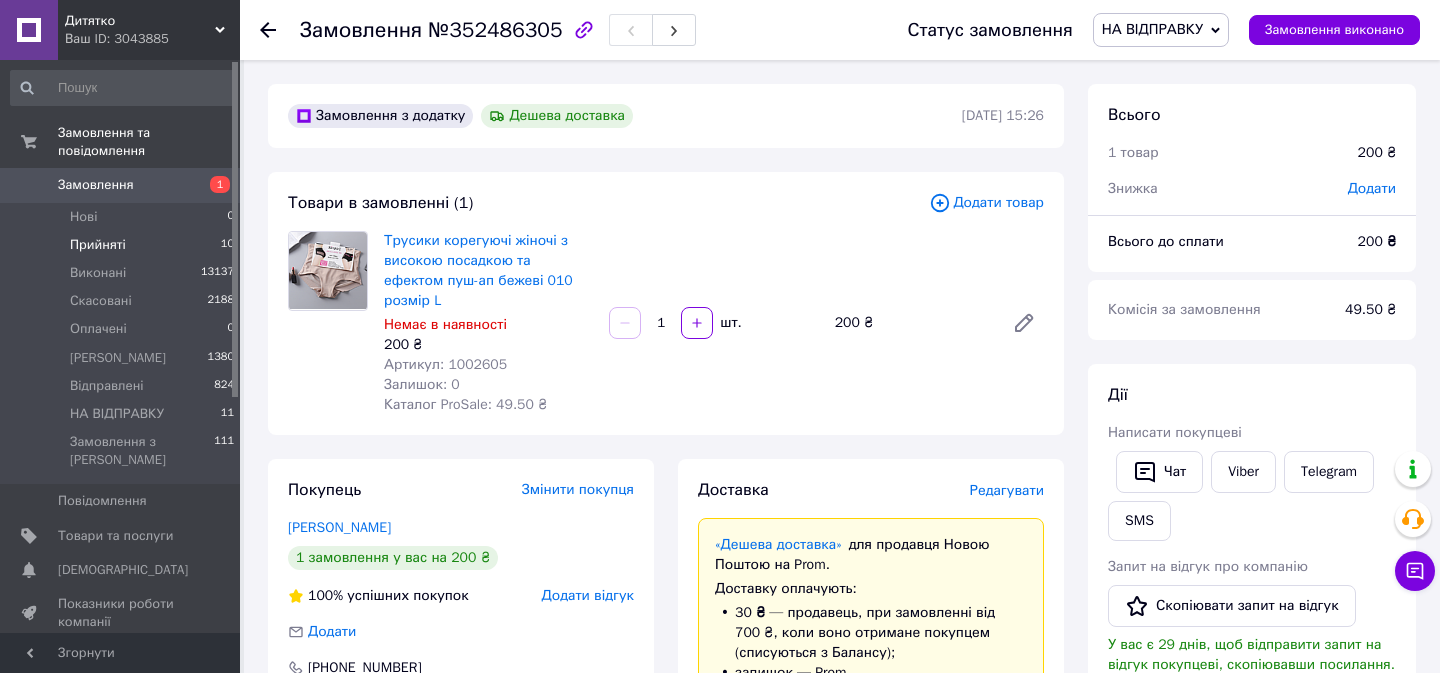 click on "Прийняті" at bounding box center [98, 245] 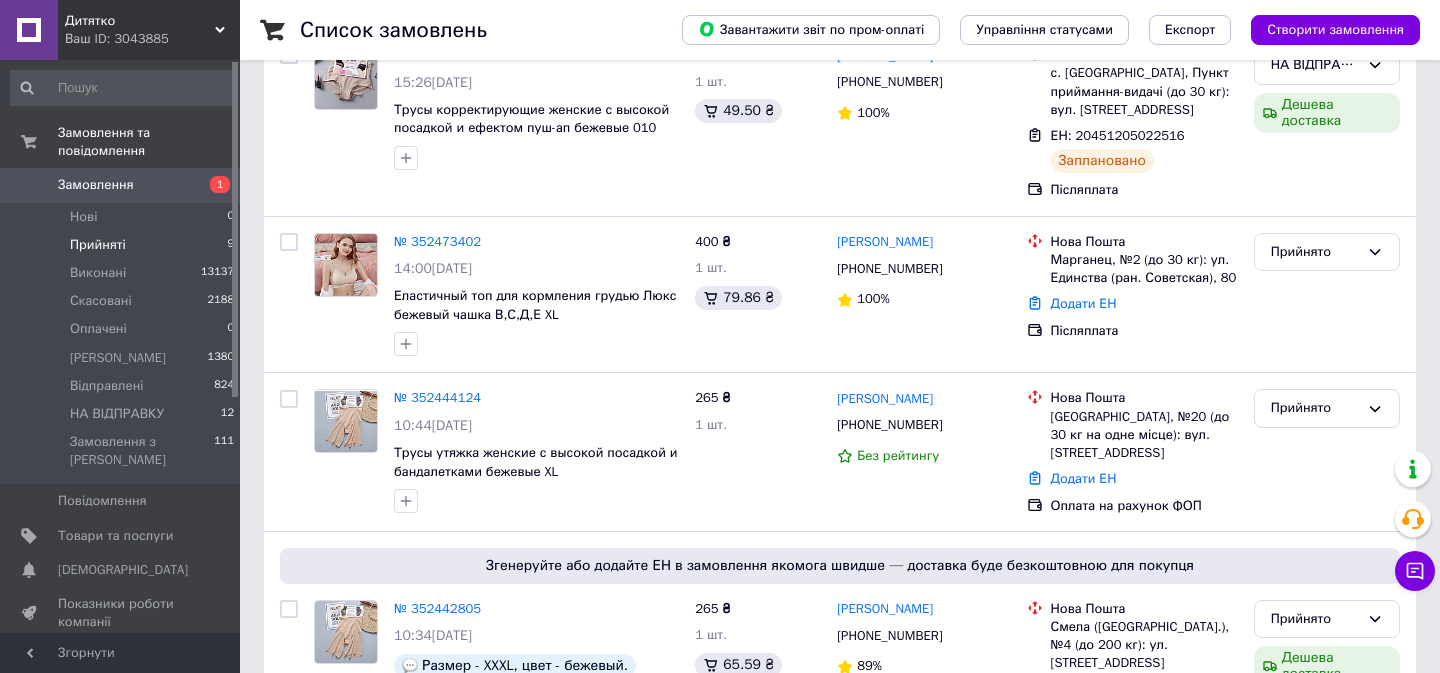 scroll, scrollTop: 262, scrollLeft: 0, axis: vertical 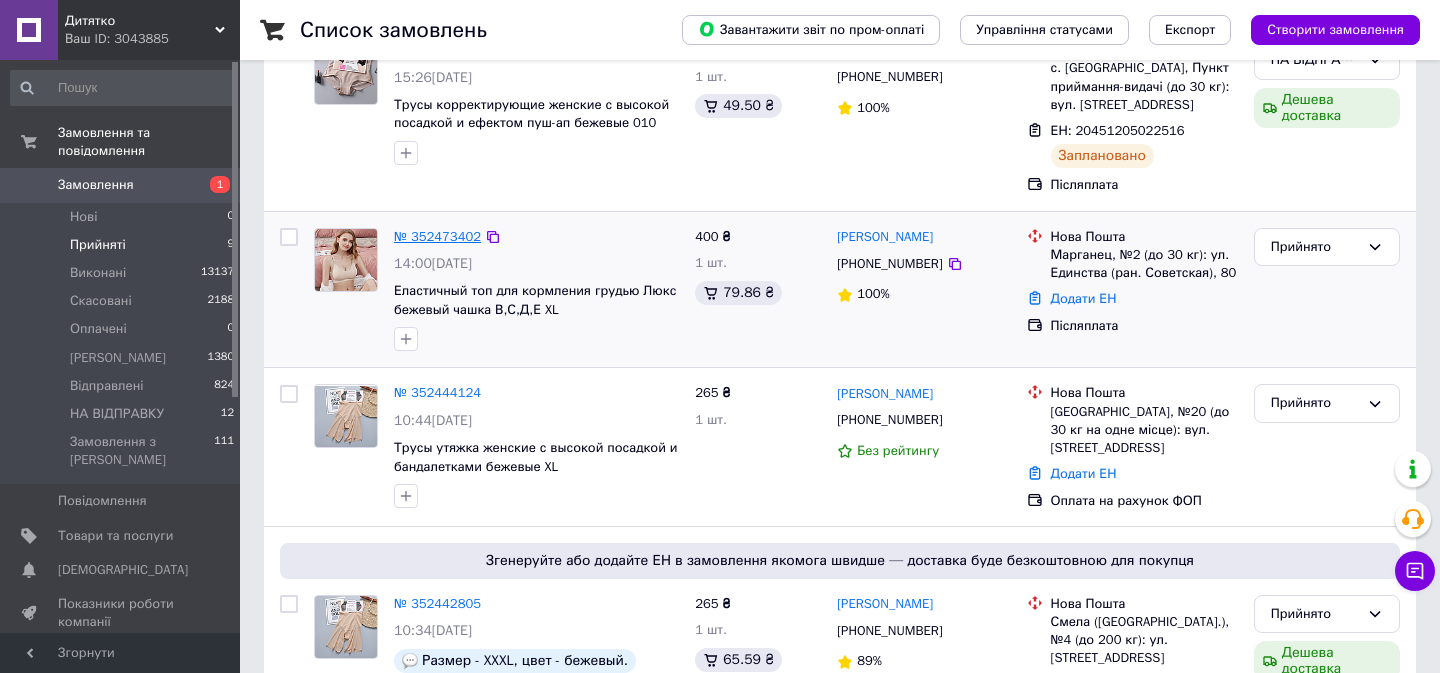 click on "№ 352473402" at bounding box center [437, 236] 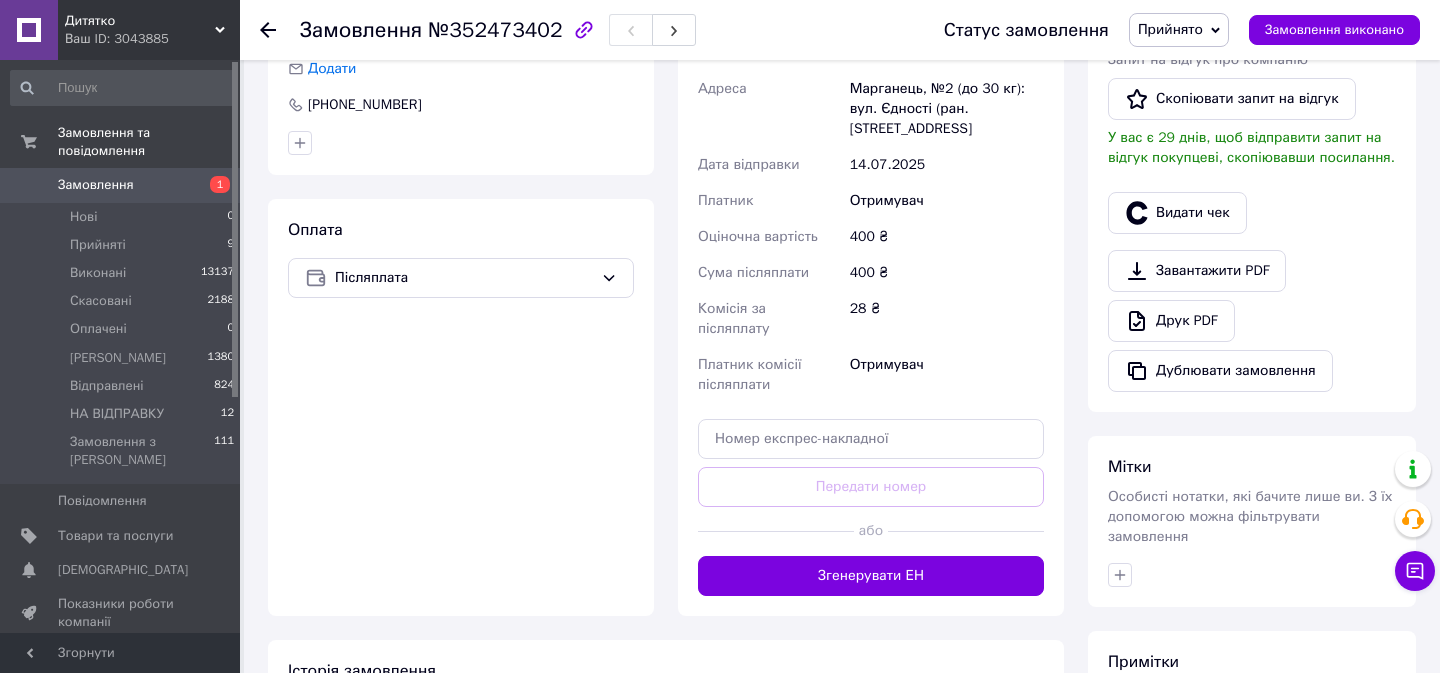 scroll, scrollTop: 544, scrollLeft: 0, axis: vertical 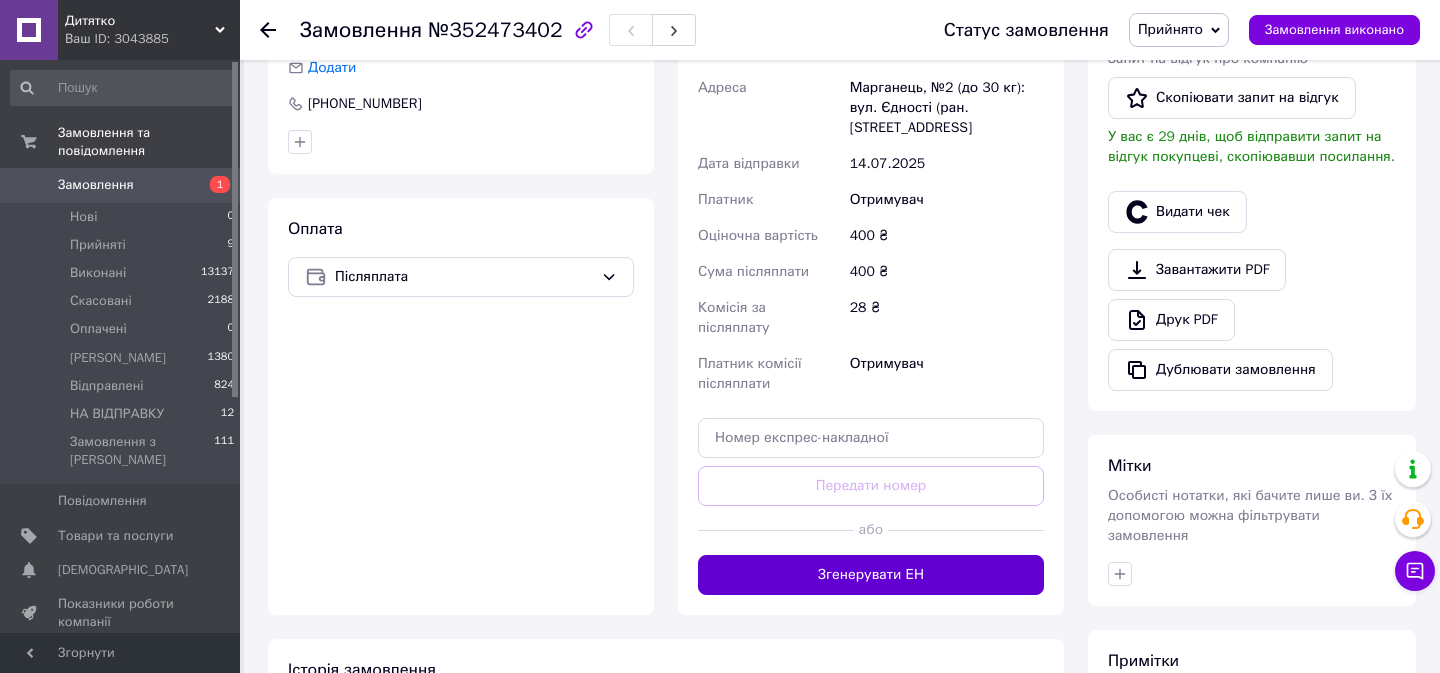 click on "Згенерувати ЕН" at bounding box center (871, 575) 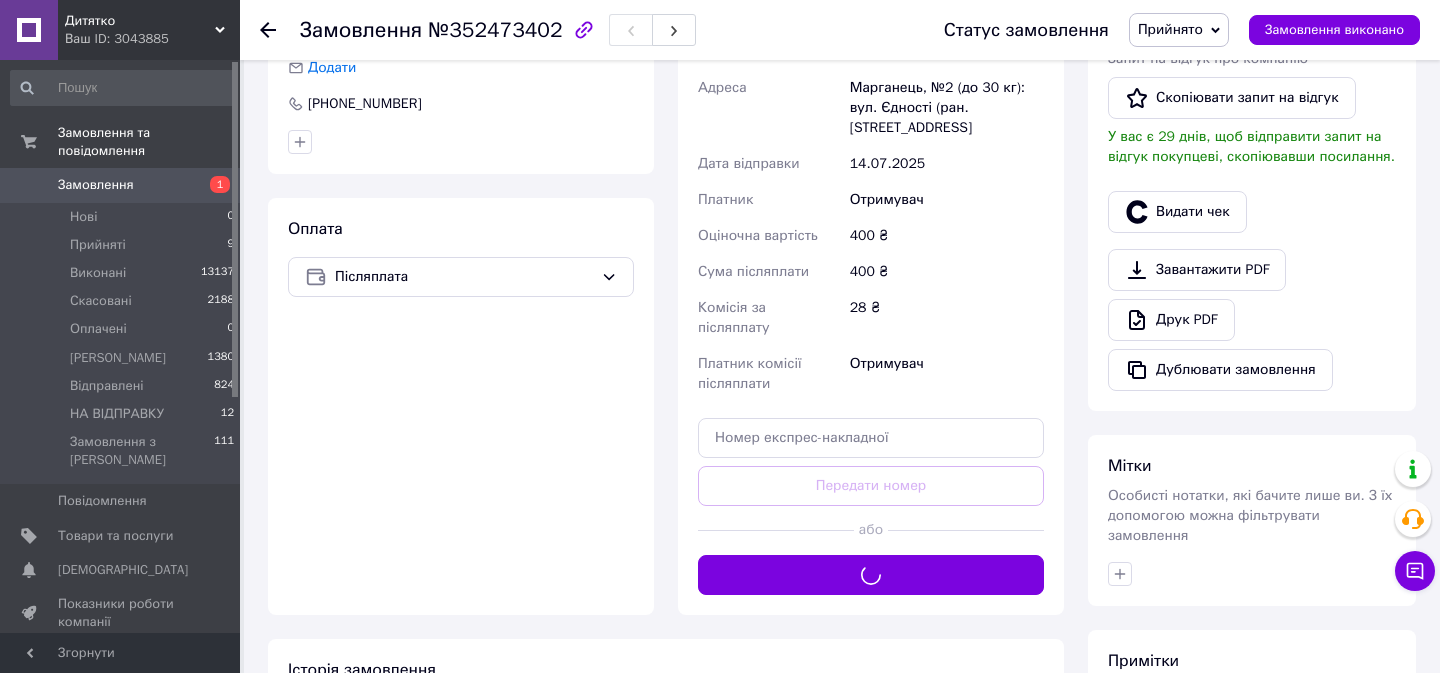 click on "Прийнято" at bounding box center (1179, 30) 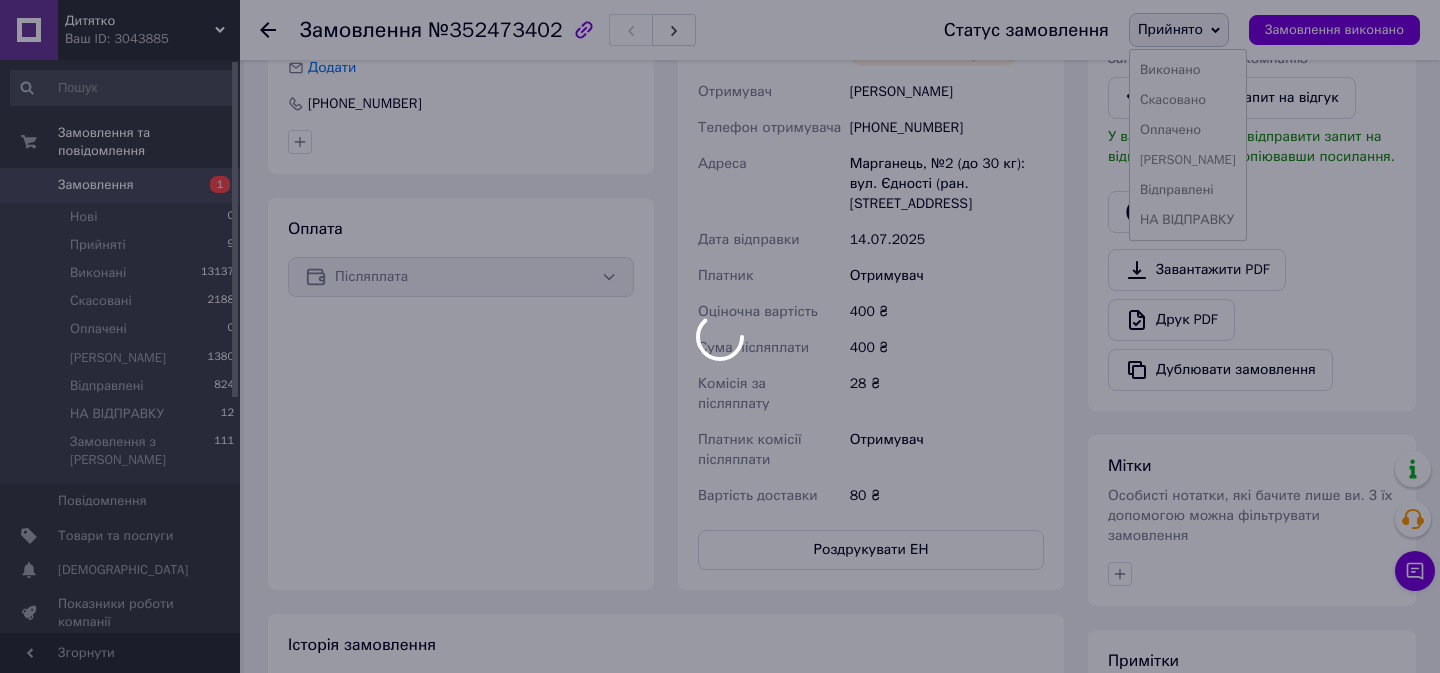 click at bounding box center [720, 336] 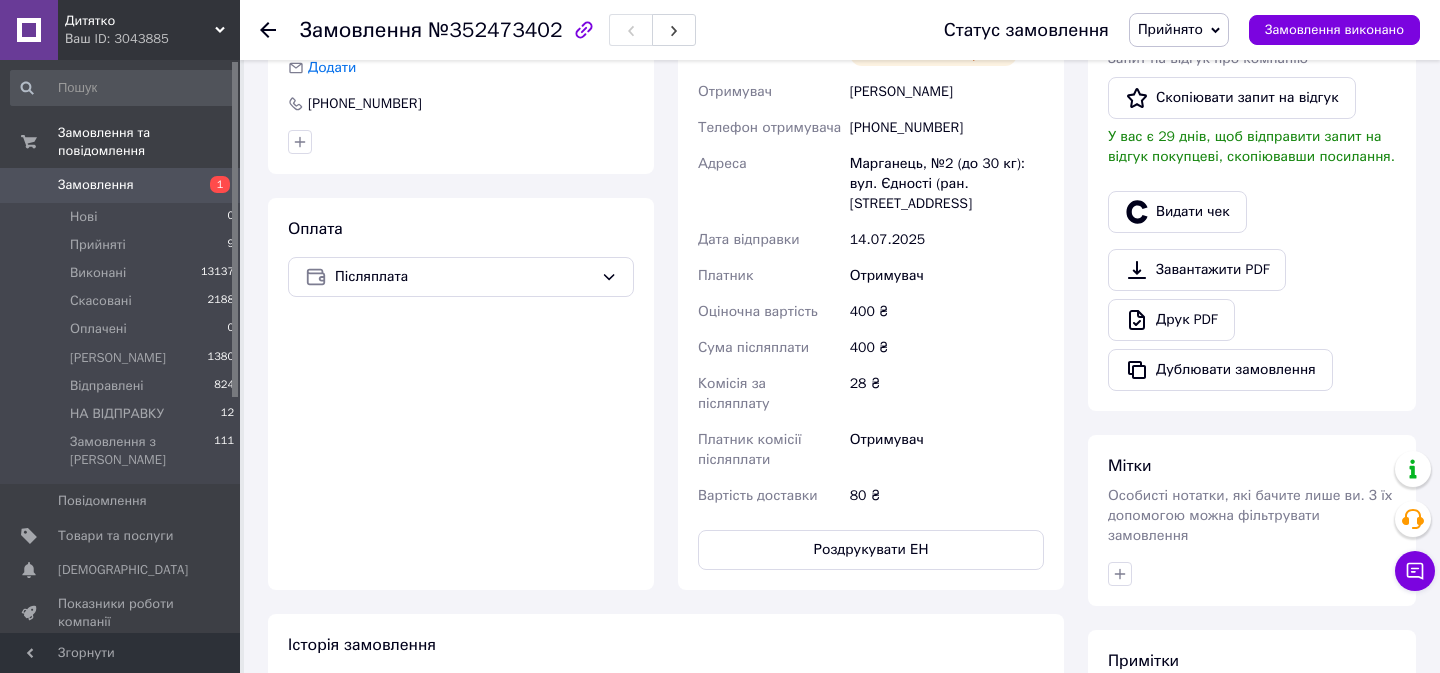 click on "Прийнято" at bounding box center [1170, 29] 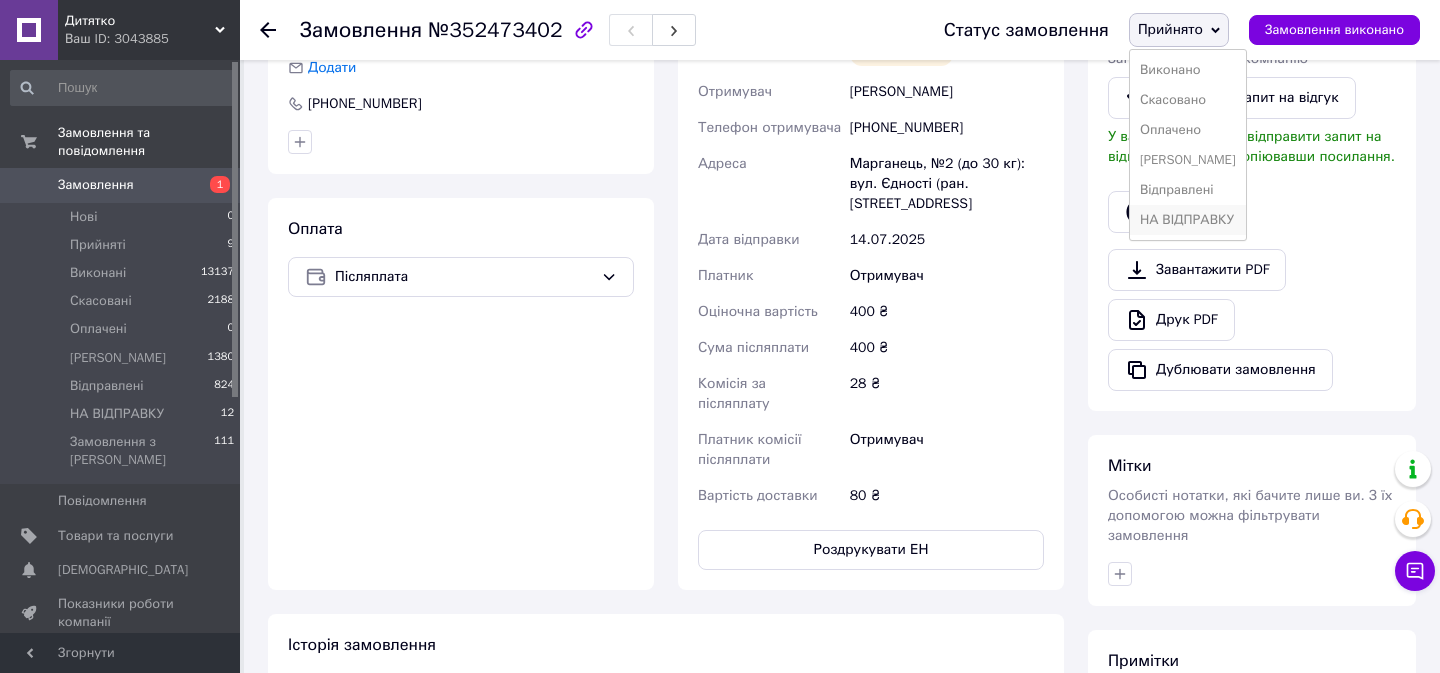 click on "НА ВІДПРАВКУ" at bounding box center [1188, 220] 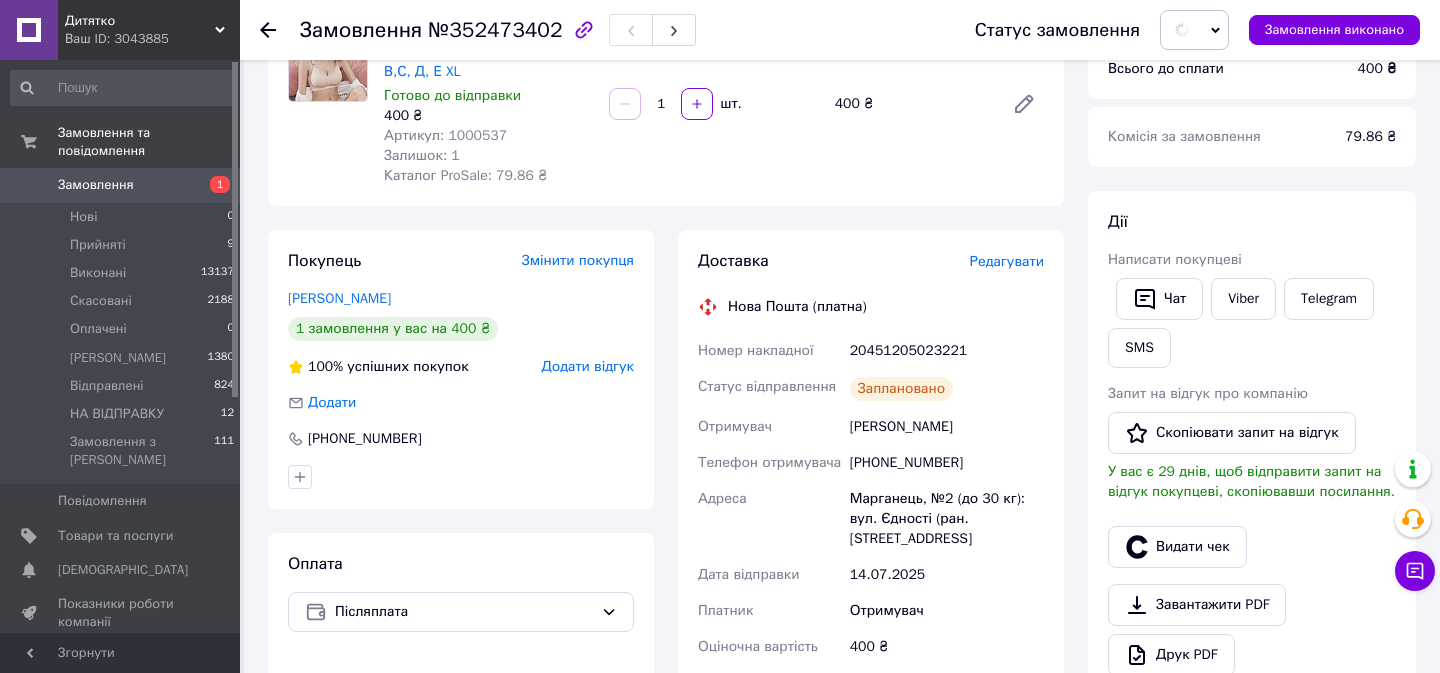 scroll, scrollTop: 21, scrollLeft: 0, axis: vertical 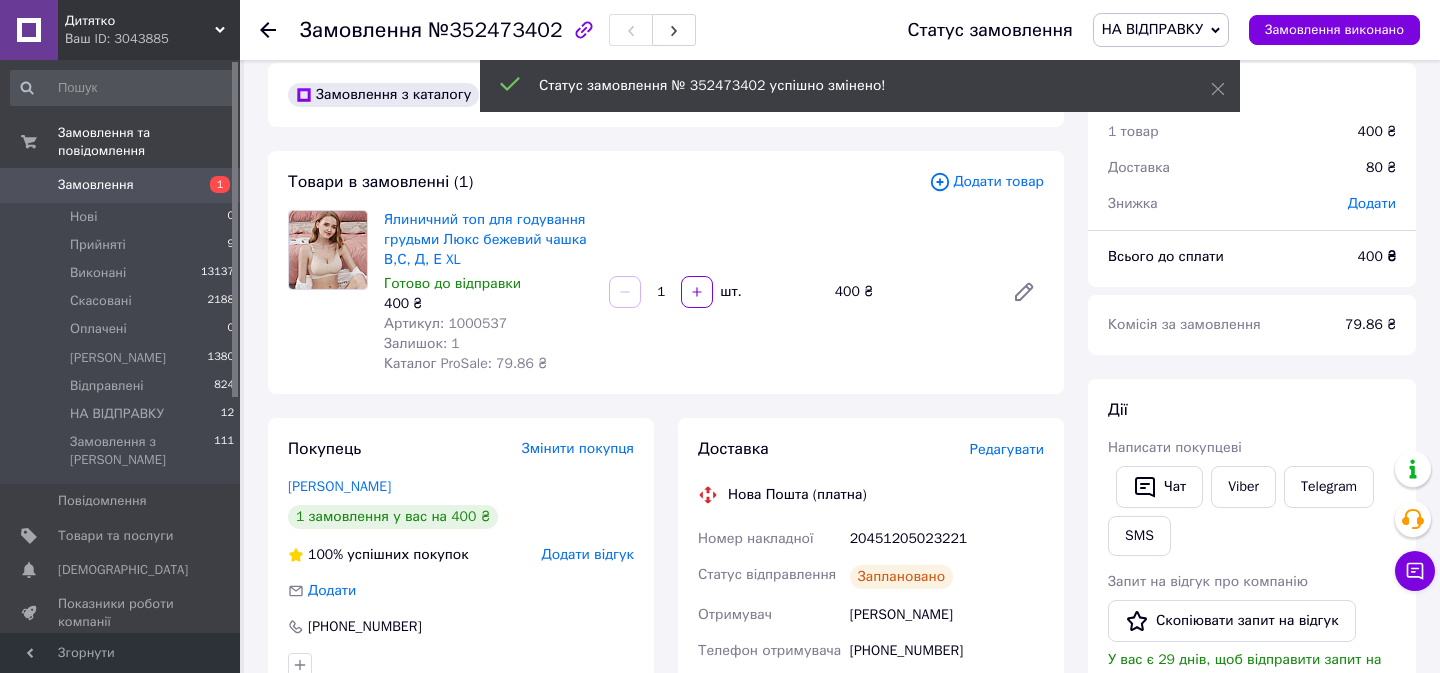 click on "20451205023221" at bounding box center (947, 539) 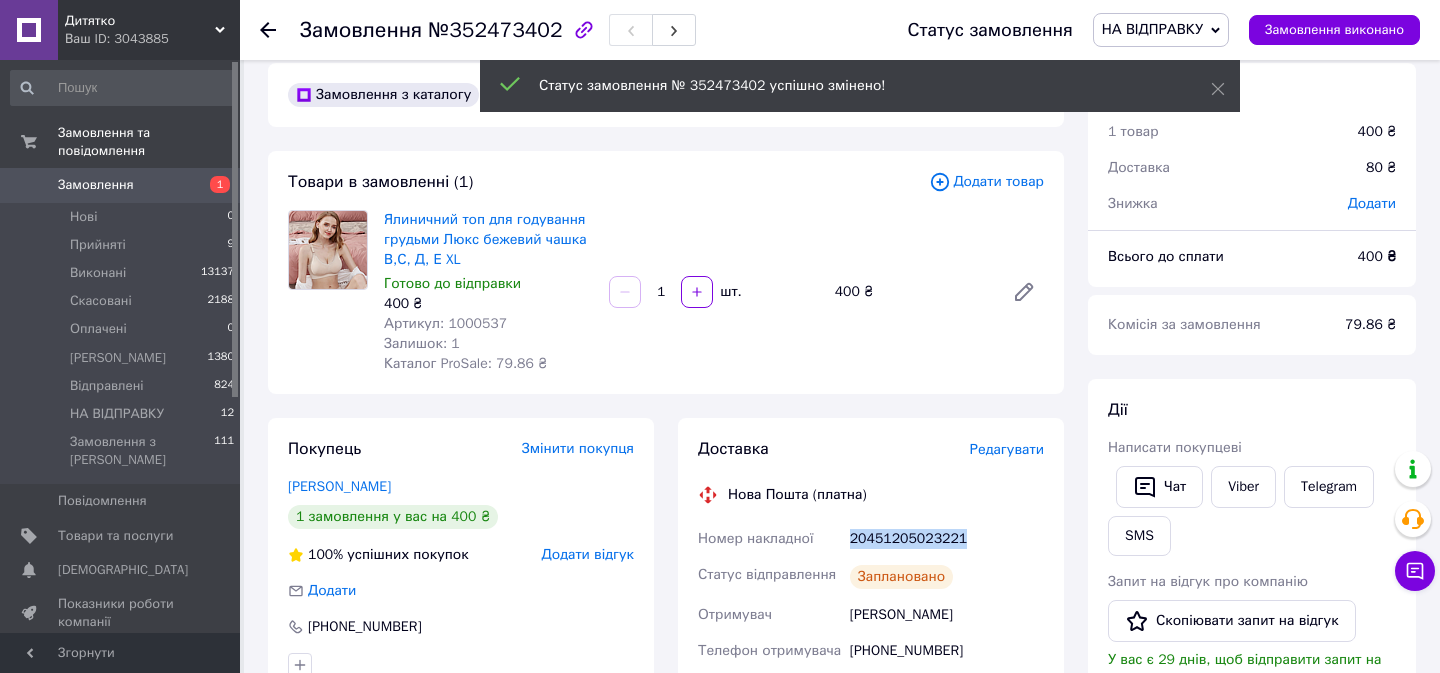click on "20451205023221" at bounding box center [947, 539] 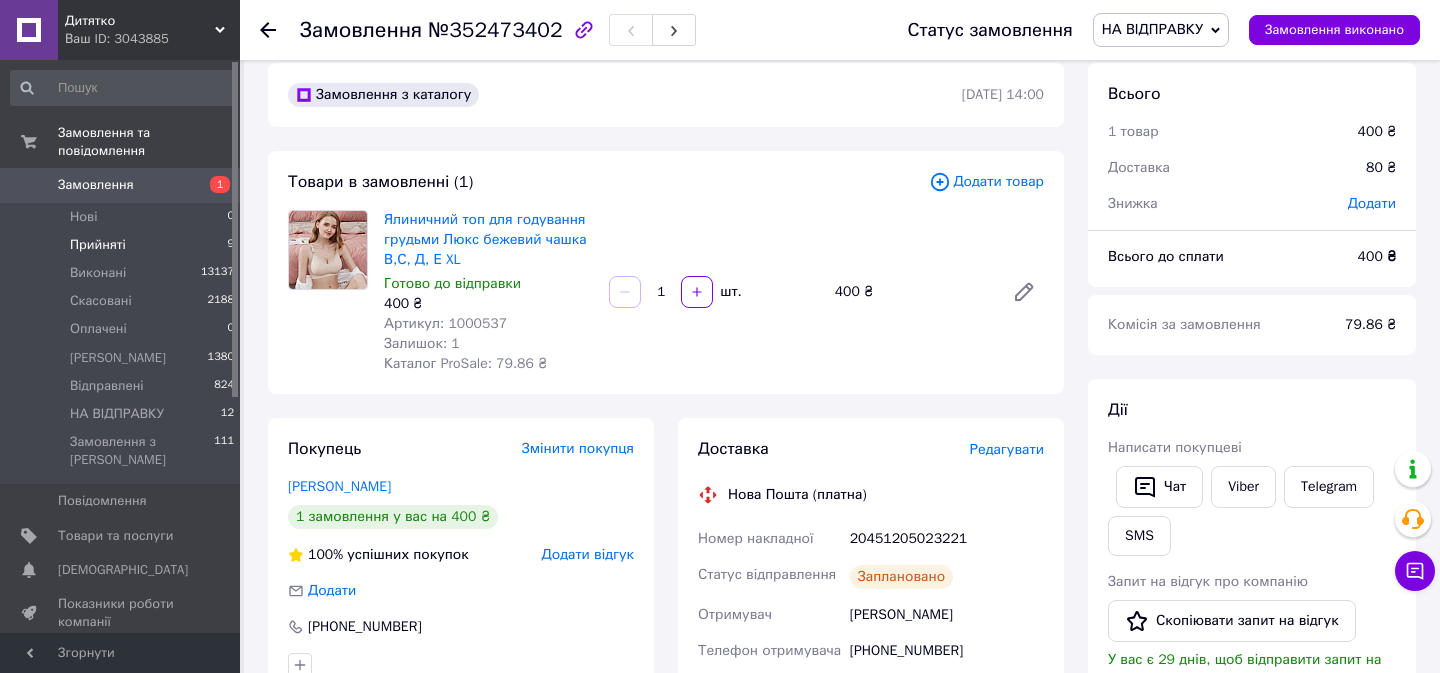 click on "Прийняті 9" at bounding box center (123, 245) 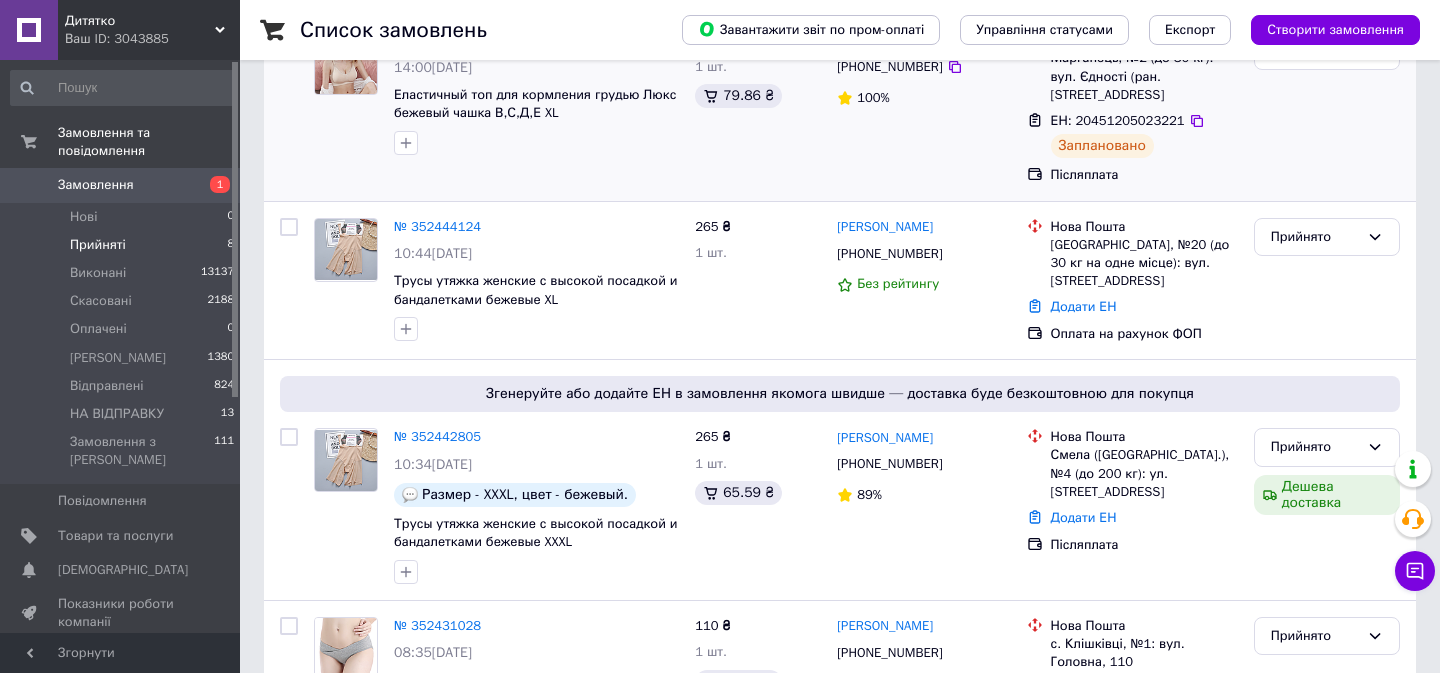 scroll, scrollTop: 274, scrollLeft: 0, axis: vertical 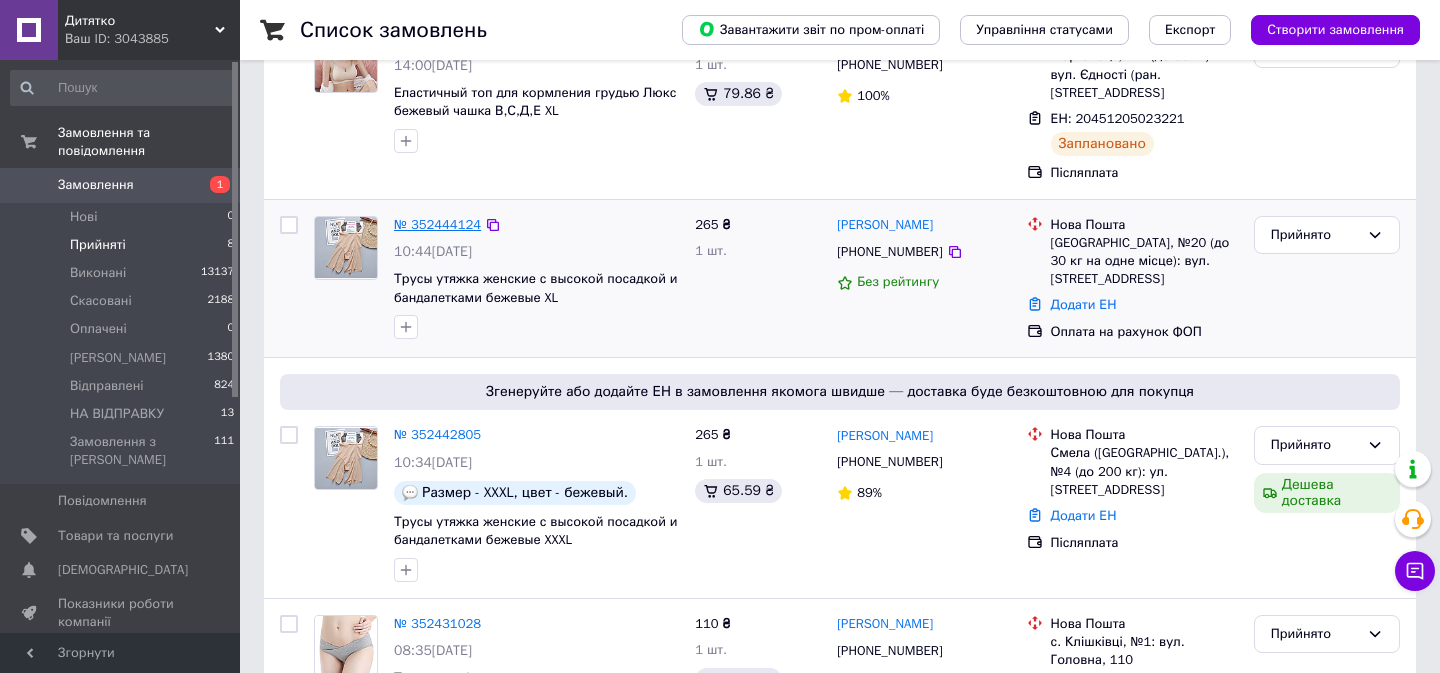 click on "№ 352444124" at bounding box center [437, 224] 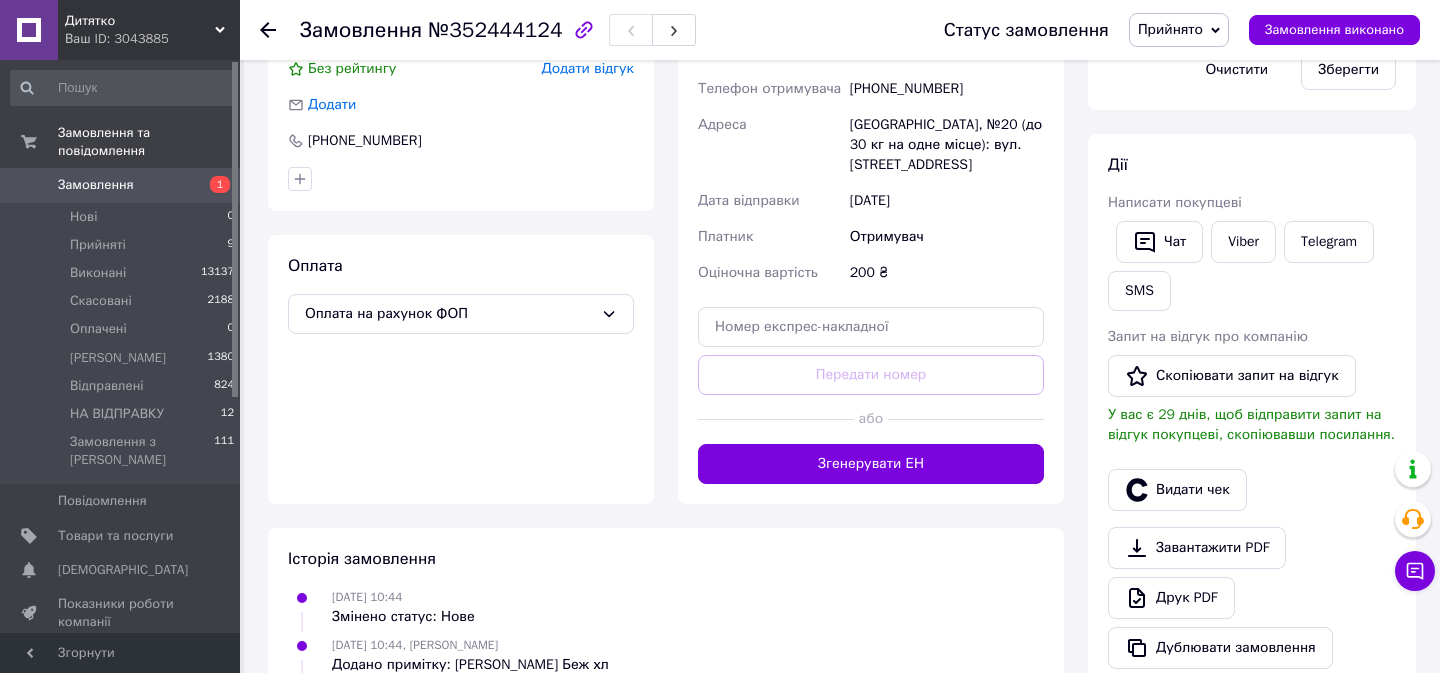 scroll, scrollTop: 683, scrollLeft: 0, axis: vertical 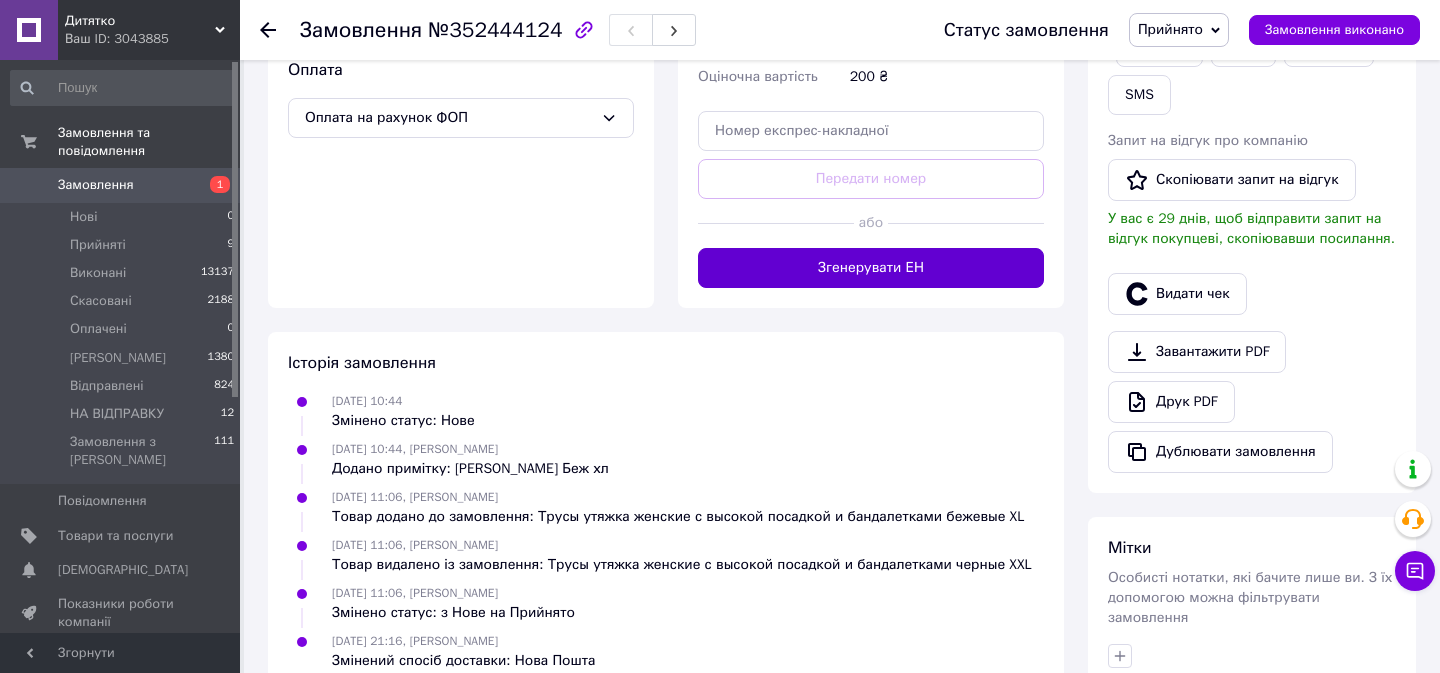 click on "Згенерувати ЕН" at bounding box center (871, 268) 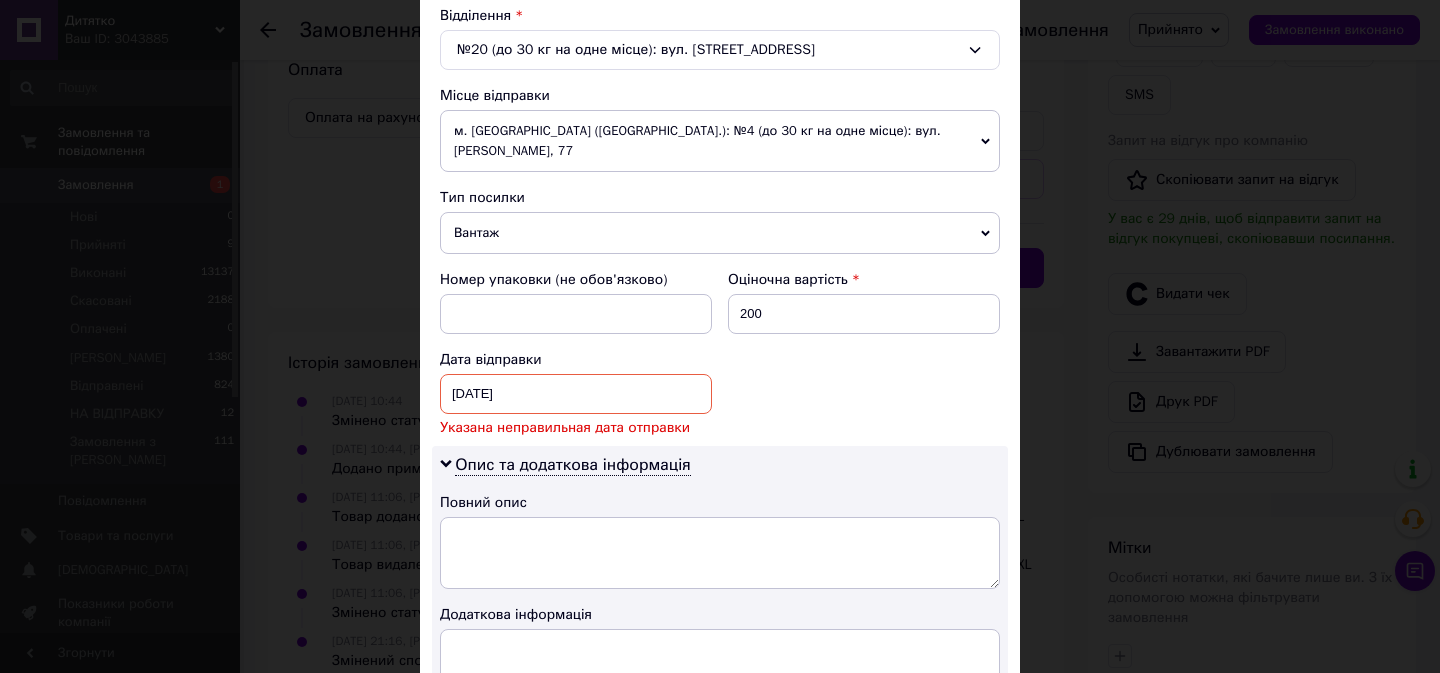 scroll, scrollTop: 979, scrollLeft: 0, axis: vertical 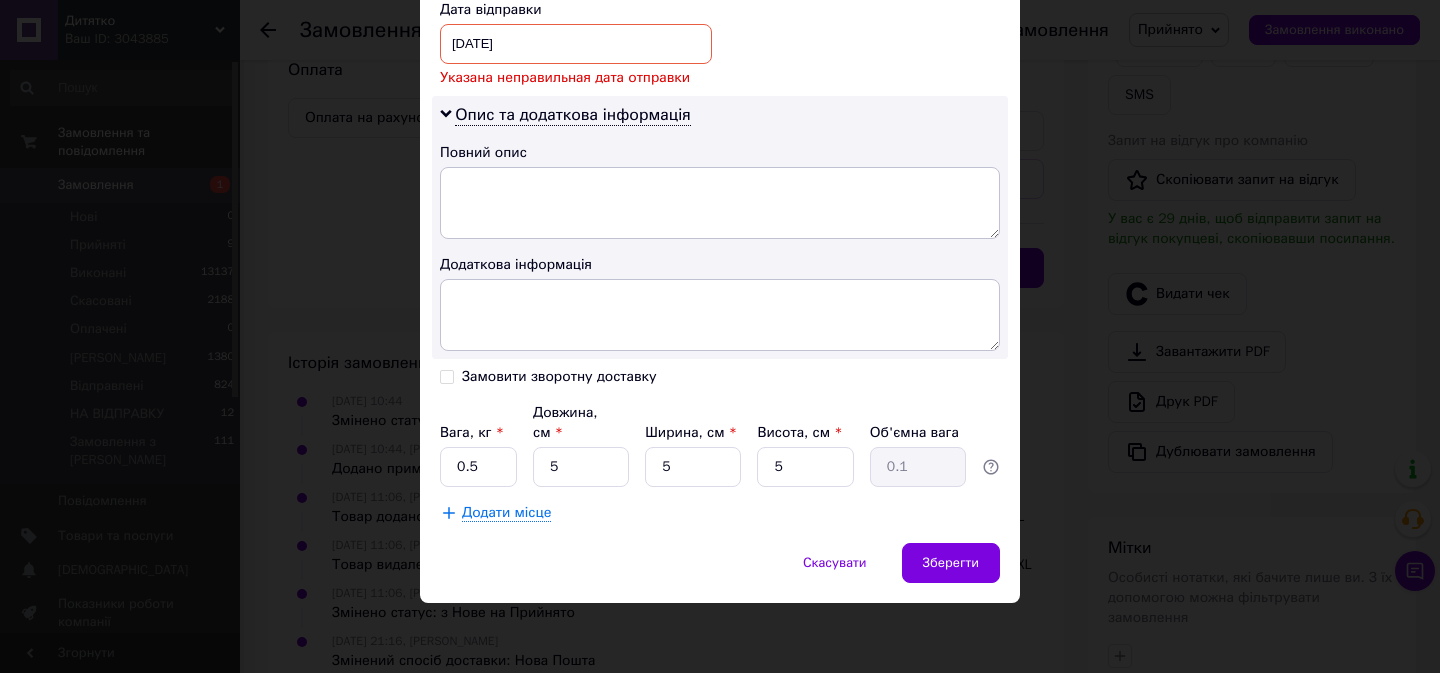 click on "[DATE] < 2025 > < Июль > Пн Вт Ср Чт Пт Сб Вс 30 1 2 3 4 5 6 7 8 9 10 11 12 13 14 15 16 17 18 19 20 21 22 23 24 25 26 27 28 29 30 31 1 2 3 4 5 6 7 8 9 10" at bounding box center [576, 44] 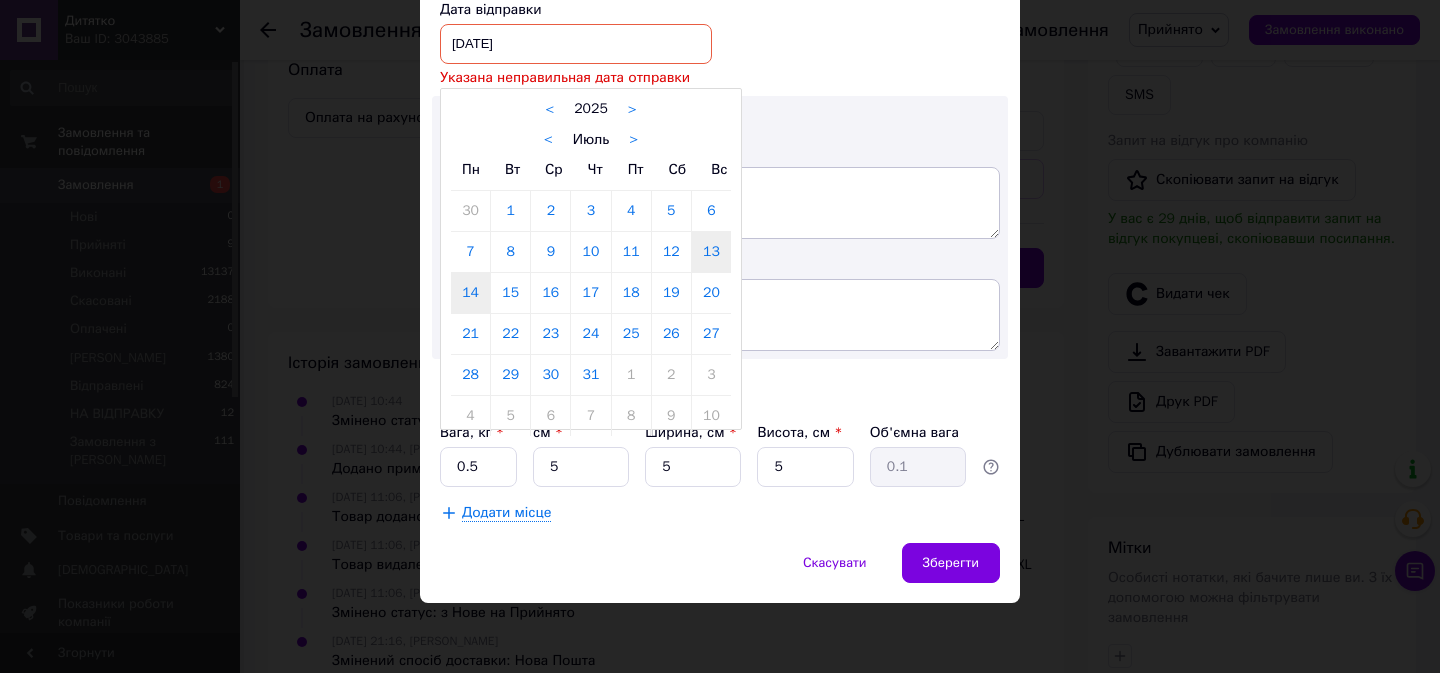 click on "14" at bounding box center [470, 293] 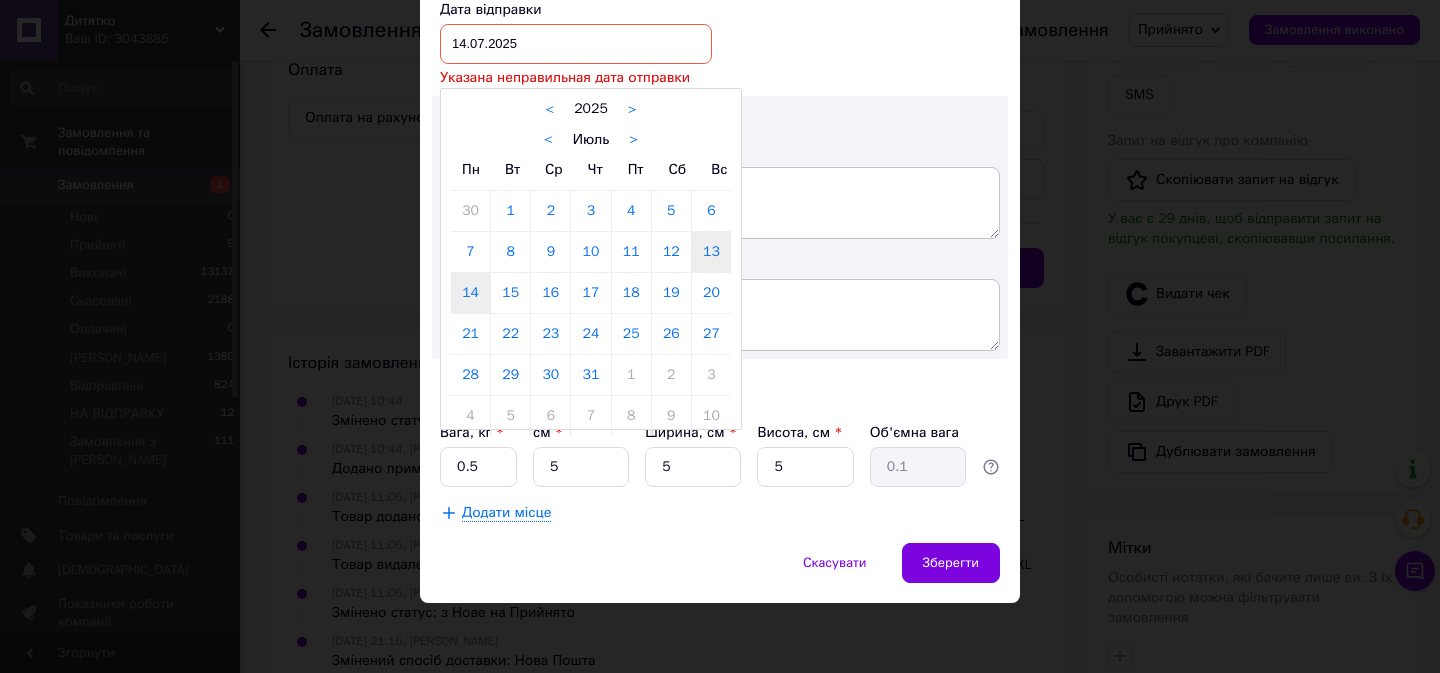 scroll, scrollTop: 955, scrollLeft: 0, axis: vertical 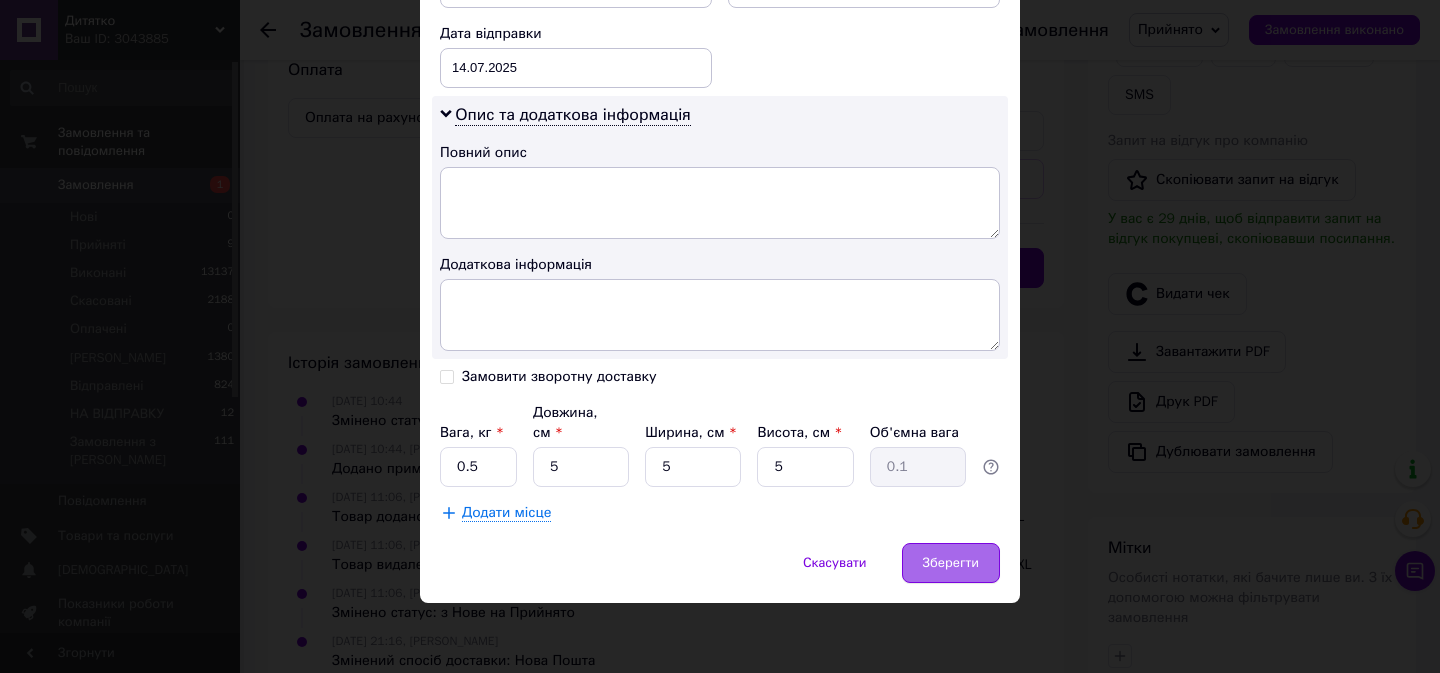 click on "Зберегти" at bounding box center (951, 563) 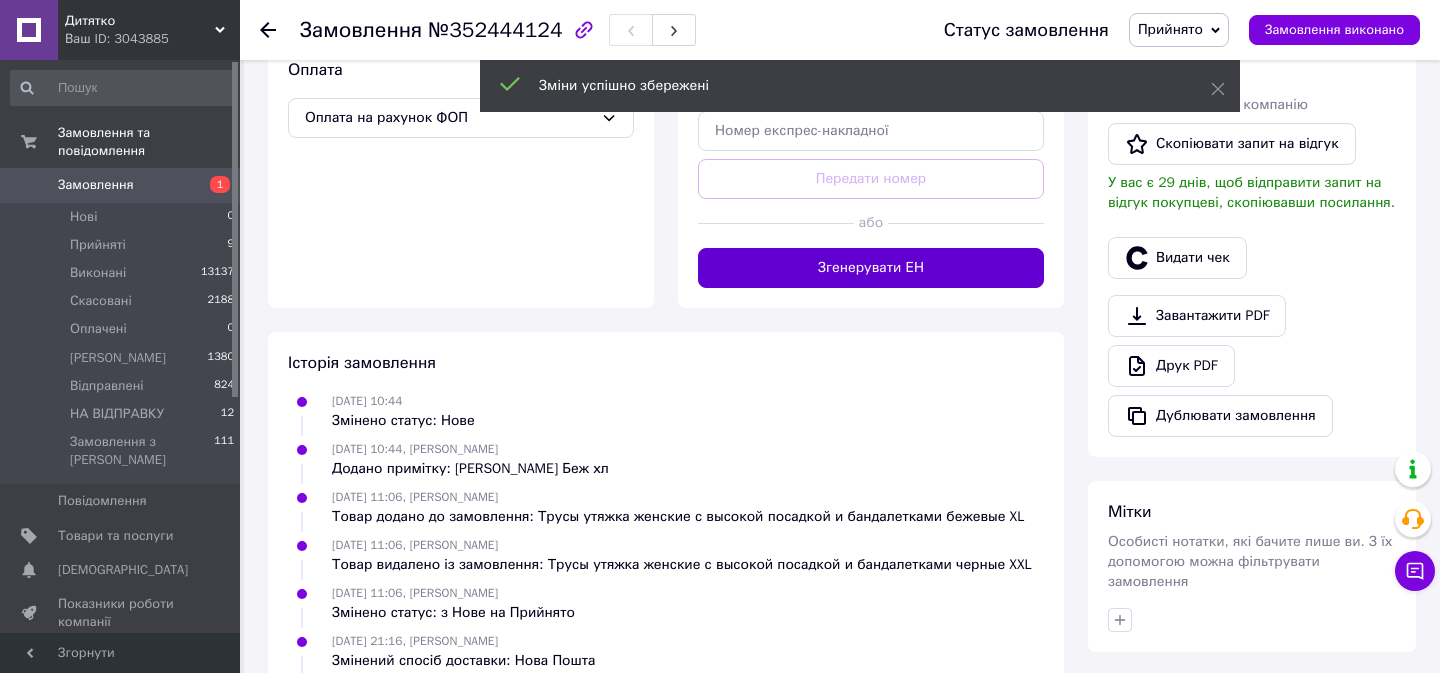 click on "Згенерувати ЕН" at bounding box center [871, 268] 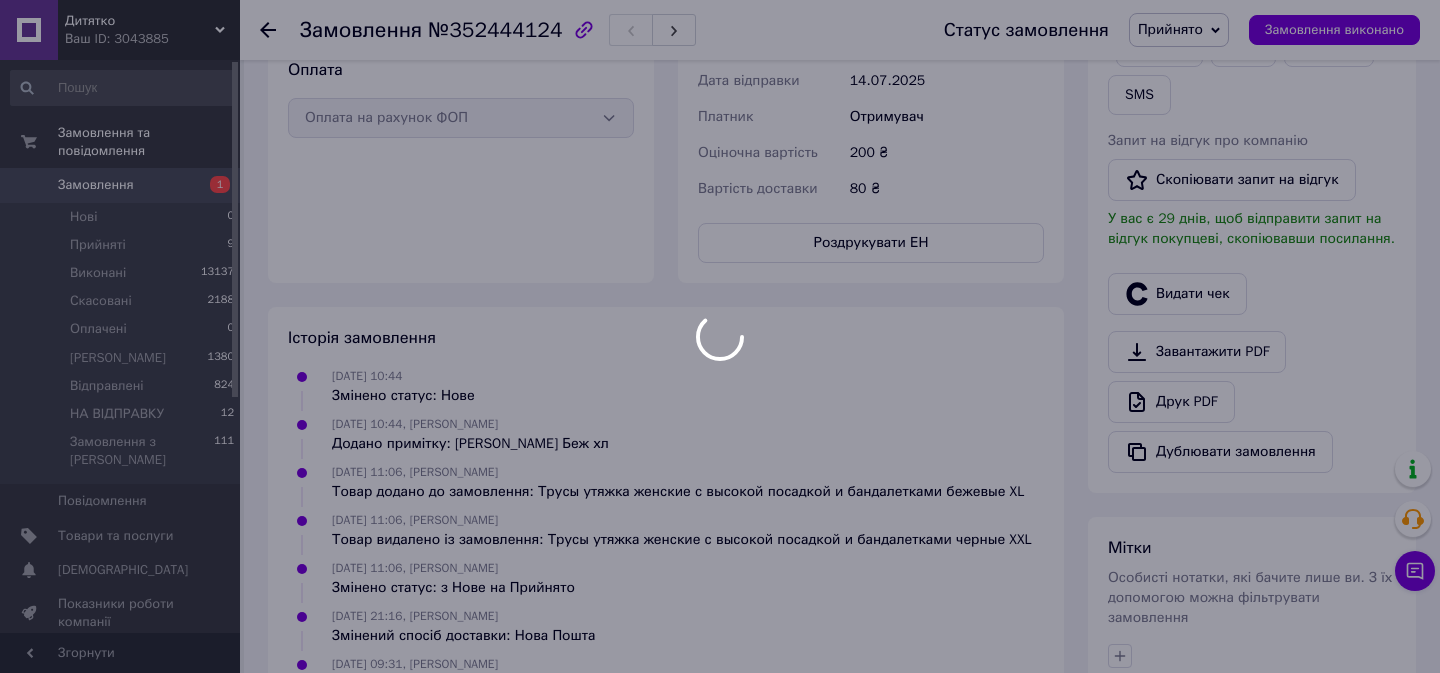 click on "Прийнято" at bounding box center [1179, 30] 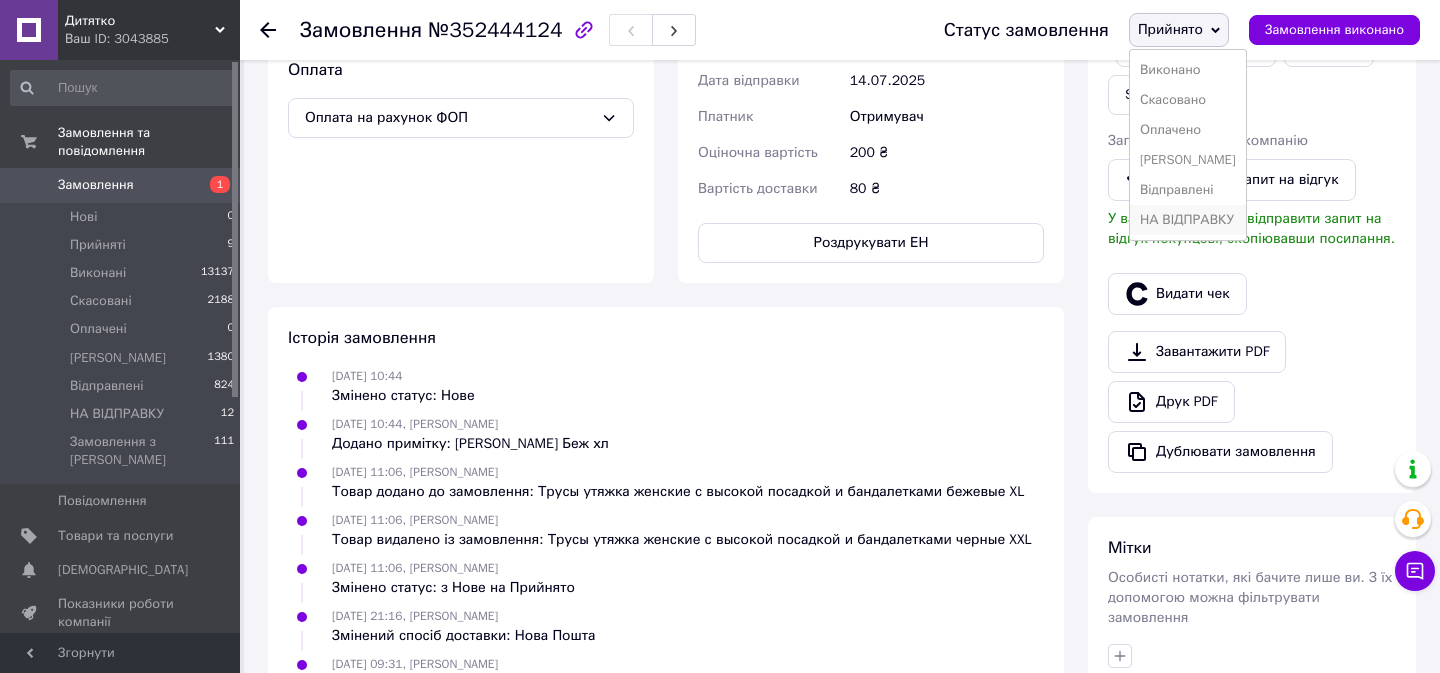 click on "НА ВІДПРАВКУ" at bounding box center (1188, 220) 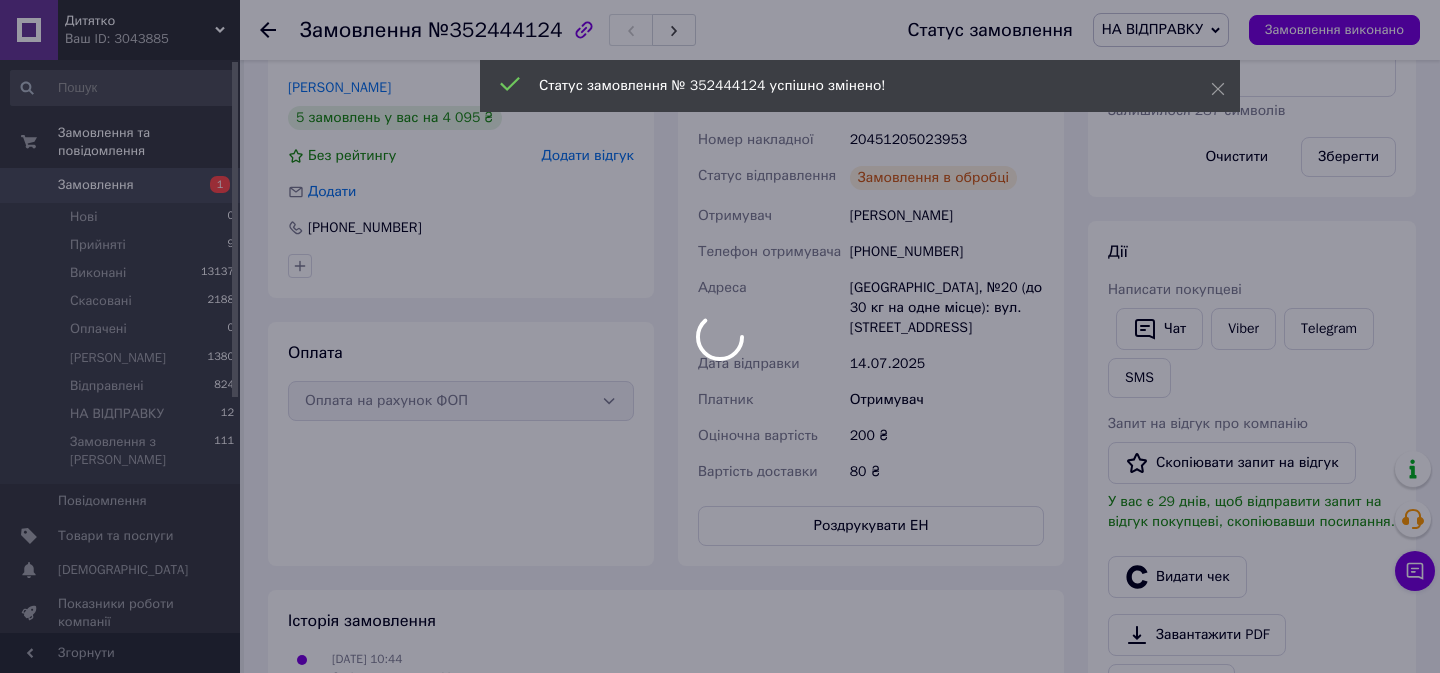 scroll, scrollTop: 0, scrollLeft: 0, axis: both 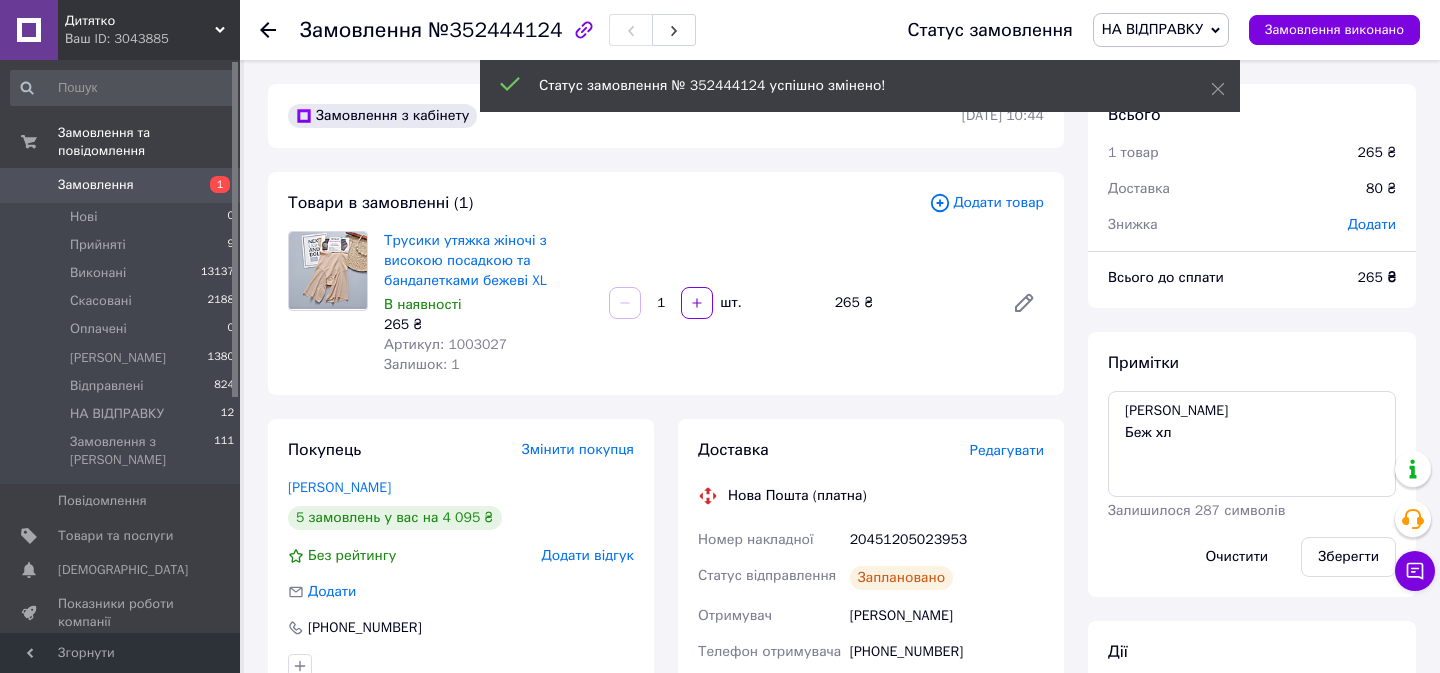 click on "20451205023953" at bounding box center [947, 540] 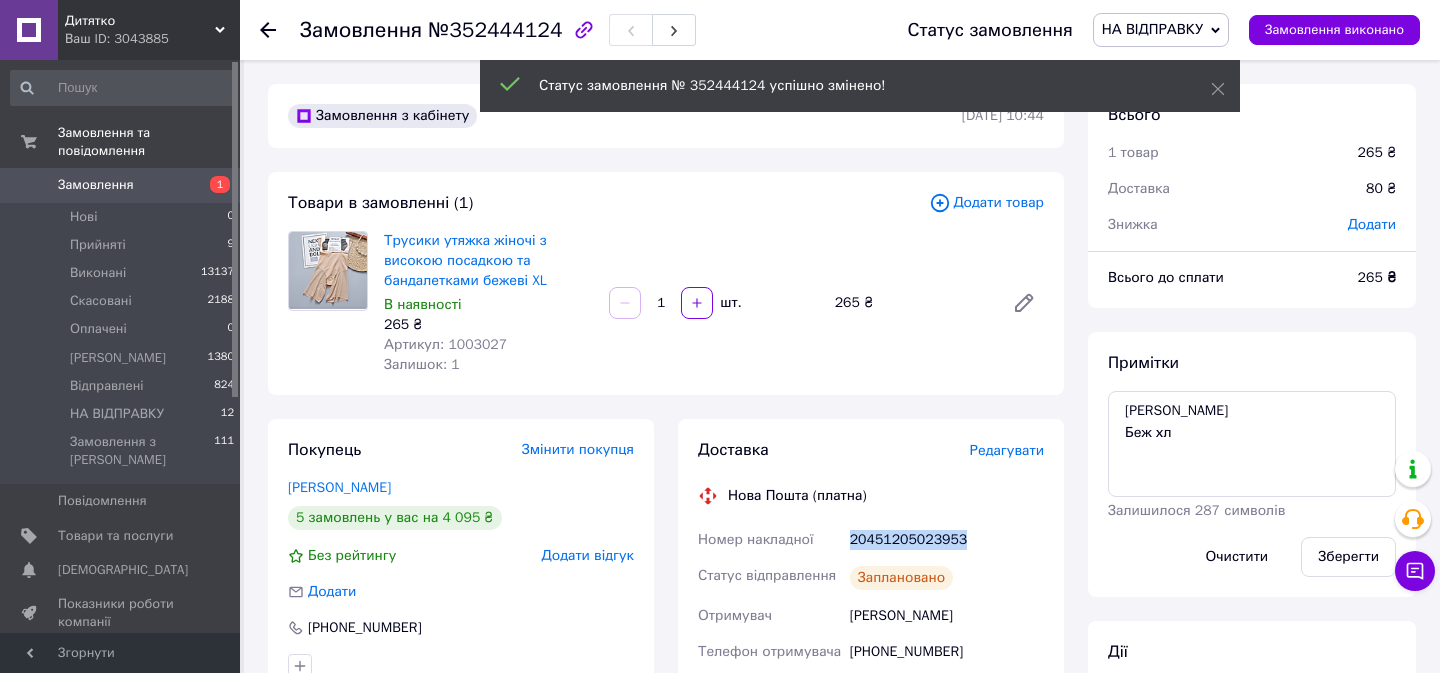 click on "20451205023953" at bounding box center [947, 540] 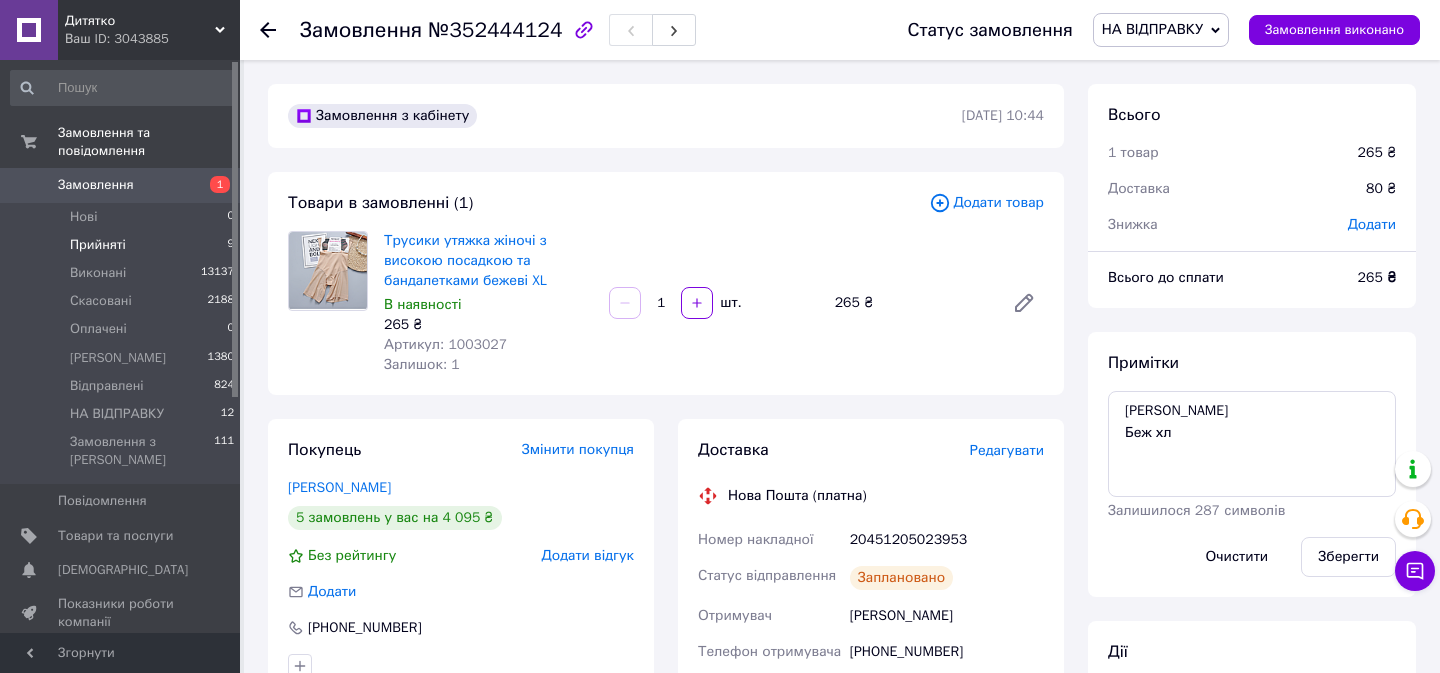 click on "Прийняті" at bounding box center (98, 245) 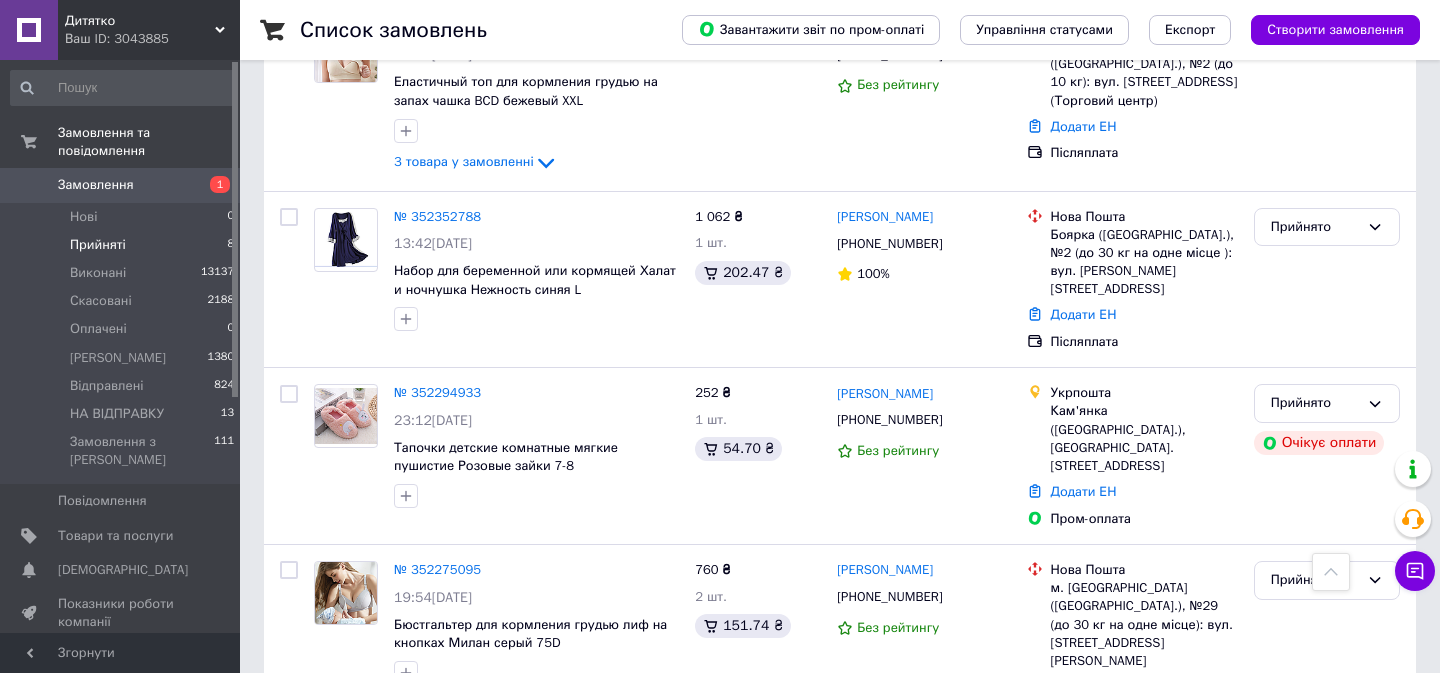 scroll, scrollTop: 1090, scrollLeft: 0, axis: vertical 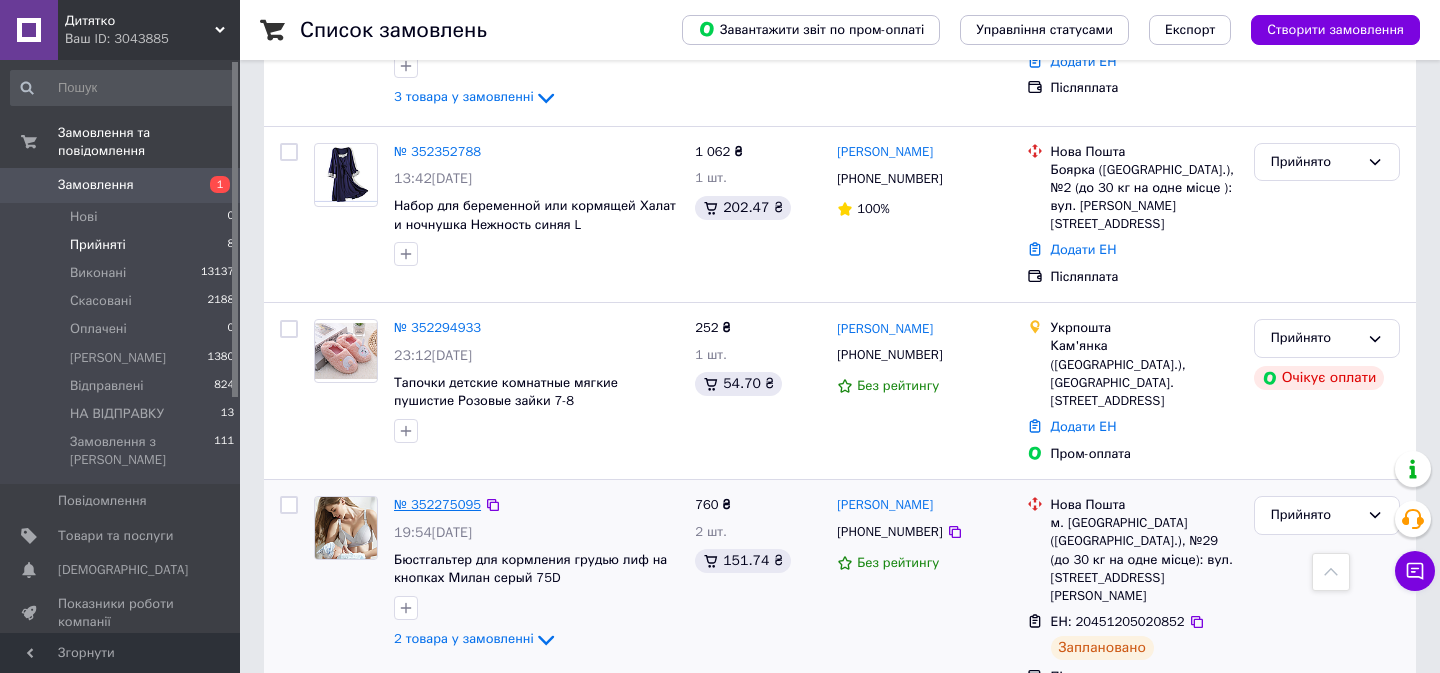 click on "№ 352275095" at bounding box center (437, 504) 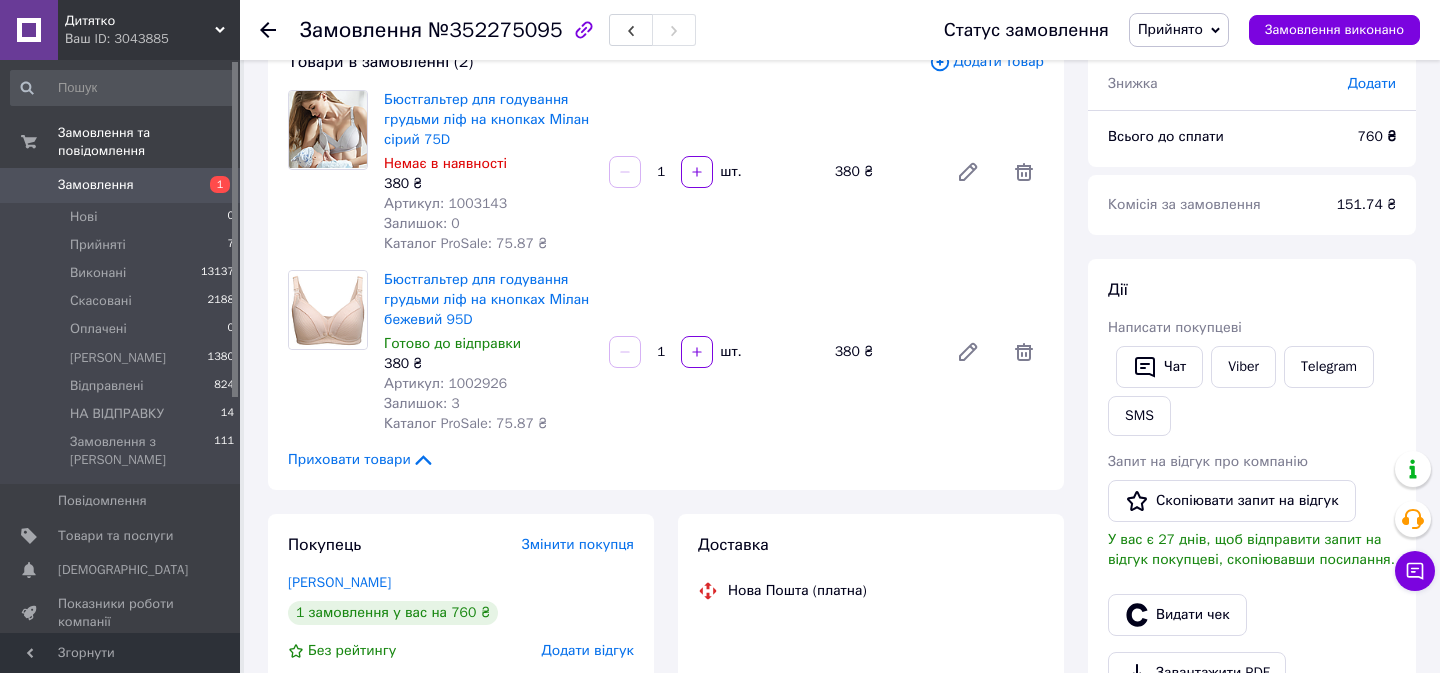 scroll, scrollTop: 0, scrollLeft: 0, axis: both 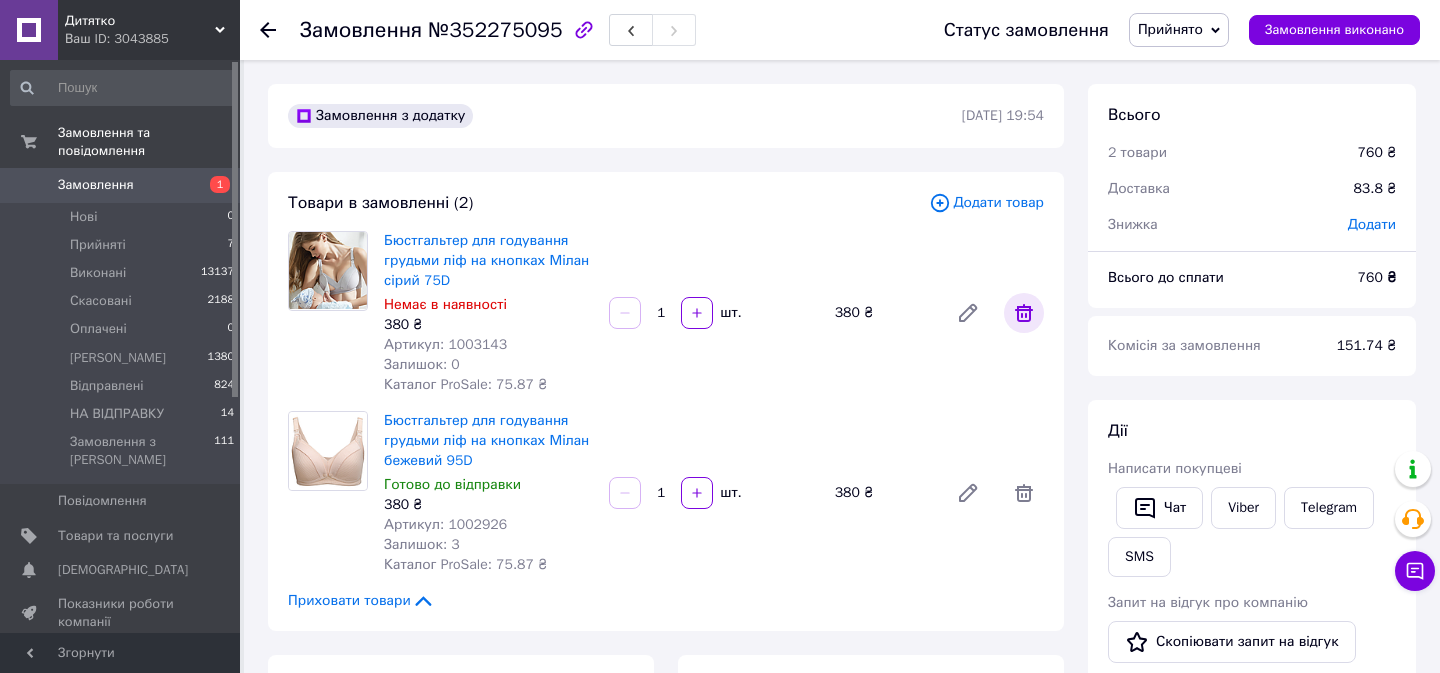 click 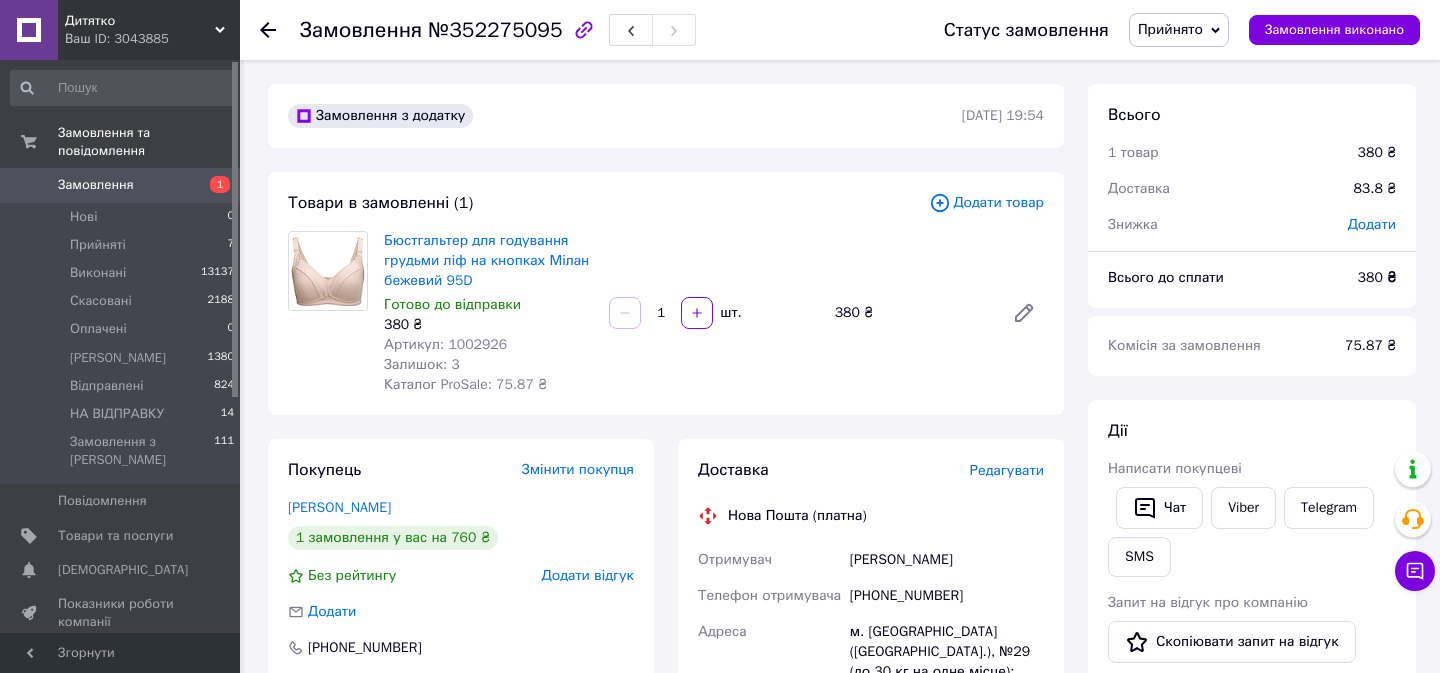 click on "Додати товар" at bounding box center [986, 203] 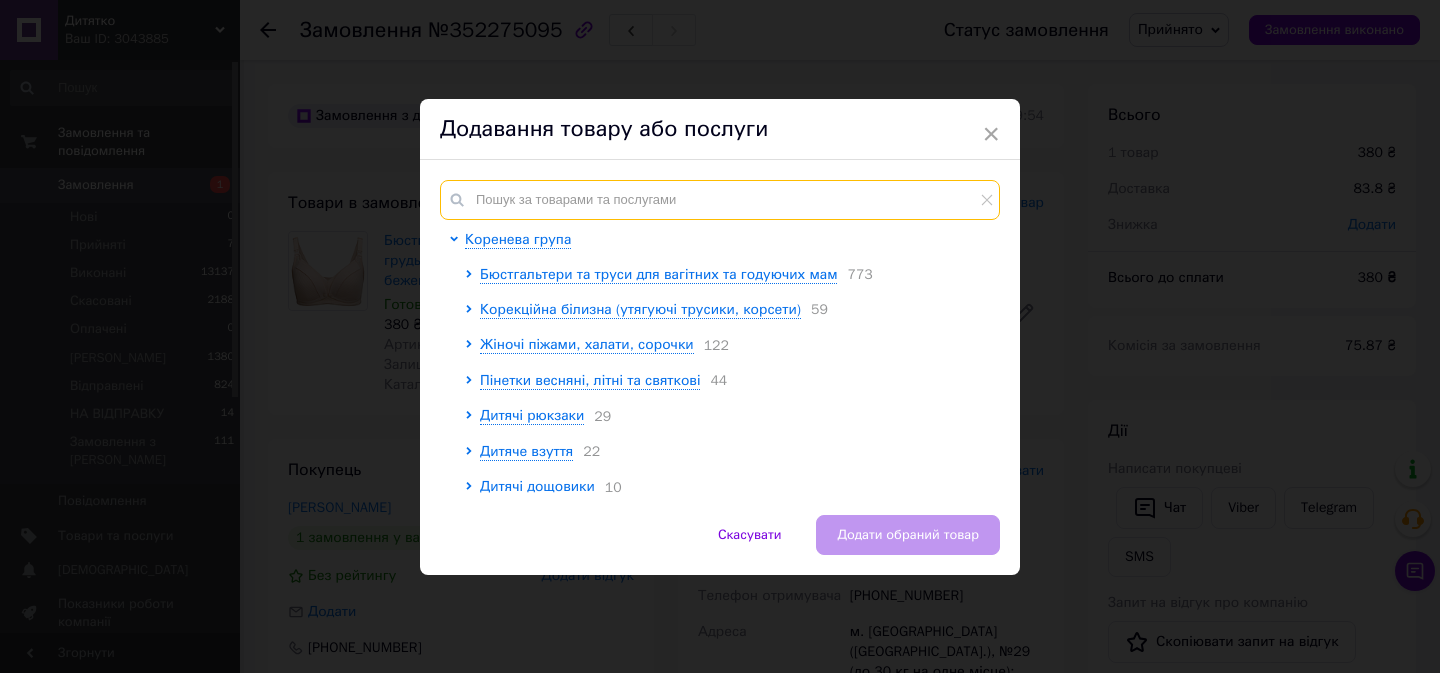 click at bounding box center (720, 200) 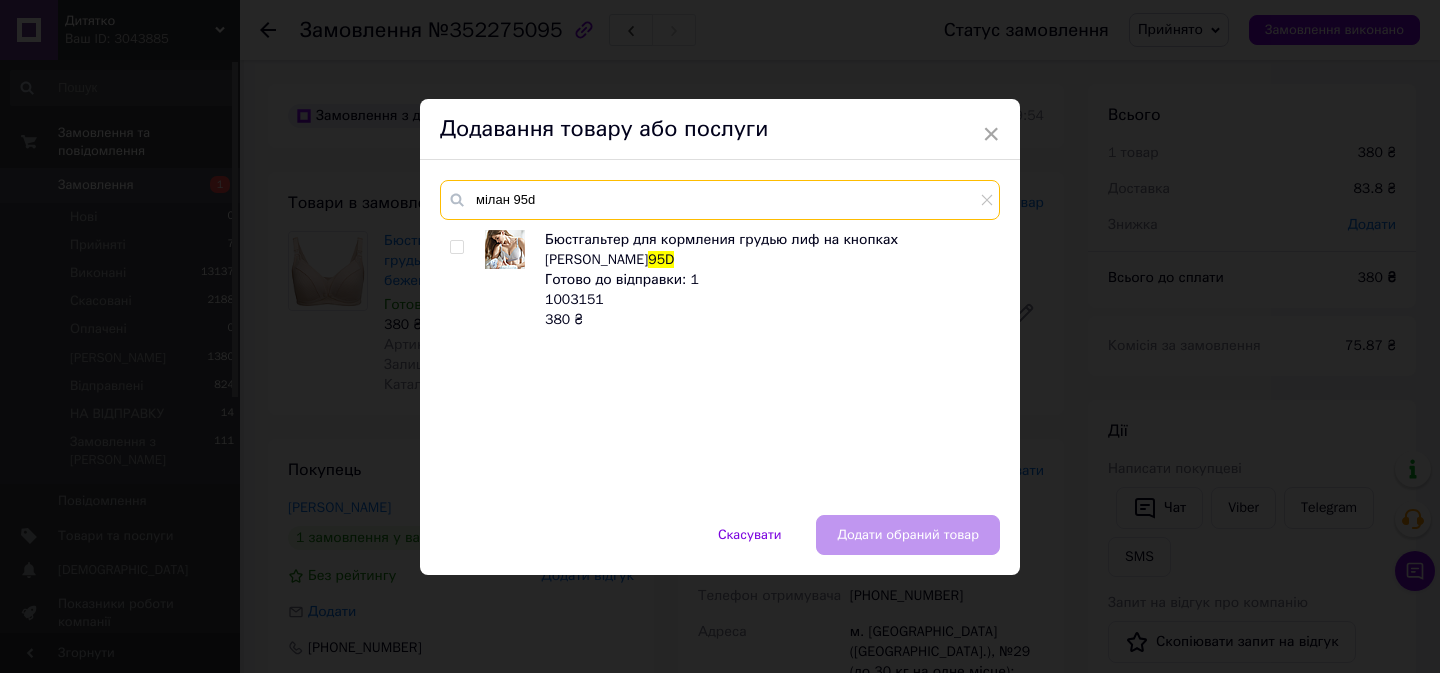 type on "мілан 95d" 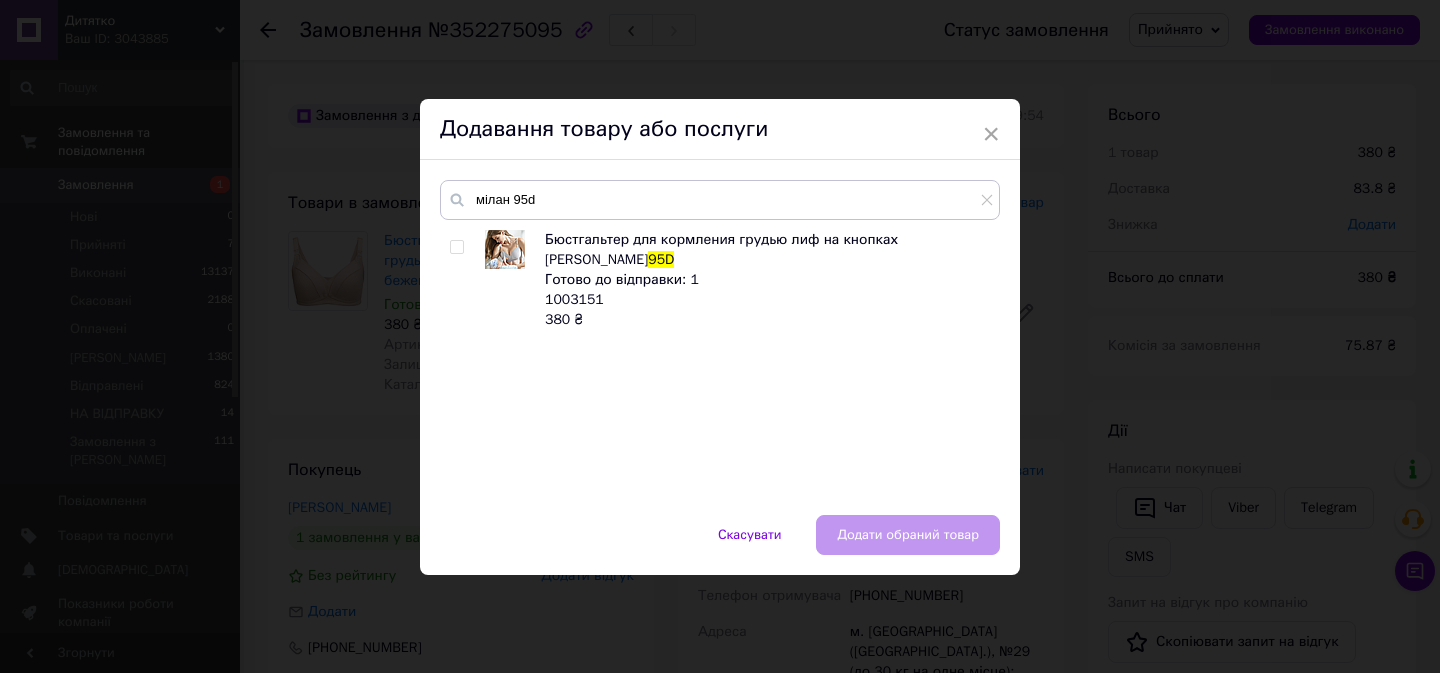click at bounding box center (456, 247) 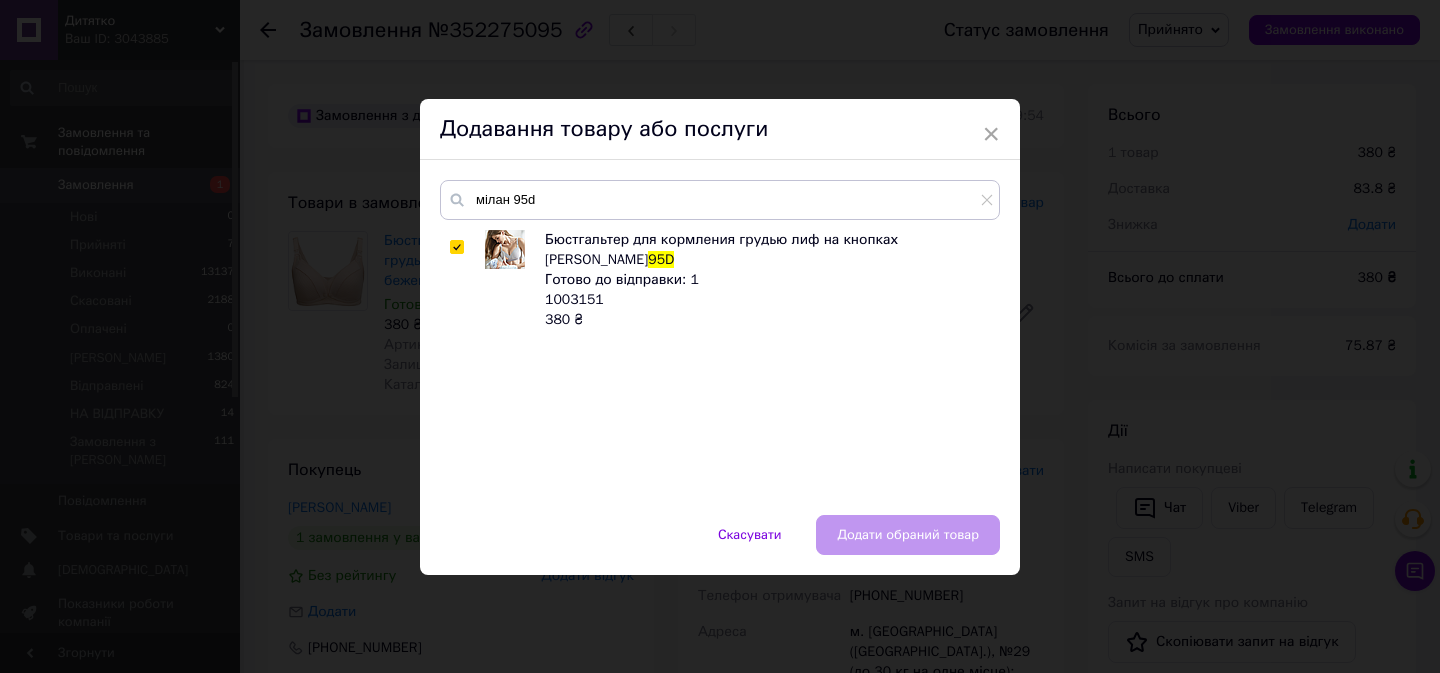 checkbox on "true" 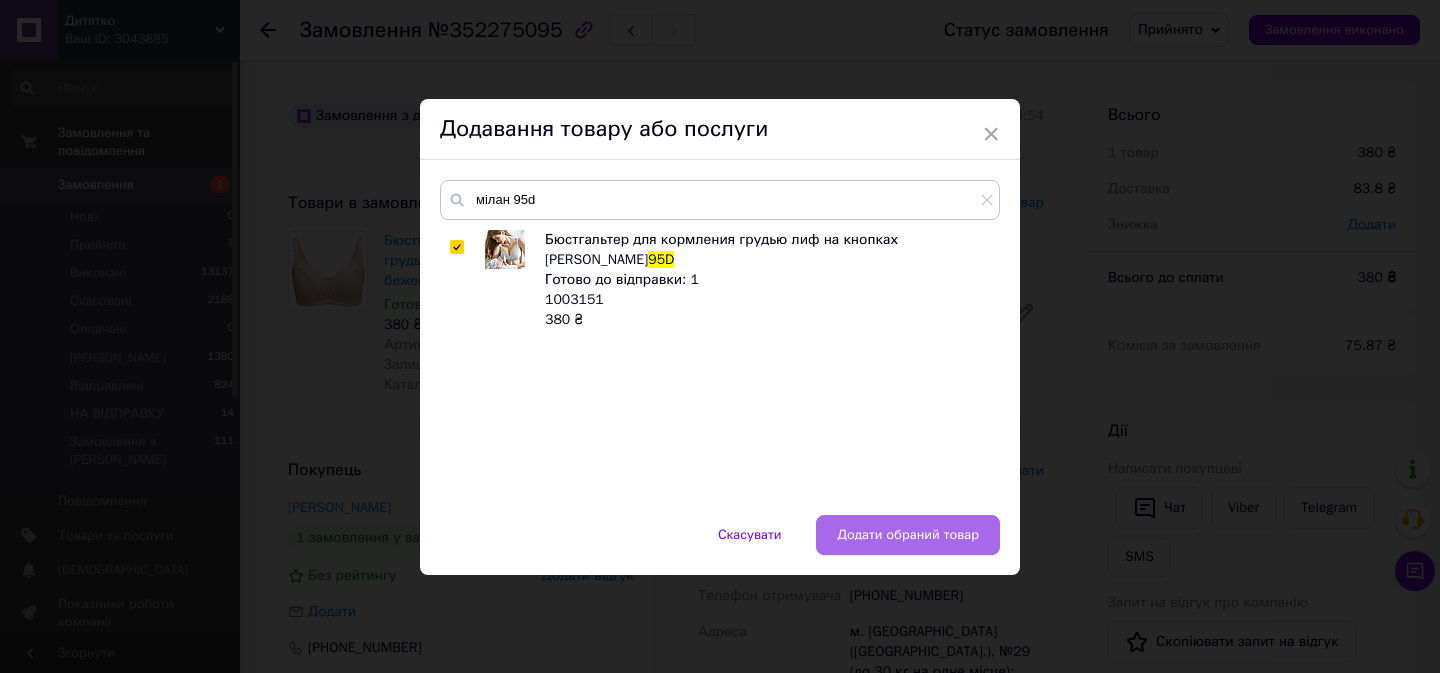 click on "Додати обраний товар" at bounding box center [908, 535] 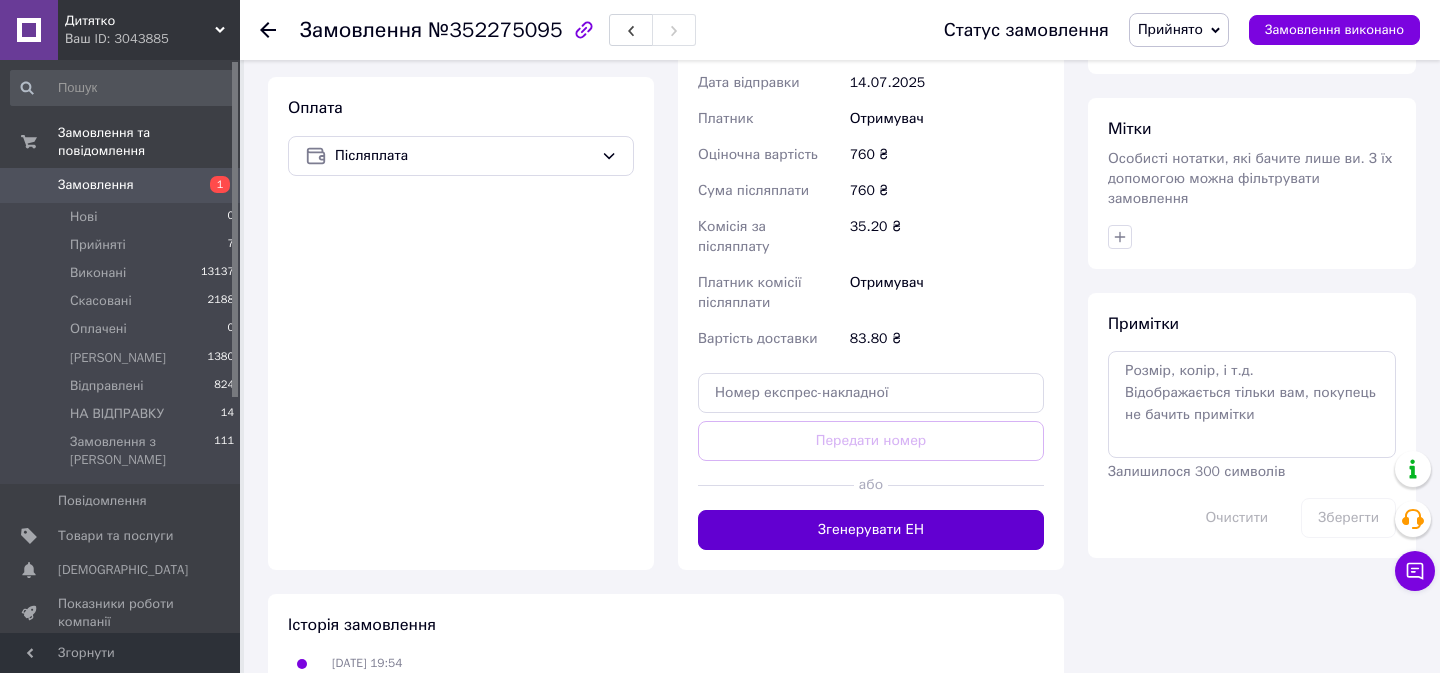 click on "Згенерувати ЕН" at bounding box center (871, 530) 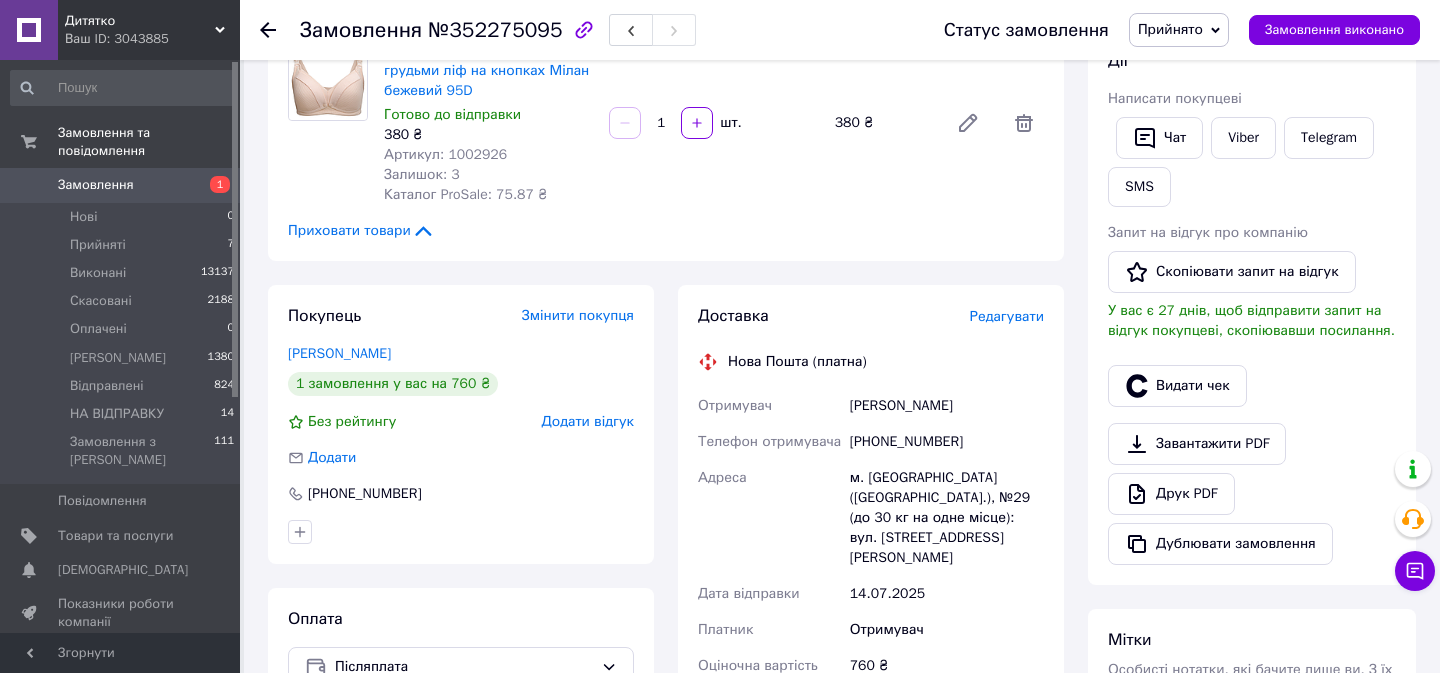 scroll, scrollTop: 364, scrollLeft: 0, axis: vertical 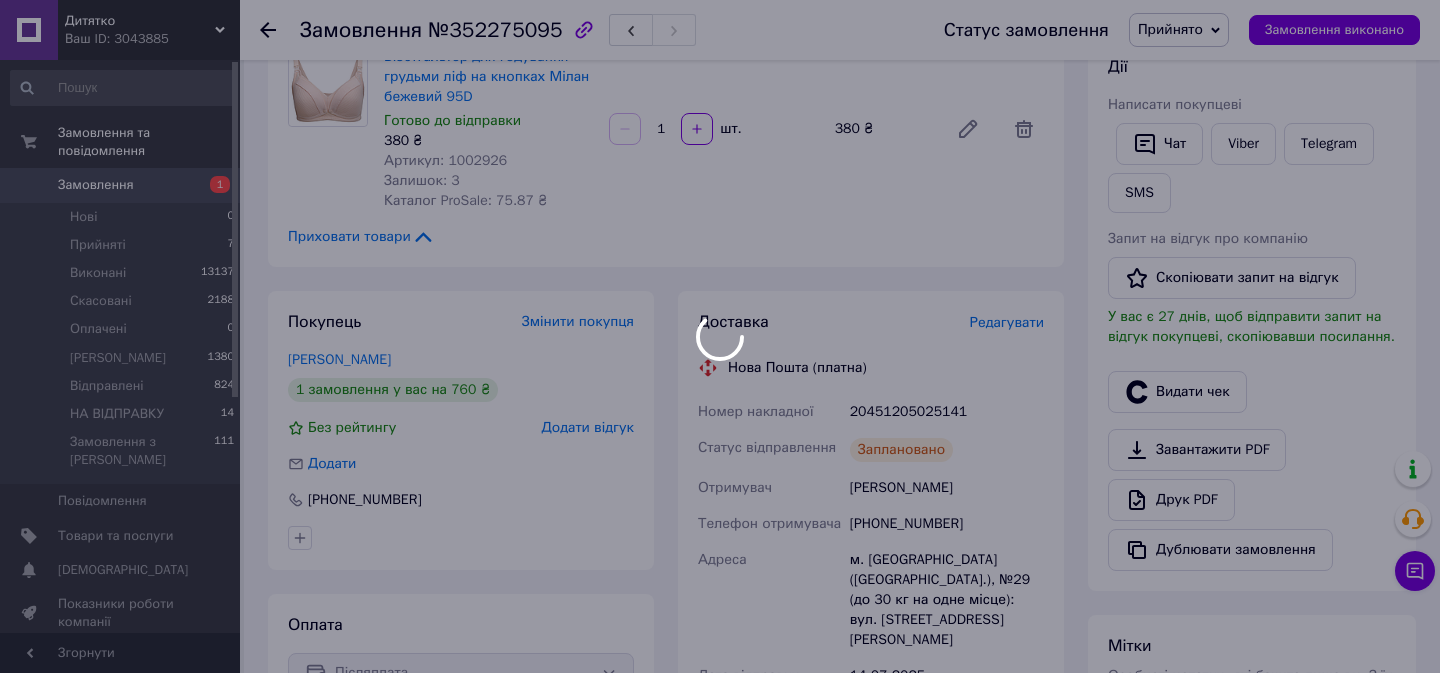 click at bounding box center [720, 336] 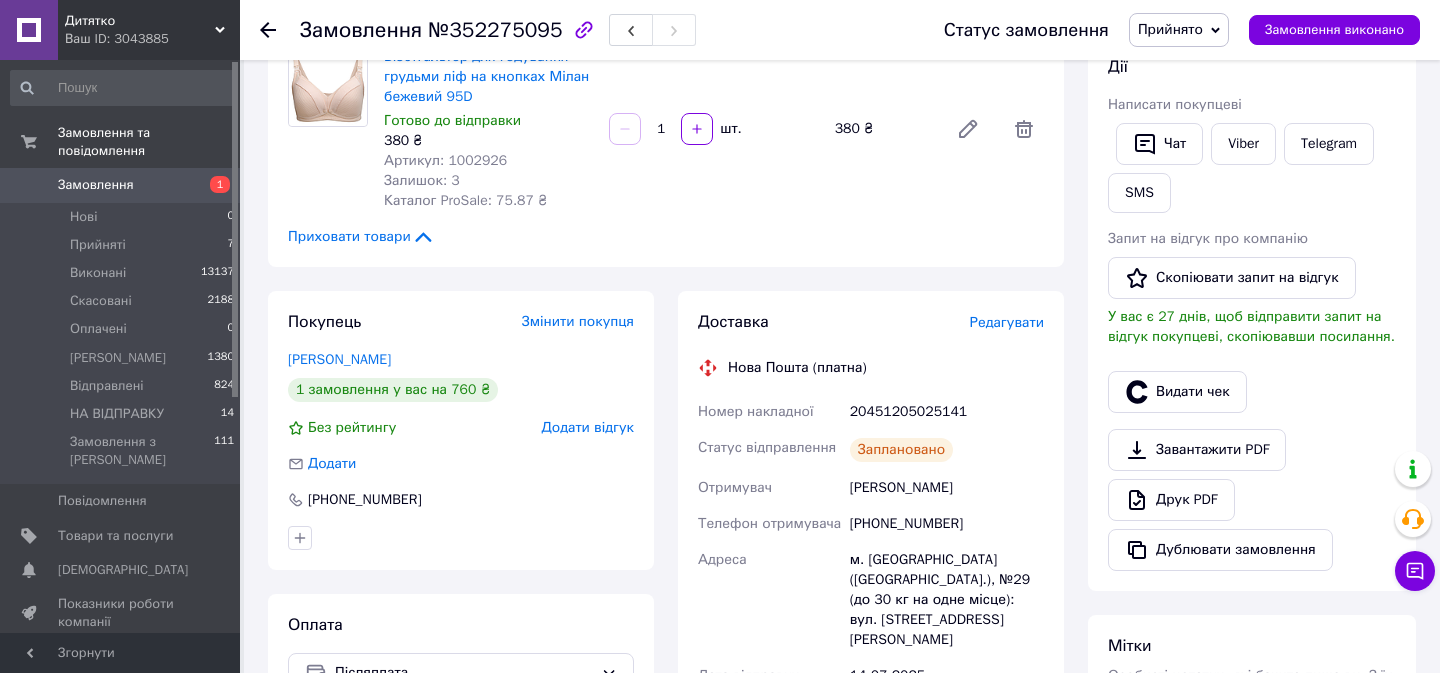 click on "20451205025141" at bounding box center (947, 412) 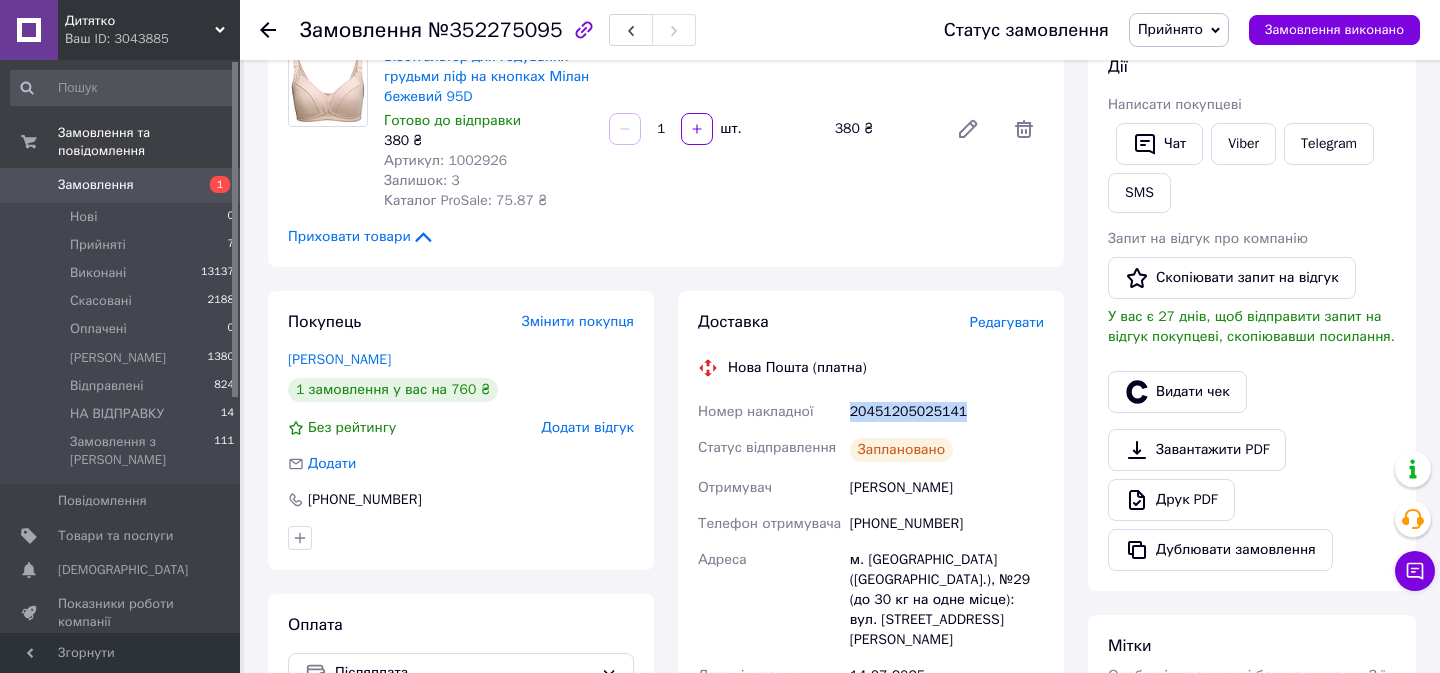 click on "20451205025141" at bounding box center (947, 412) 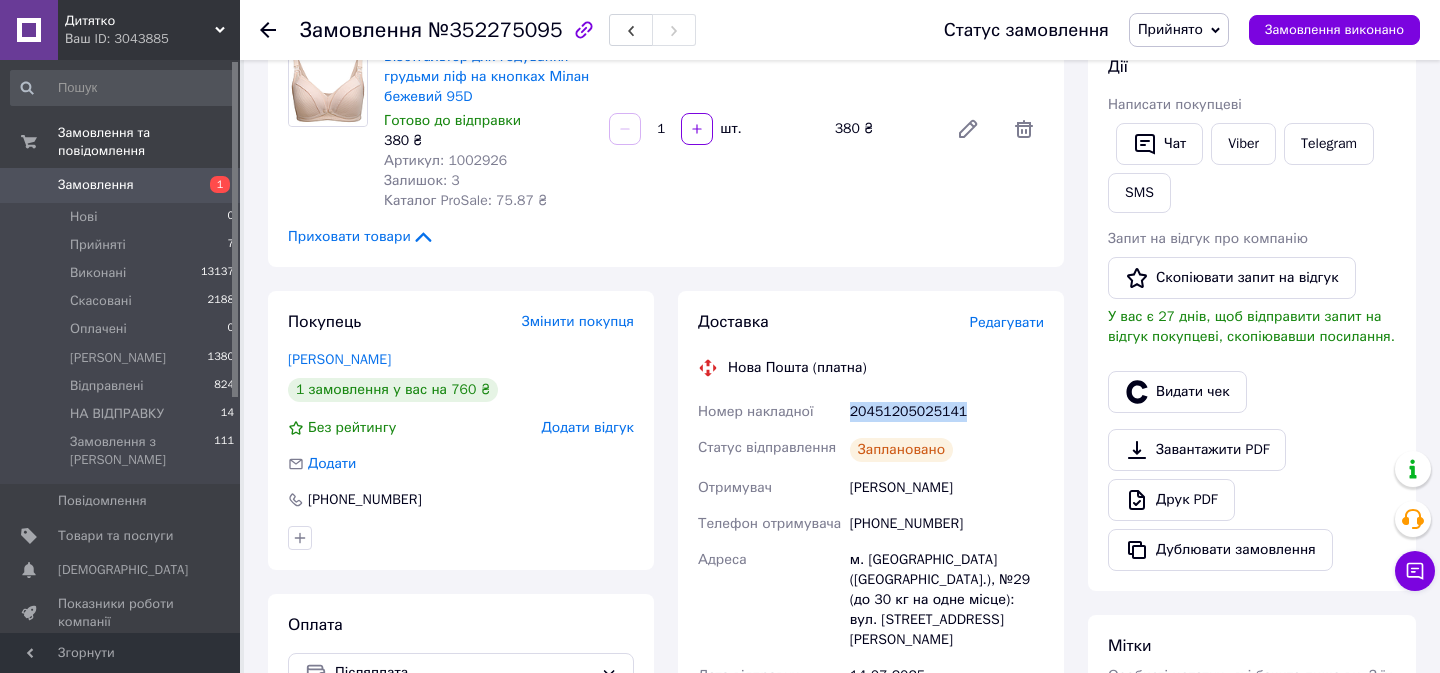 click on "Прийнято" at bounding box center [1179, 30] 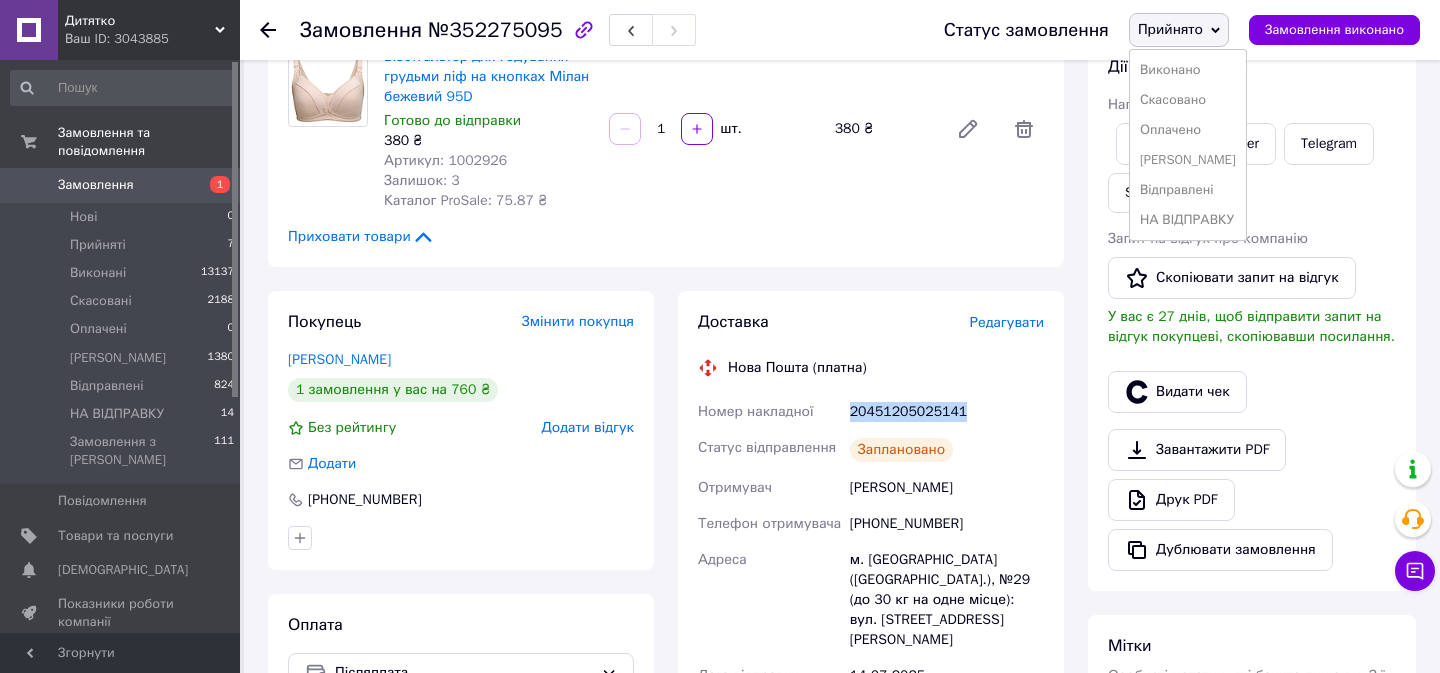 click on "Прийнято" at bounding box center [1179, 30] 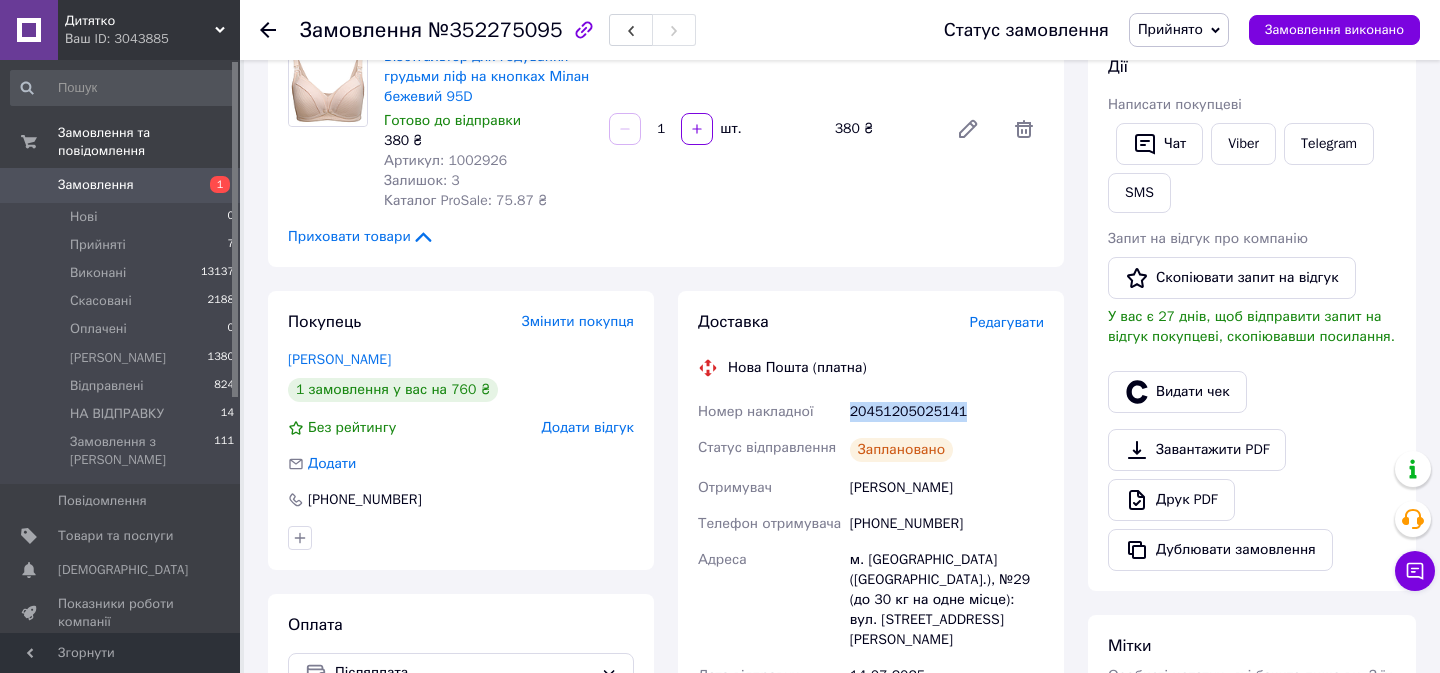 click on "Прийнято" at bounding box center (1170, 29) 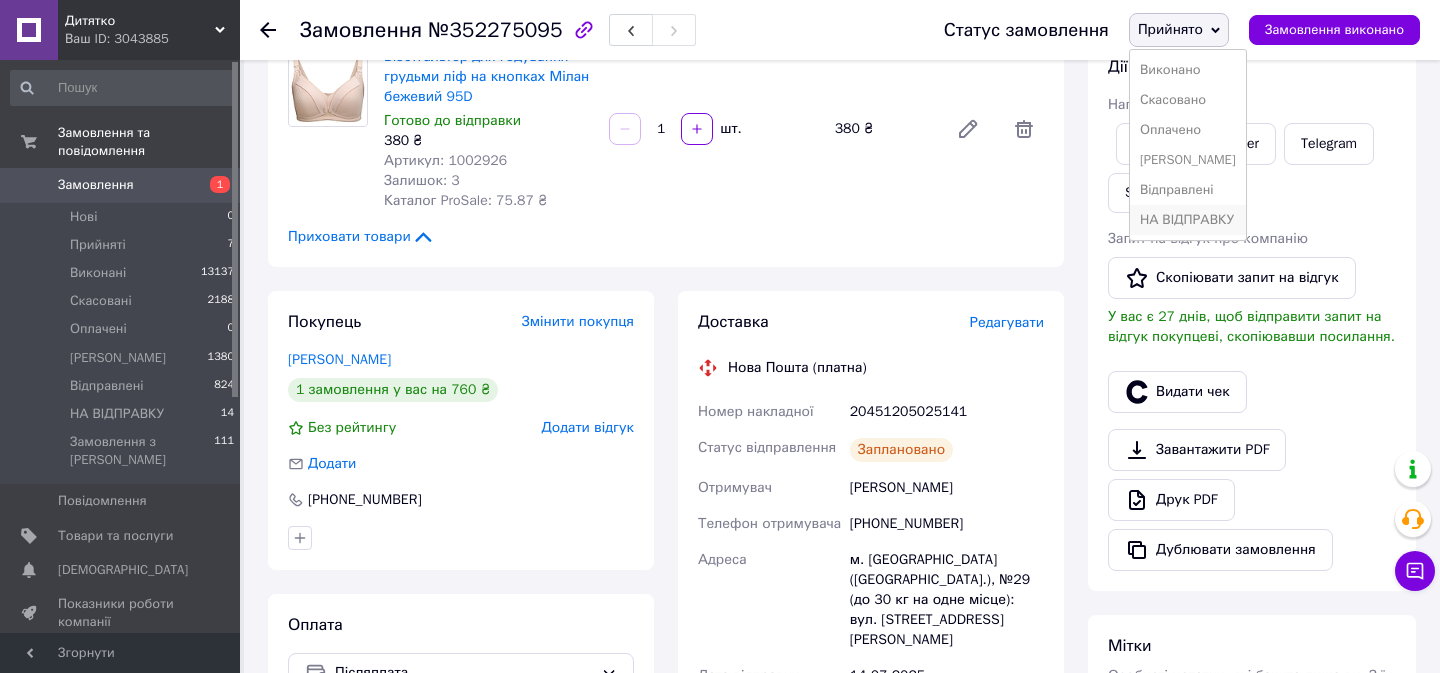 click on "НА ВІДПРАВКУ" at bounding box center [1188, 220] 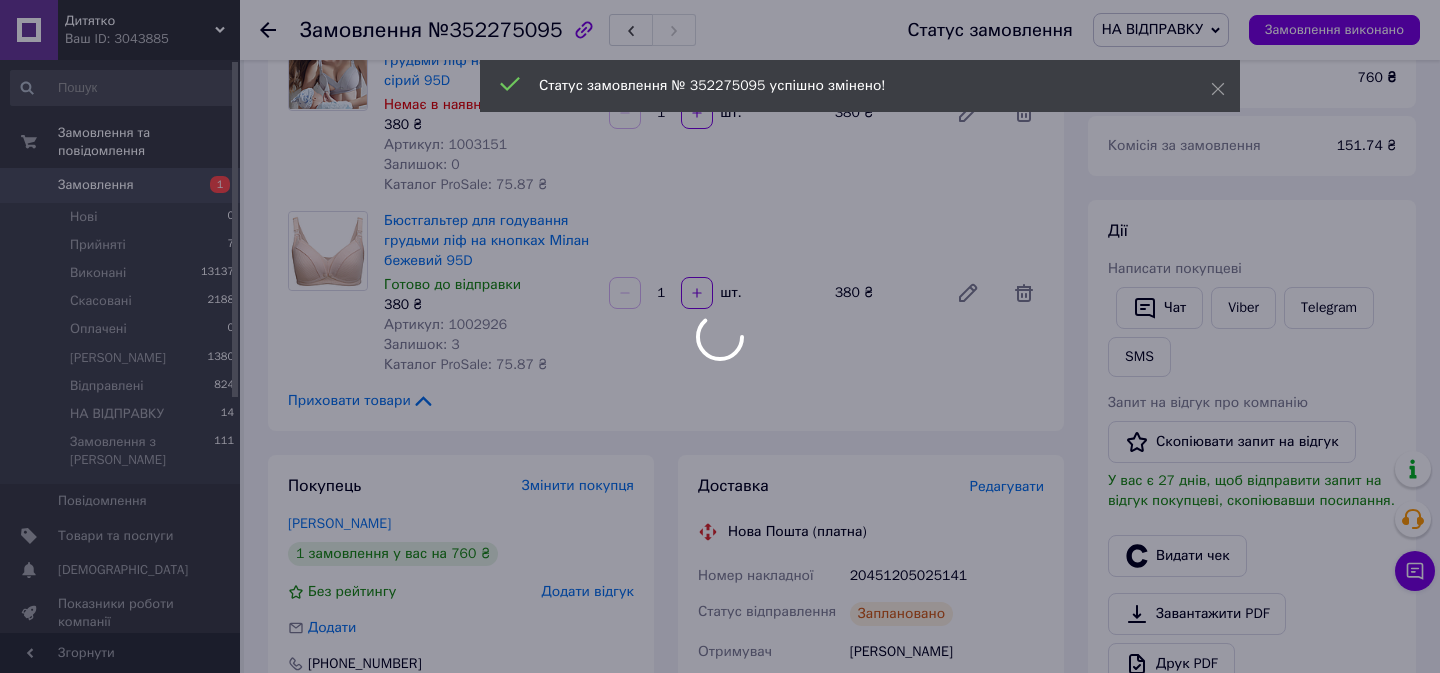 scroll, scrollTop: 0, scrollLeft: 0, axis: both 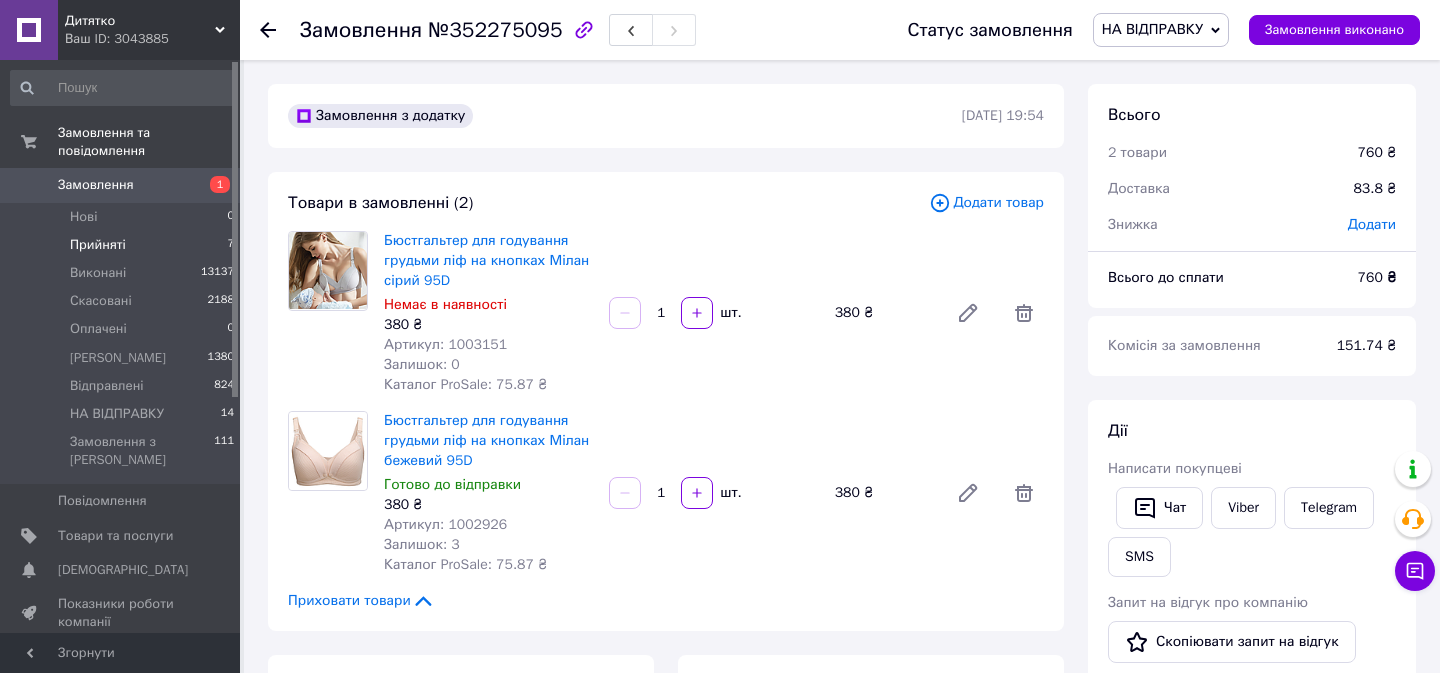 click on "Прийняті 7" at bounding box center [123, 245] 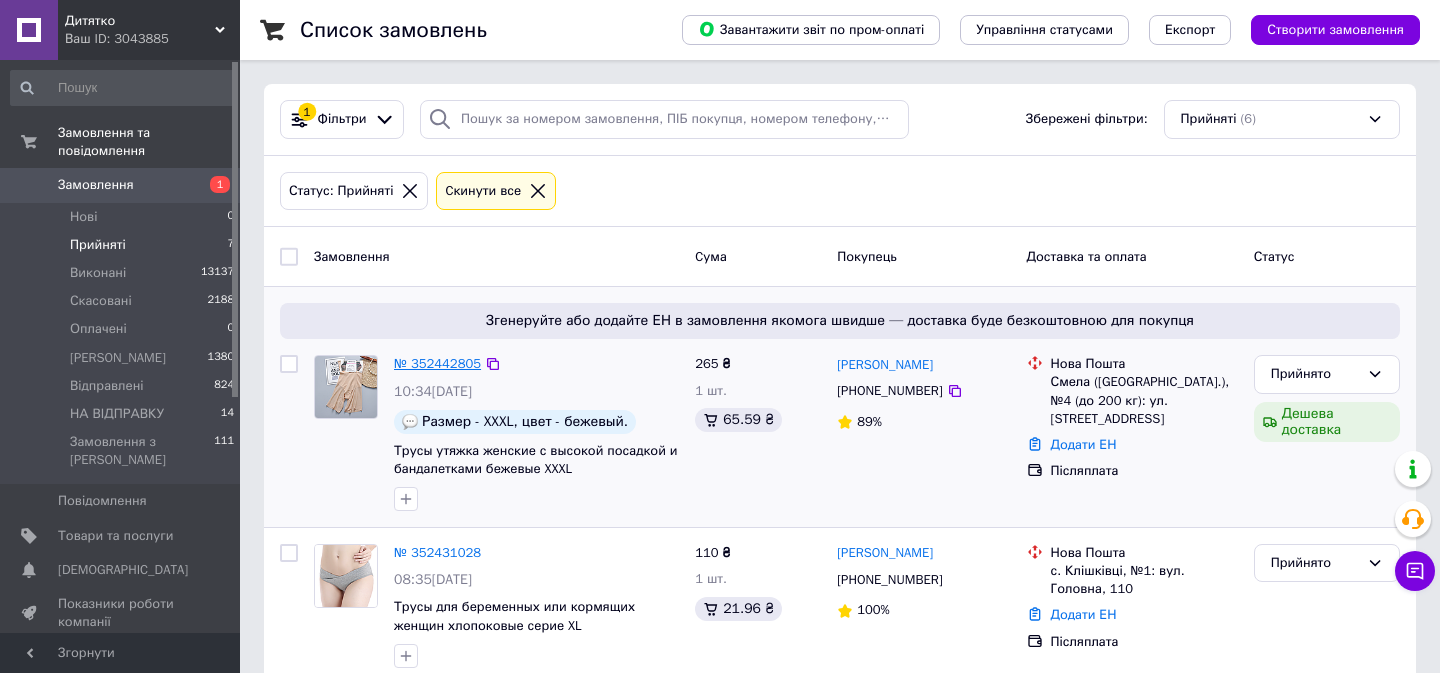 click on "№ 352442805" at bounding box center (437, 363) 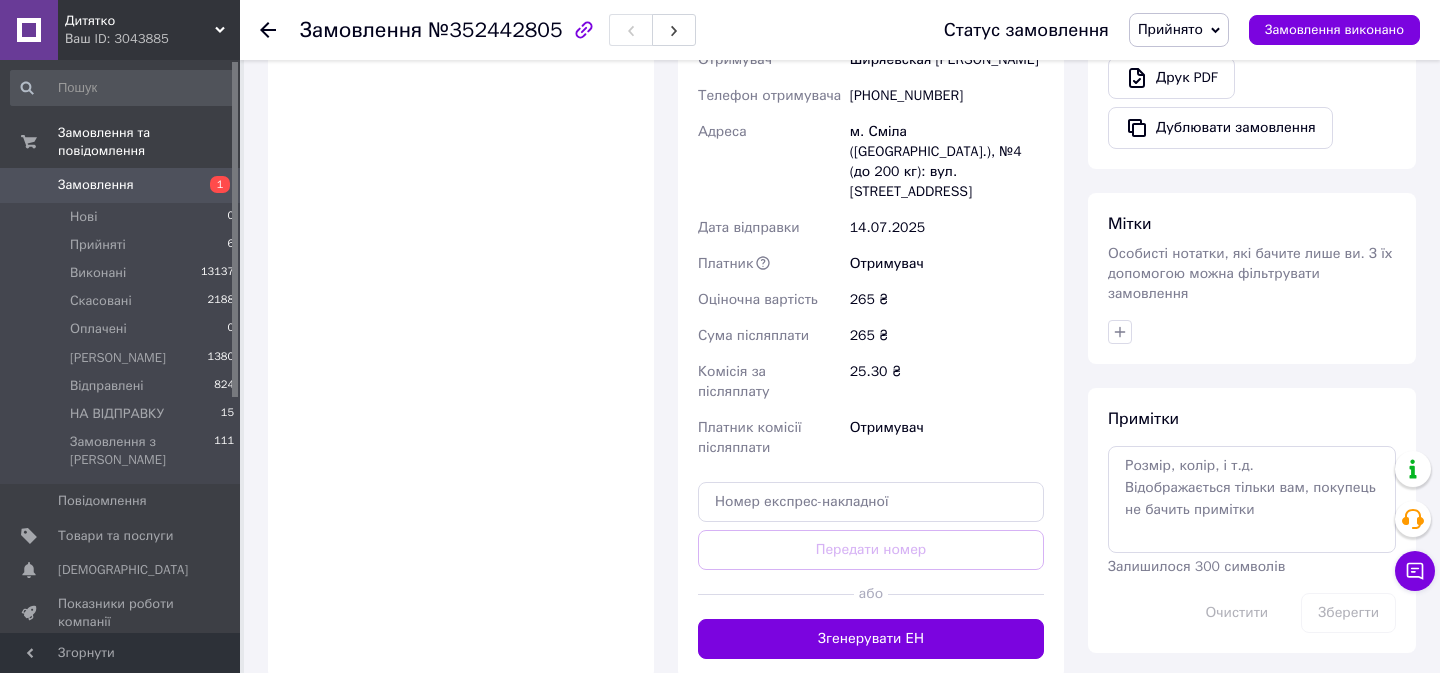 scroll, scrollTop: 833, scrollLeft: 0, axis: vertical 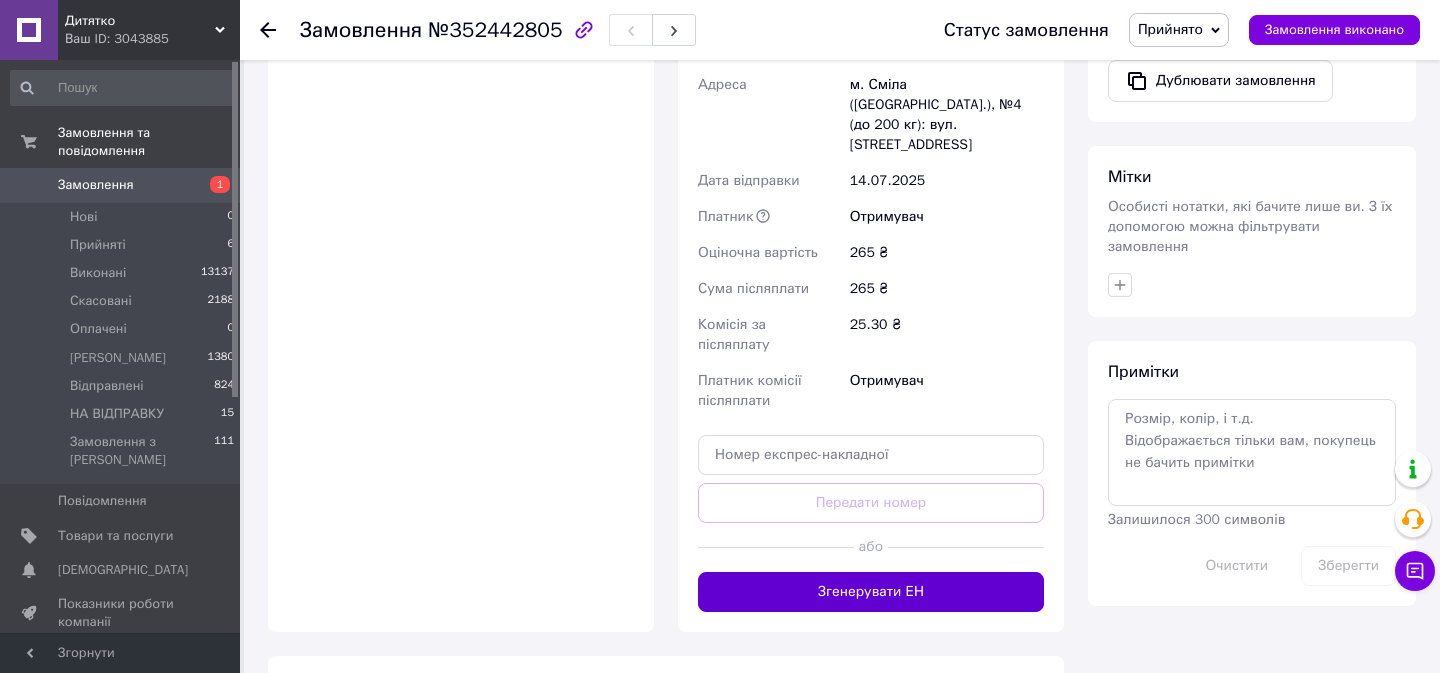click on "Згенерувати ЕН" at bounding box center (871, 592) 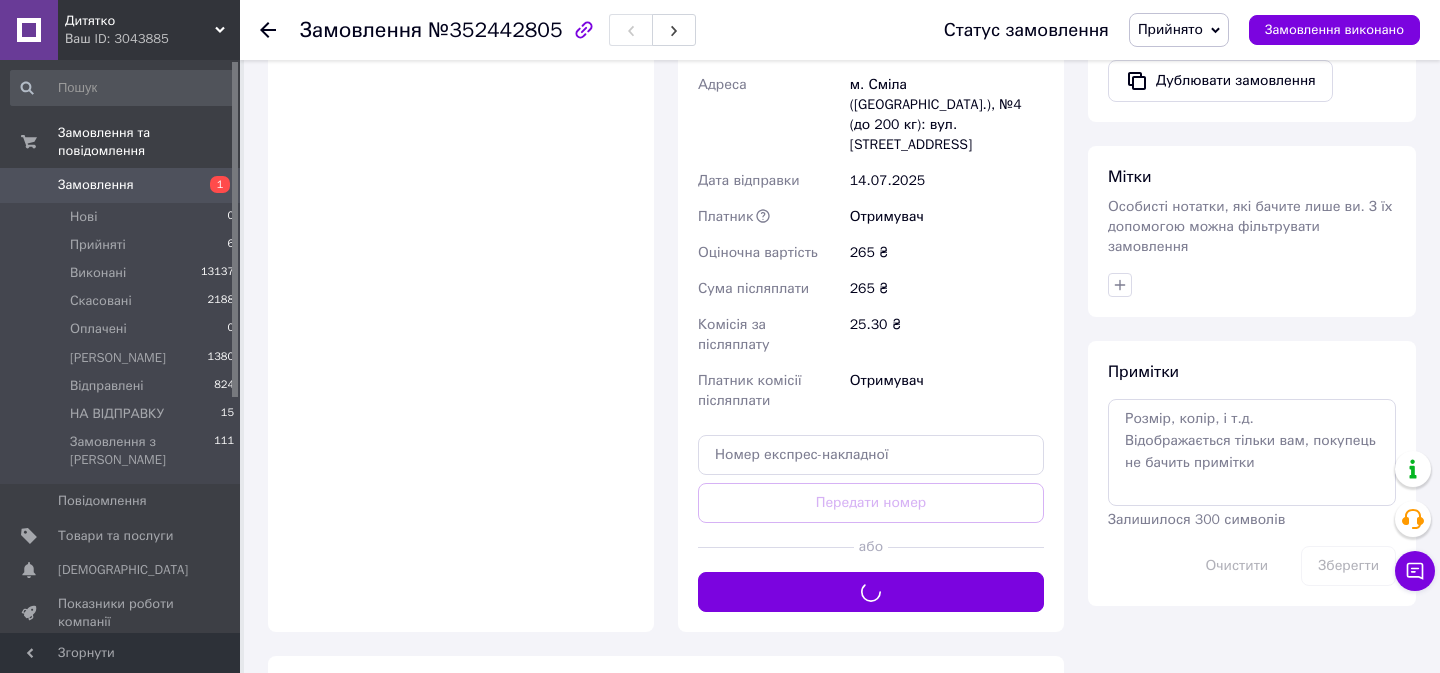 click on "Прийнято" at bounding box center [1170, 29] 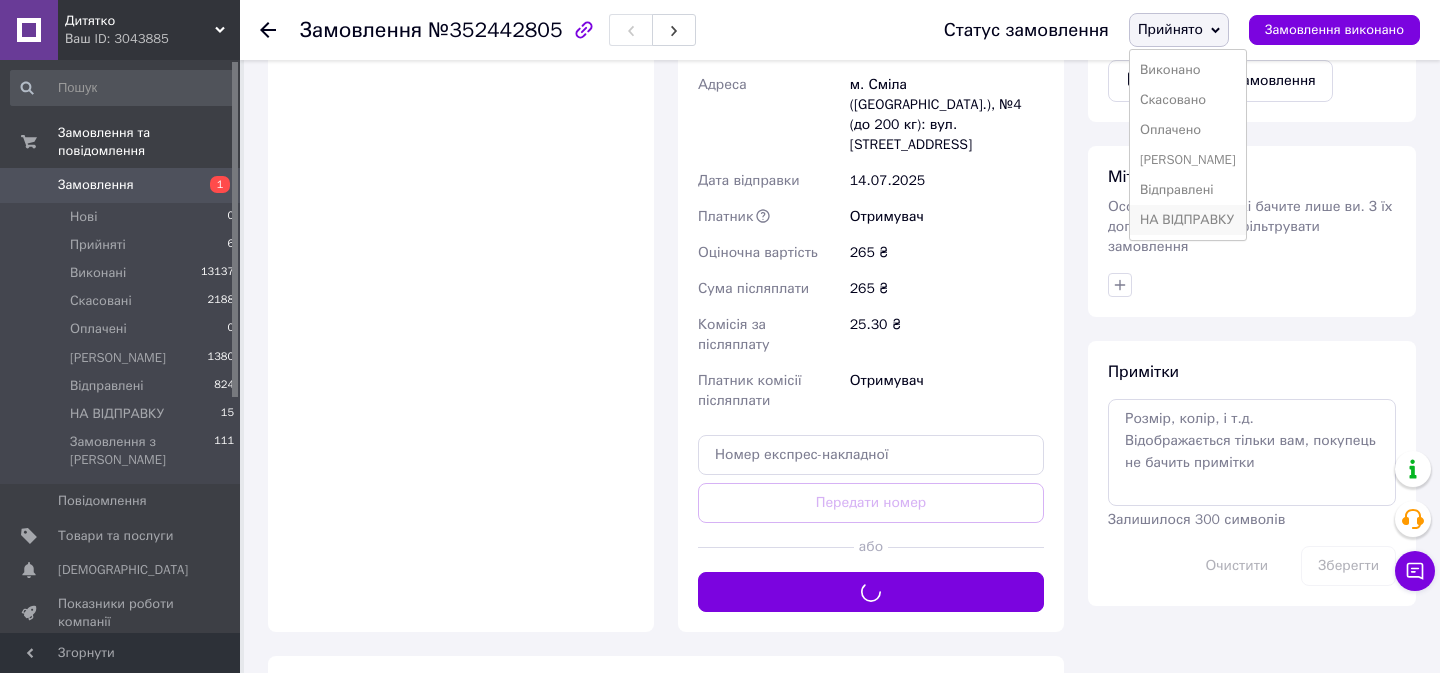 click on "НА ВІДПРАВКУ" at bounding box center [1188, 220] 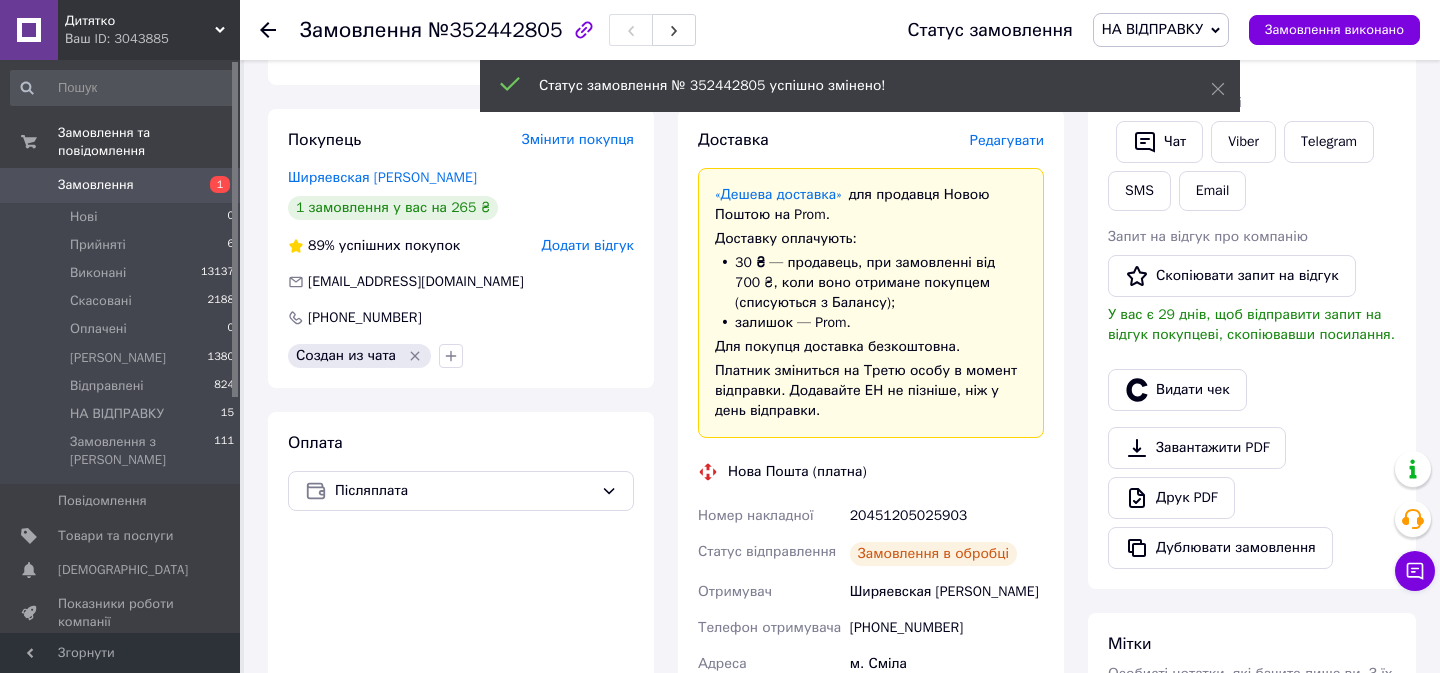 scroll, scrollTop: 381, scrollLeft: 0, axis: vertical 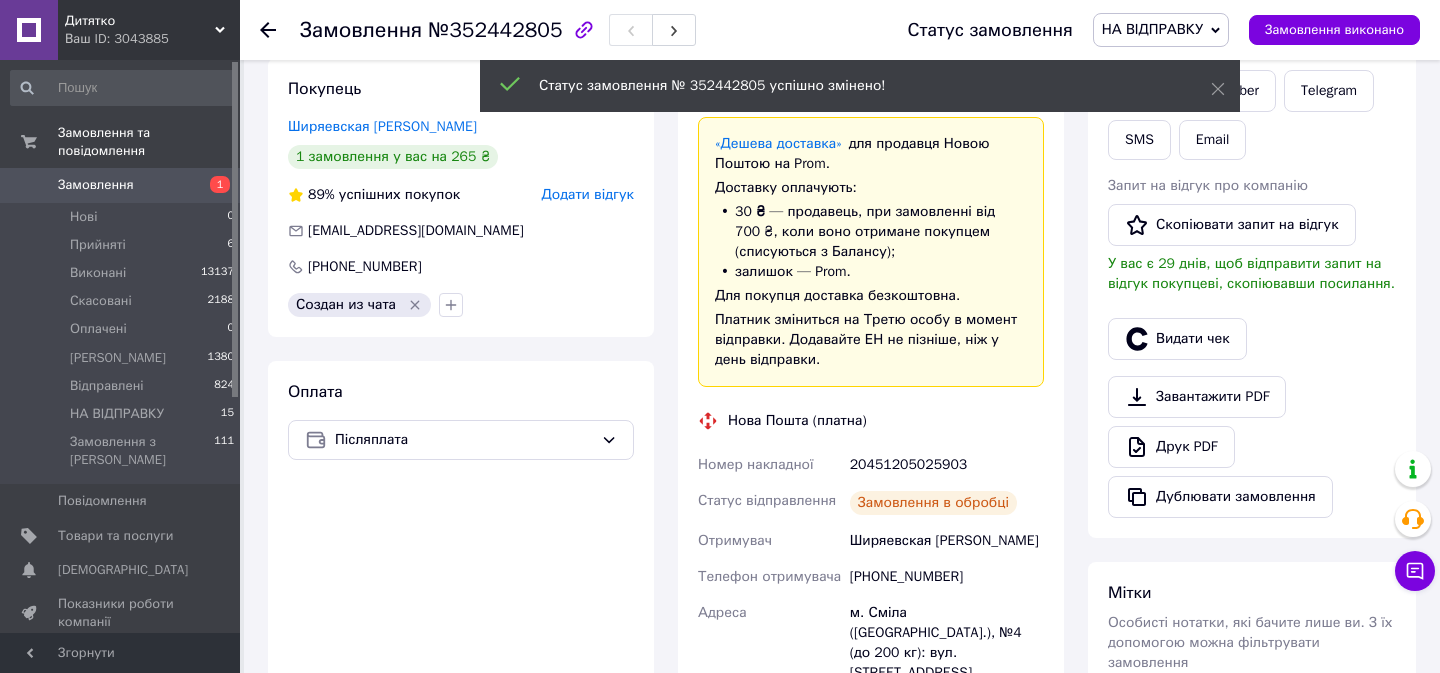 click on "20451205025903" at bounding box center [947, 465] 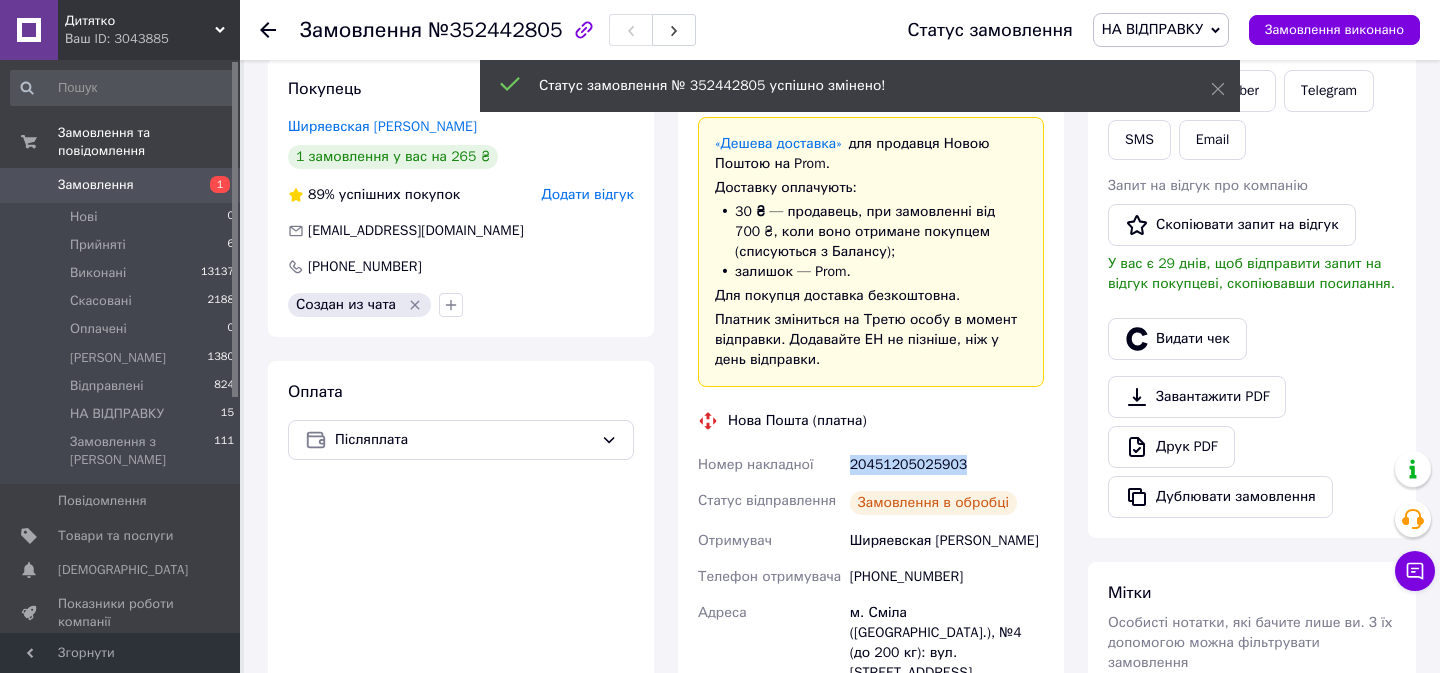 click on "20451205025903" at bounding box center [947, 465] 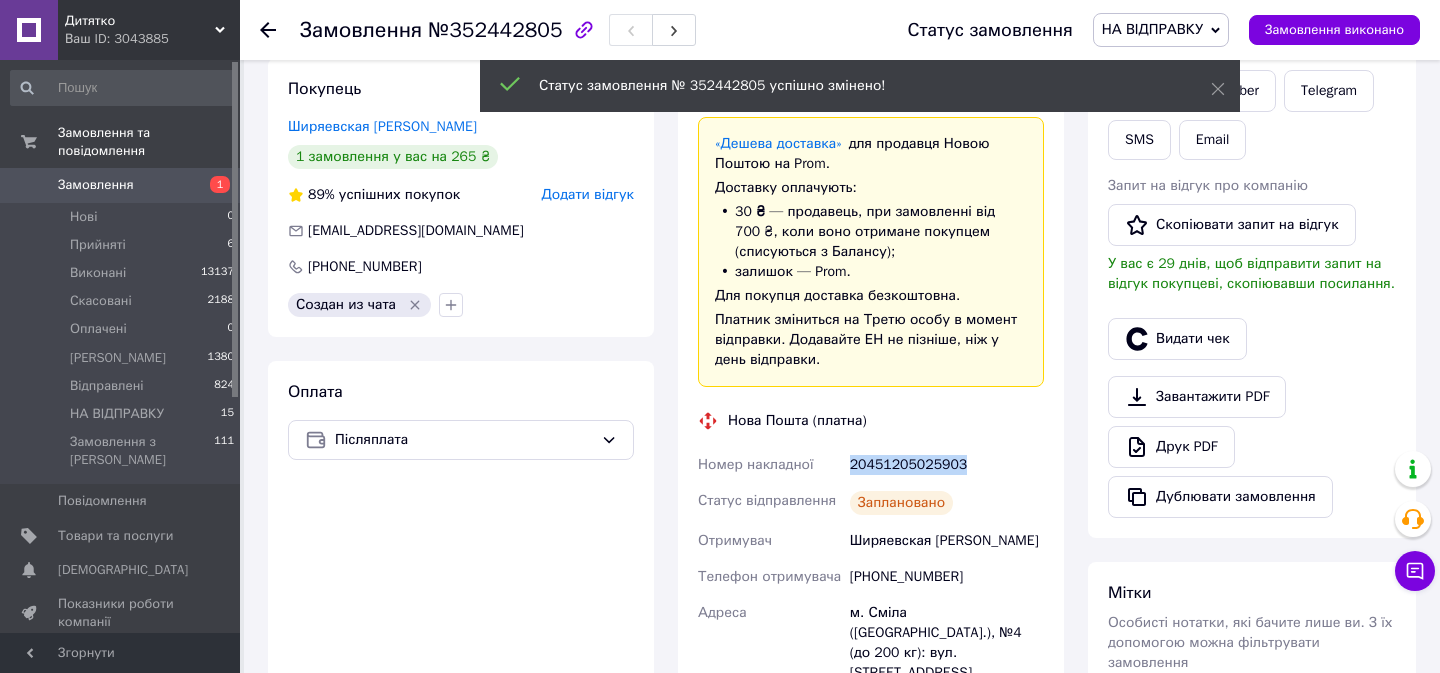 copy on "20451205025903" 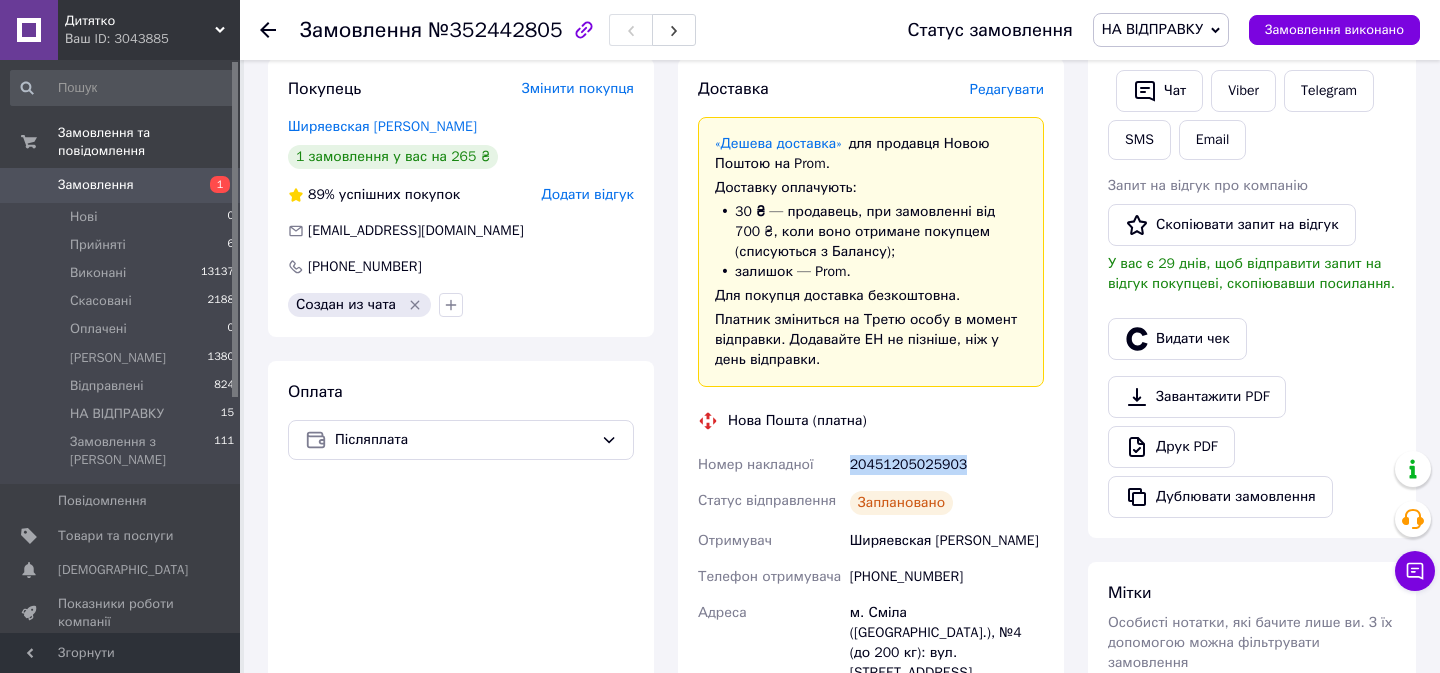 scroll, scrollTop: 0, scrollLeft: 0, axis: both 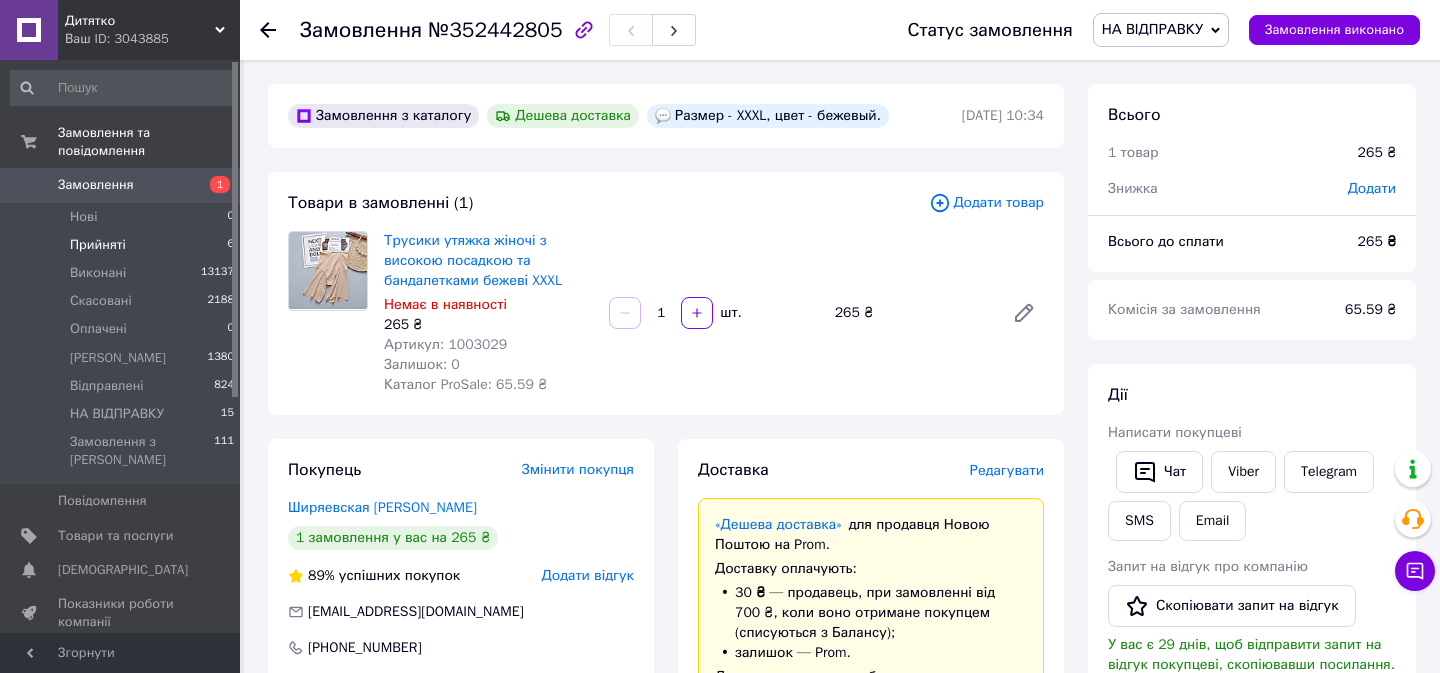 click on "Прийняті" at bounding box center (98, 245) 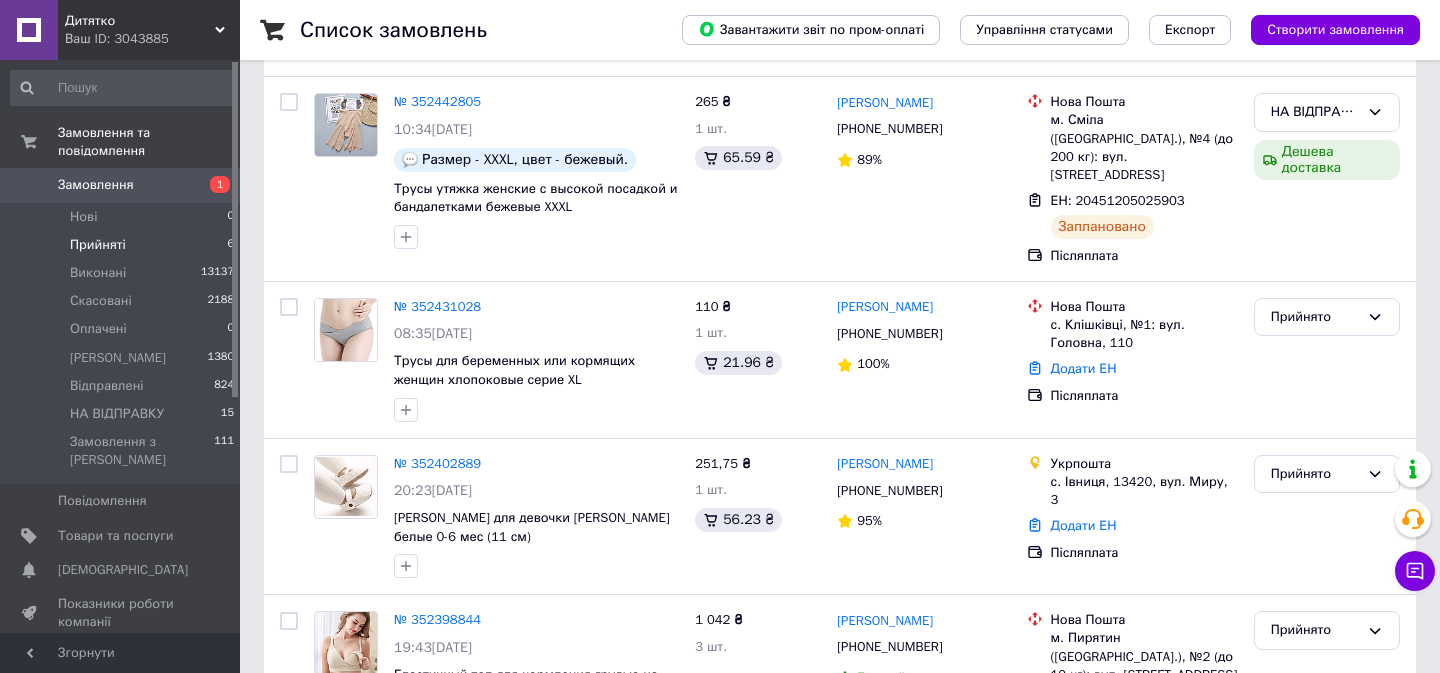 scroll, scrollTop: 211, scrollLeft: 0, axis: vertical 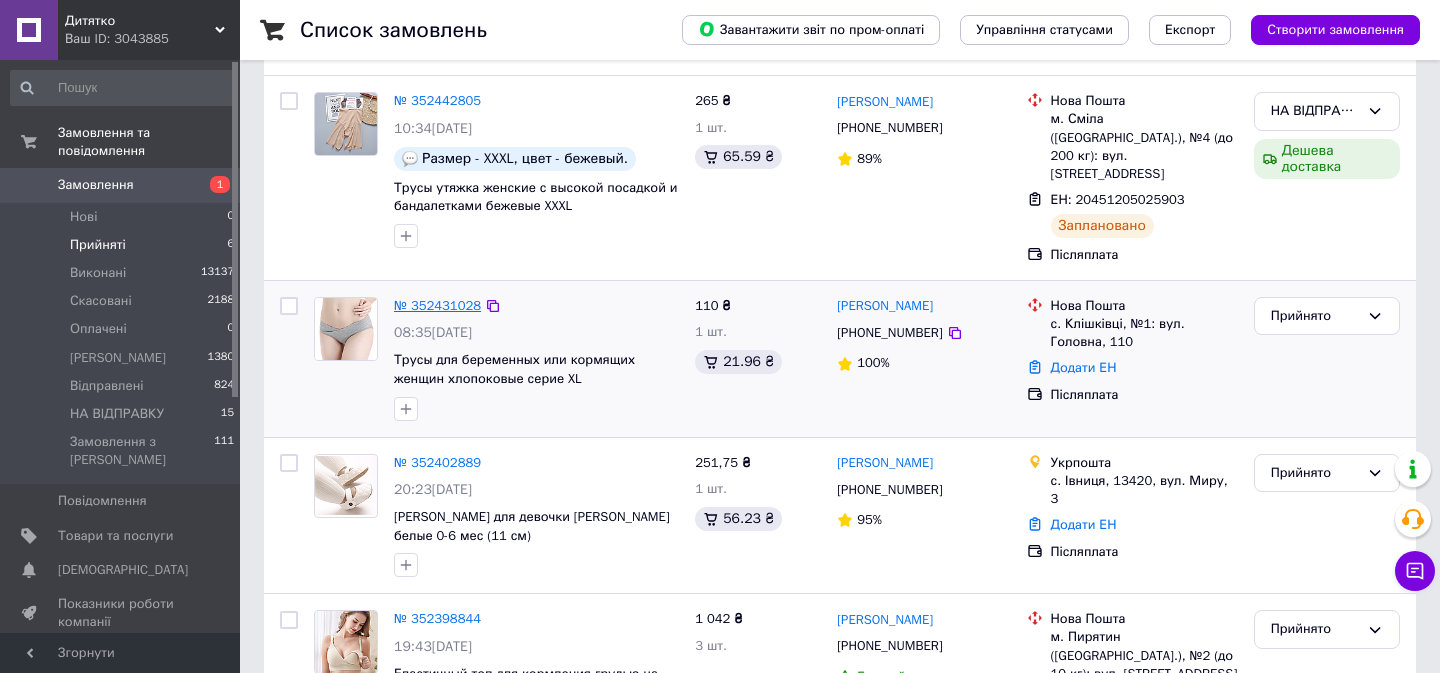 click on "№ 352431028" at bounding box center (437, 305) 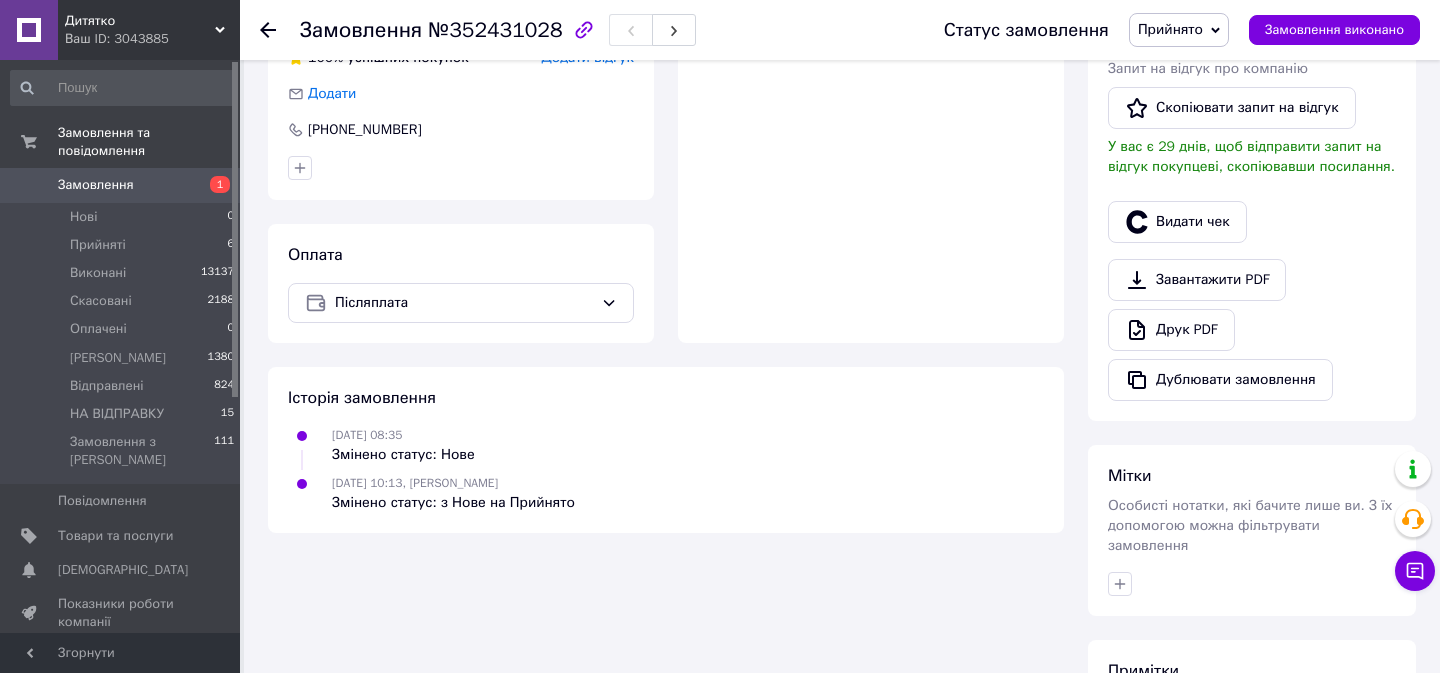 scroll, scrollTop: 514, scrollLeft: 0, axis: vertical 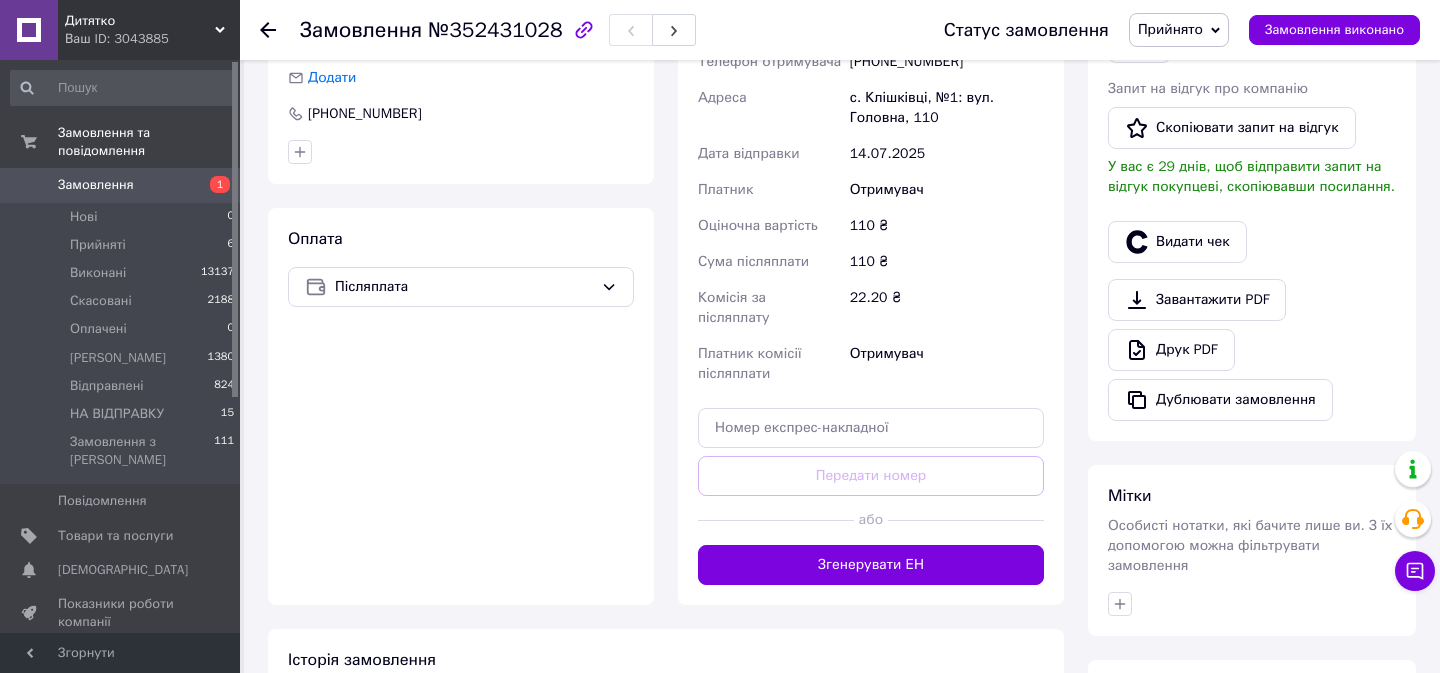 click on "або" at bounding box center [871, 520] 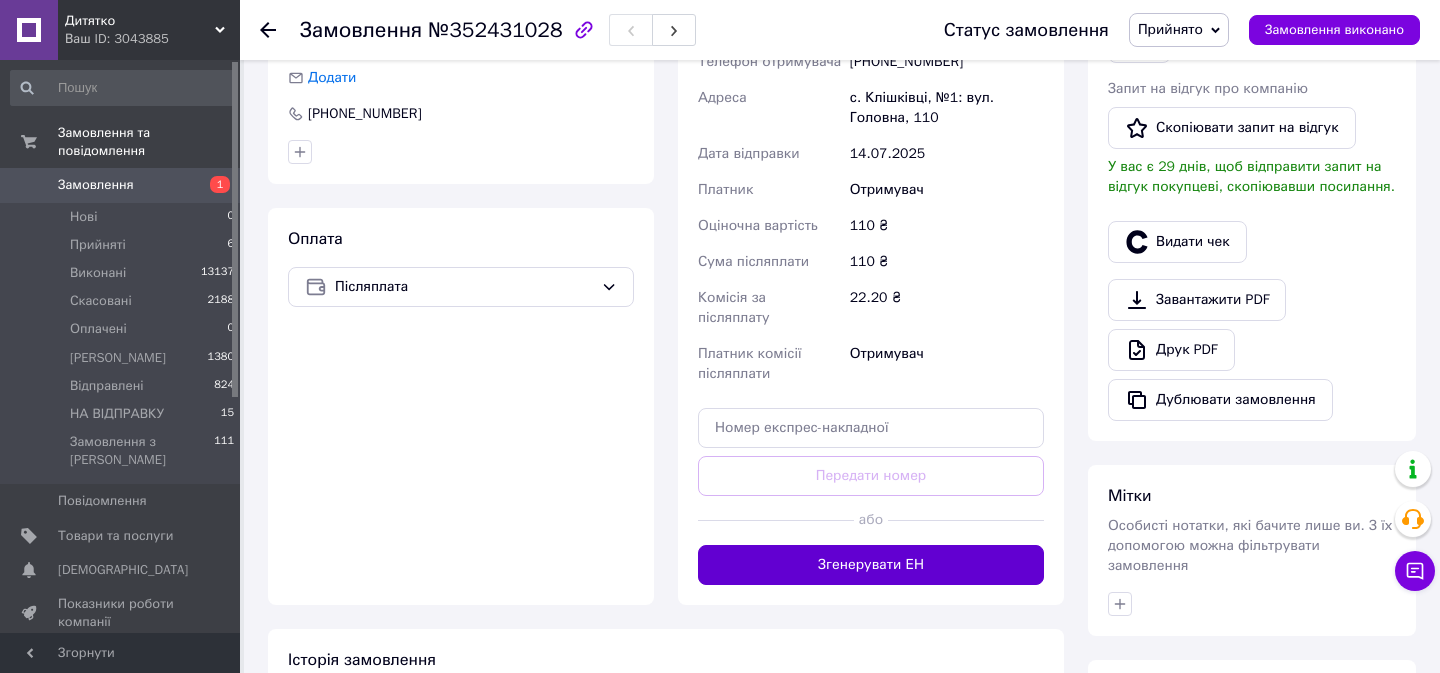 click on "Згенерувати ЕН" at bounding box center (871, 565) 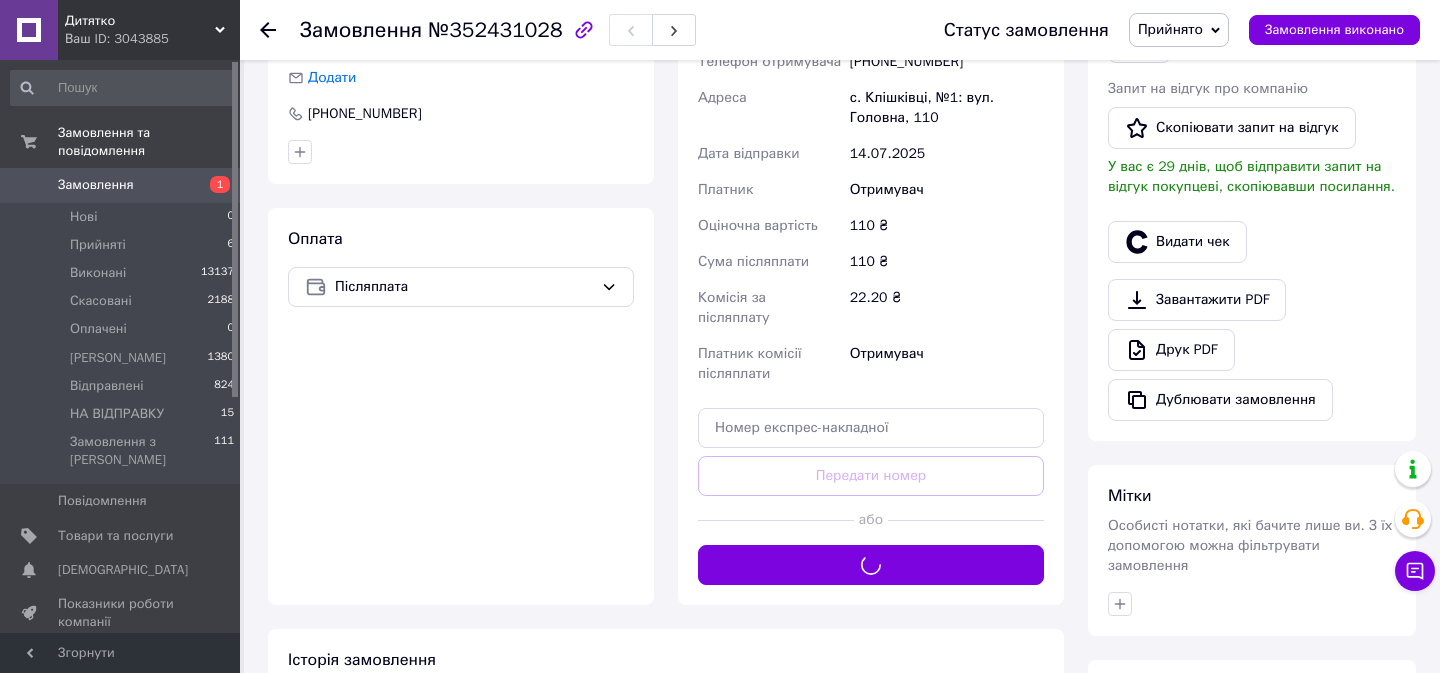 click on "Прийнято" at bounding box center [1170, 29] 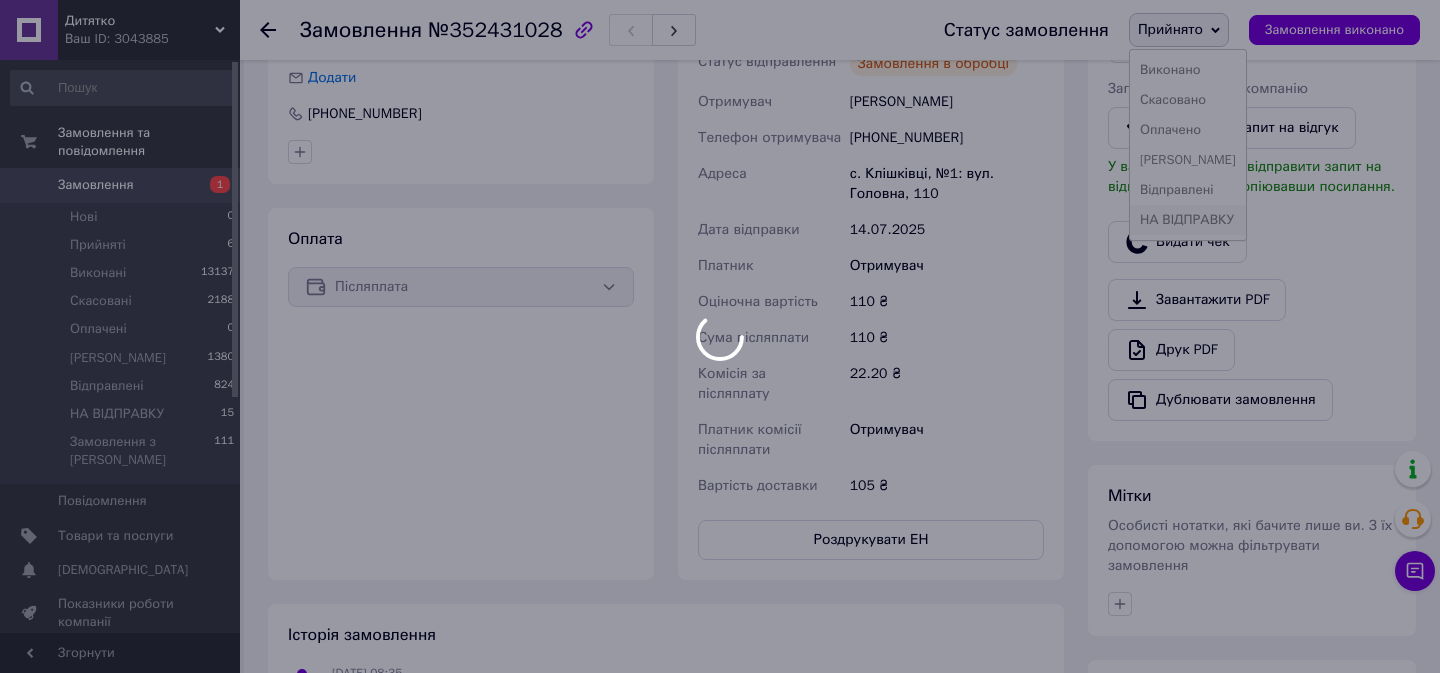 click on "НА ВІДПРАВКУ" at bounding box center [1188, 220] 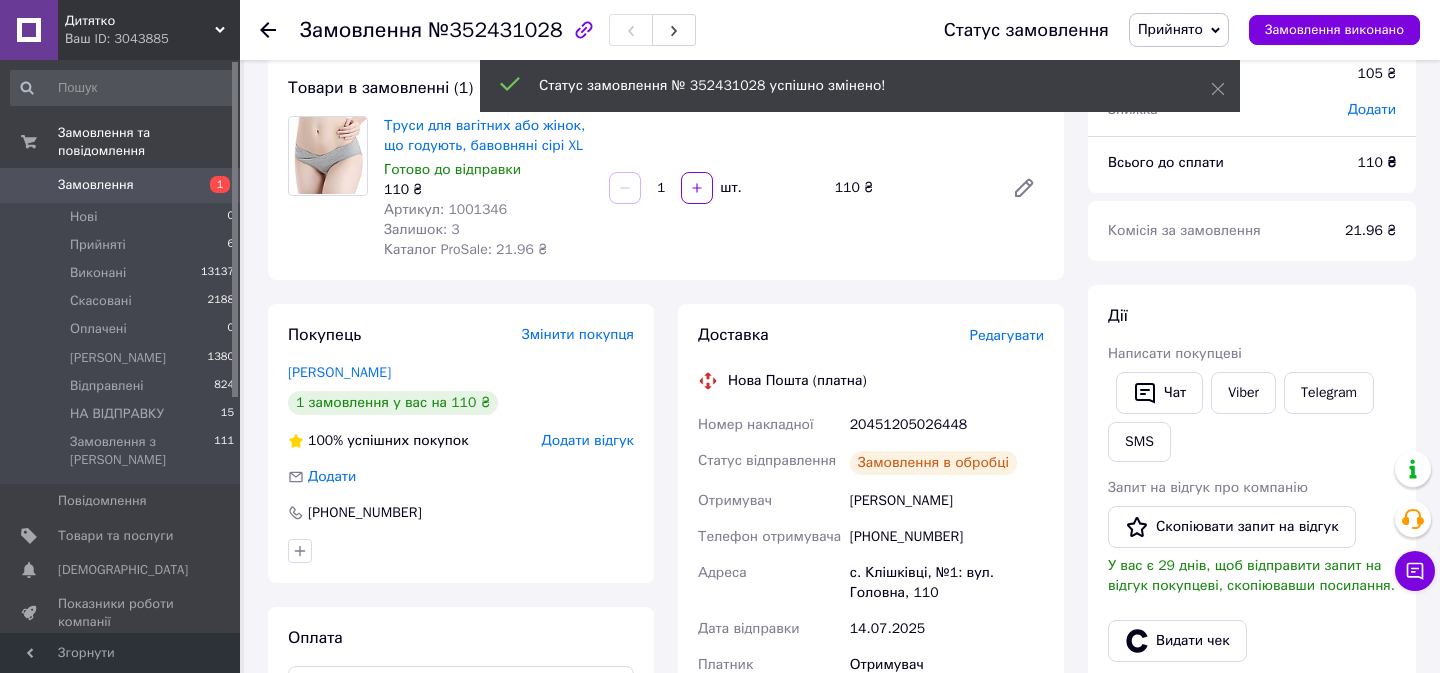 scroll, scrollTop: 0, scrollLeft: 0, axis: both 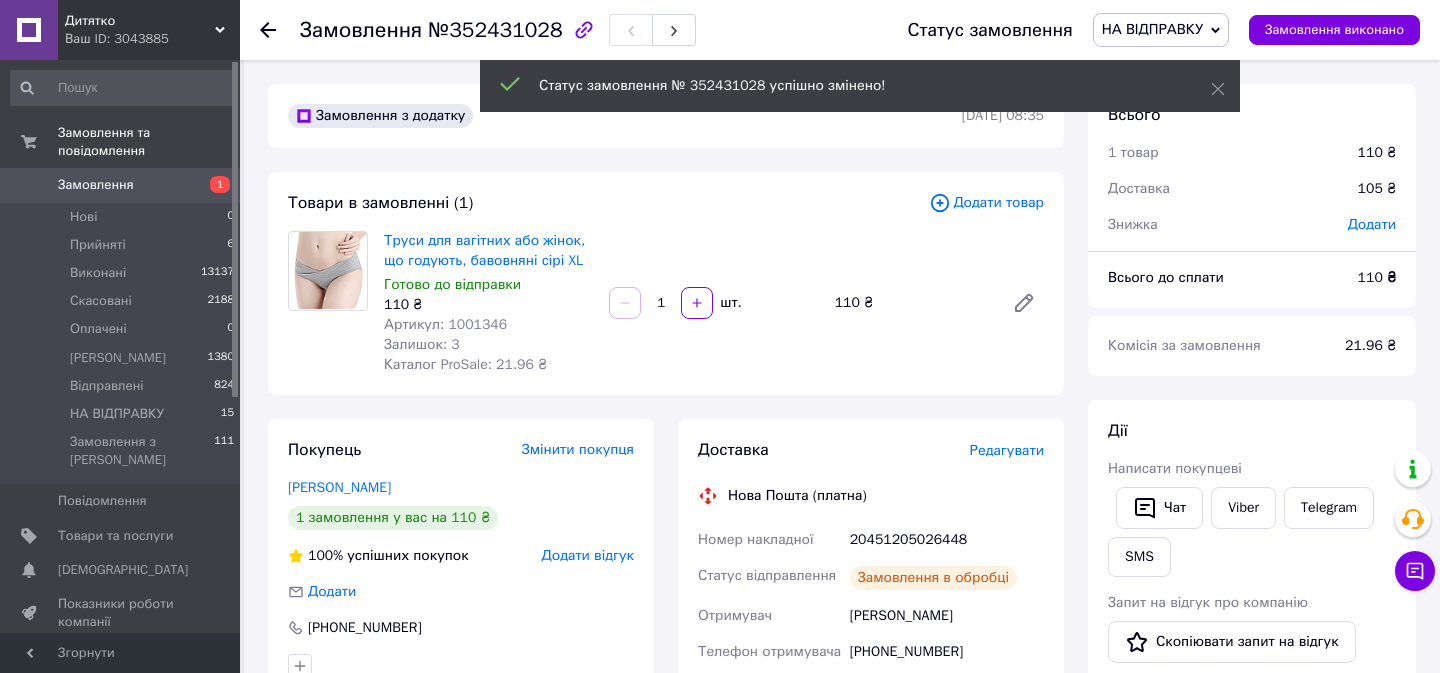 click on "20451205026448" at bounding box center [947, 540] 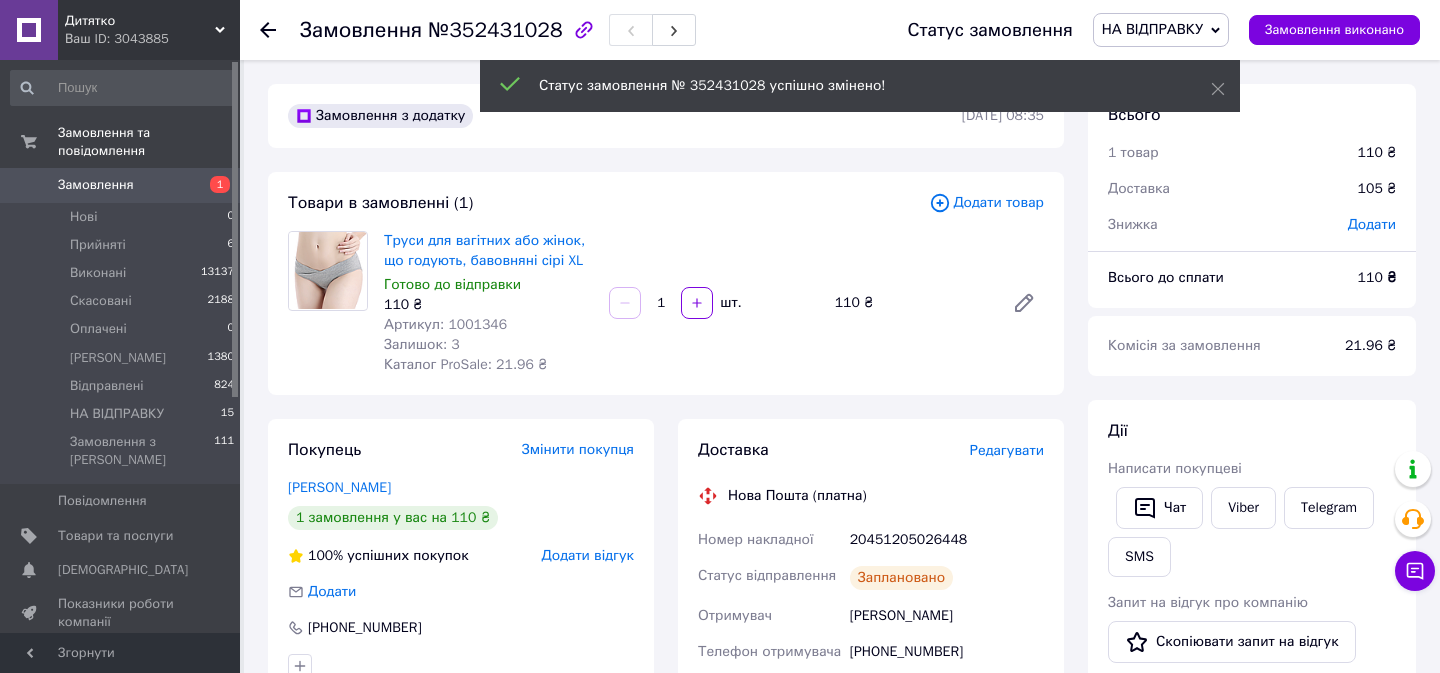 click on "20451205026448" at bounding box center (947, 540) 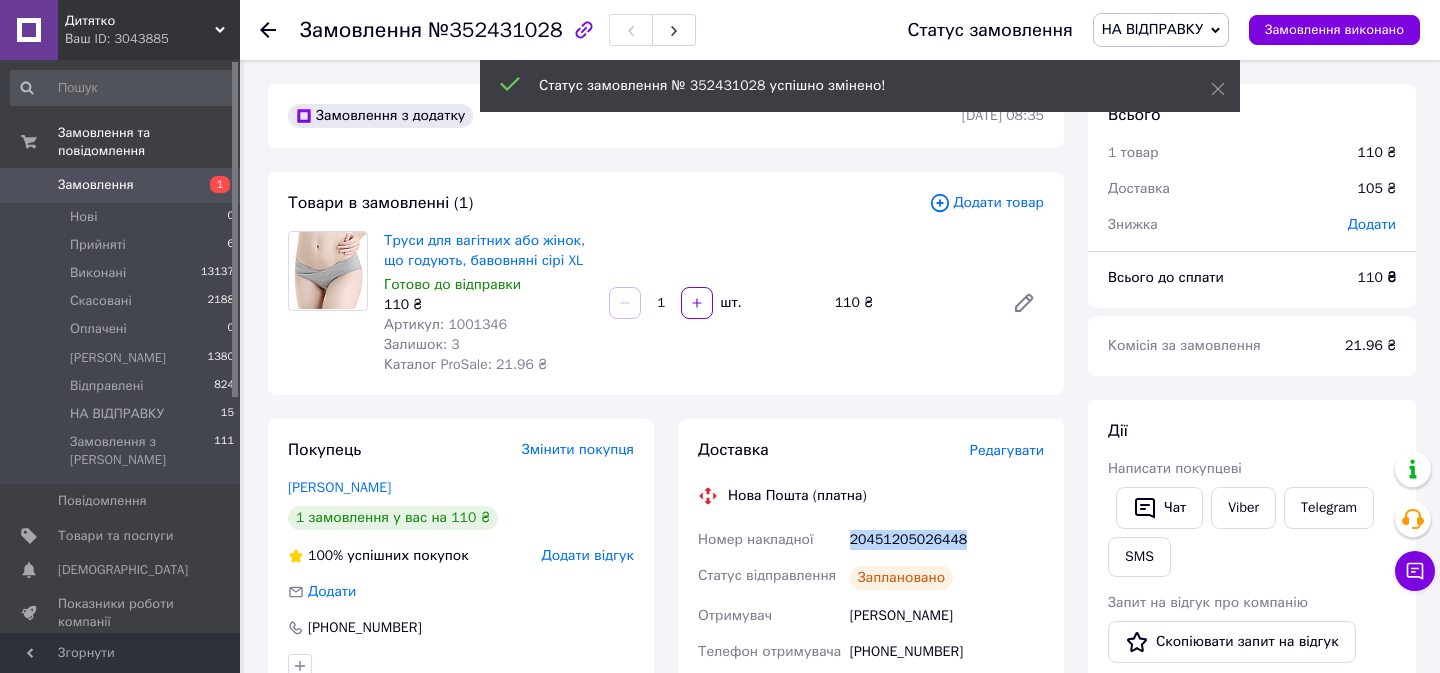 click on "20451205026448" at bounding box center (947, 540) 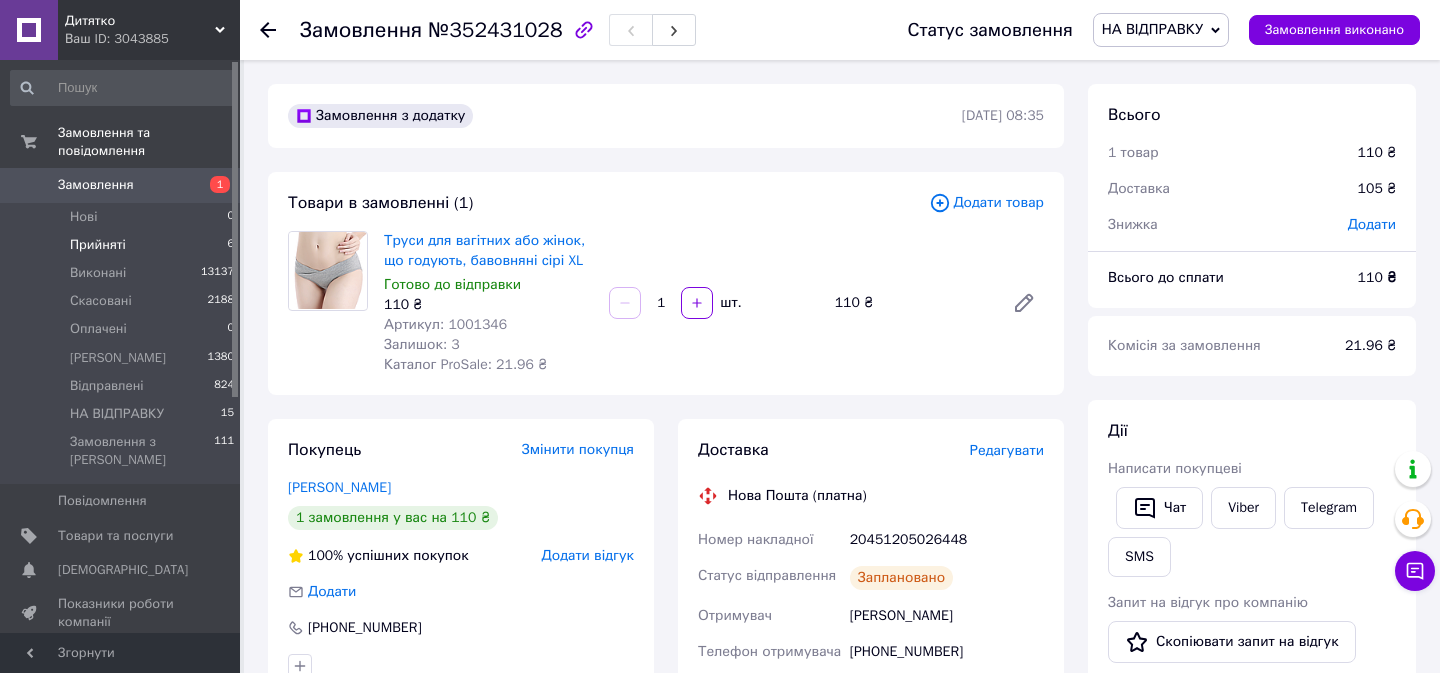 click on "Прийняті" at bounding box center [98, 245] 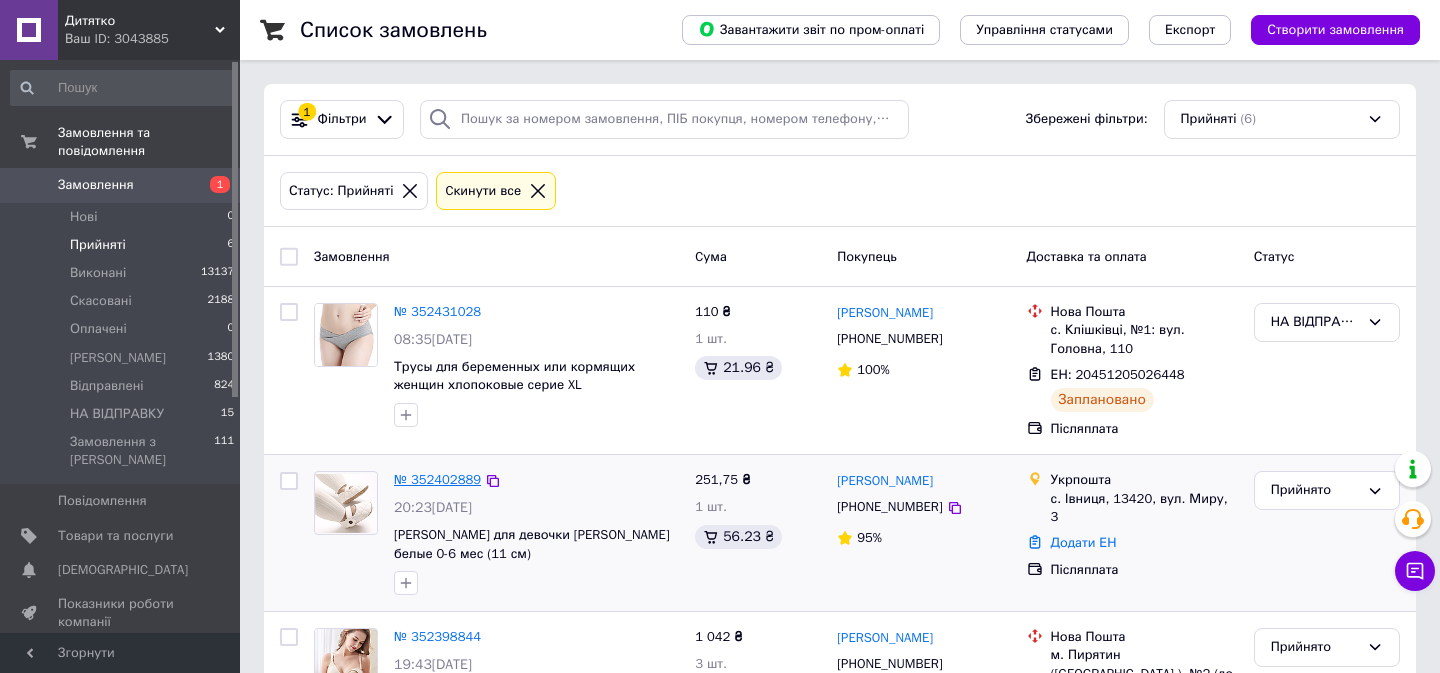 click on "№ 352402889" at bounding box center (437, 479) 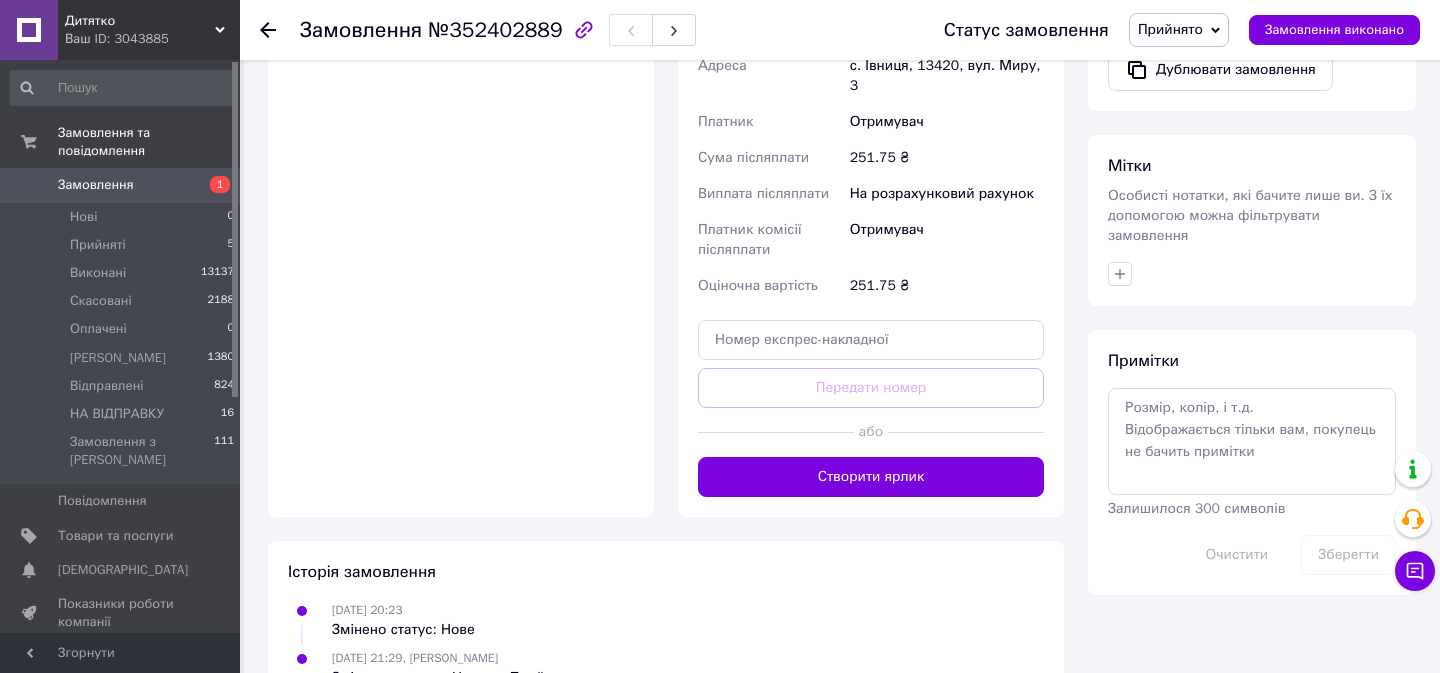 scroll, scrollTop: 903, scrollLeft: 0, axis: vertical 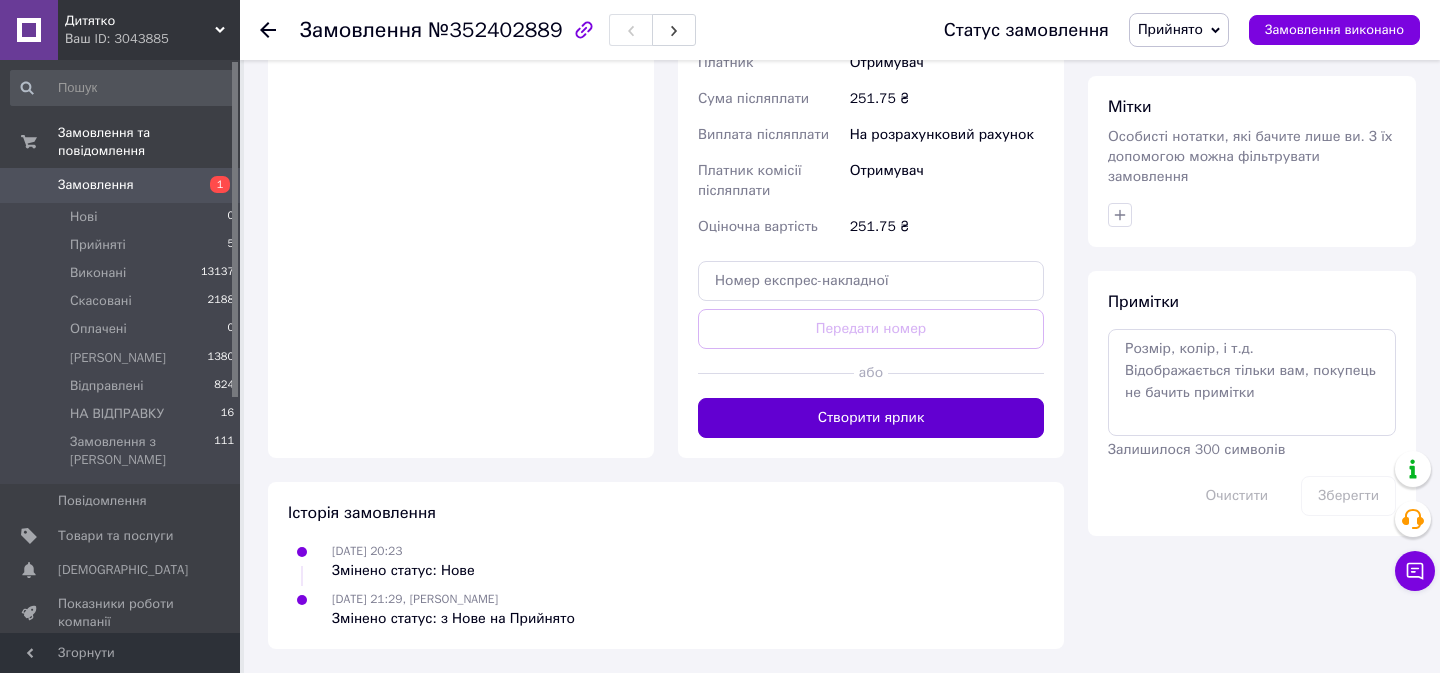 click on "Створити ярлик" at bounding box center [871, 418] 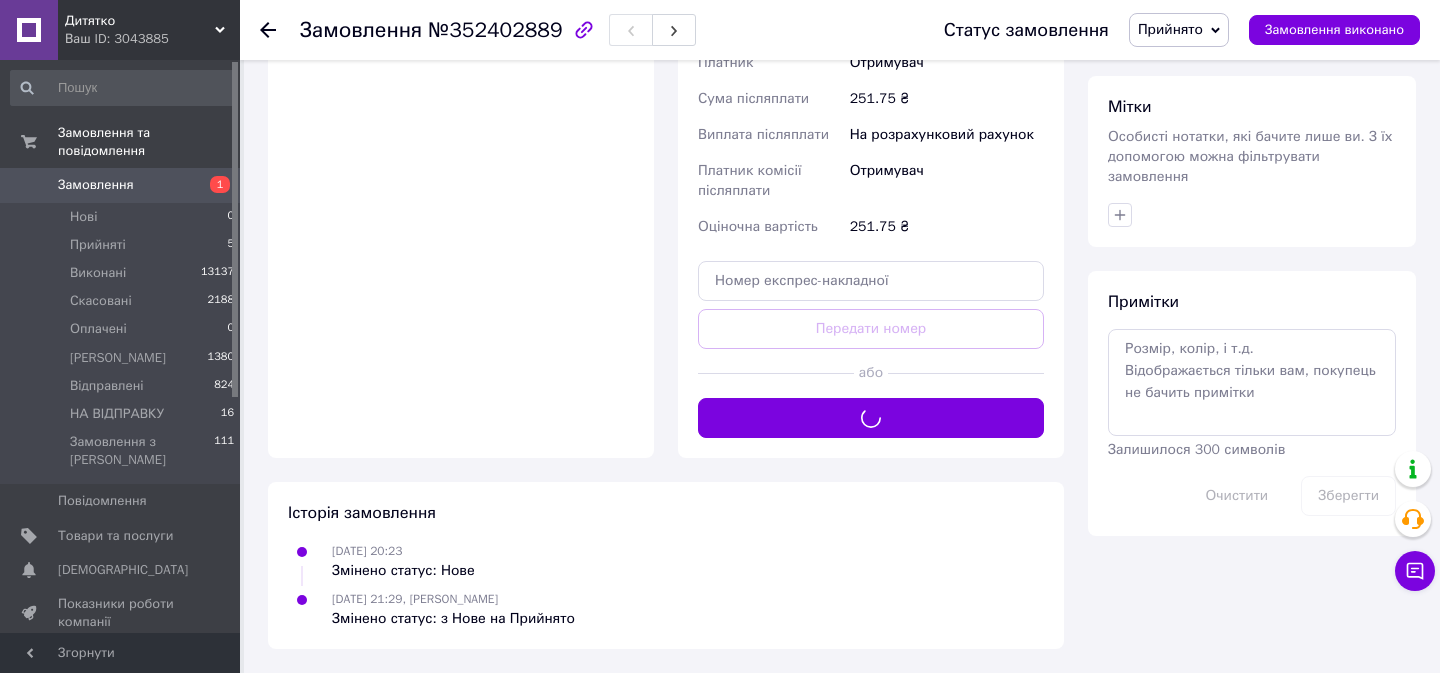 click on "Прийнято" at bounding box center (1179, 30) 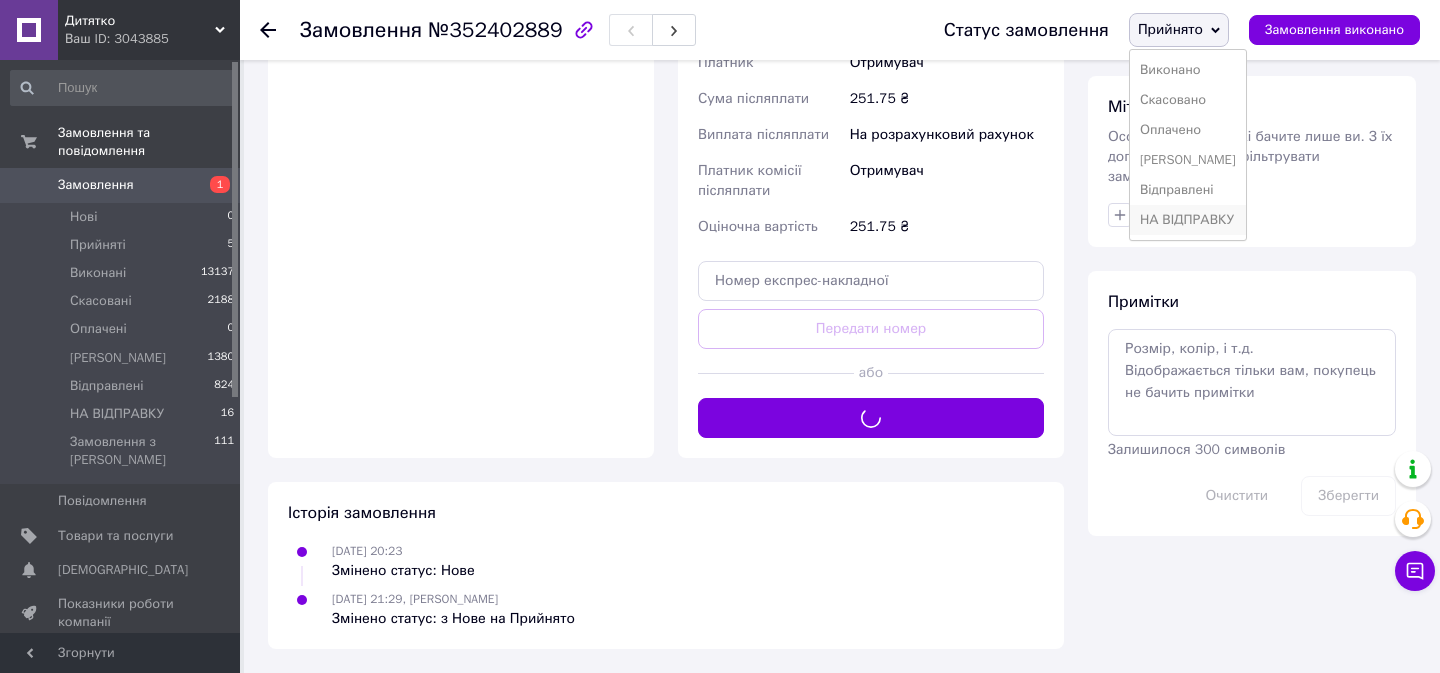 click on "НА ВІДПРАВКУ" at bounding box center (1188, 220) 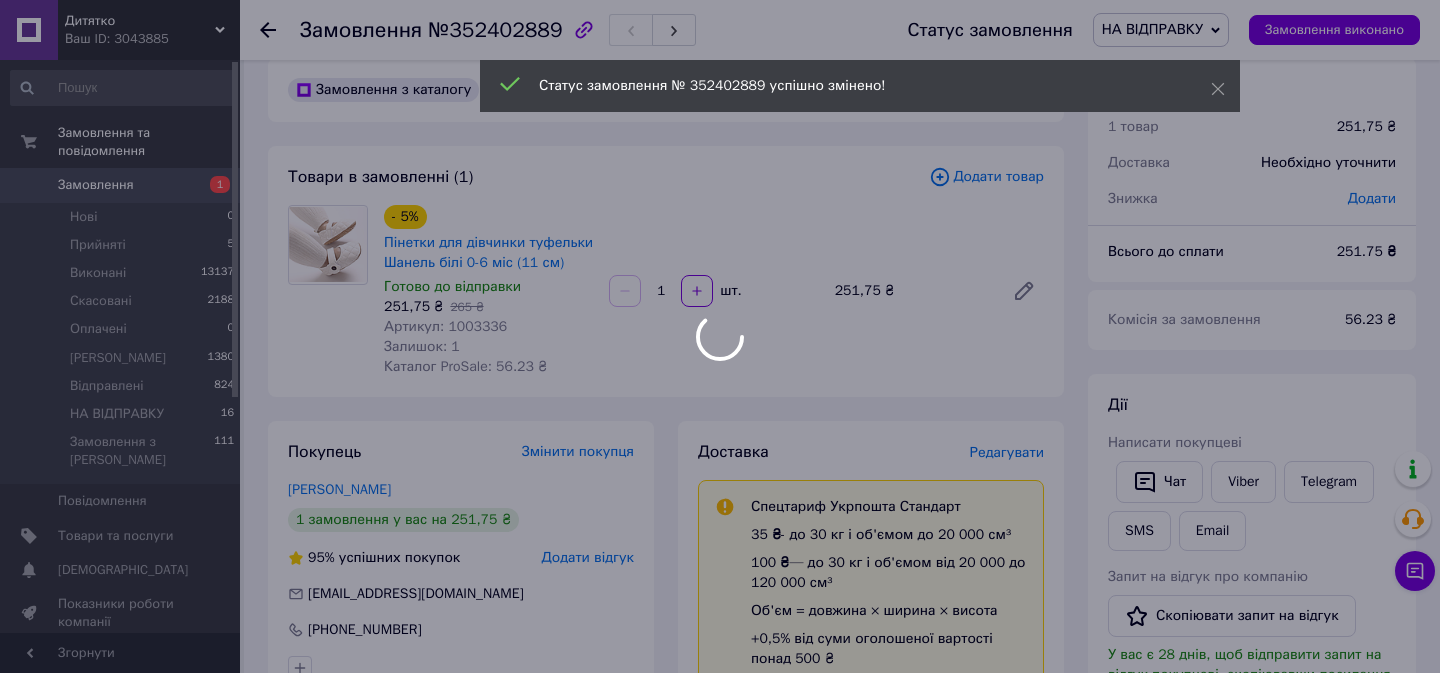scroll, scrollTop: 0, scrollLeft: 0, axis: both 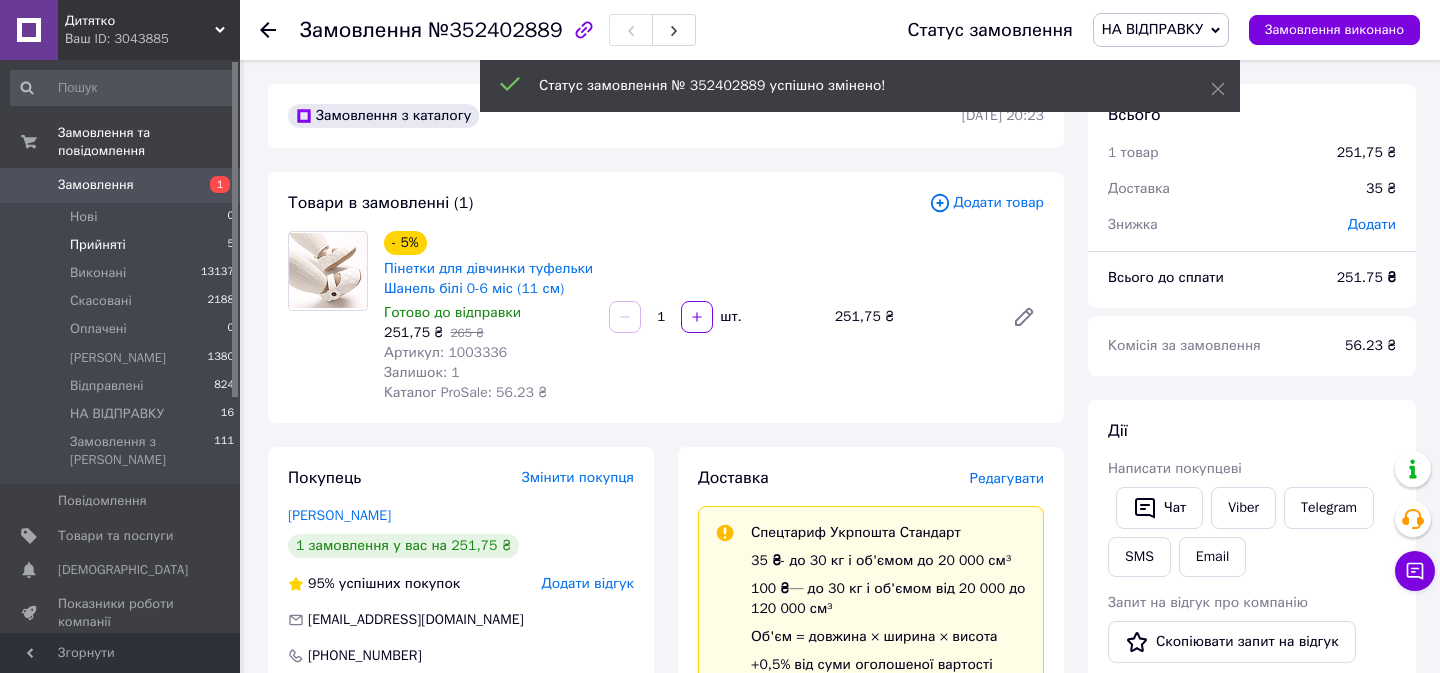 click on "Прийняті" at bounding box center (98, 245) 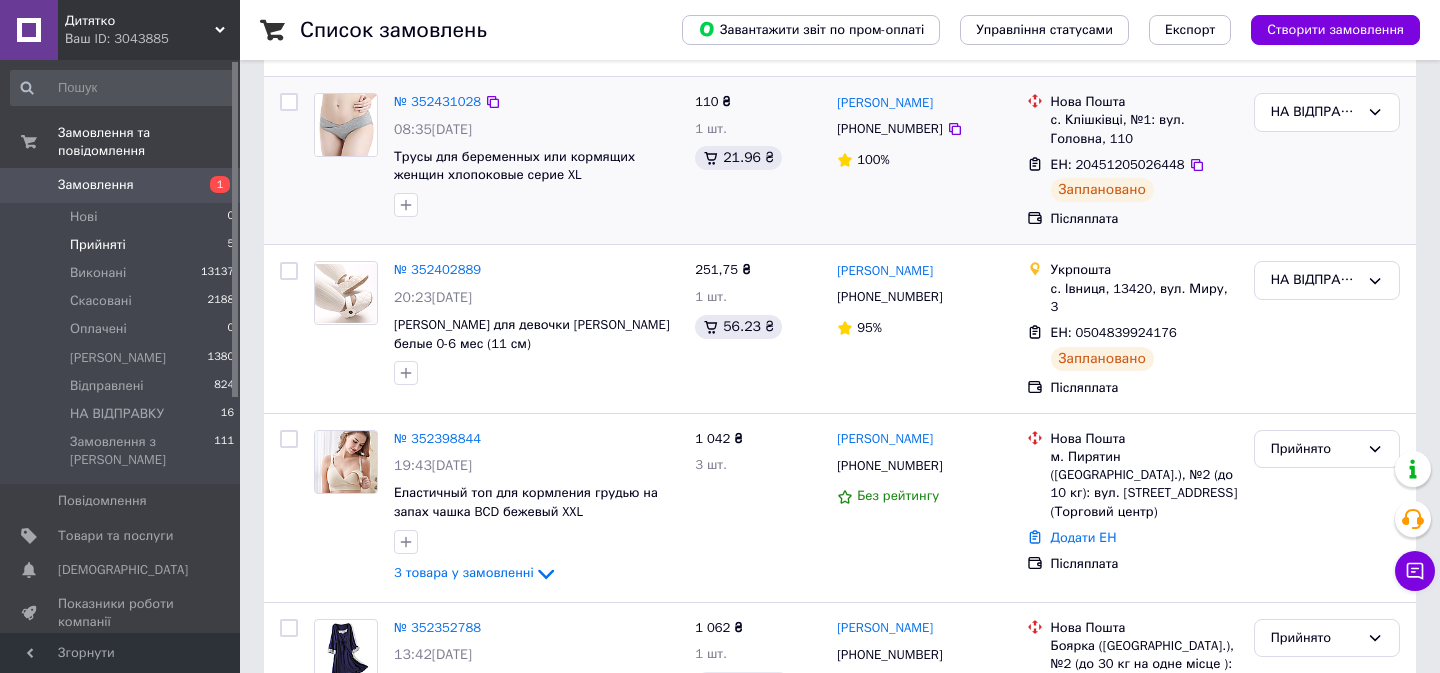 scroll, scrollTop: 249, scrollLeft: 0, axis: vertical 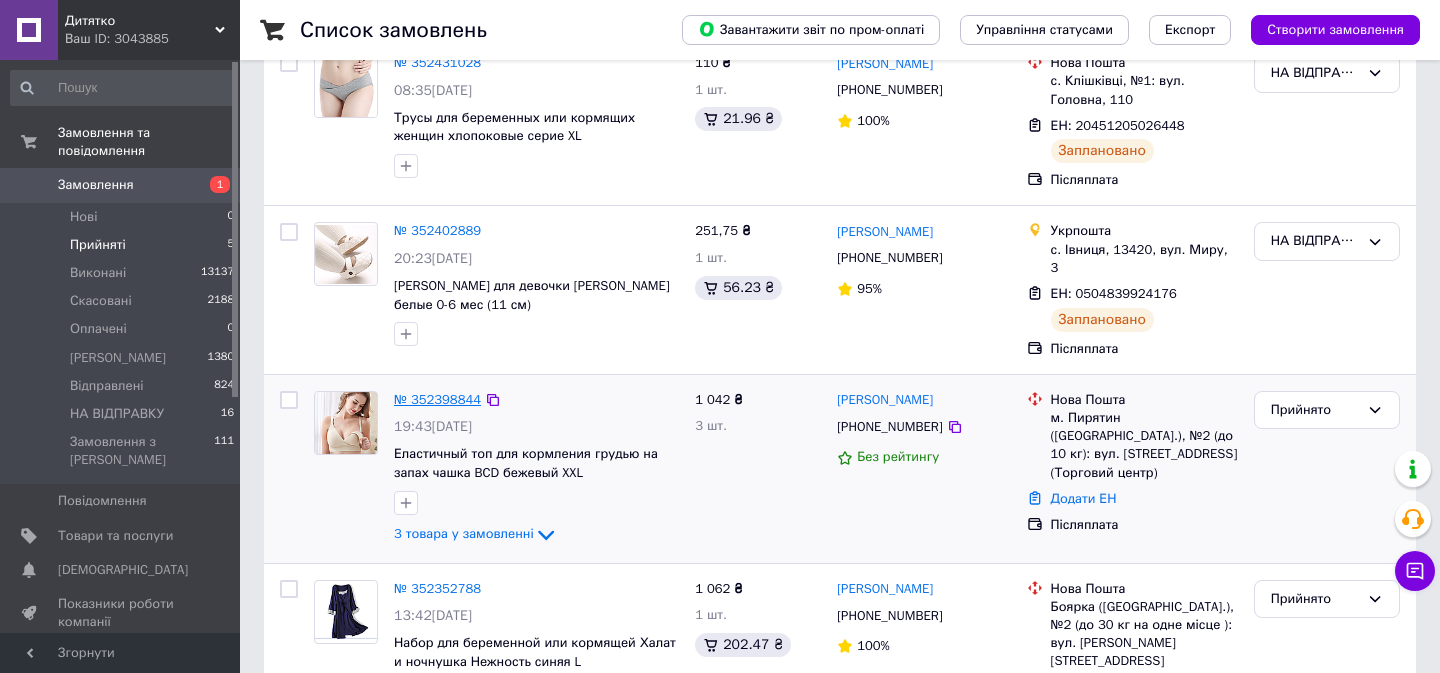click on "№ 352398844" at bounding box center [437, 399] 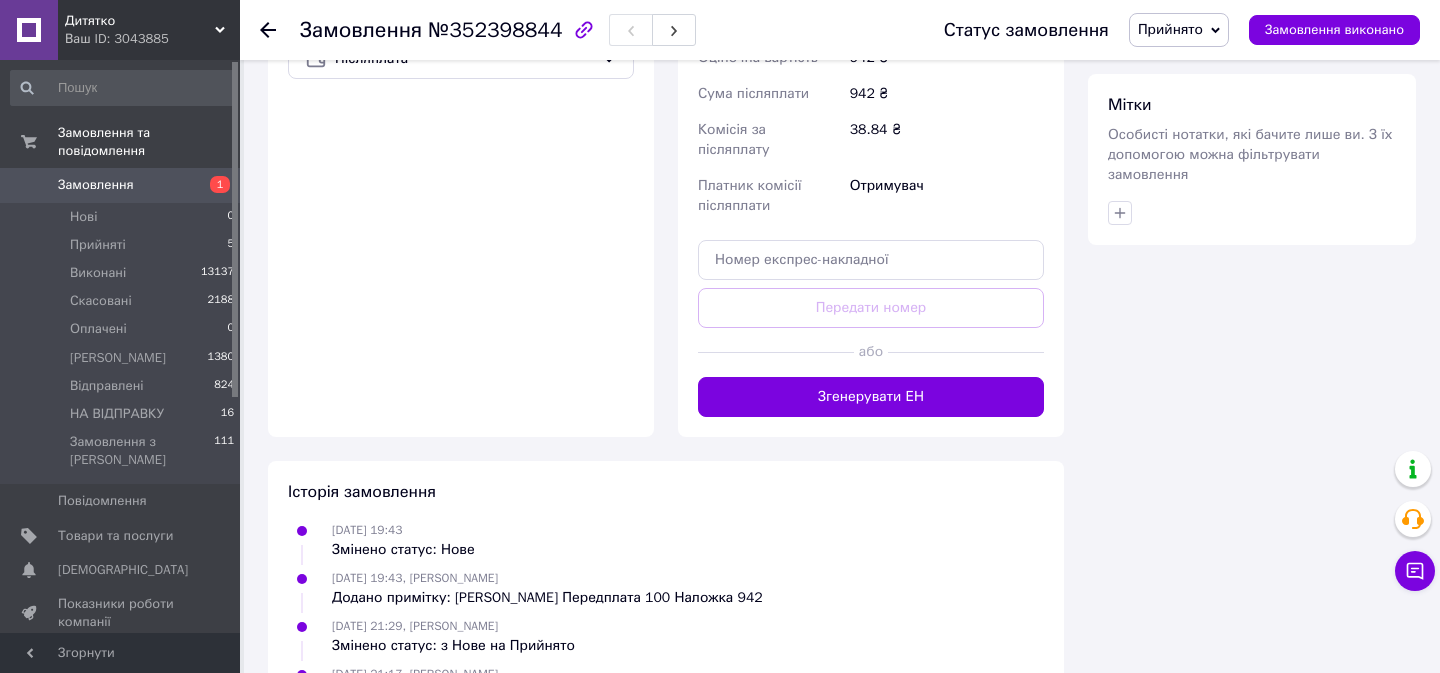scroll, scrollTop: 1159, scrollLeft: 0, axis: vertical 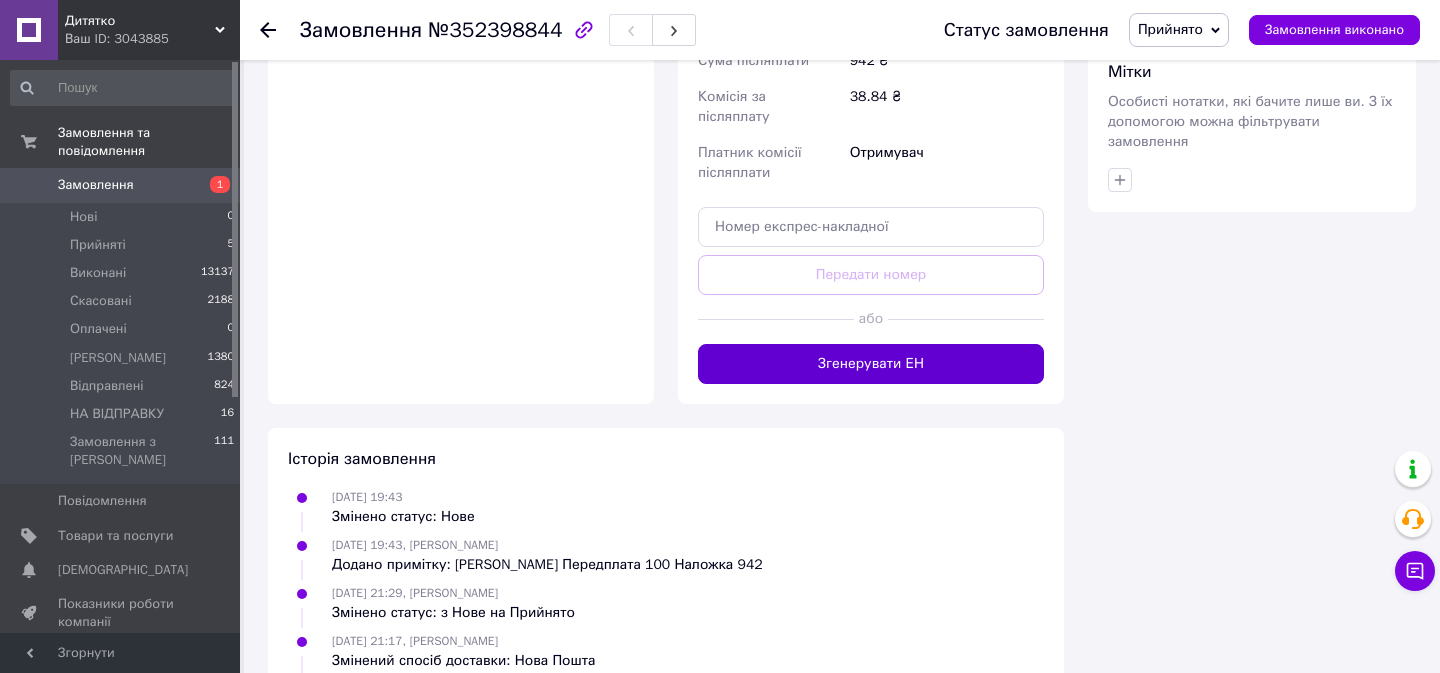 click on "Згенерувати ЕН" at bounding box center (871, 364) 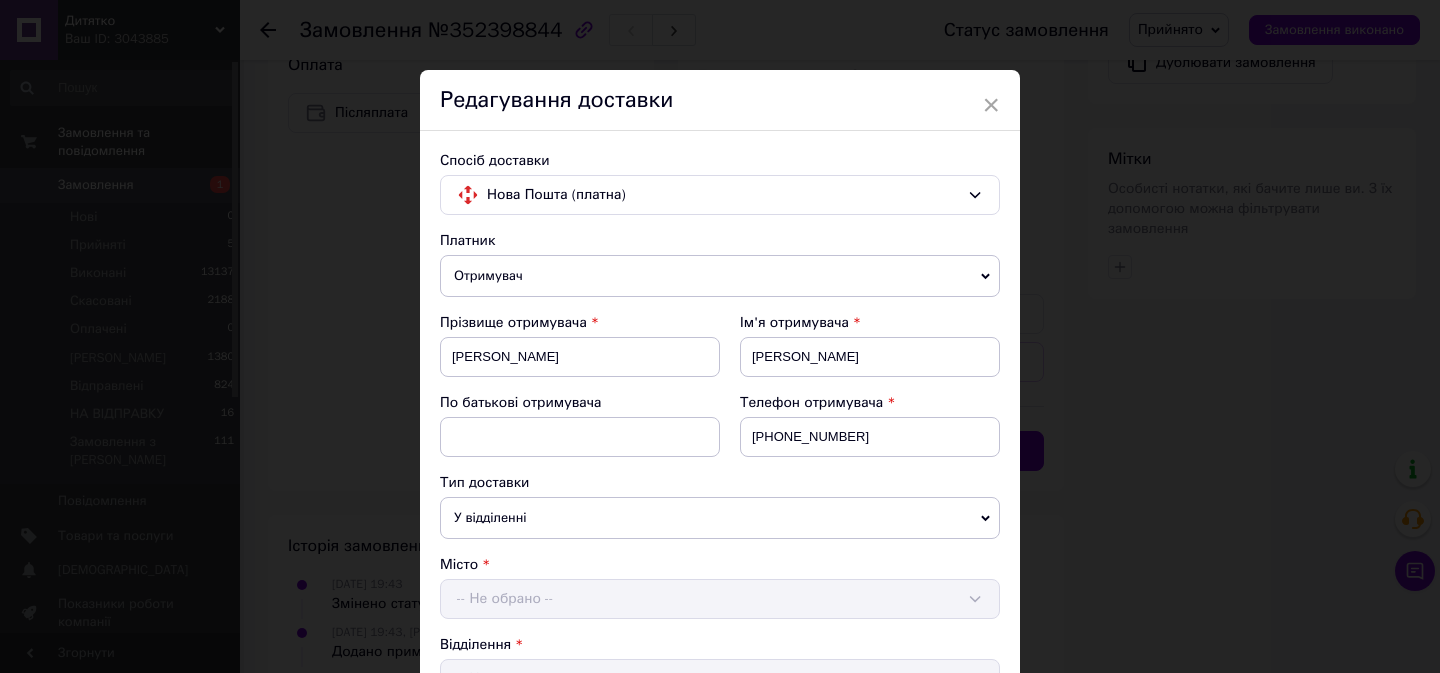 scroll, scrollTop: 1036, scrollLeft: 0, axis: vertical 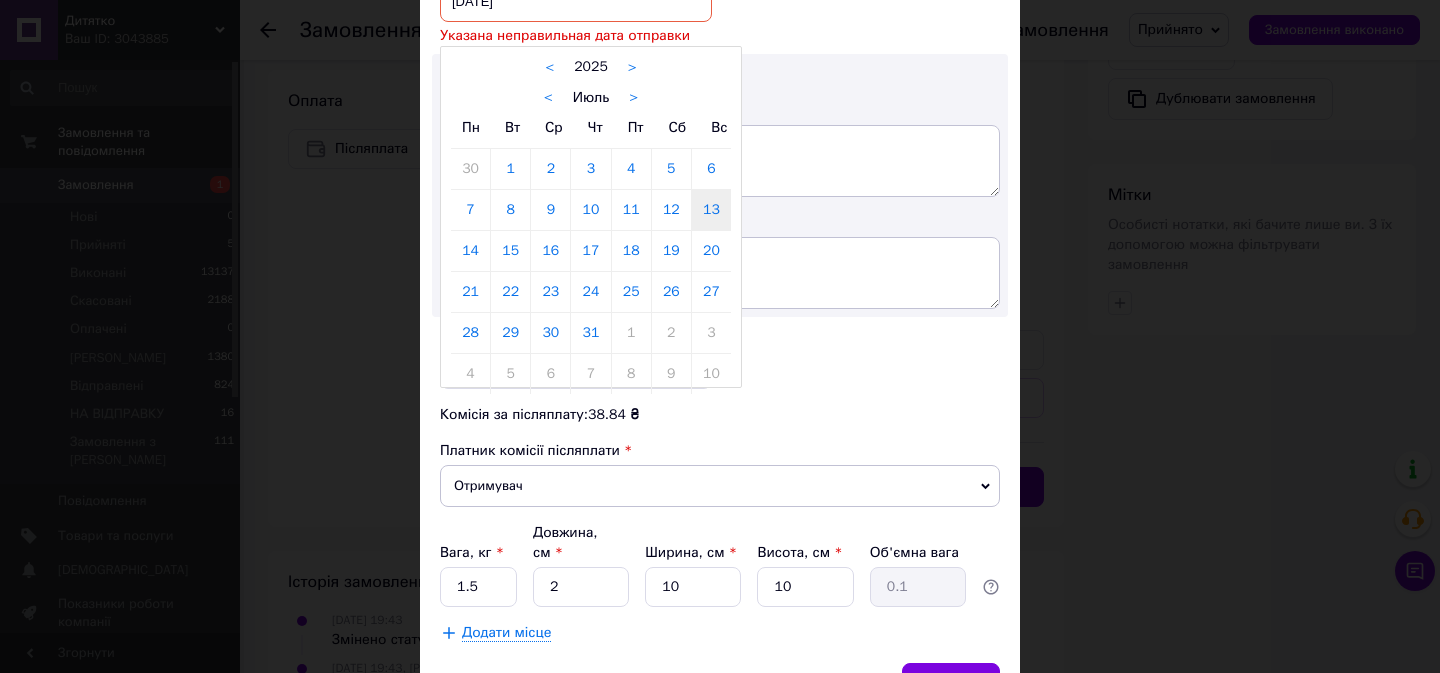 click on "[DATE] < 2025 > < Июль > Пн Вт Ср Чт Пт Сб Вс 30 1 2 3 4 5 6 7 8 9 10 11 12 13 14 15 16 17 18 19 20 21 22 23 24 25 26 27 28 29 30 31 1 2 3 4 5 6 7 8 9 10" at bounding box center (576, 2) 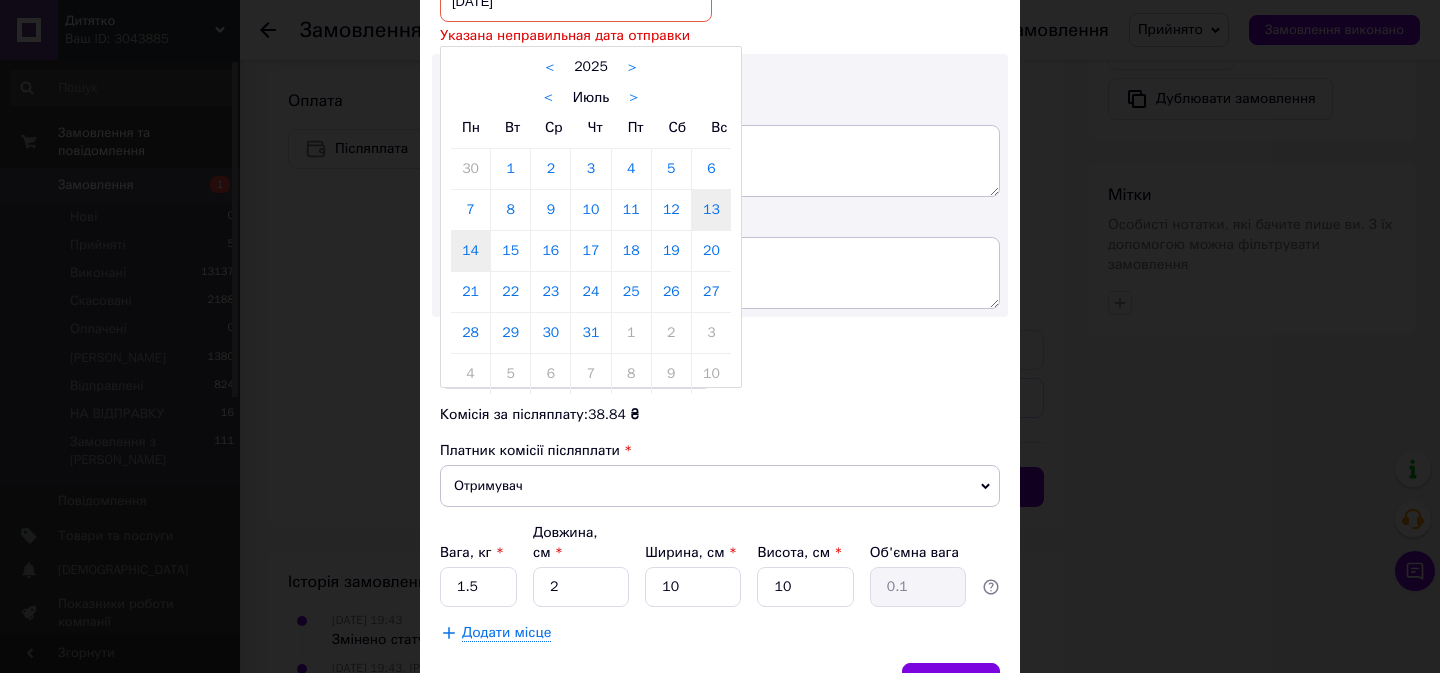 click on "14" at bounding box center (470, 251) 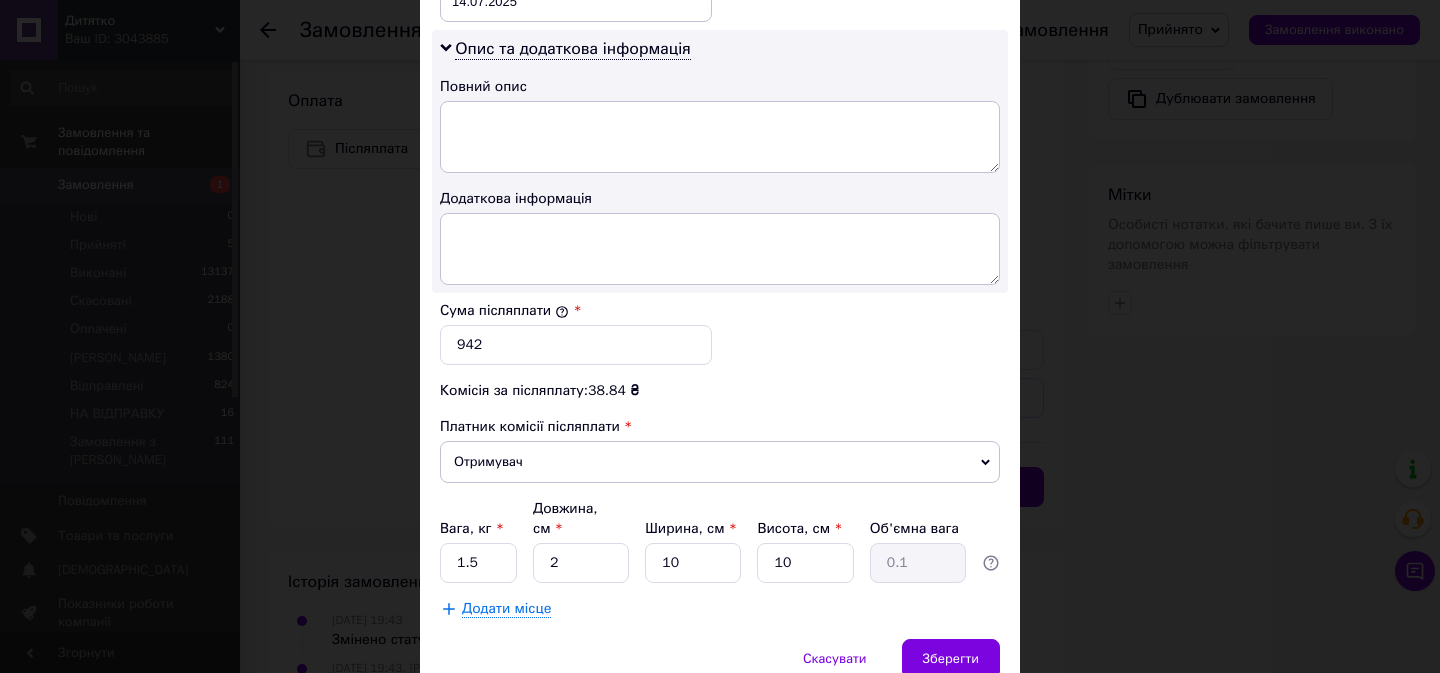 scroll, scrollTop: 1117, scrollLeft: 0, axis: vertical 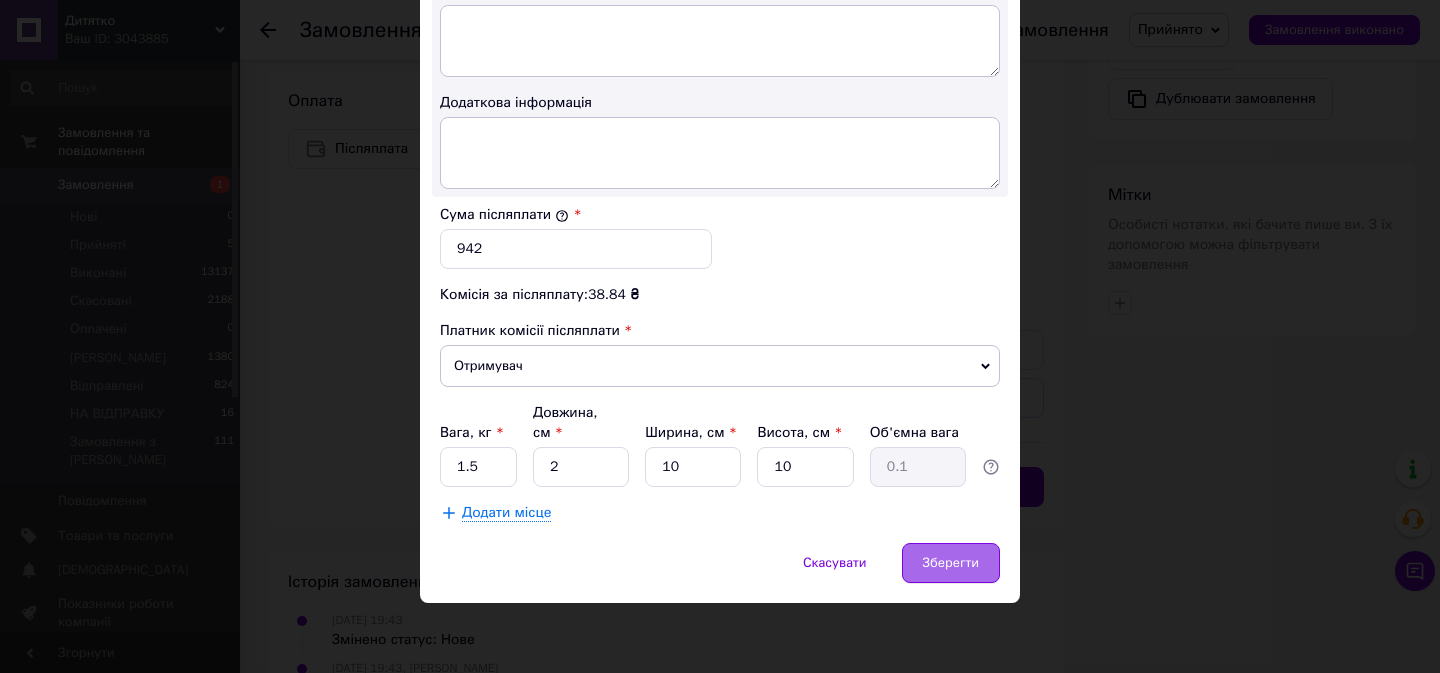 click on "Зберегти" at bounding box center [951, 563] 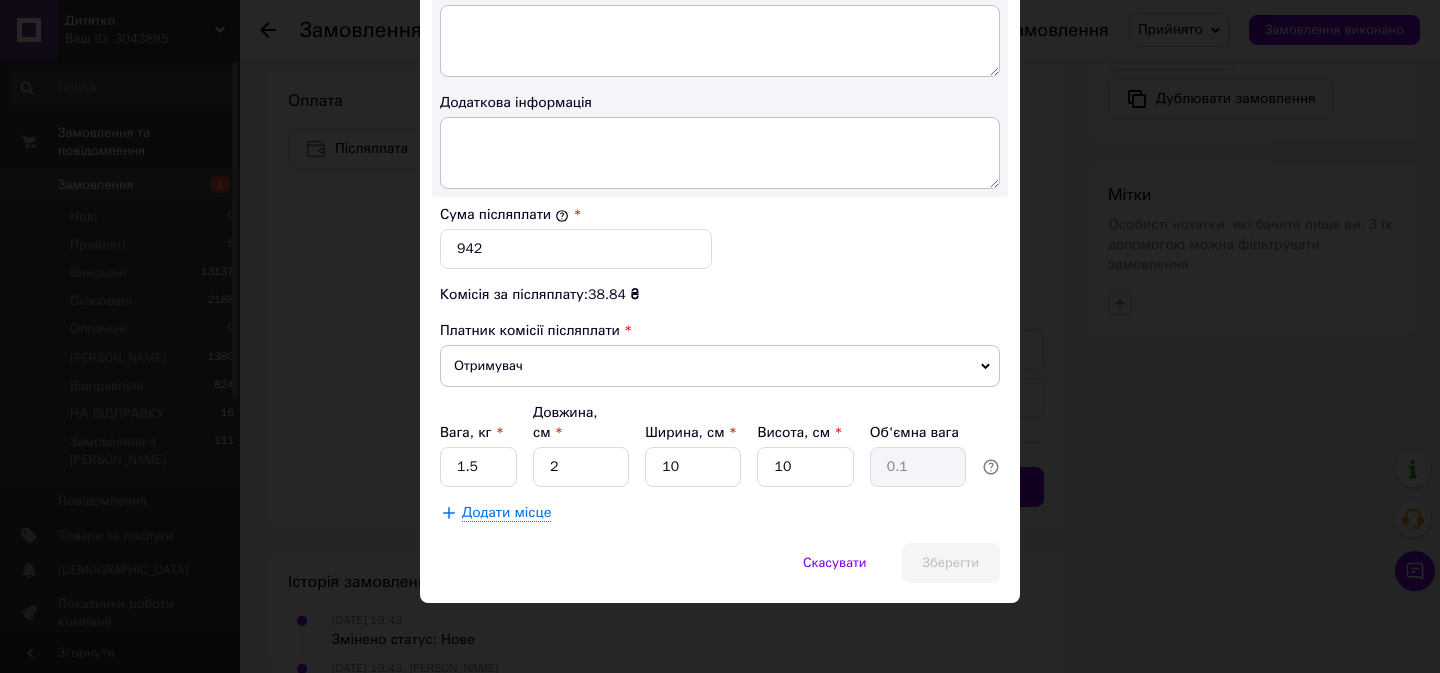 scroll, scrollTop: 0, scrollLeft: 0, axis: both 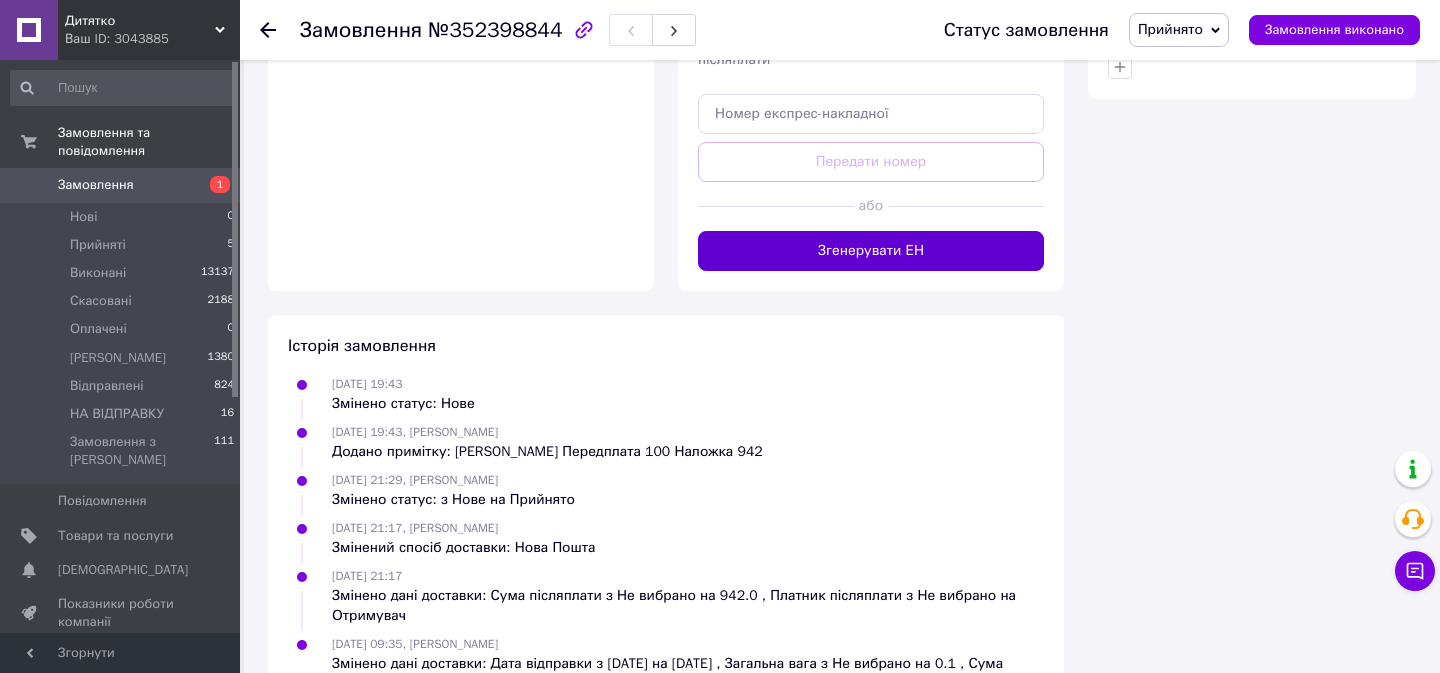 click on "Згенерувати ЕН" at bounding box center (871, 251) 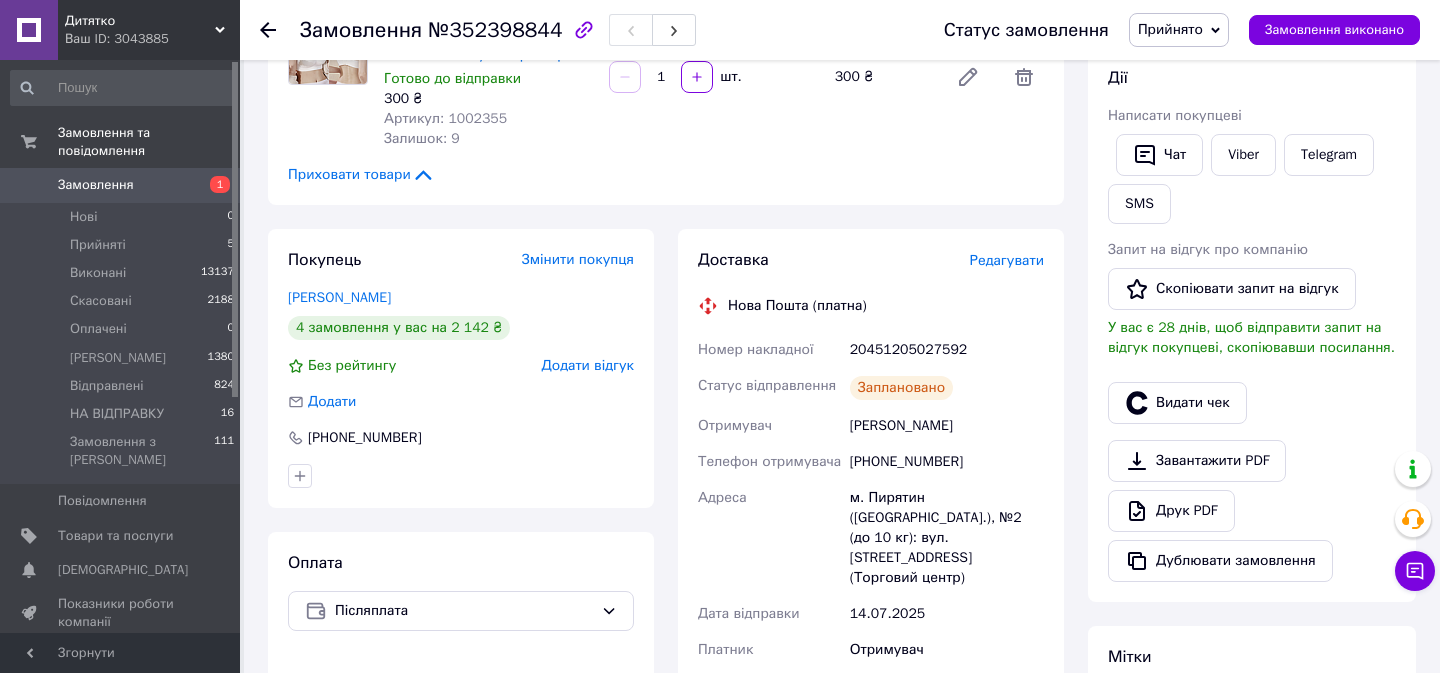 scroll, scrollTop: 575, scrollLeft: 0, axis: vertical 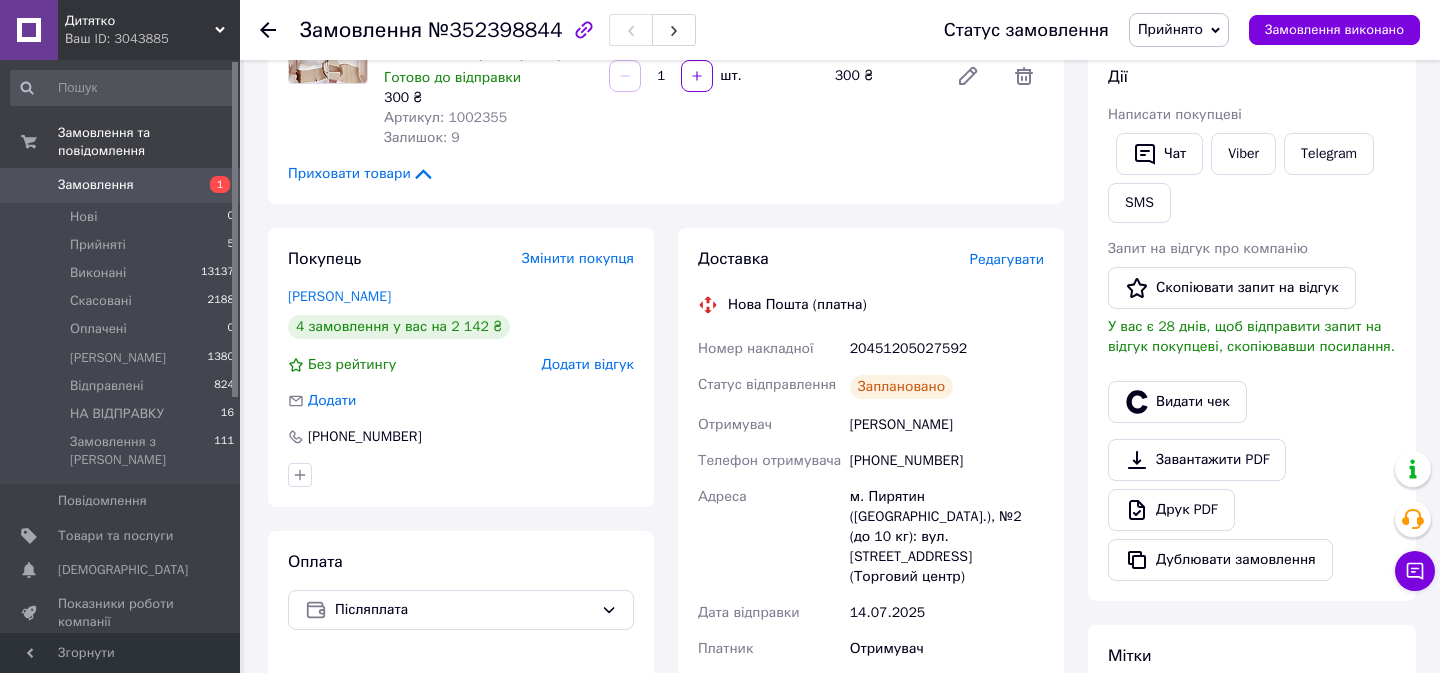 click on "20451205027592" at bounding box center (947, 349) 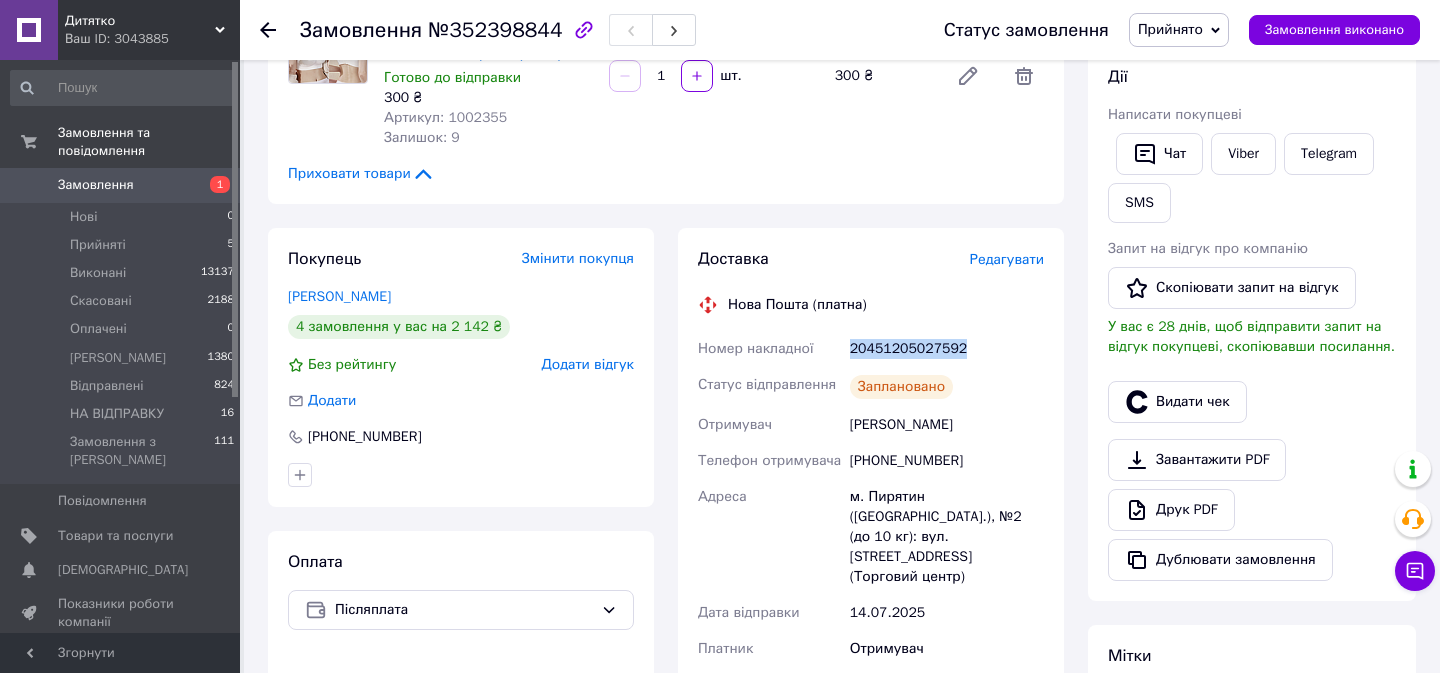 click on "20451205027592" at bounding box center [947, 349] 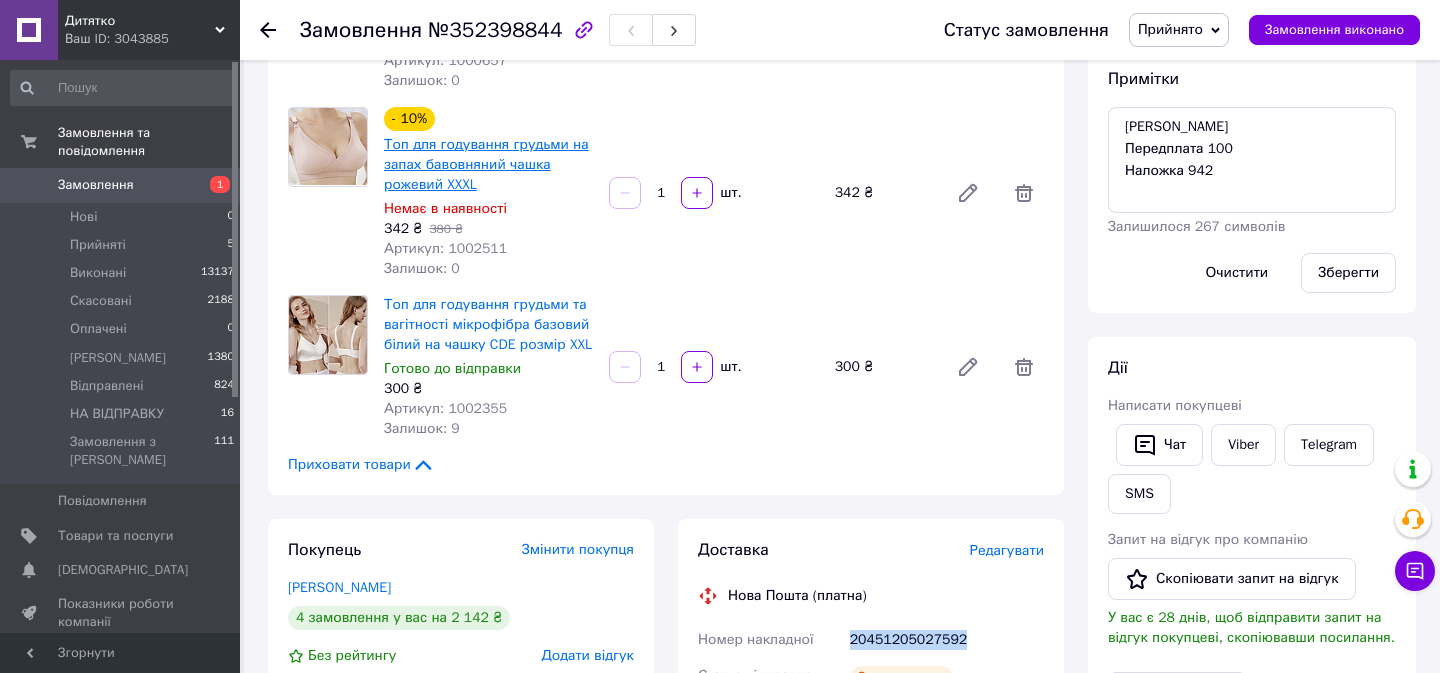 scroll, scrollTop: 304, scrollLeft: 0, axis: vertical 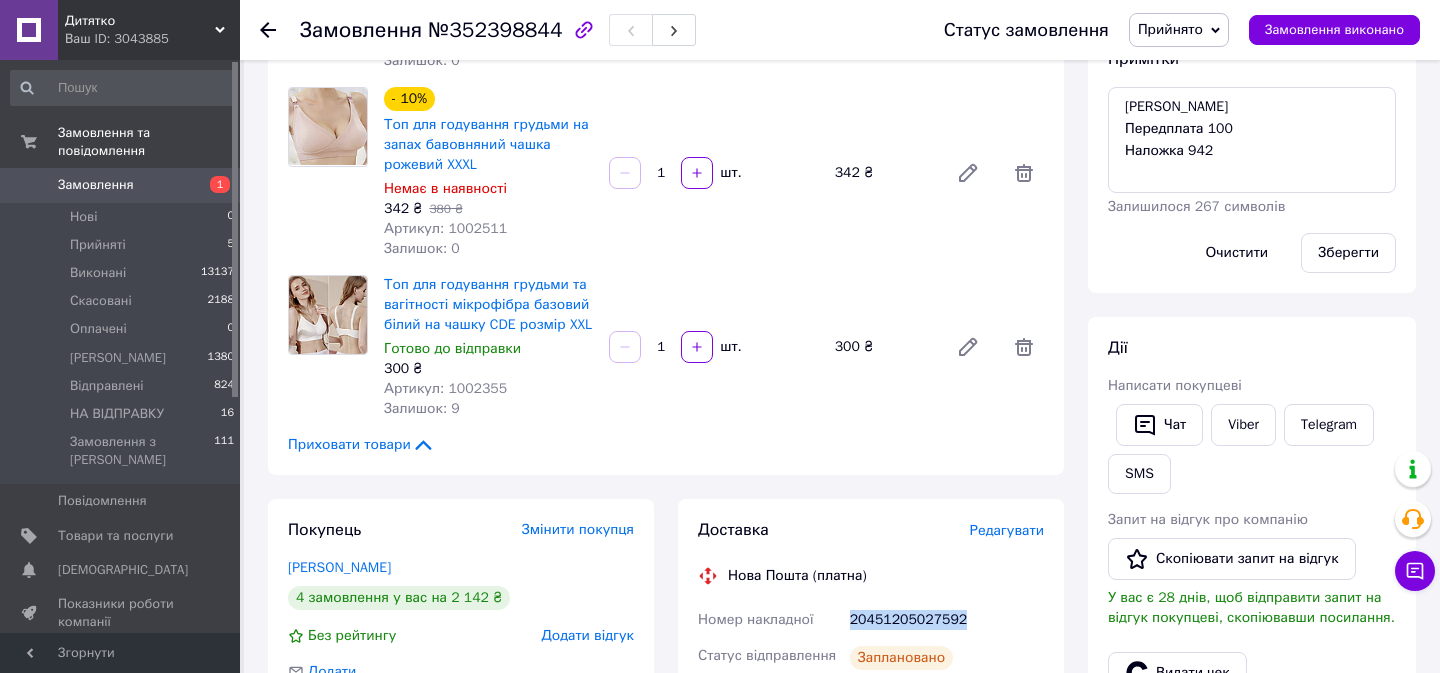 click on "Прийнято" at bounding box center [1170, 29] 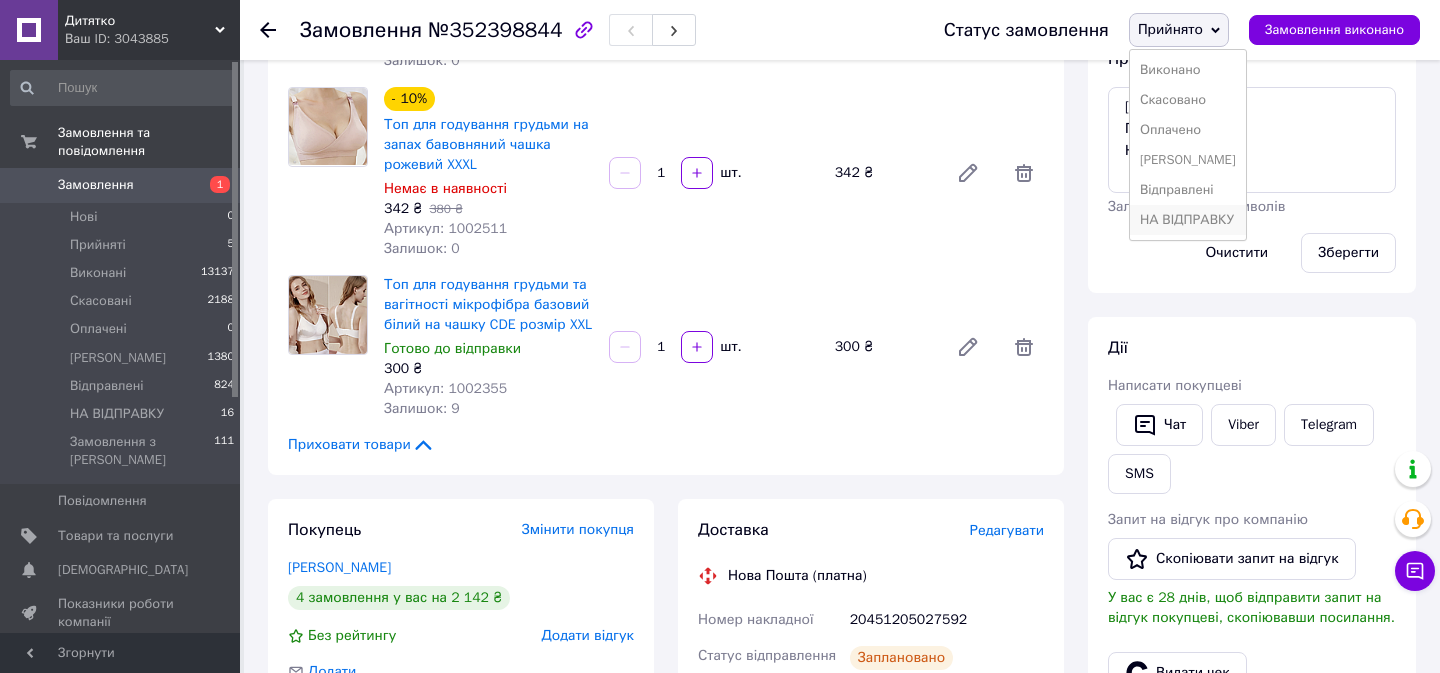 click on "НА ВІДПРАВКУ" at bounding box center [1188, 220] 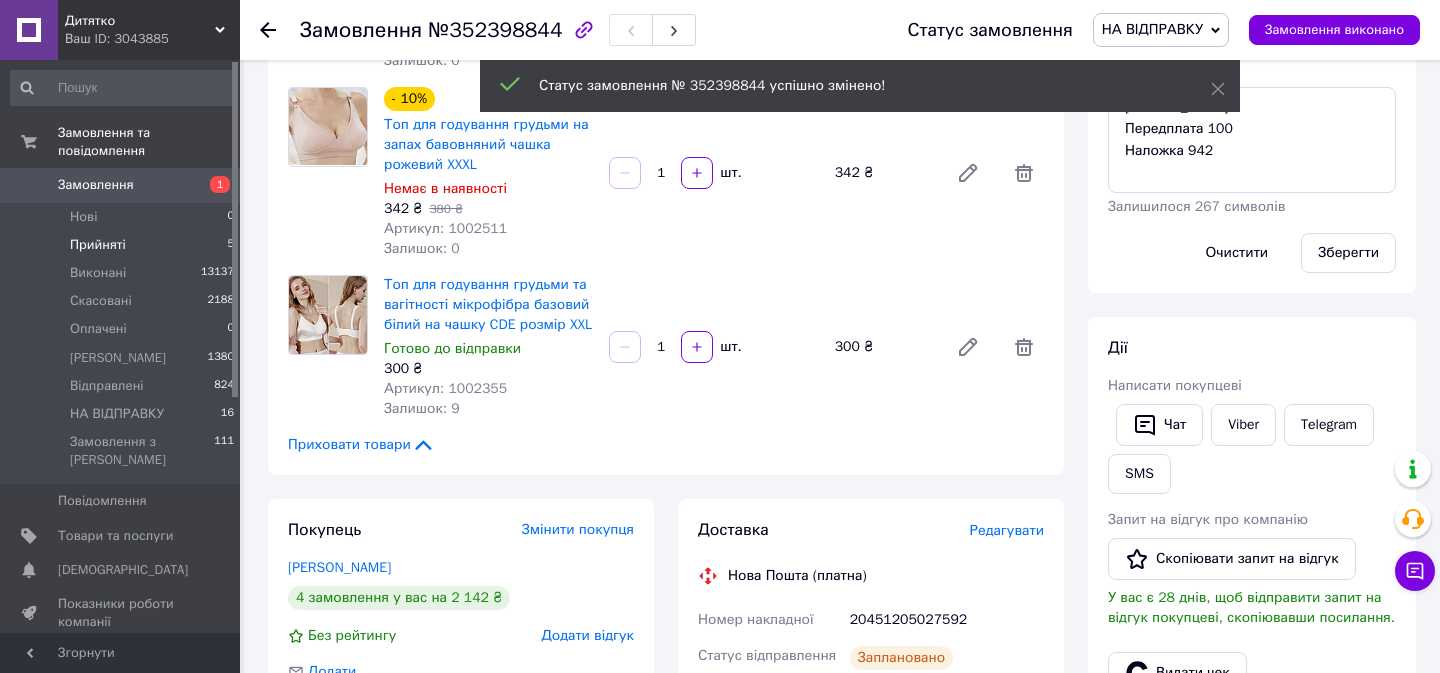 click on "Прийняті 5" at bounding box center [123, 245] 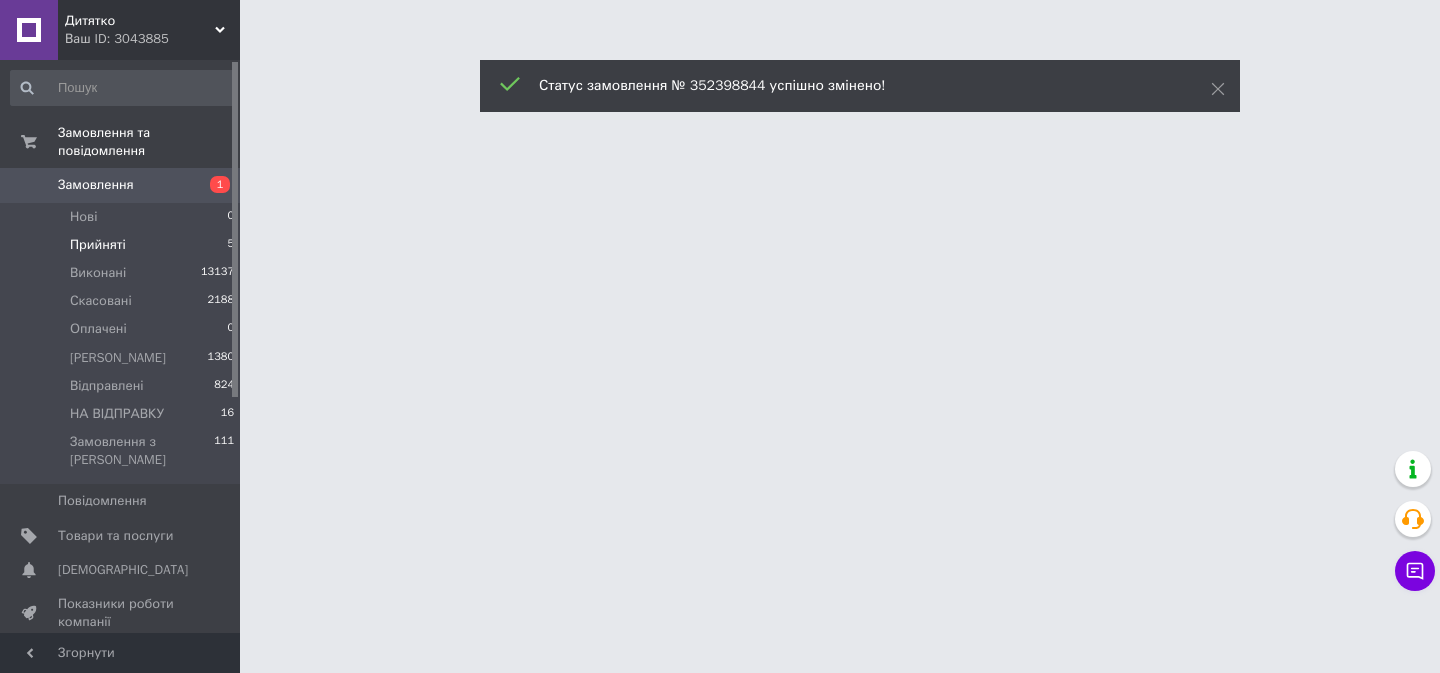 scroll, scrollTop: 0, scrollLeft: 0, axis: both 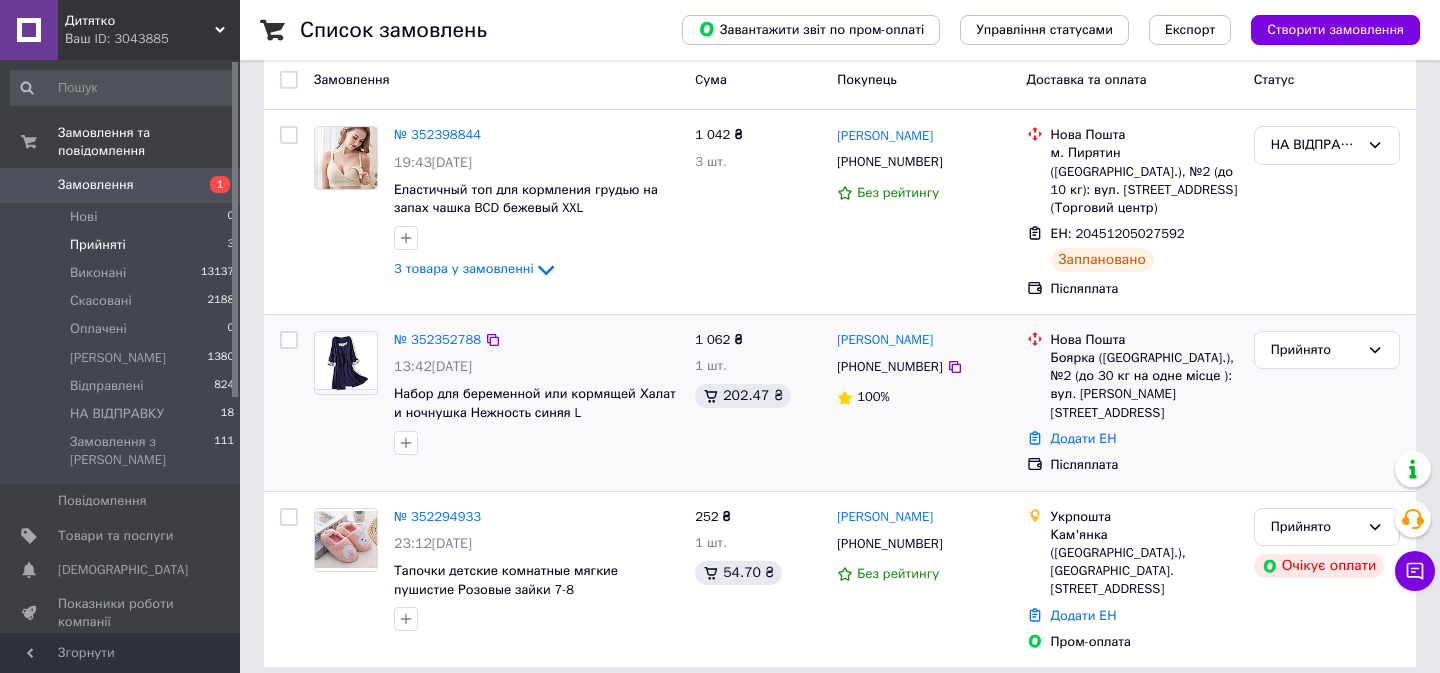 click on "№ 352352788" at bounding box center [437, 340] 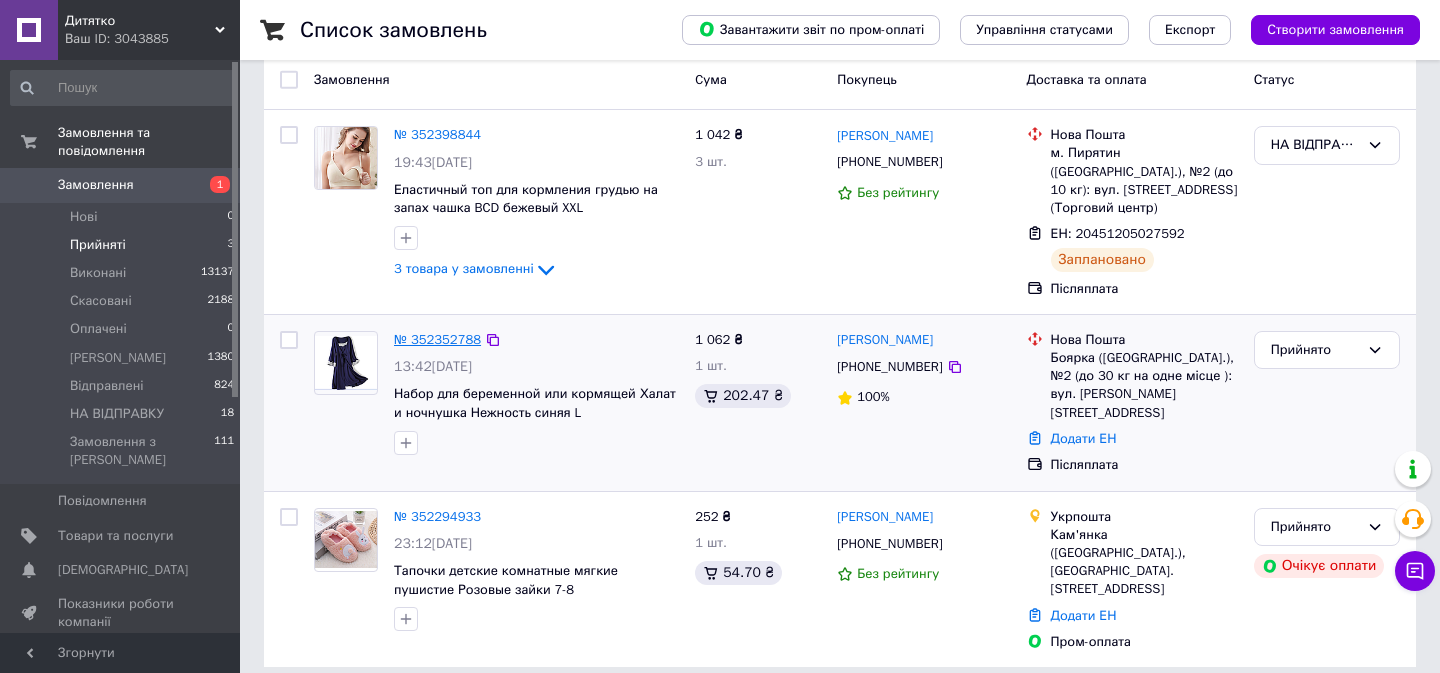 click on "№ 352352788" at bounding box center (437, 339) 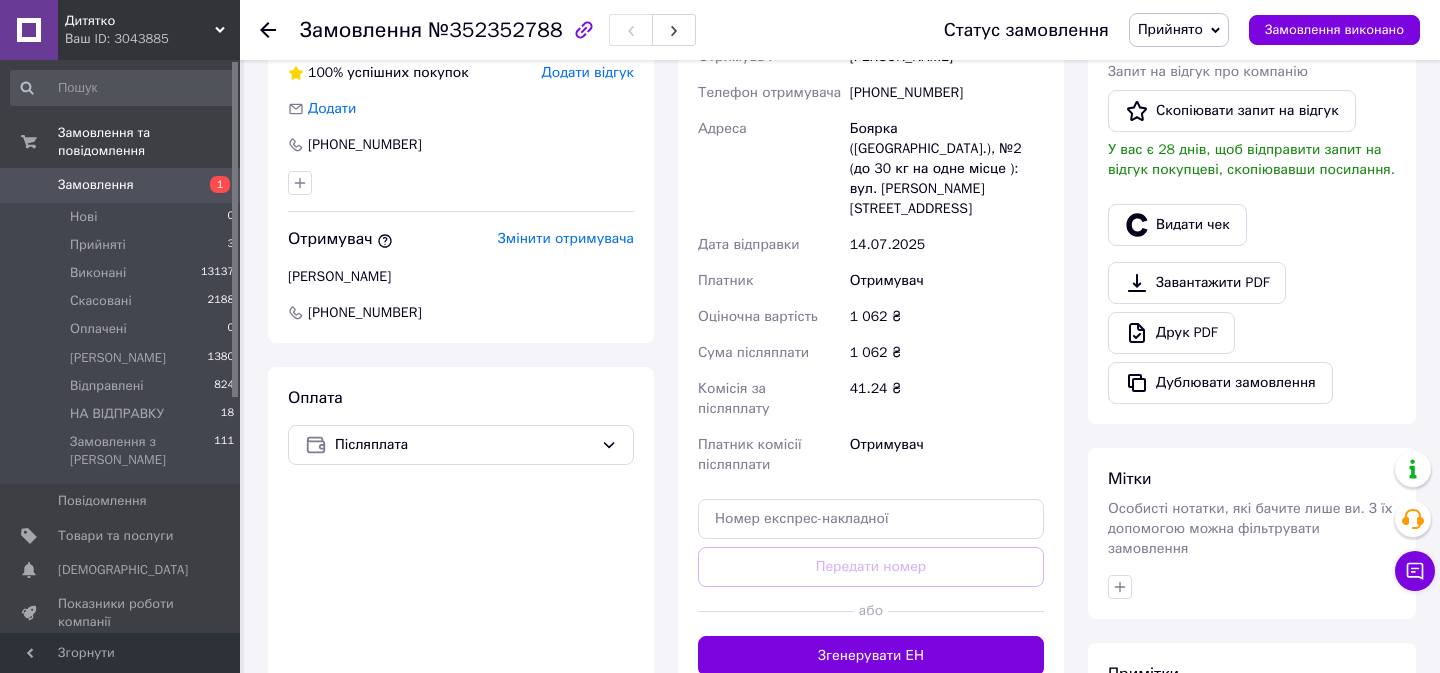 scroll, scrollTop: 538, scrollLeft: 0, axis: vertical 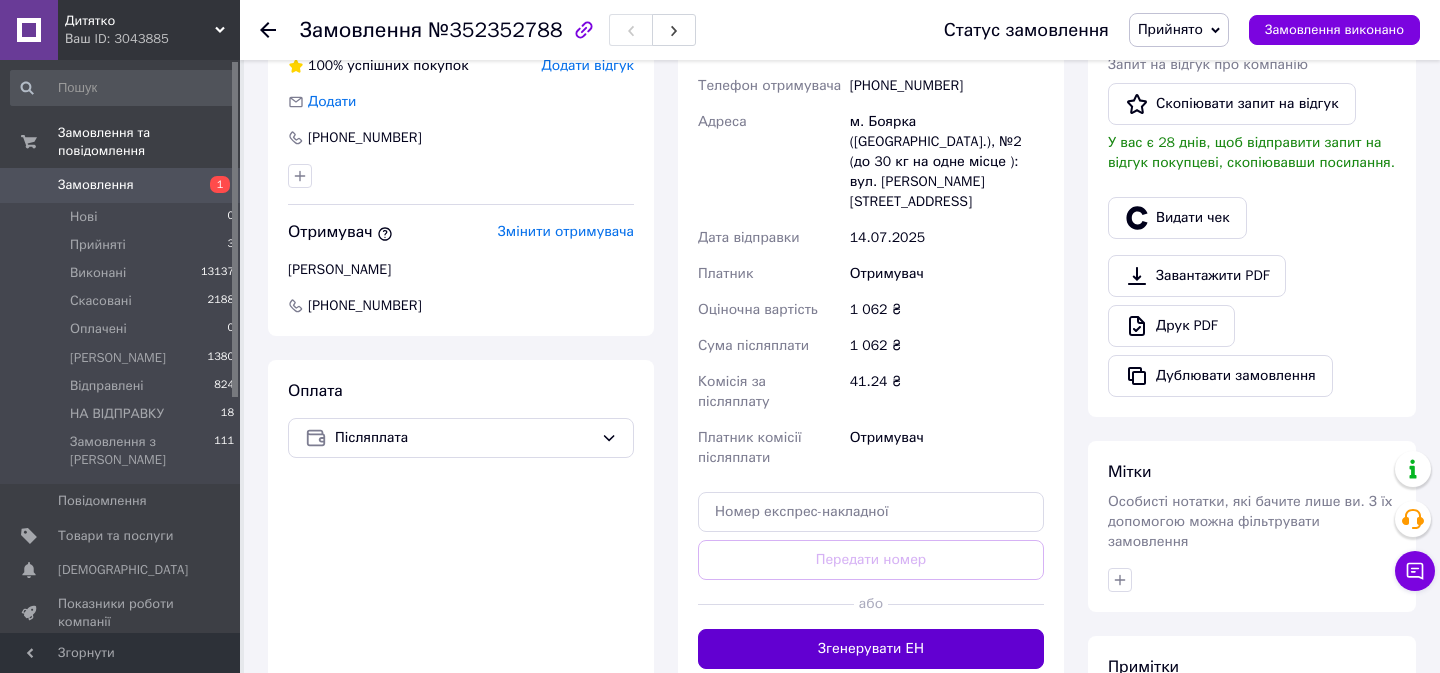 click on "Згенерувати ЕН" at bounding box center (871, 649) 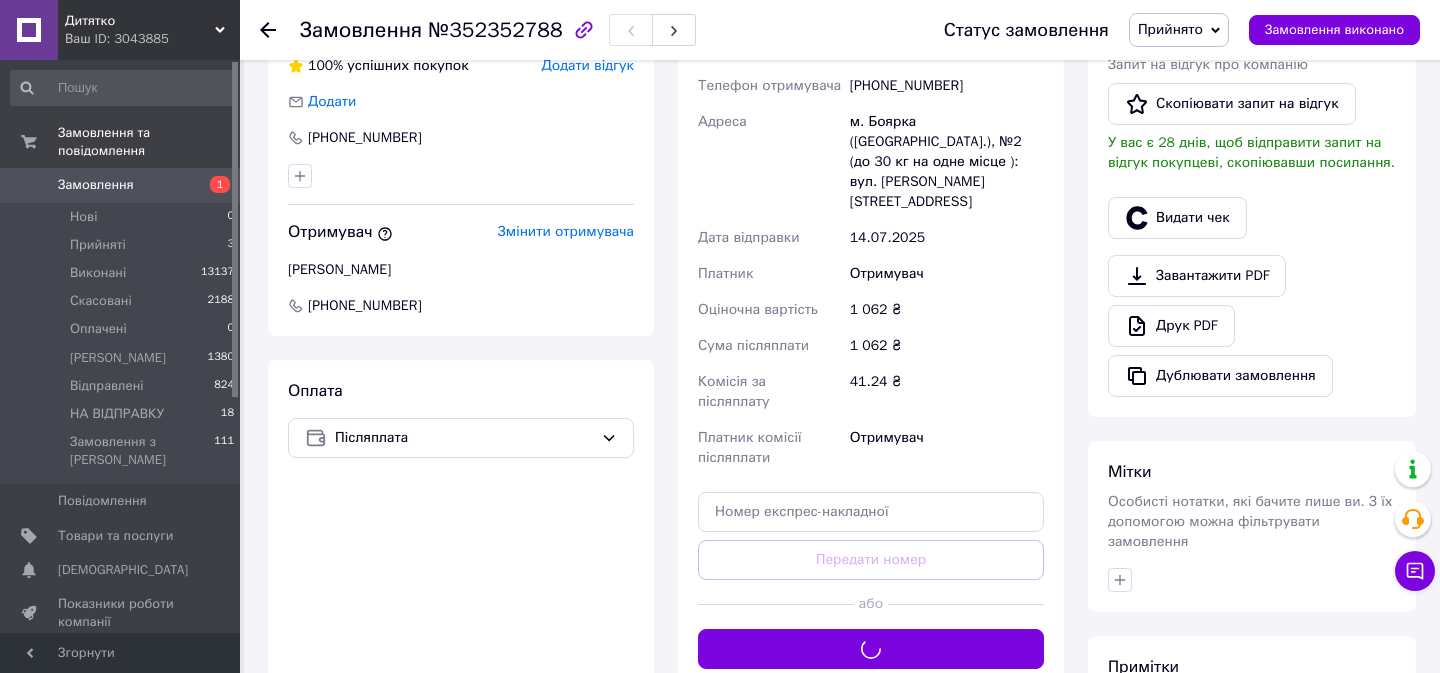 click on "Прийнято" at bounding box center [1179, 30] 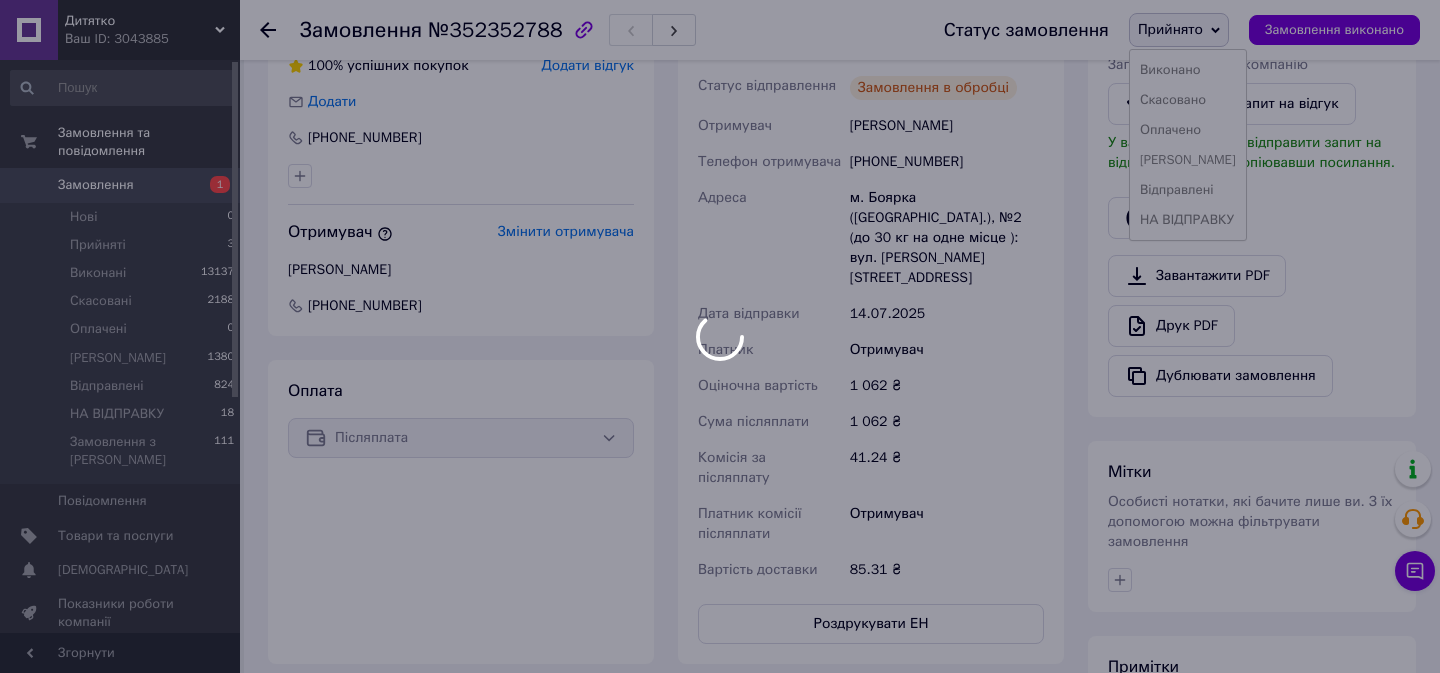 click on "НА ВІДПРАВКУ" at bounding box center (1188, 220) 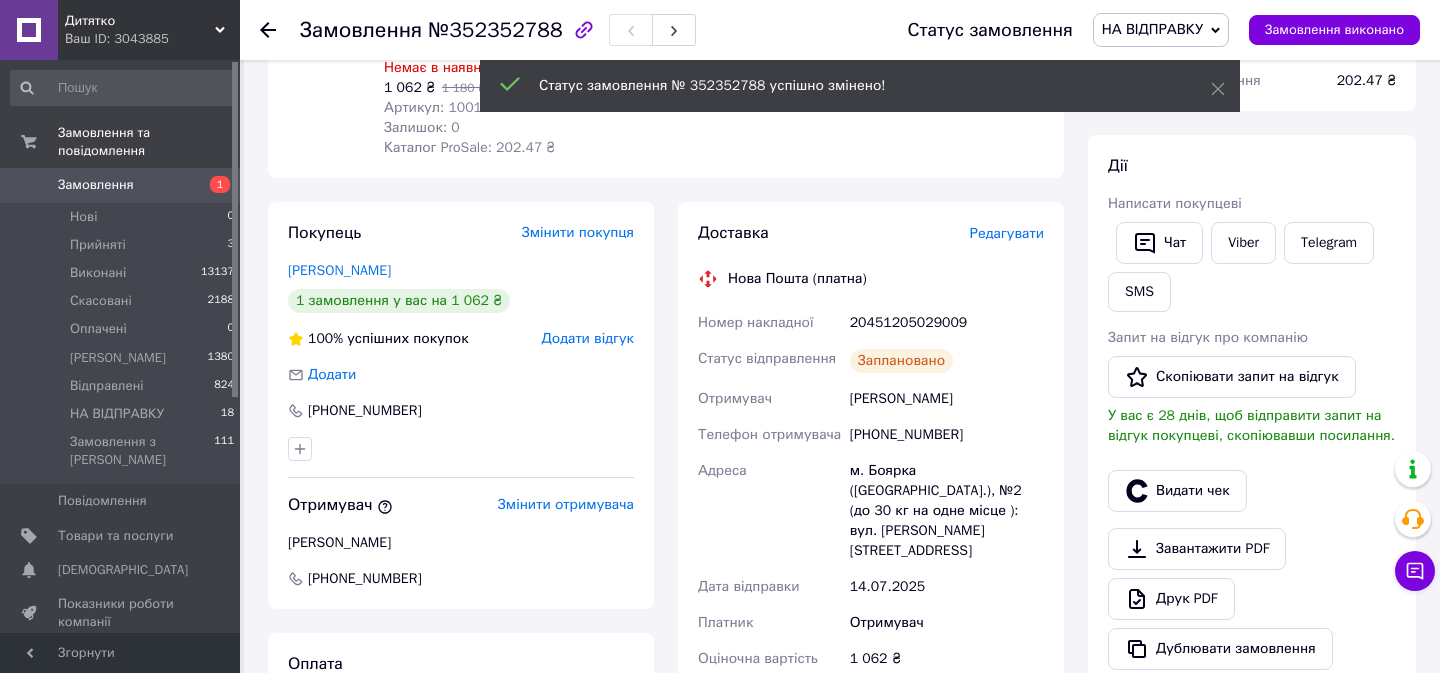scroll, scrollTop: 192, scrollLeft: 0, axis: vertical 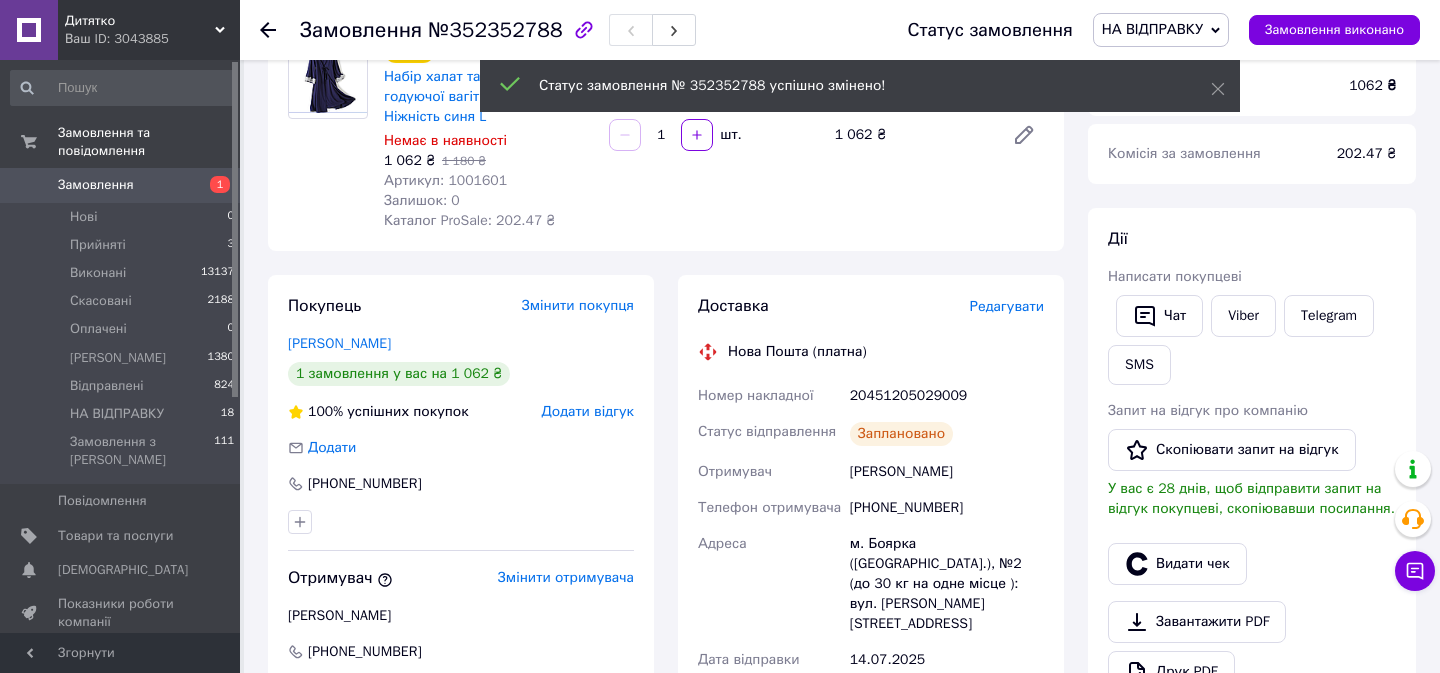 click on "20451205029009" at bounding box center (947, 396) 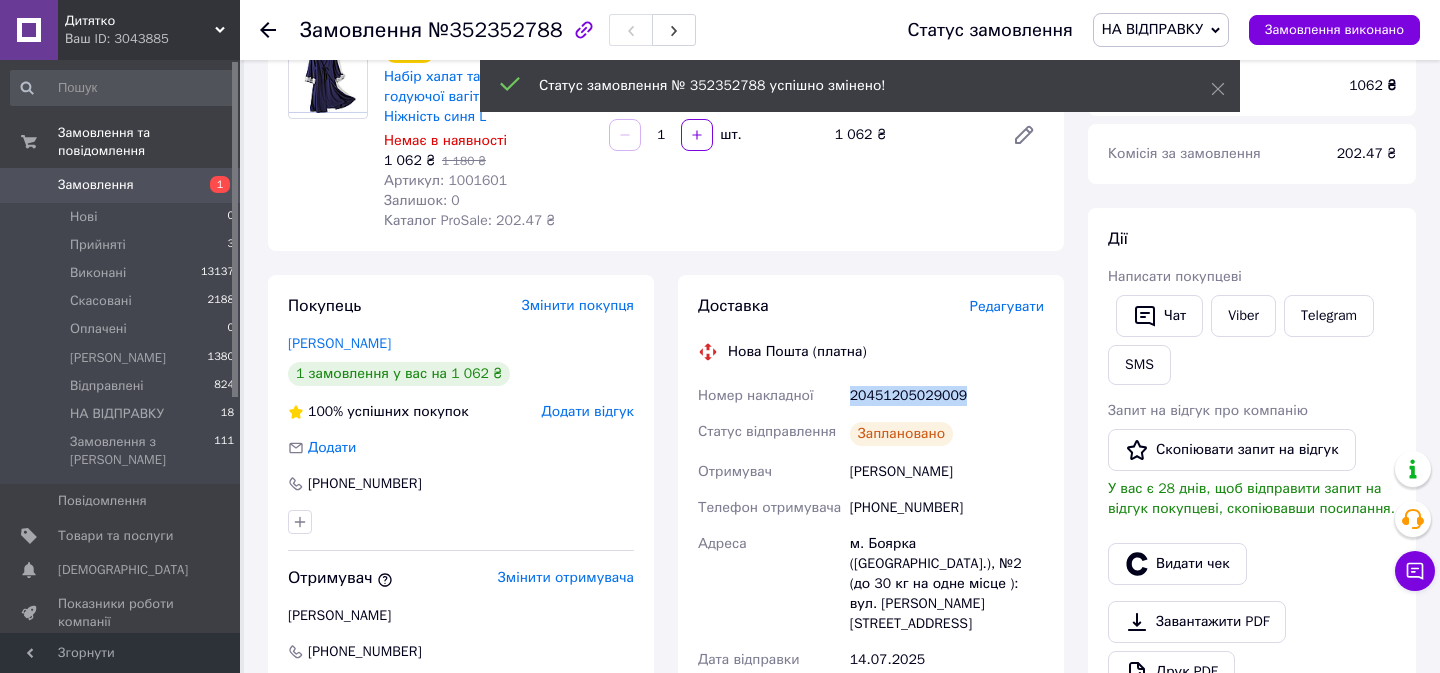 click on "20451205029009" at bounding box center (947, 396) 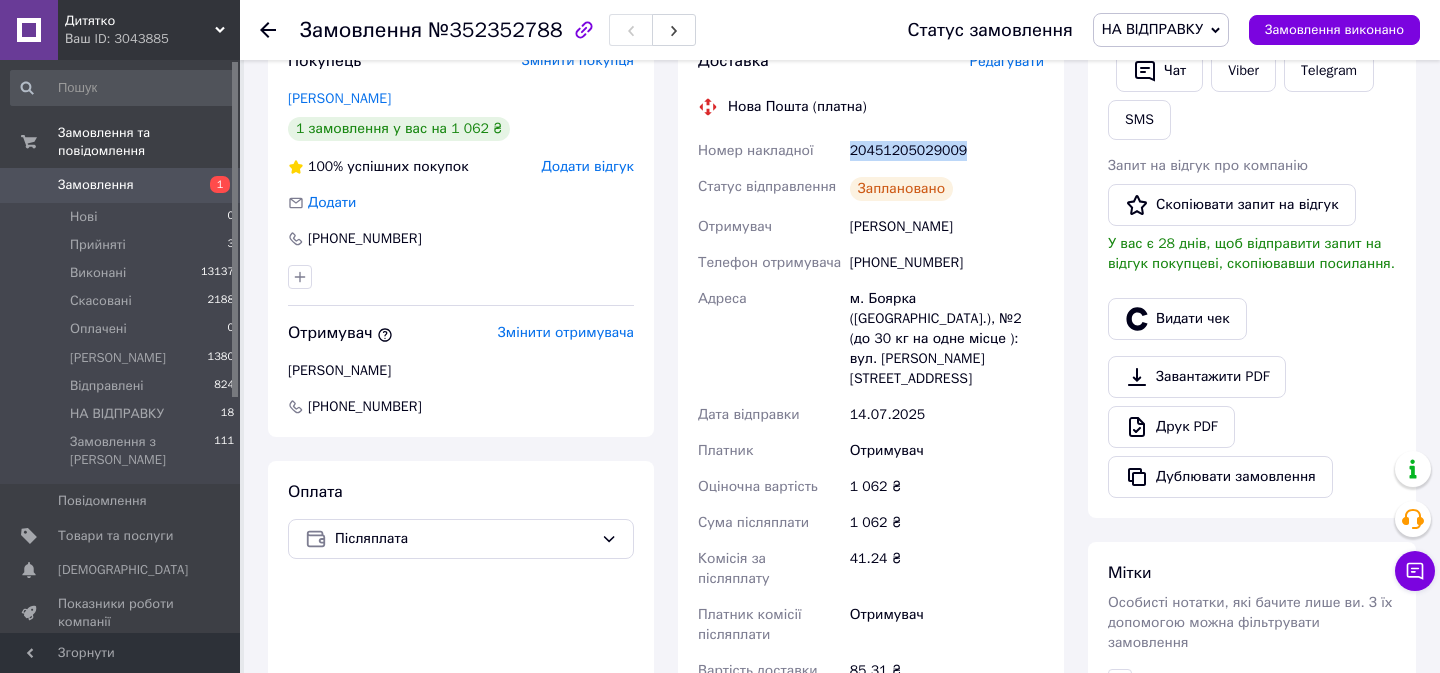 scroll, scrollTop: 409, scrollLeft: 0, axis: vertical 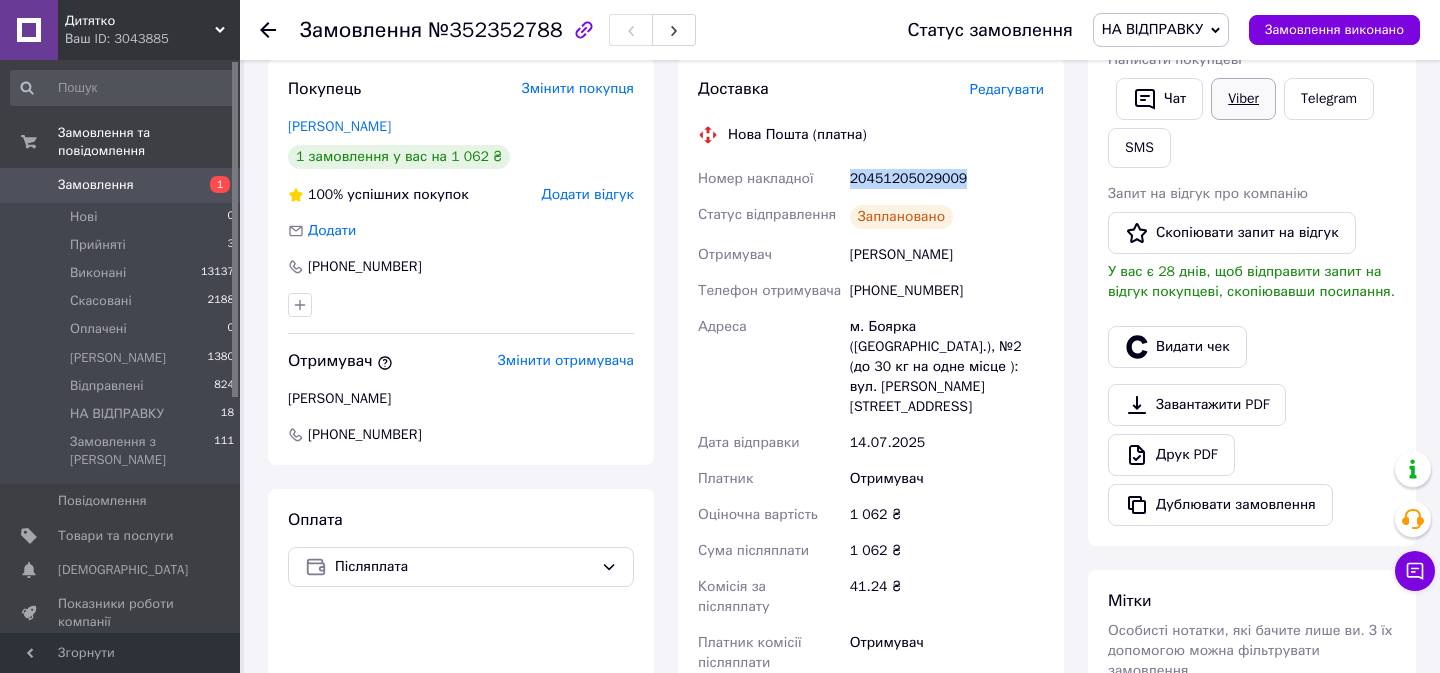 click on "Viber" at bounding box center [1243, 99] 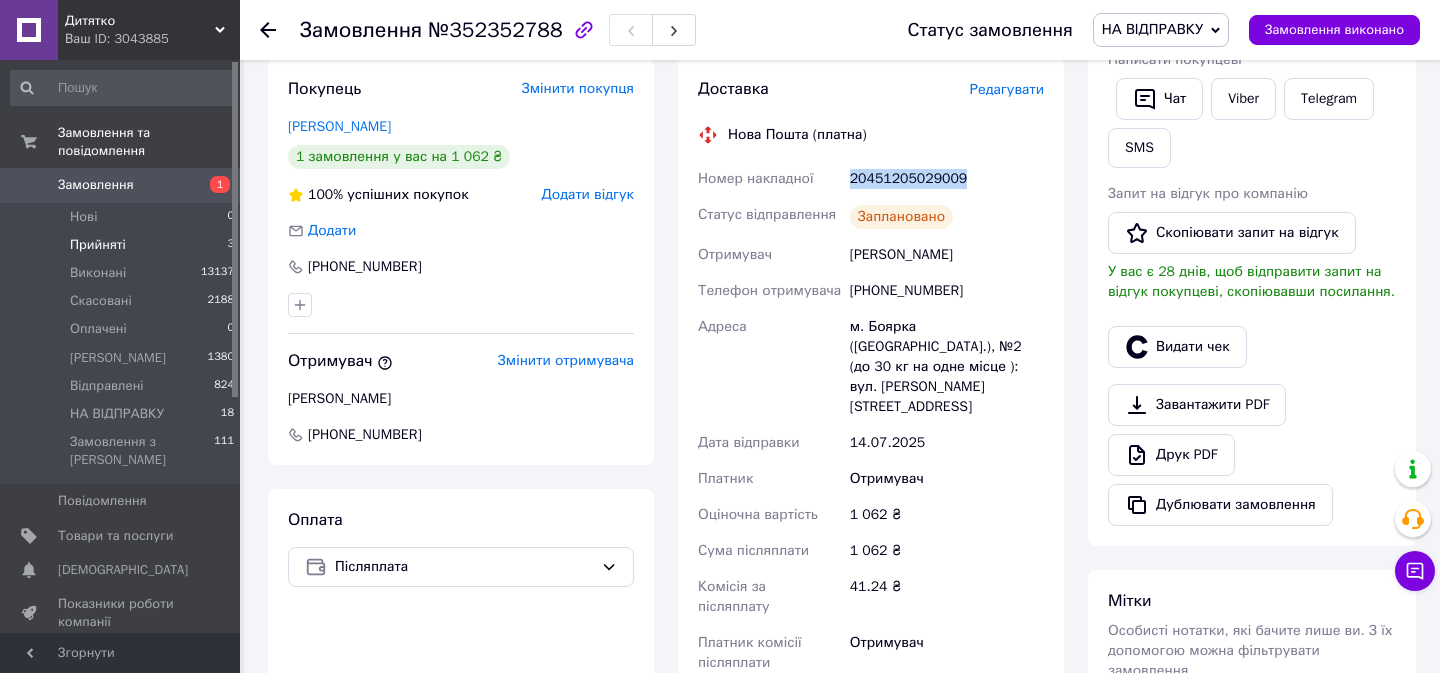 click on "Прийняті" at bounding box center (98, 245) 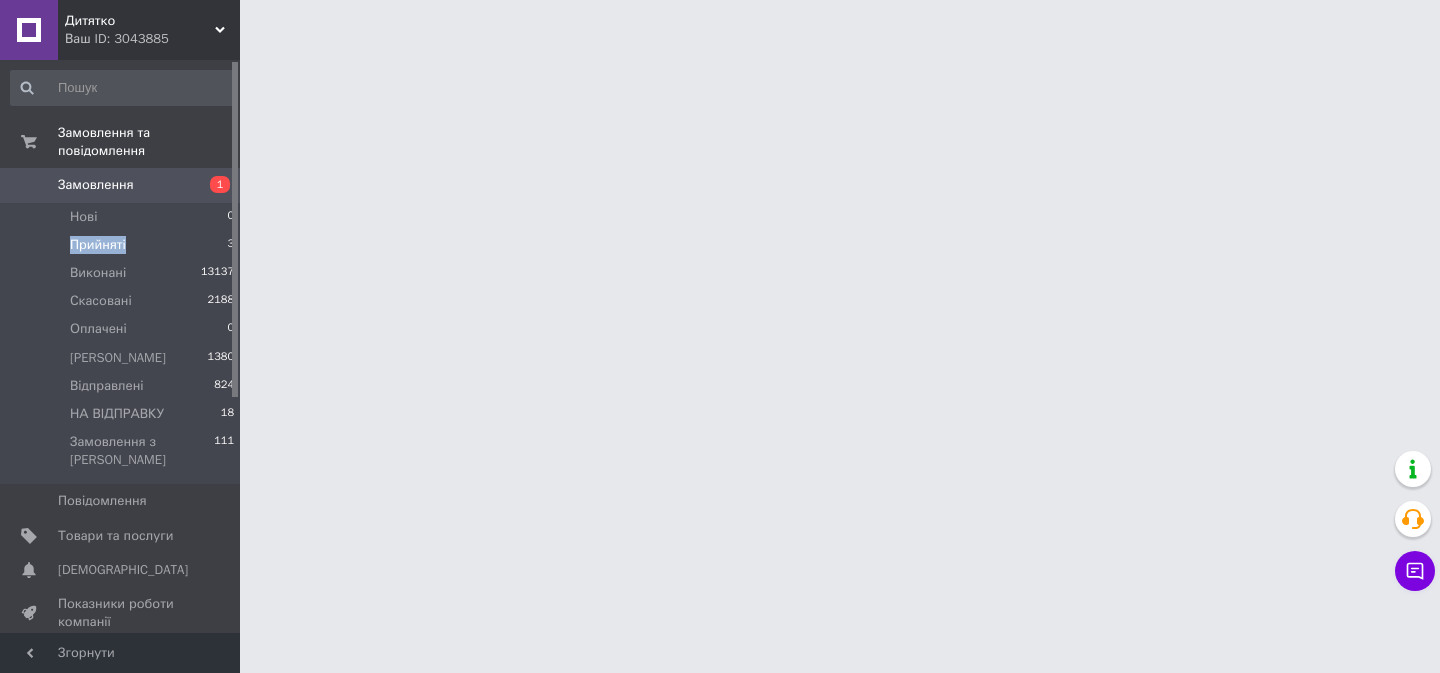 click on "Прийняті" at bounding box center (98, 245) 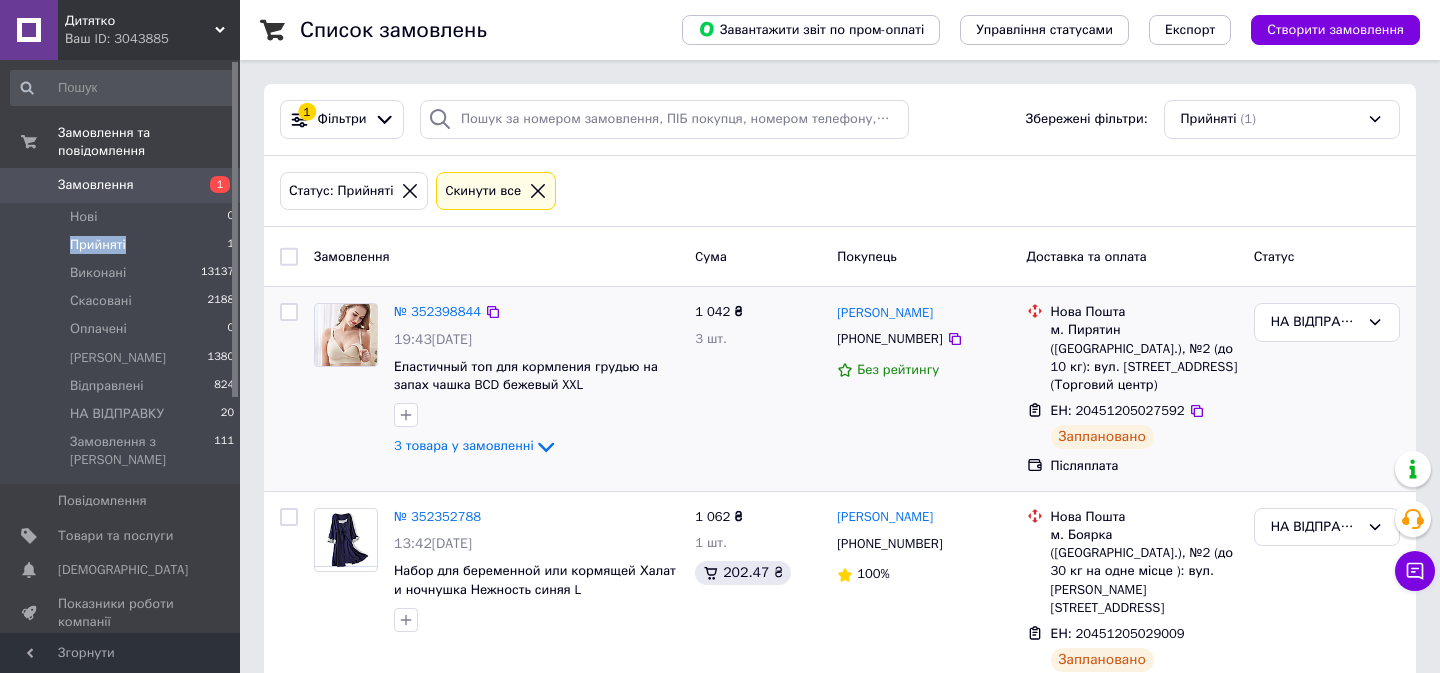 scroll, scrollTop: 205, scrollLeft: 0, axis: vertical 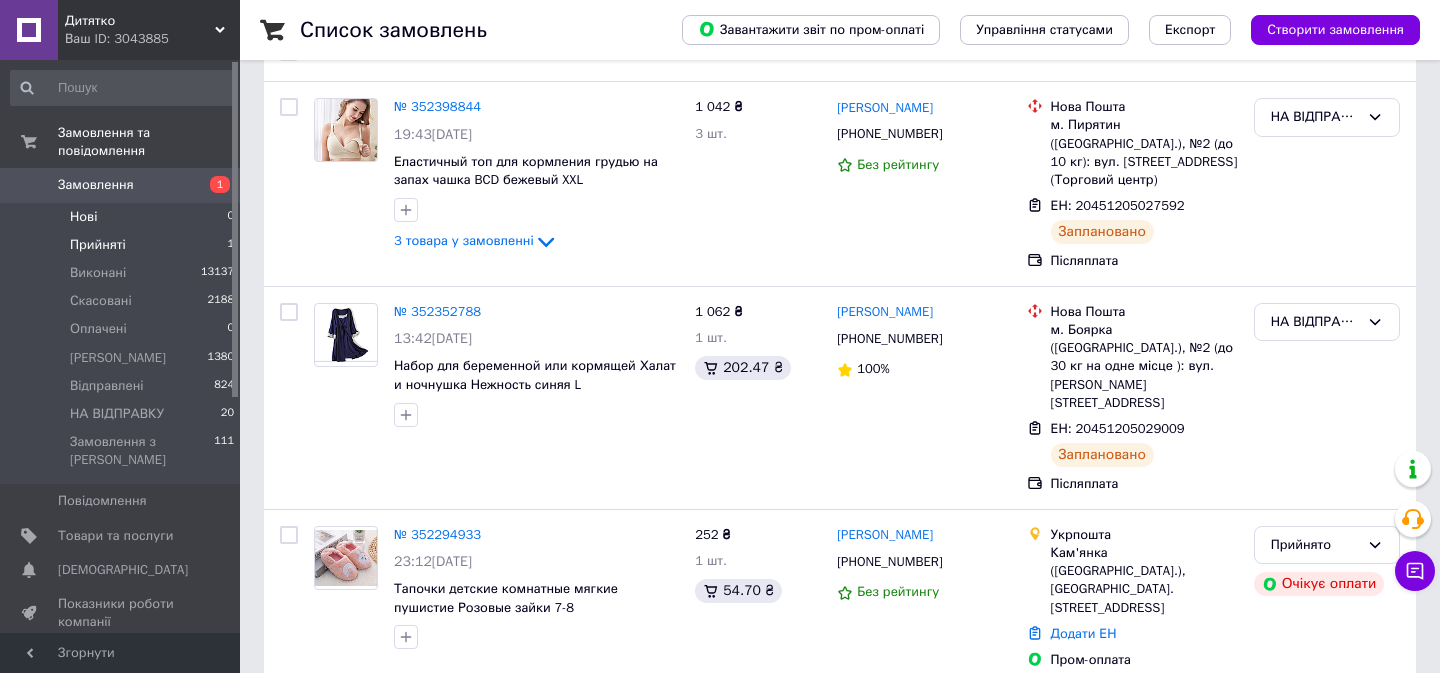 click on "Нові 0" at bounding box center (123, 217) 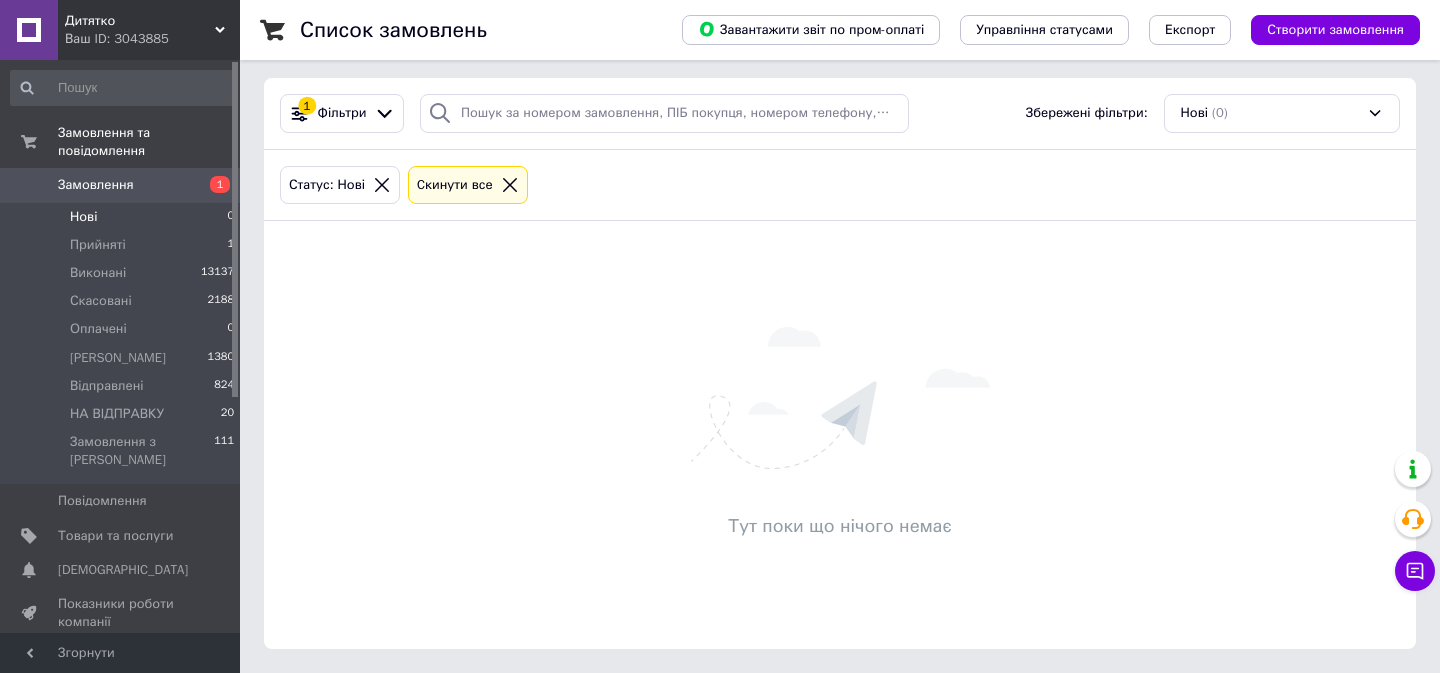 scroll, scrollTop: 0, scrollLeft: 0, axis: both 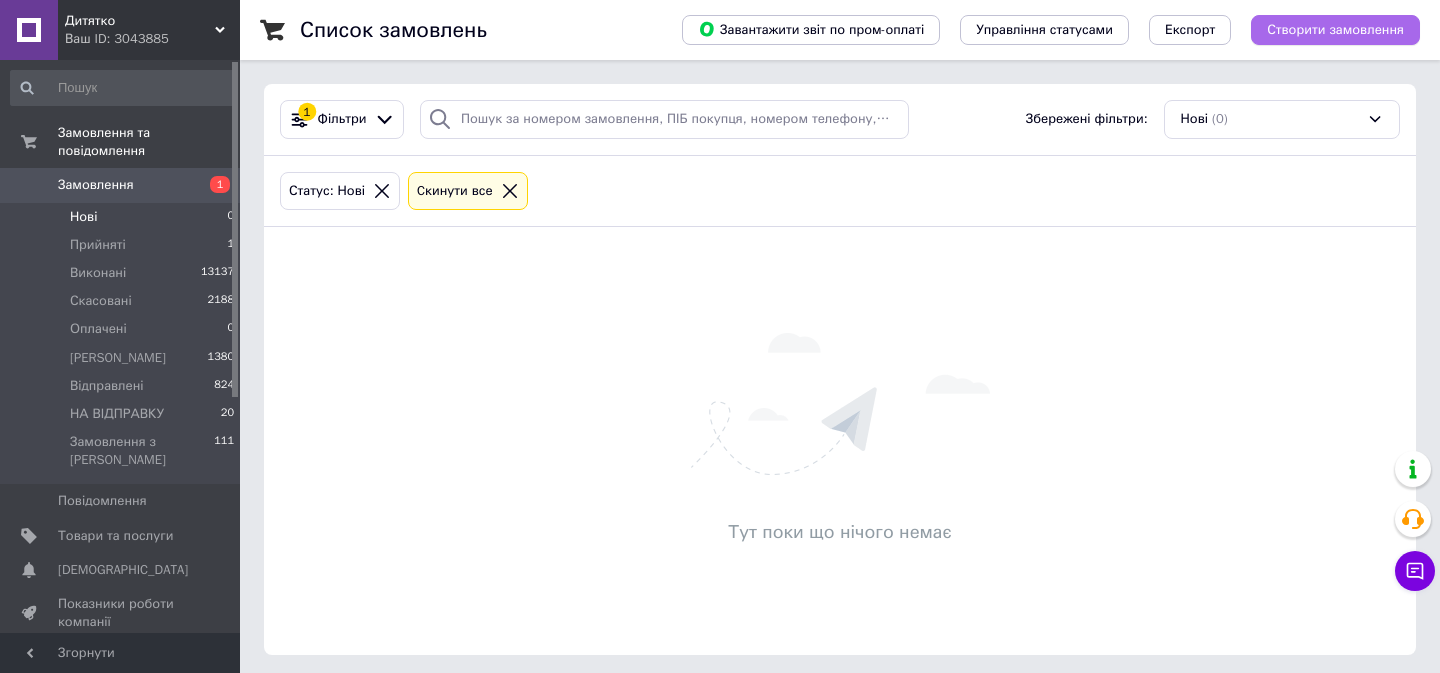 click on "Створити замовлення" at bounding box center [1335, 30] 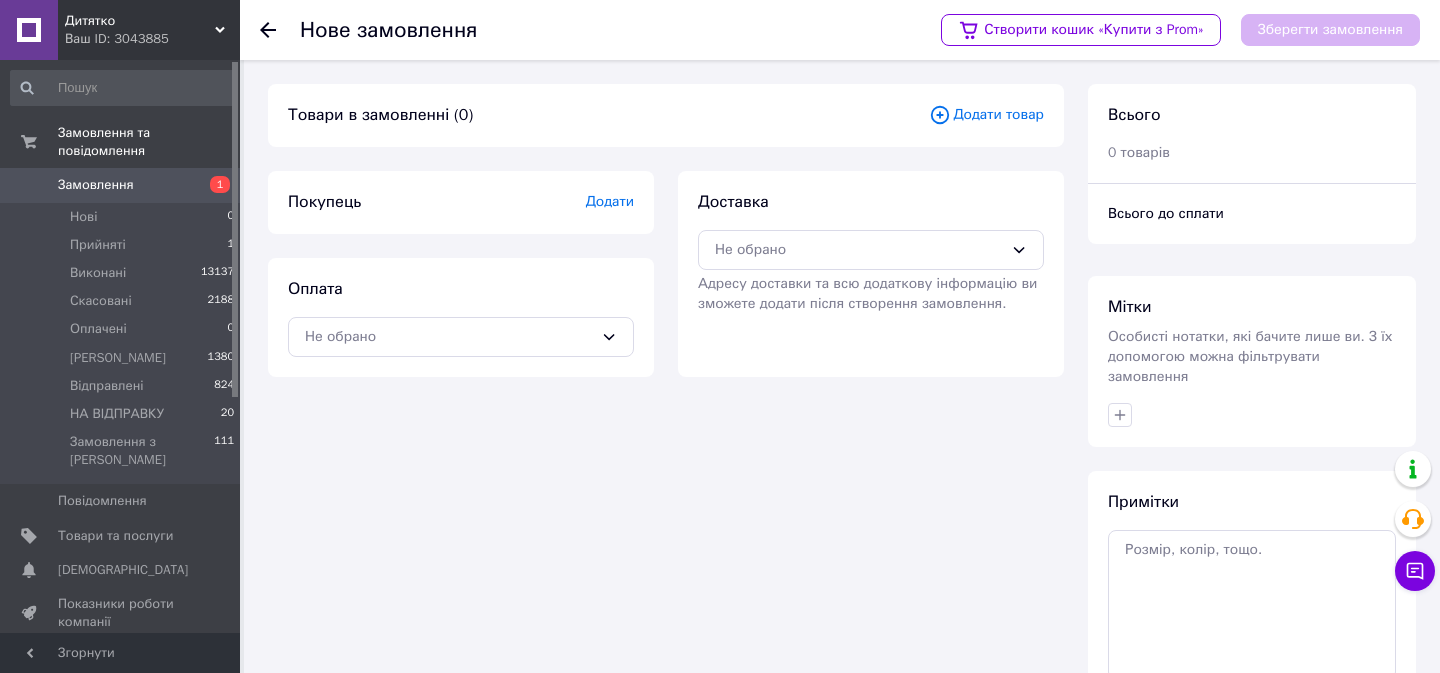 click on "Додати товар" at bounding box center [986, 115] 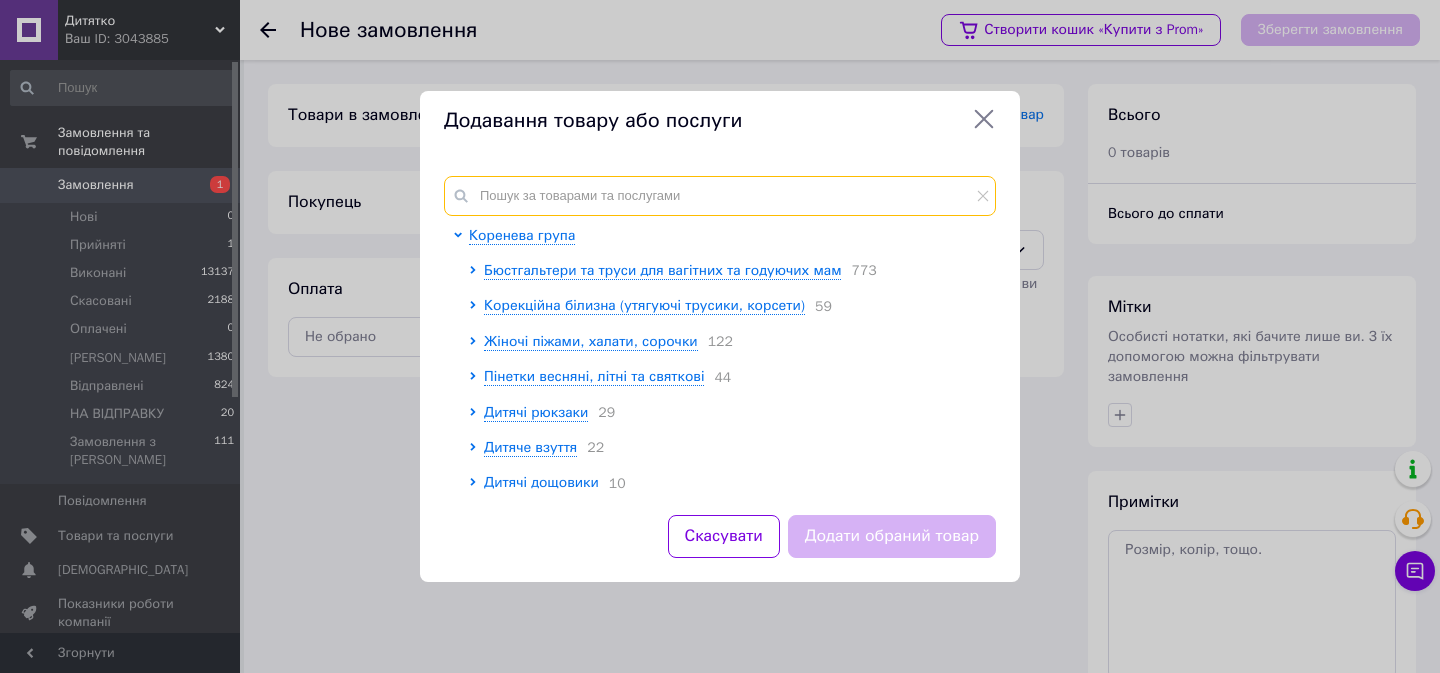 click at bounding box center (720, 196) 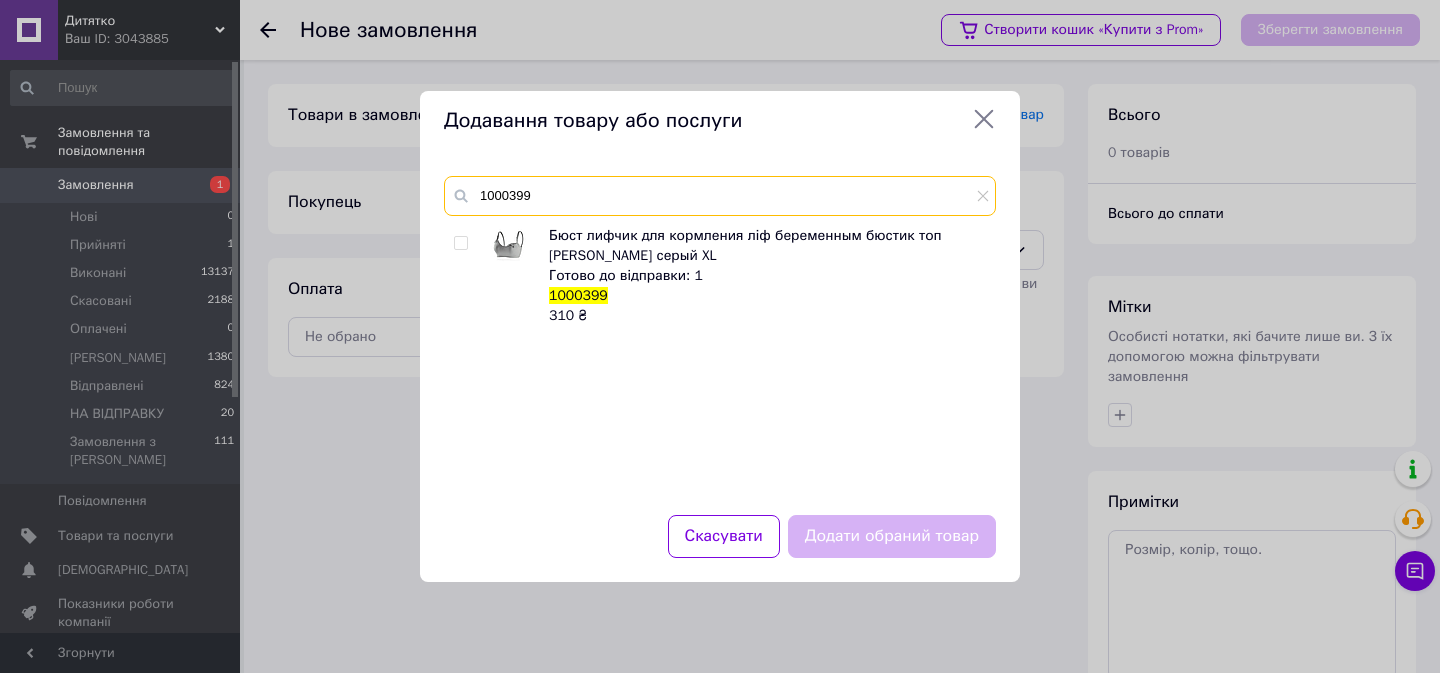 type on "1000399" 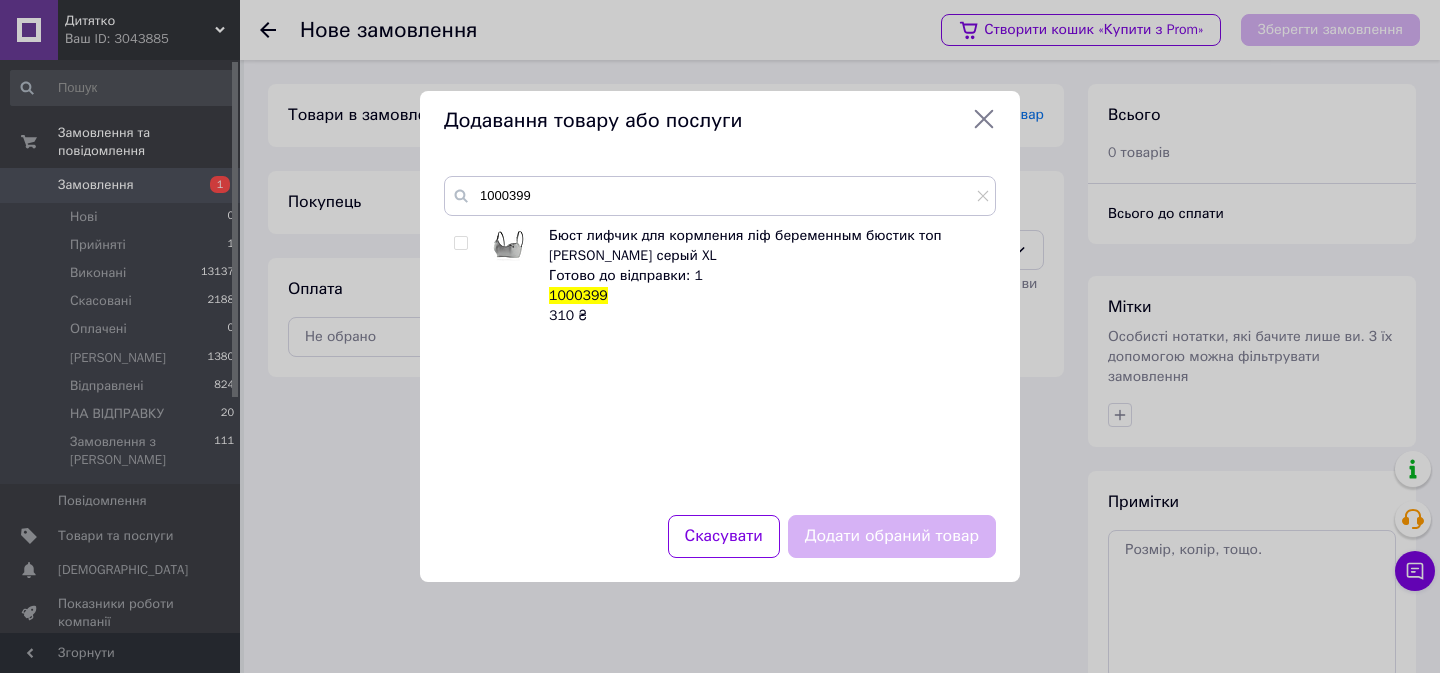 click at bounding box center (460, 243) 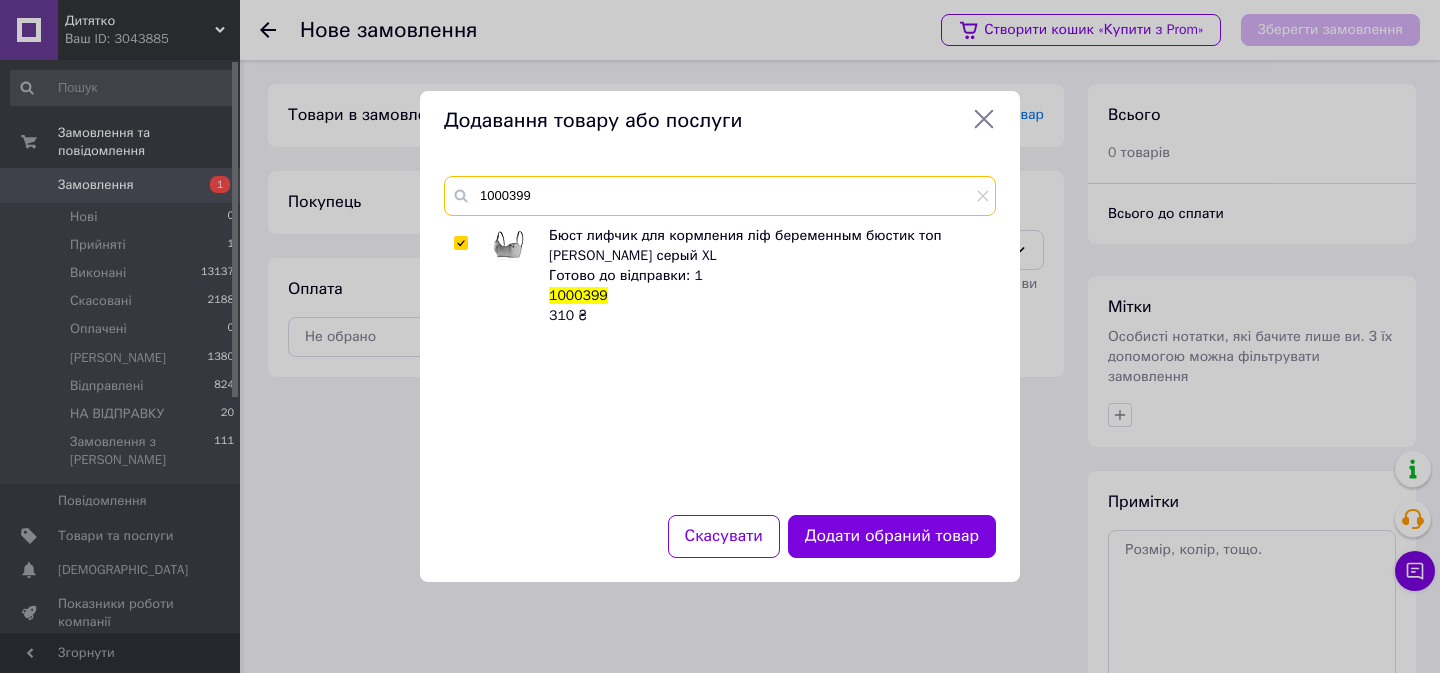 click on "1000399" at bounding box center (720, 196) 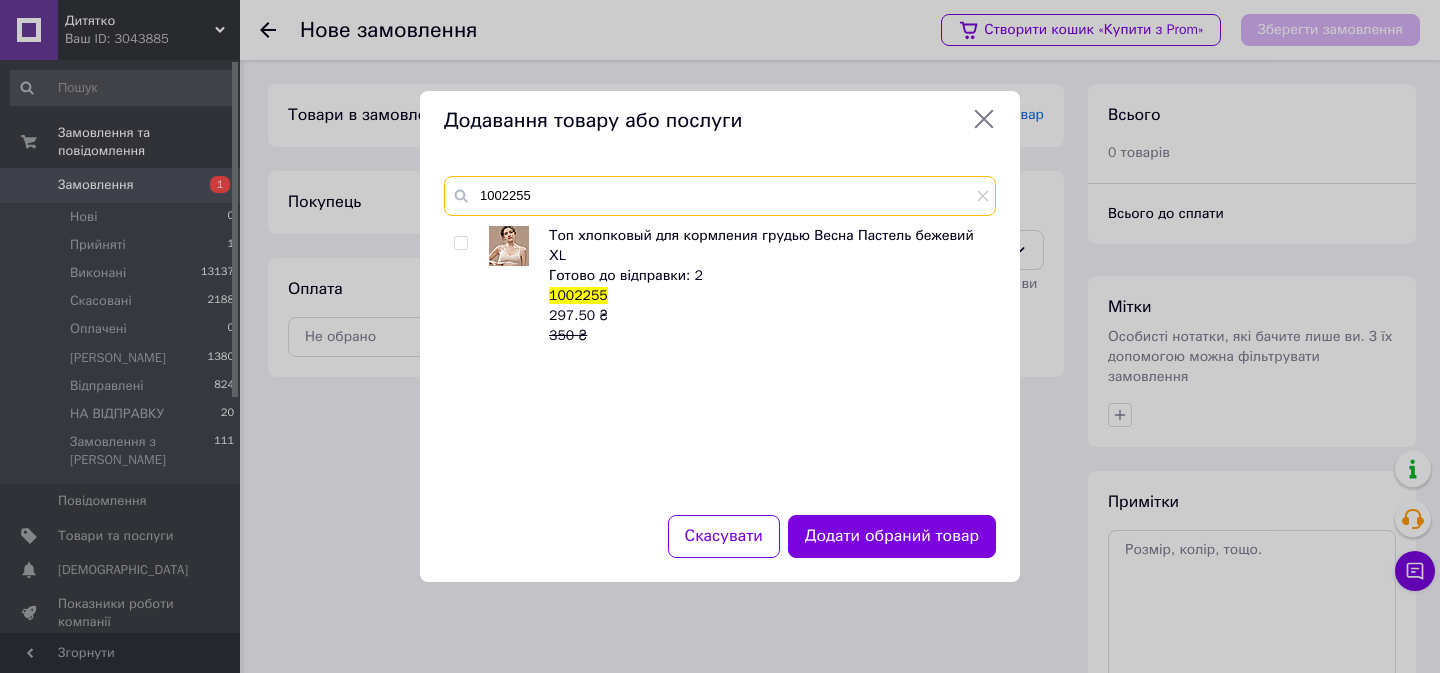 type on "1002255" 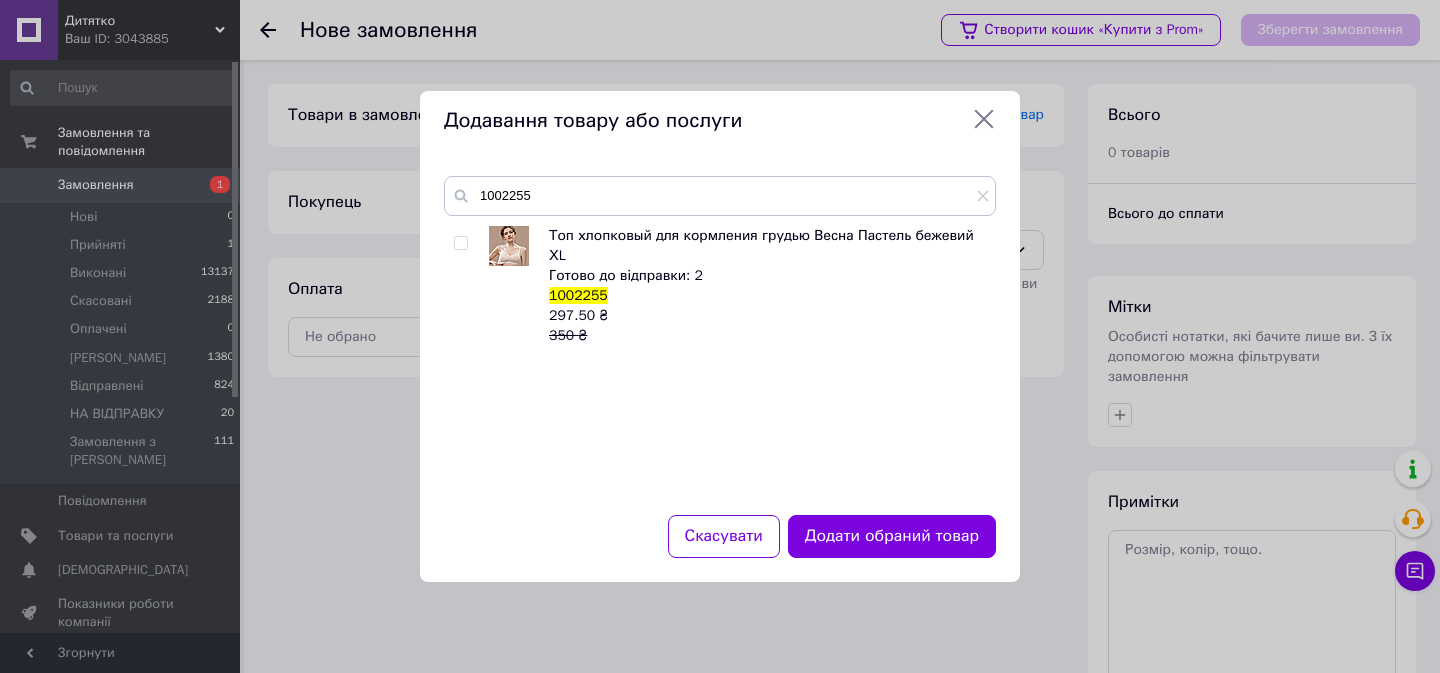 click at bounding box center [460, 243] 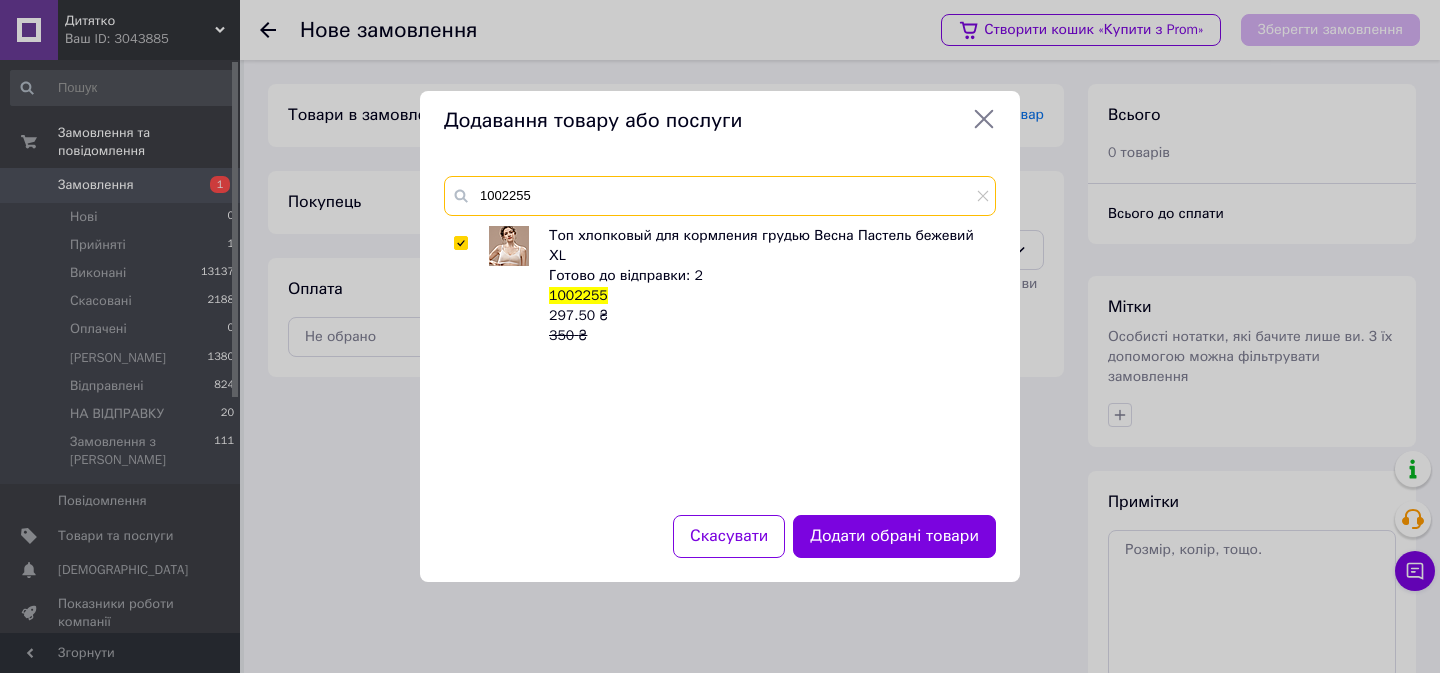 click on "1002255" at bounding box center [720, 196] 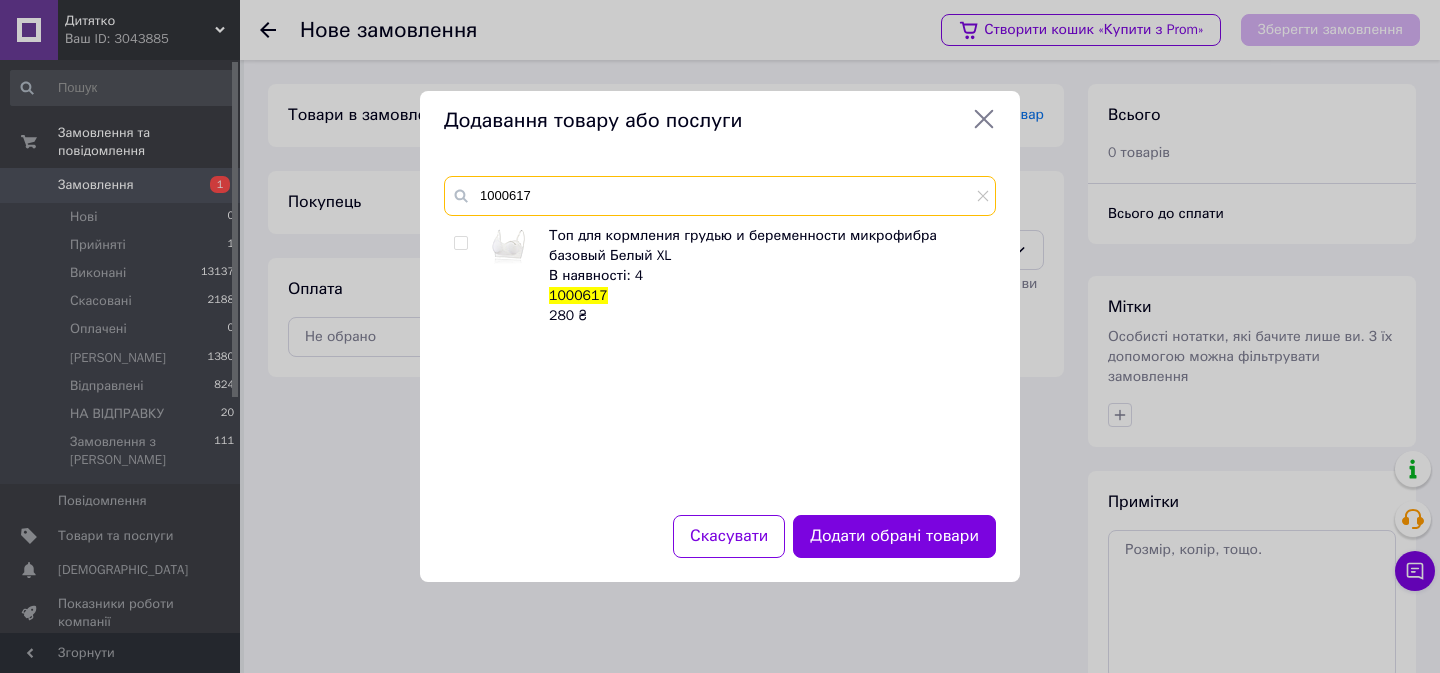 type on "1000617" 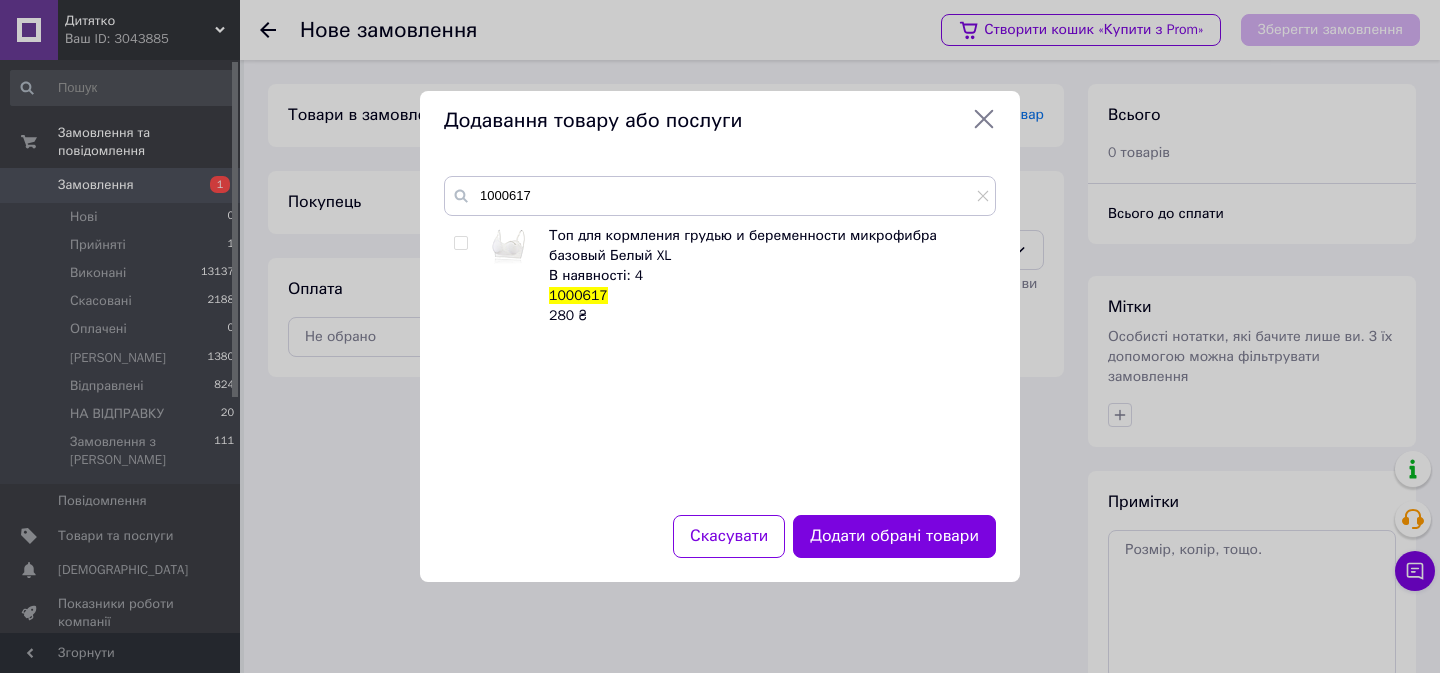 click at bounding box center [460, 243] 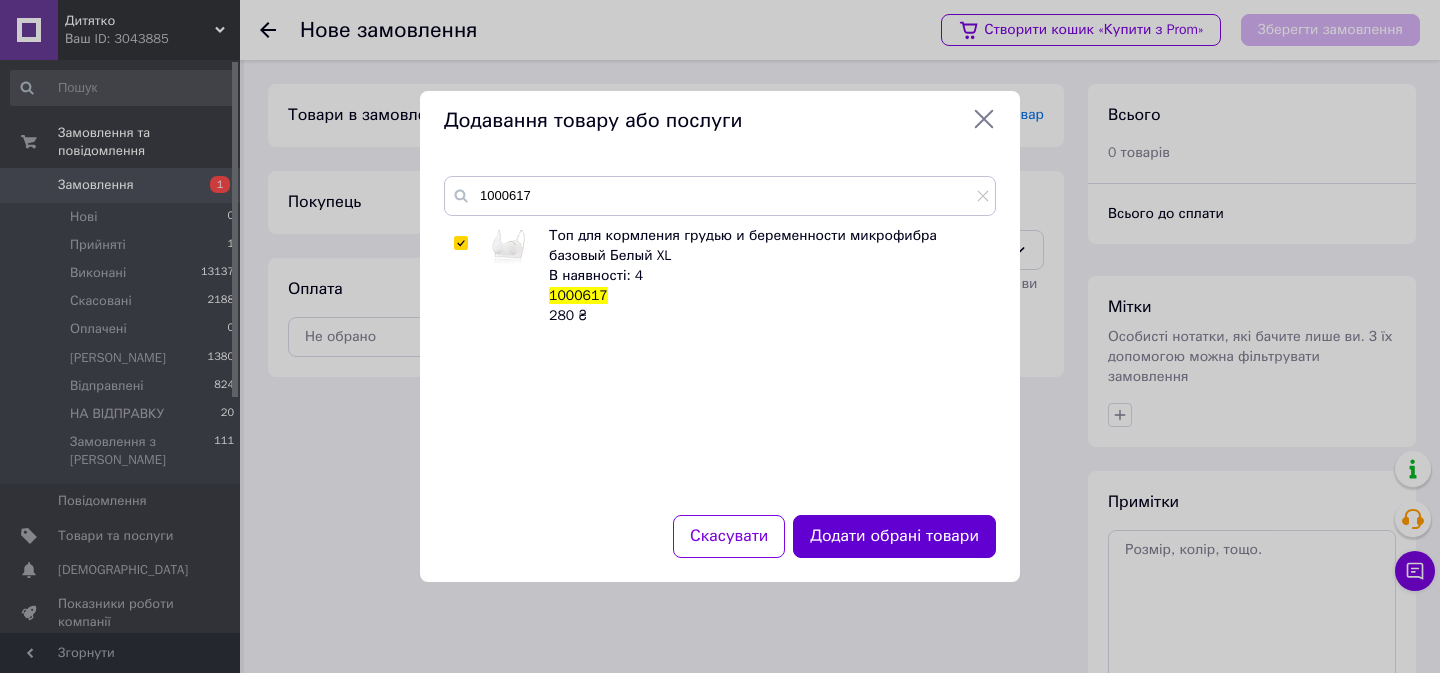 click on "Додати обрані товари" at bounding box center (894, 536) 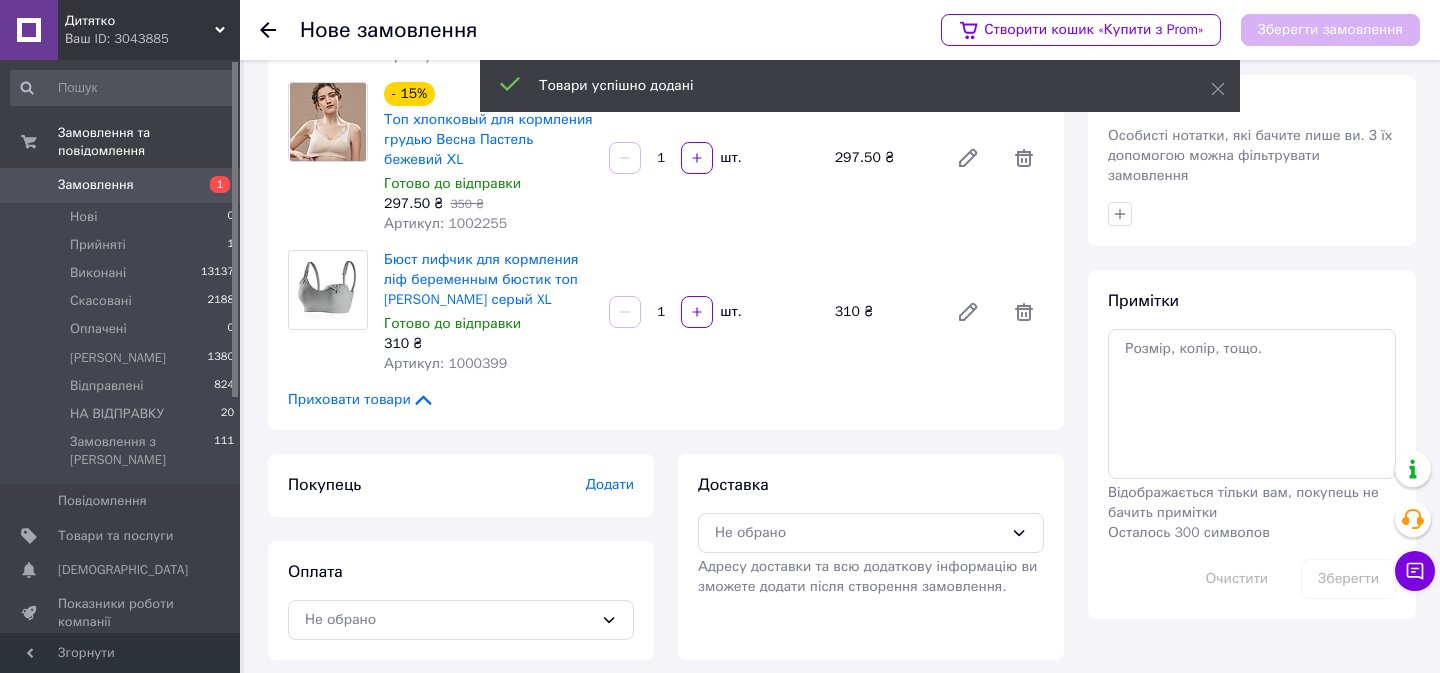 scroll, scrollTop: 212, scrollLeft: 0, axis: vertical 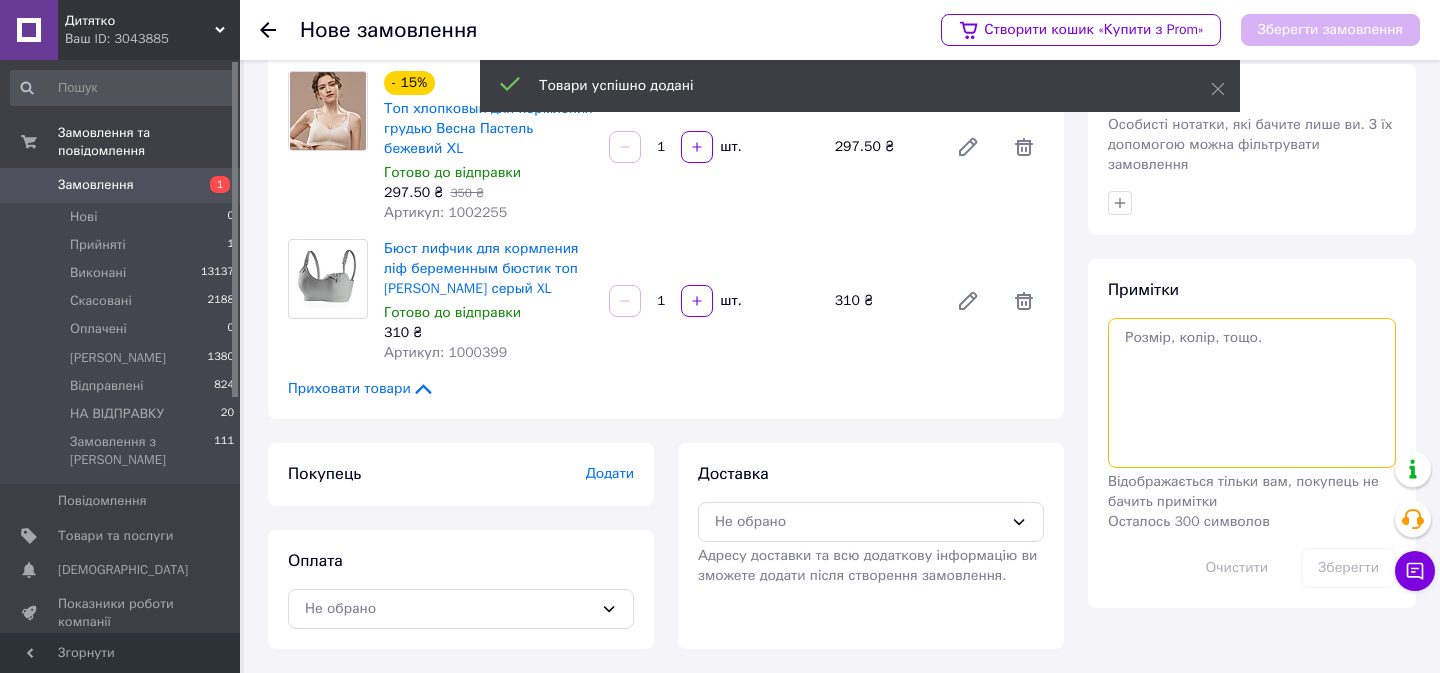 click at bounding box center (1252, 393) 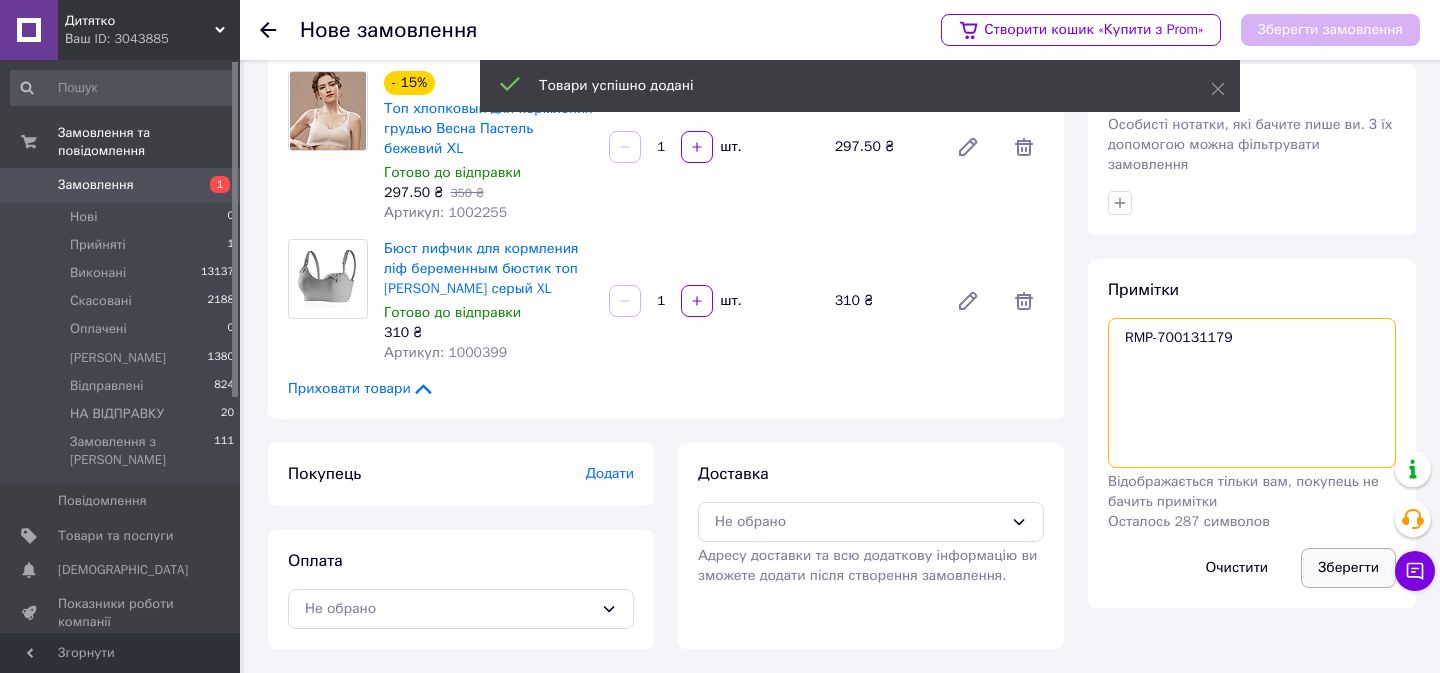 type on "RMP-700131179" 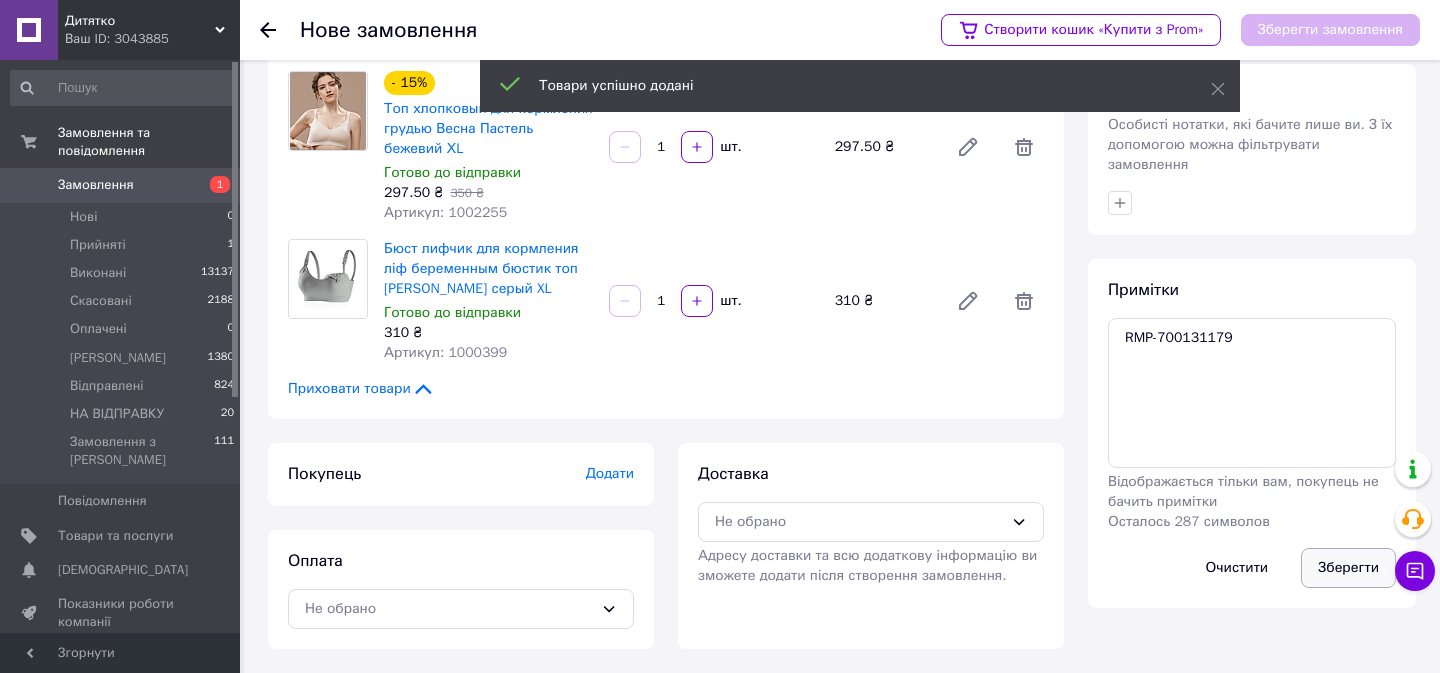 click on "Зберегти" at bounding box center [1348, 568] 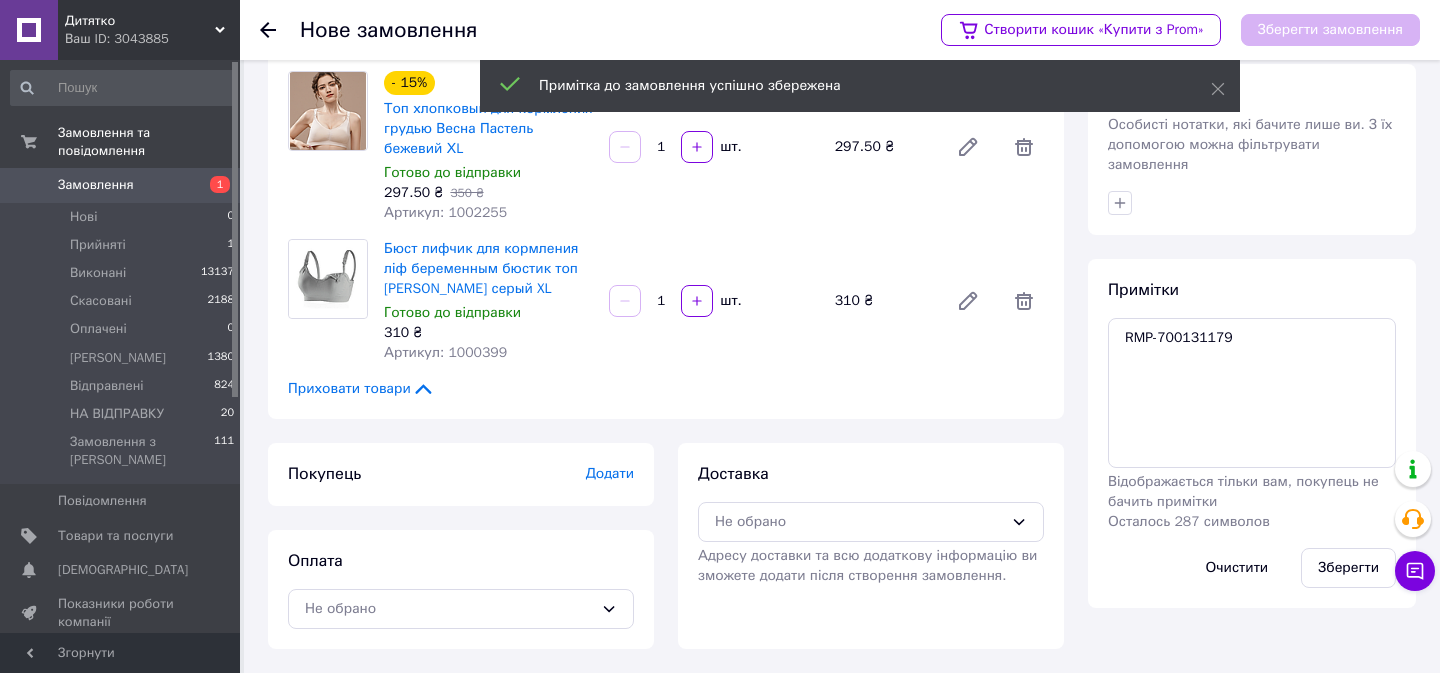 click on "Доставка Не обрано Адресу доставки та всю додаткову інформацію
ви зможете додати після створення замовлення." at bounding box center (871, 524) 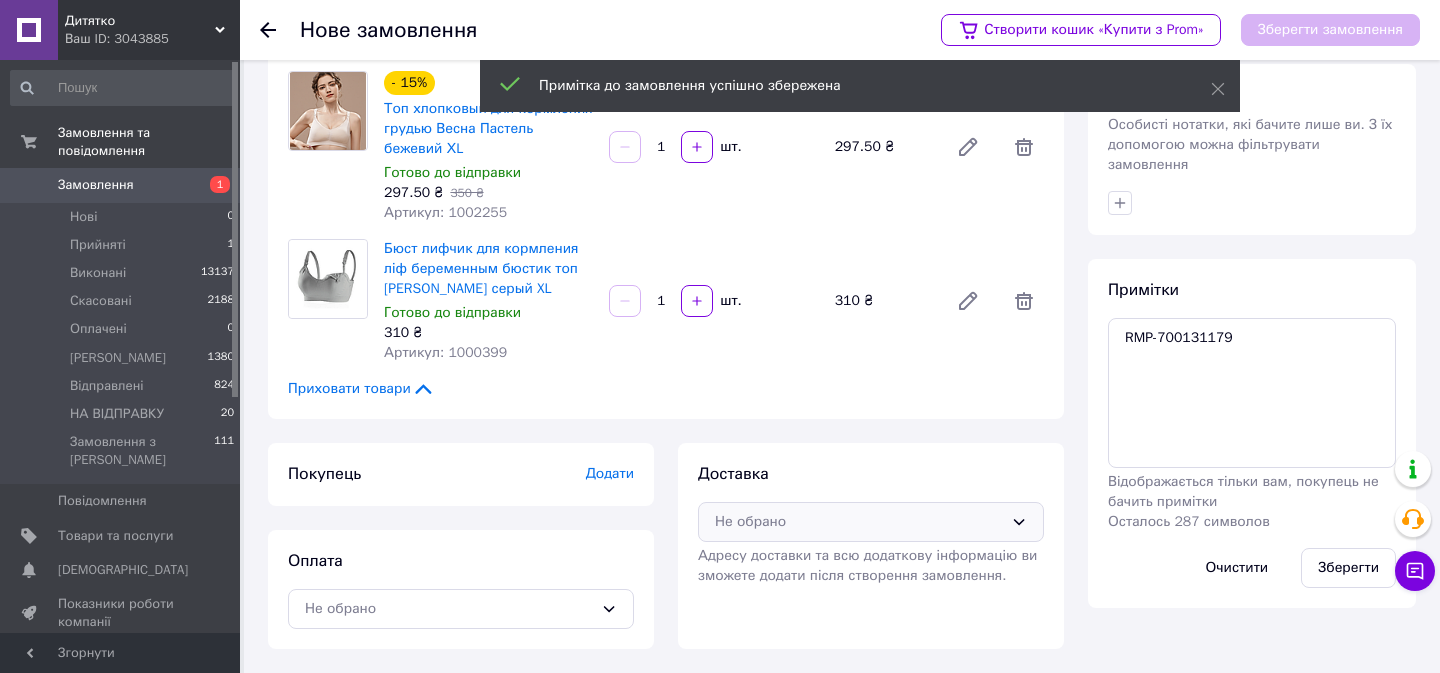click on "Не обрано" at bounding box center (859, 522) 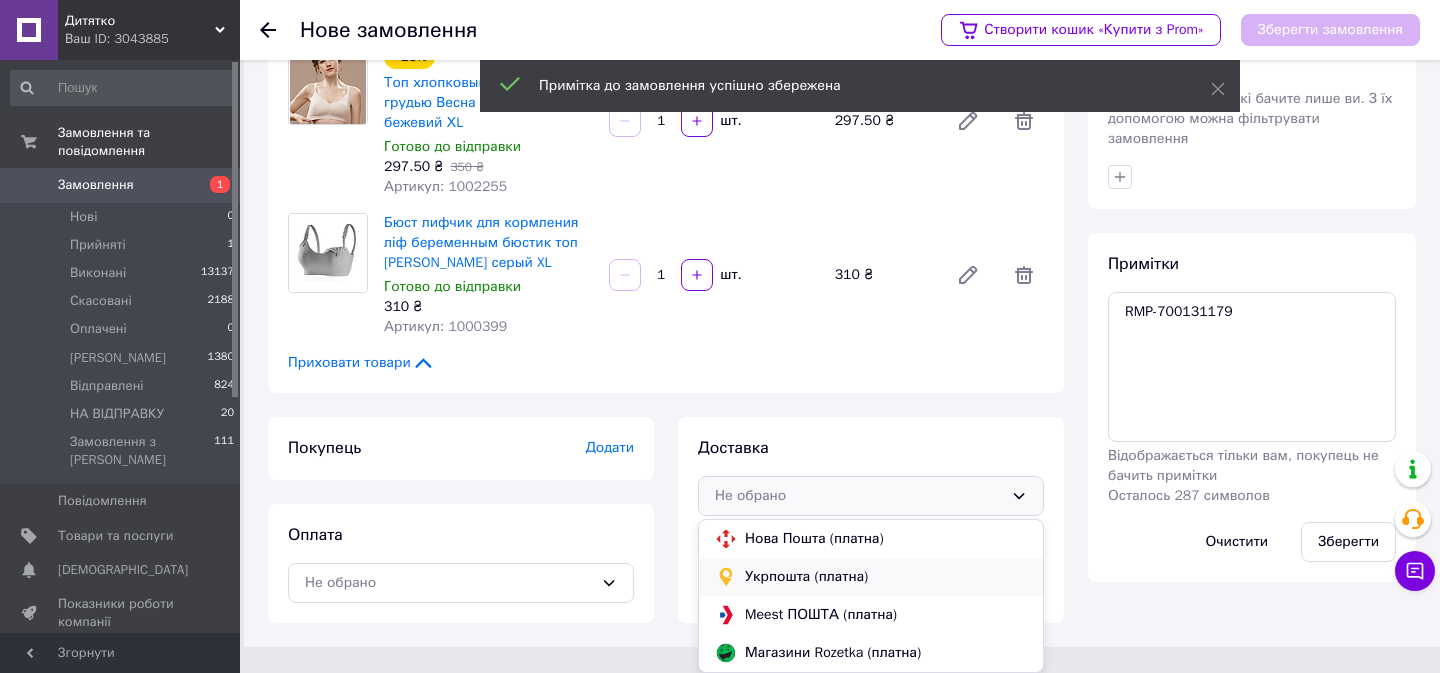 click on "Укрпошта (платна)" at bounding box center [871, 577] 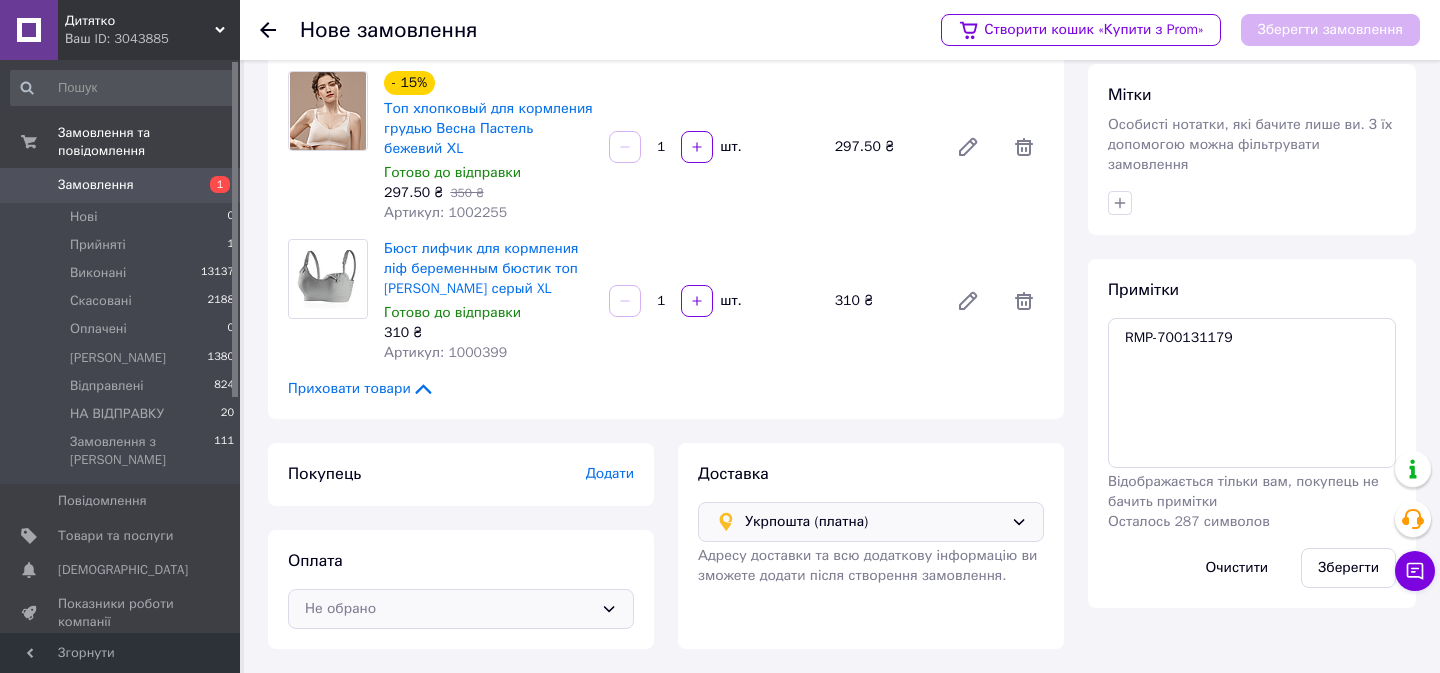 click on "Не обрано" at bounding box center [449, 609] 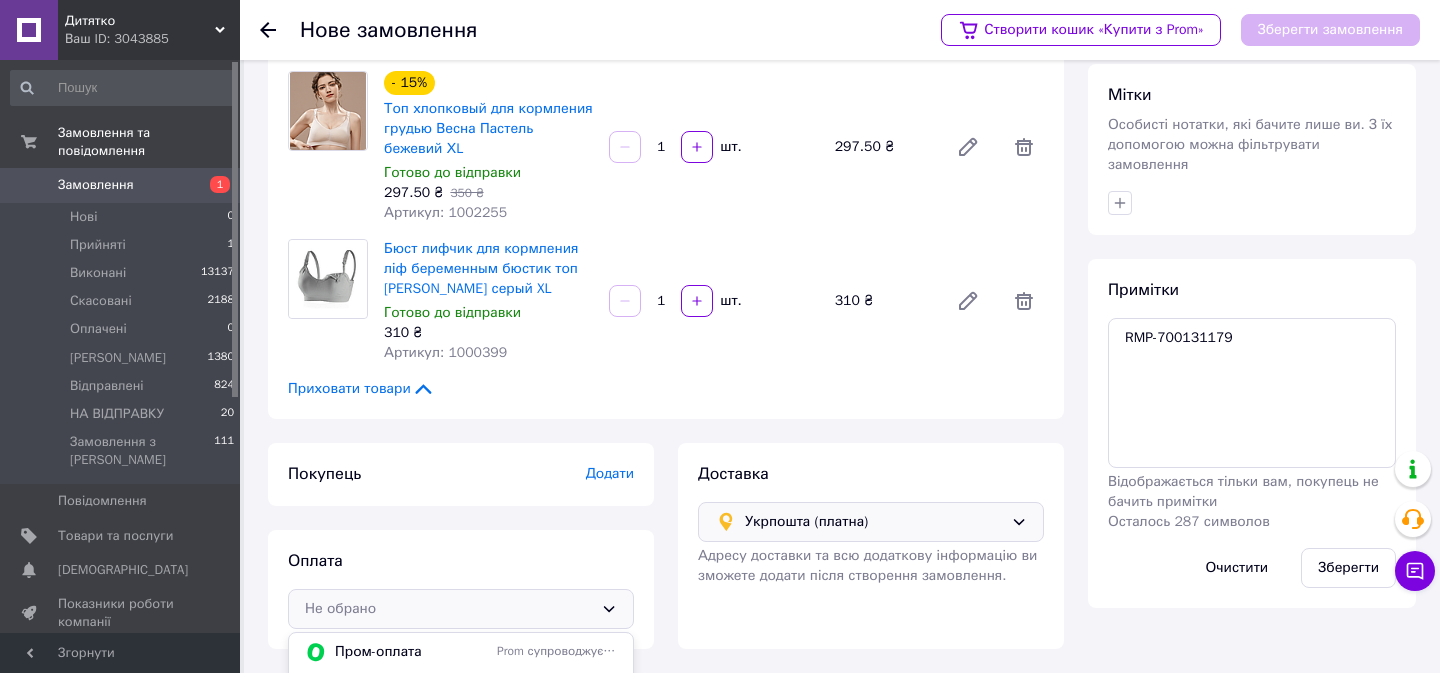 scroll, scrollTop: 238, scrollLeft: 0, axis: vertical 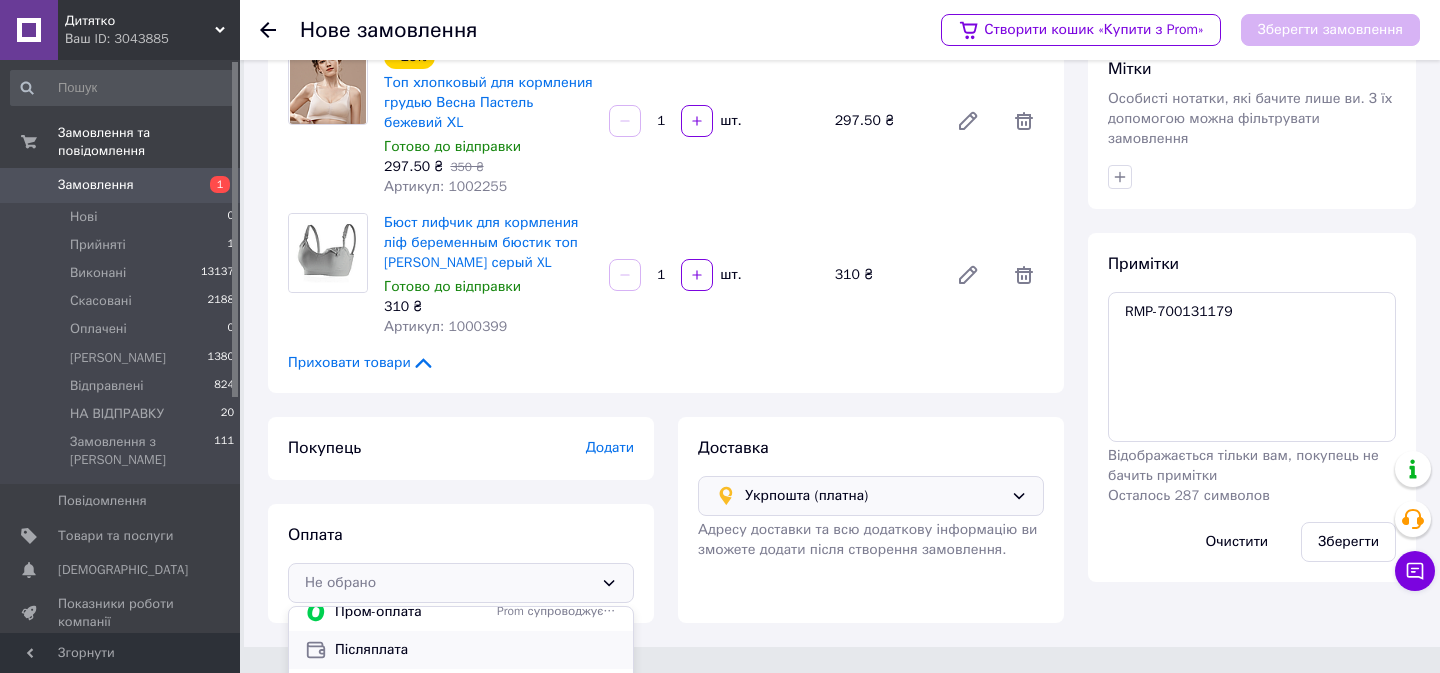 click on "Післяплата" at bounding box center (476, 650) 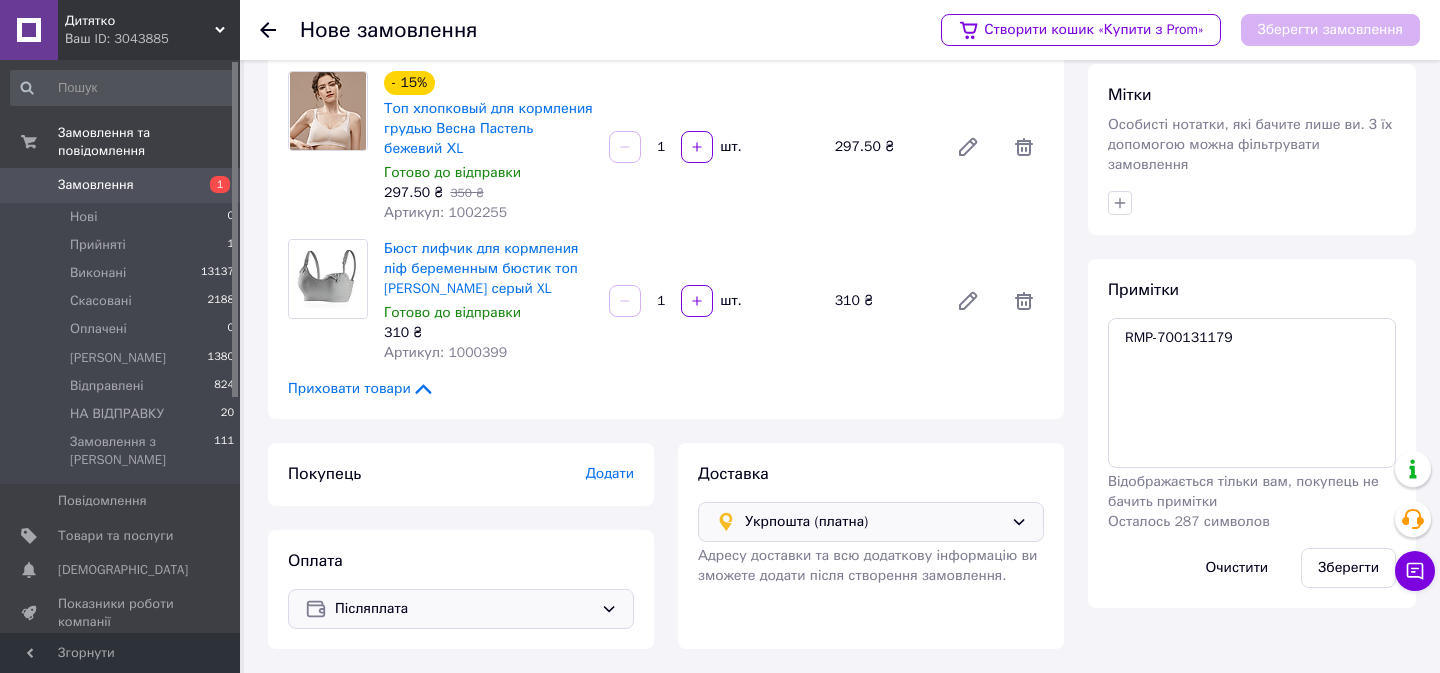 scroll, scrollTop: 212, scrollLeft: 0, axis: vertical 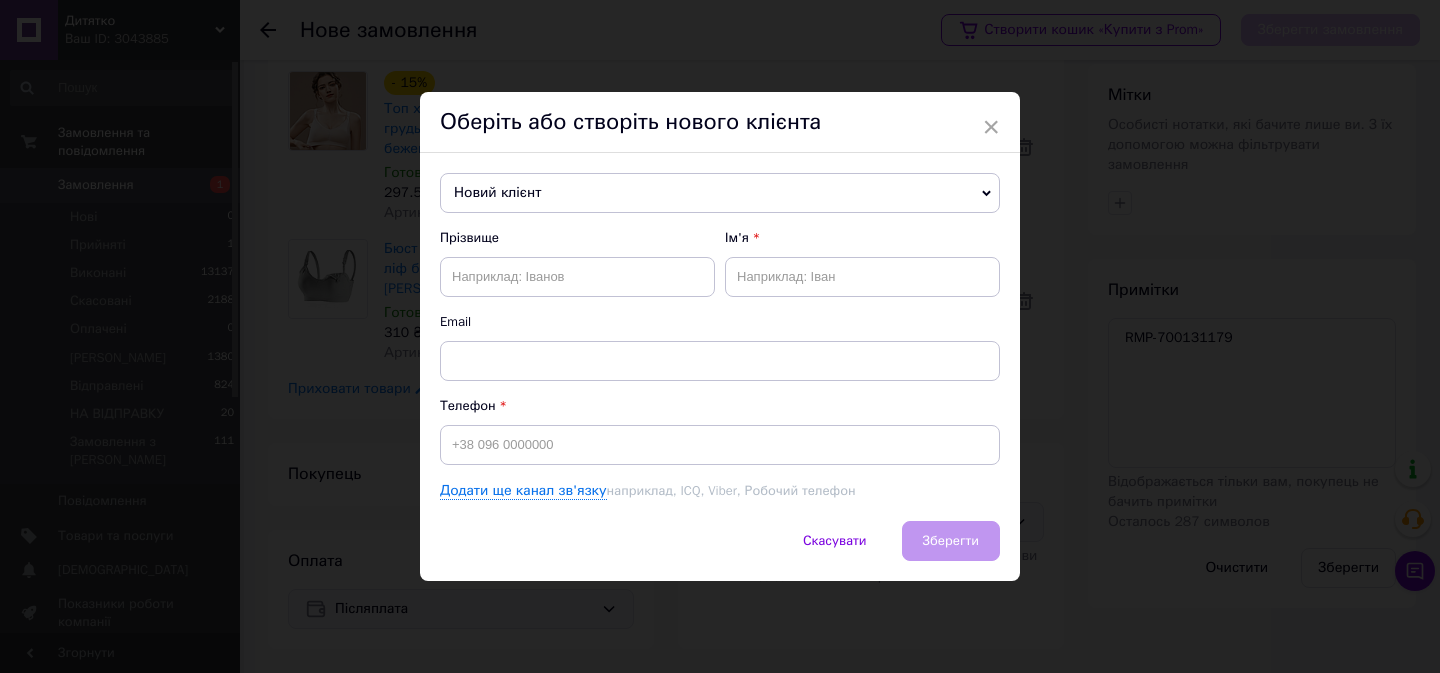 click on "Новий клієнт" at bounding box center [720, 193] 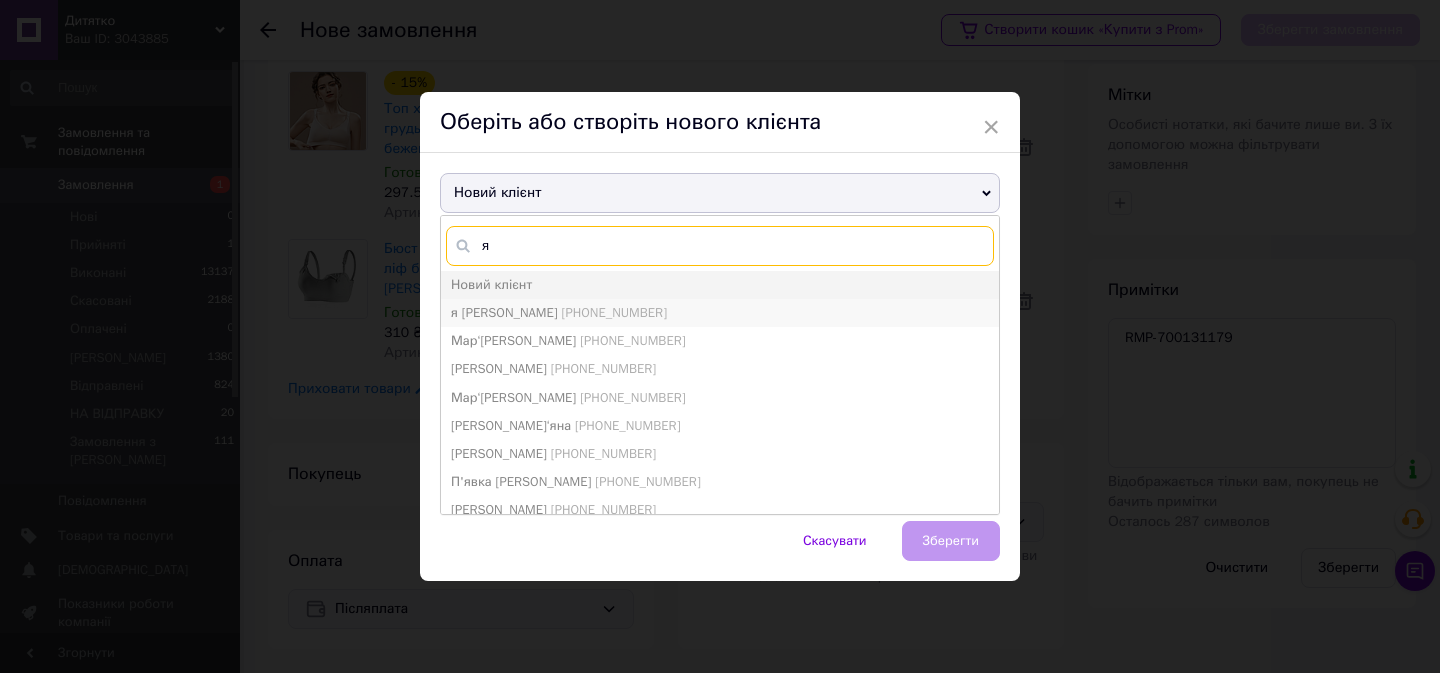 type on "я" 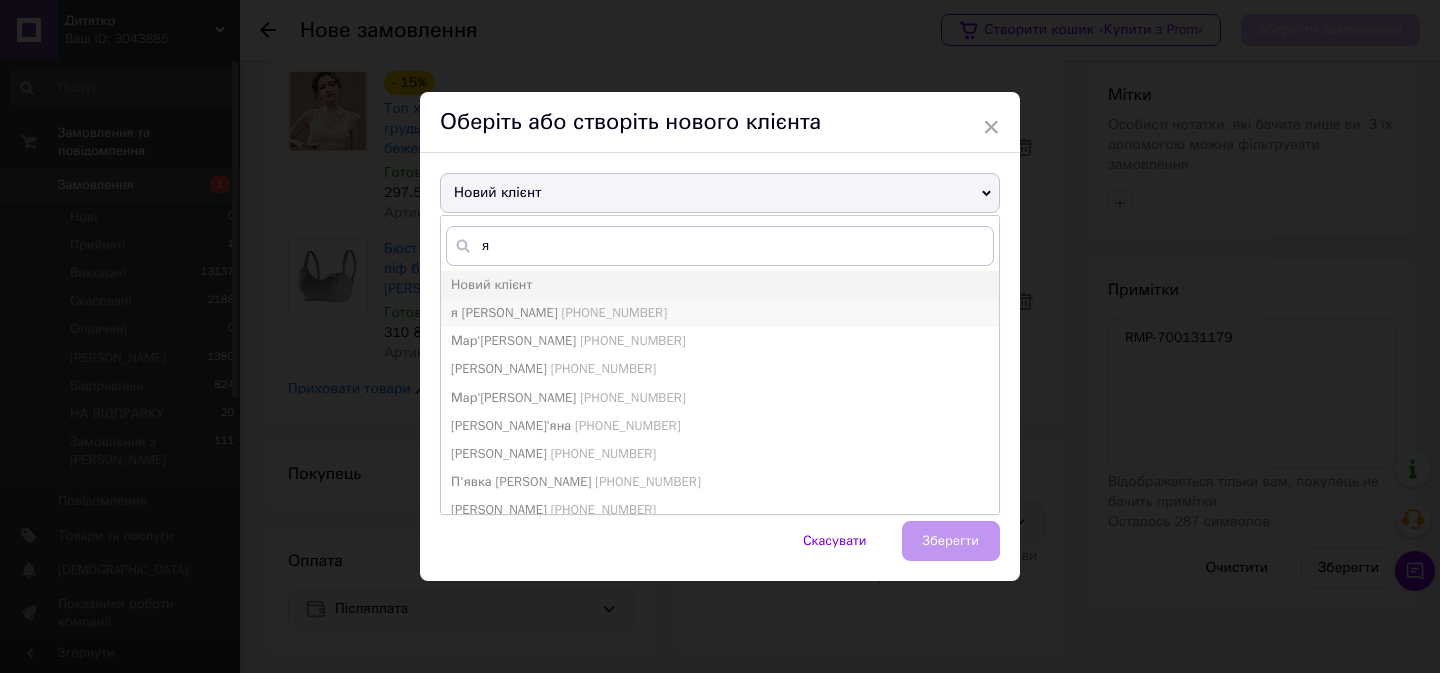 click on "я я   [PHONE_NUMBER]" at bounding box center [720, 313] 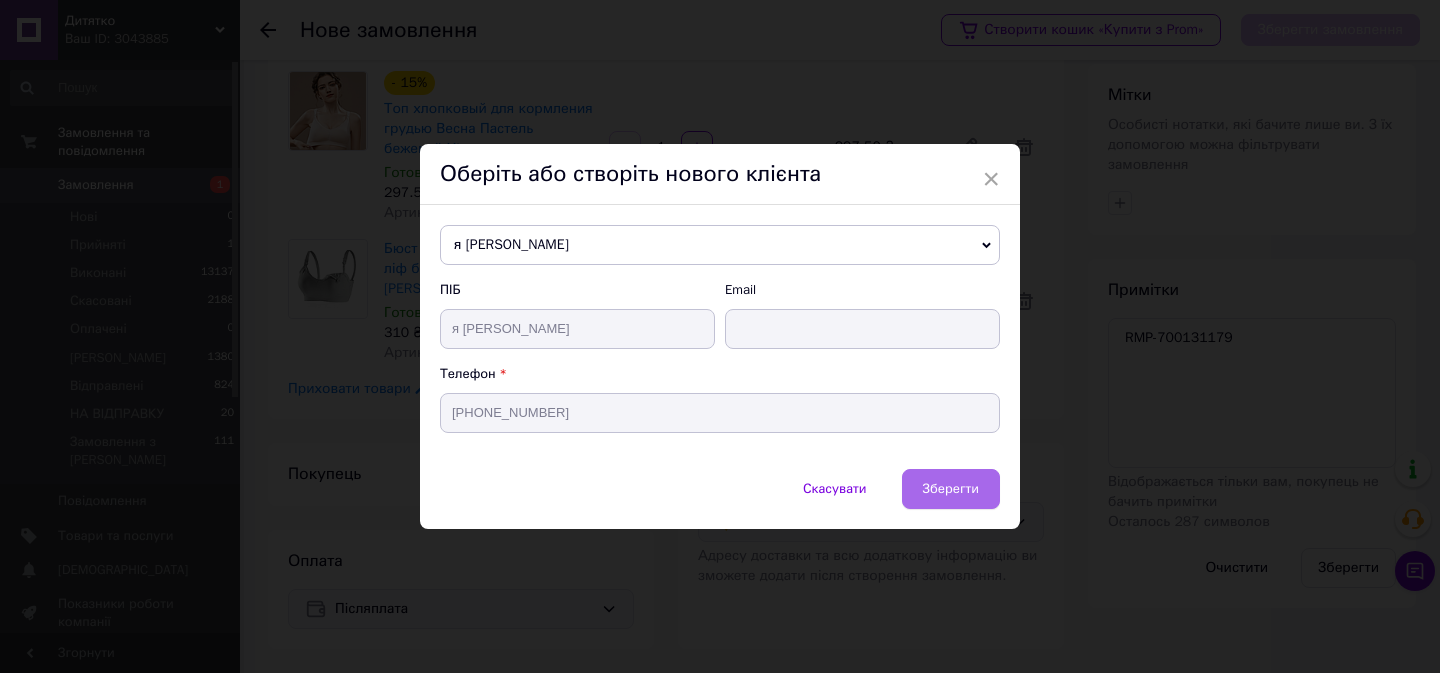click on "Зберегти" at bounding box center (951, 488) 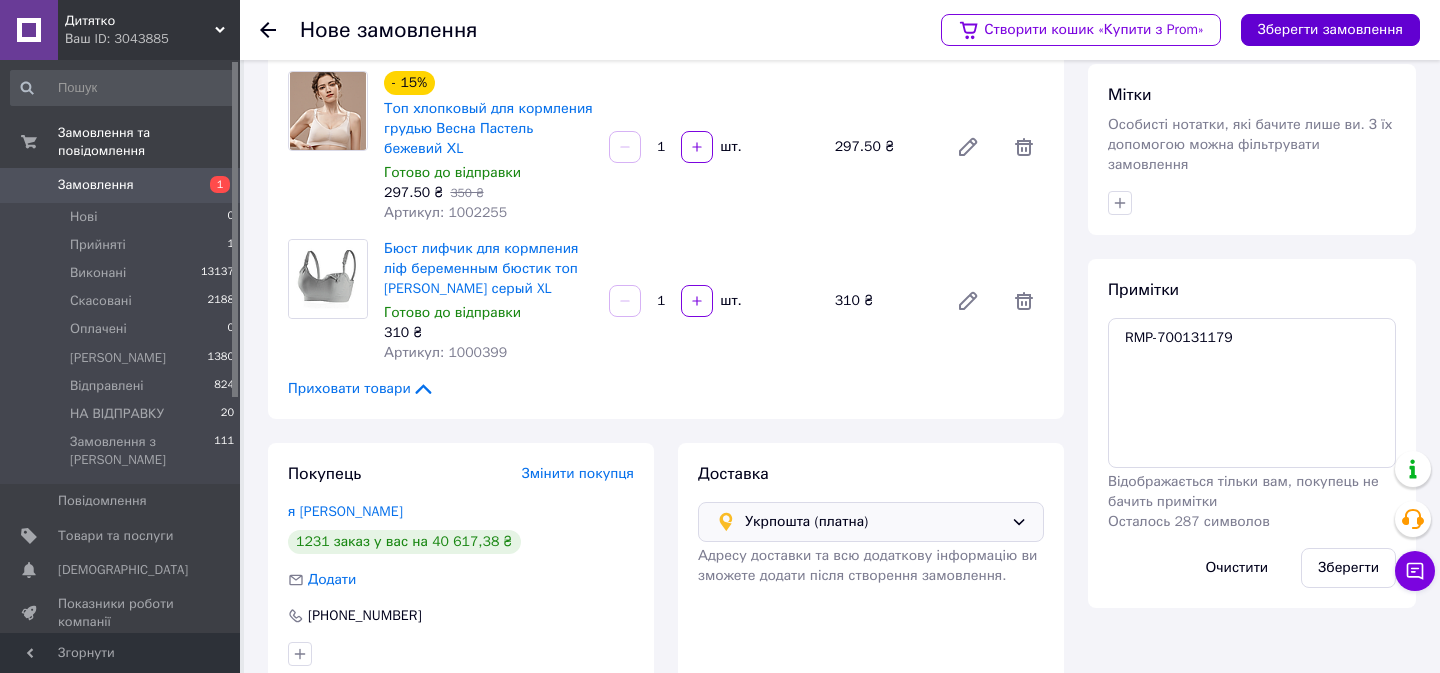 click on "Зберегти замовлення" at bounding box center [1330, 30] 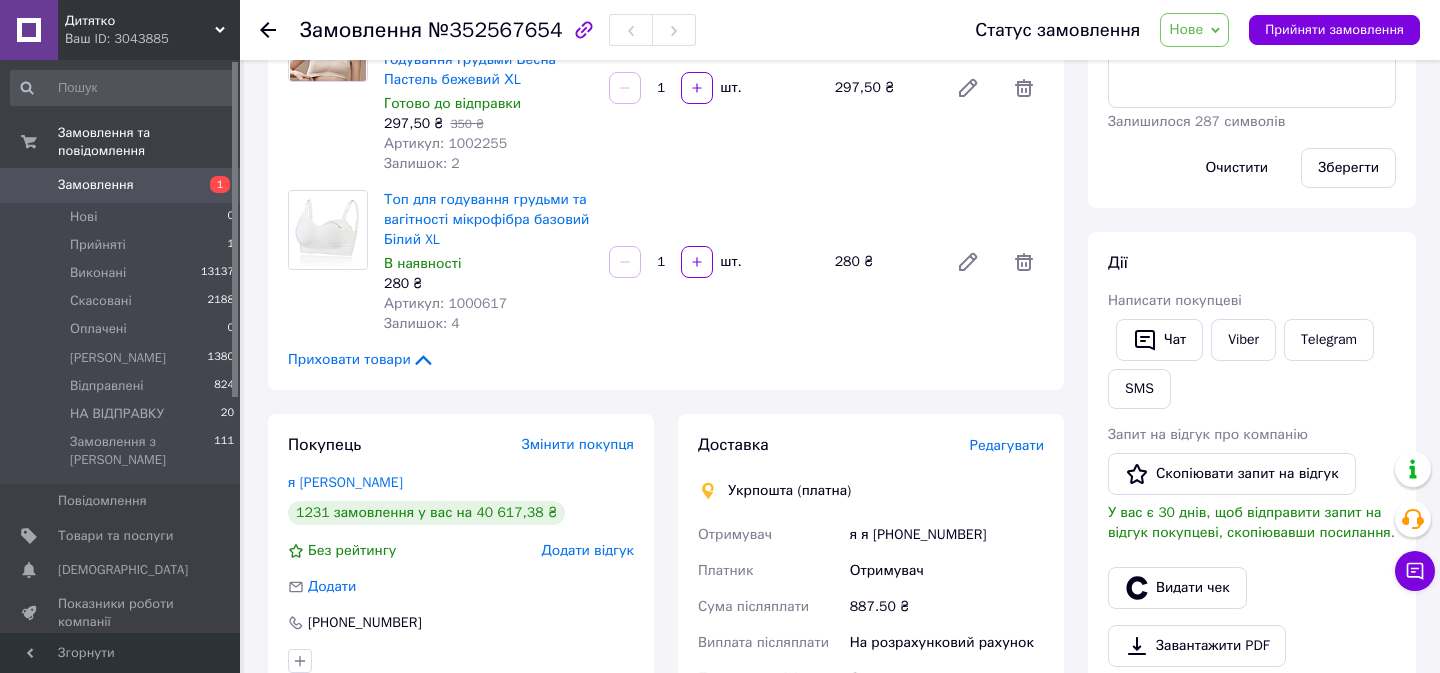 scroll, scrollTop: 528, scrollLeft: 0, axis: vertical 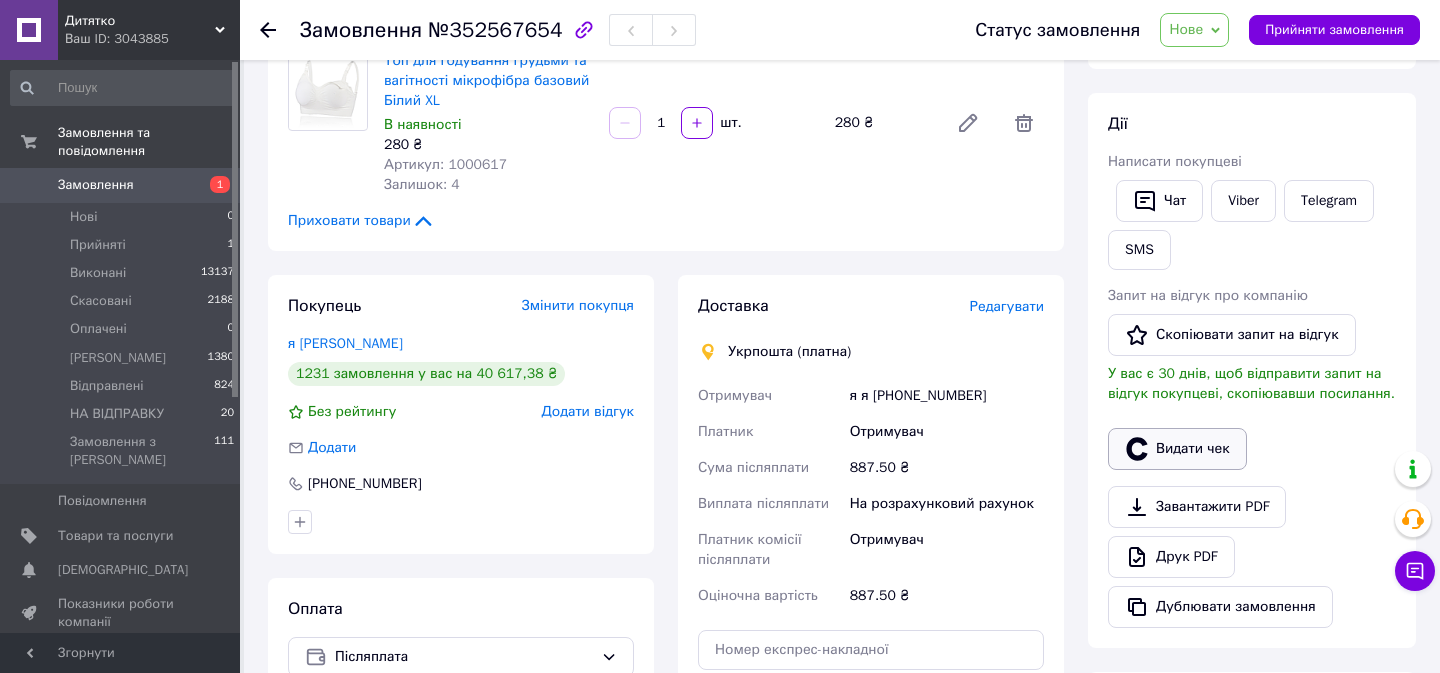 click on "Видати чек" at bounding box center (1177, 449) 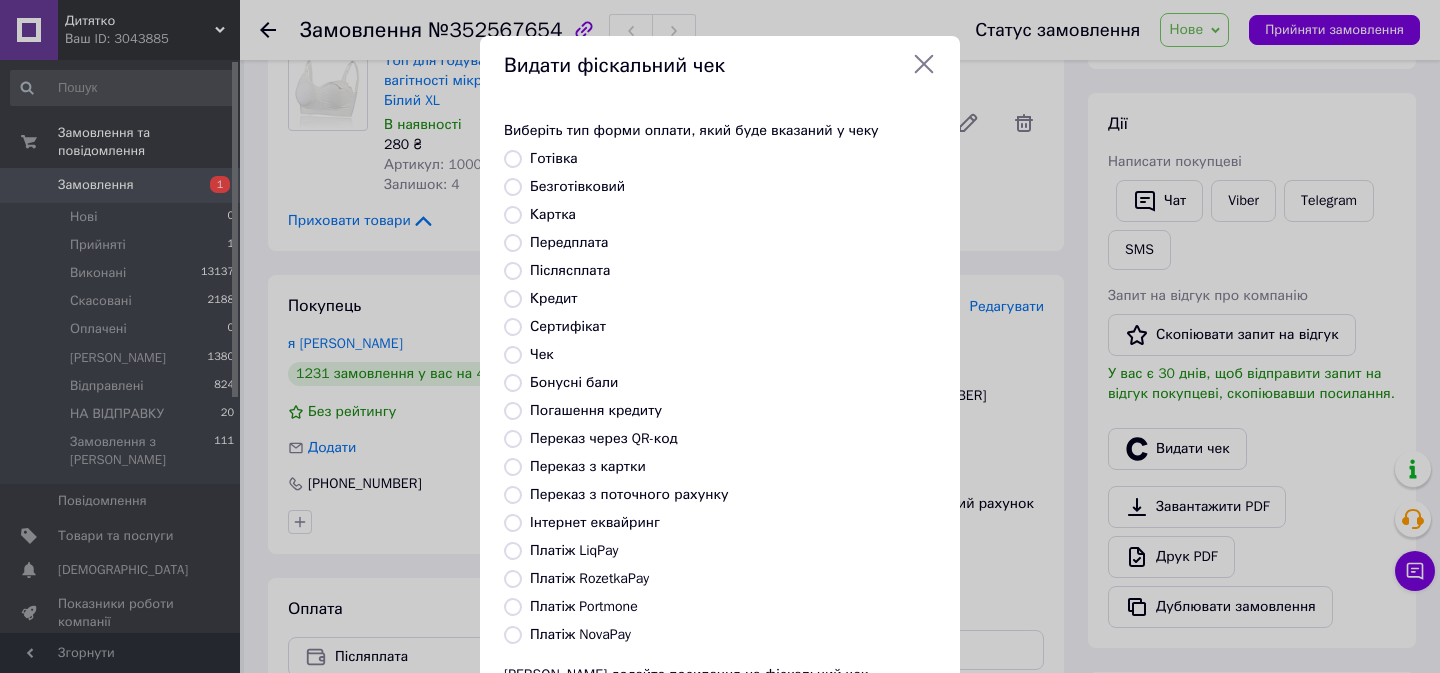 click on "Платіж RozetkaPay" at bounding box center [589, 578] 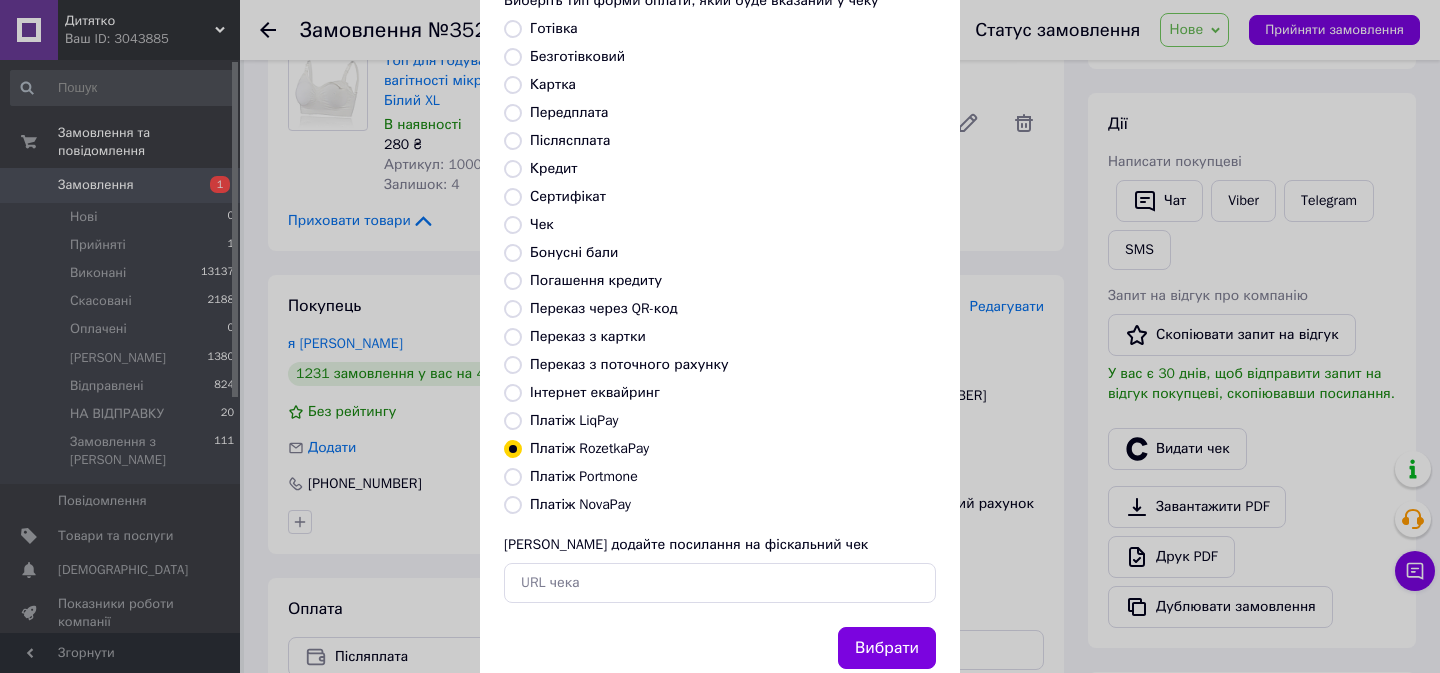 scroll, scrollTop: 186, scrollLeft: 0, axis: vertical 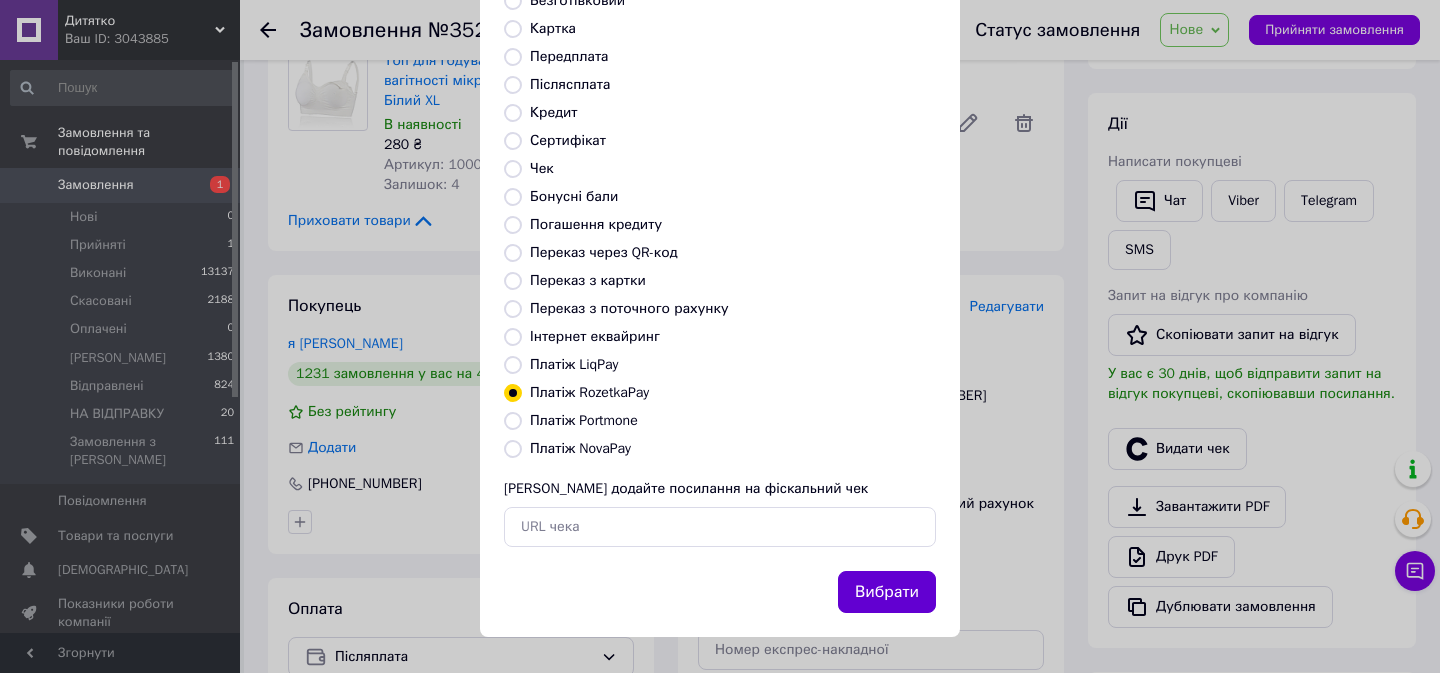 click on "Вибрати" at bounding box center (887, 592) 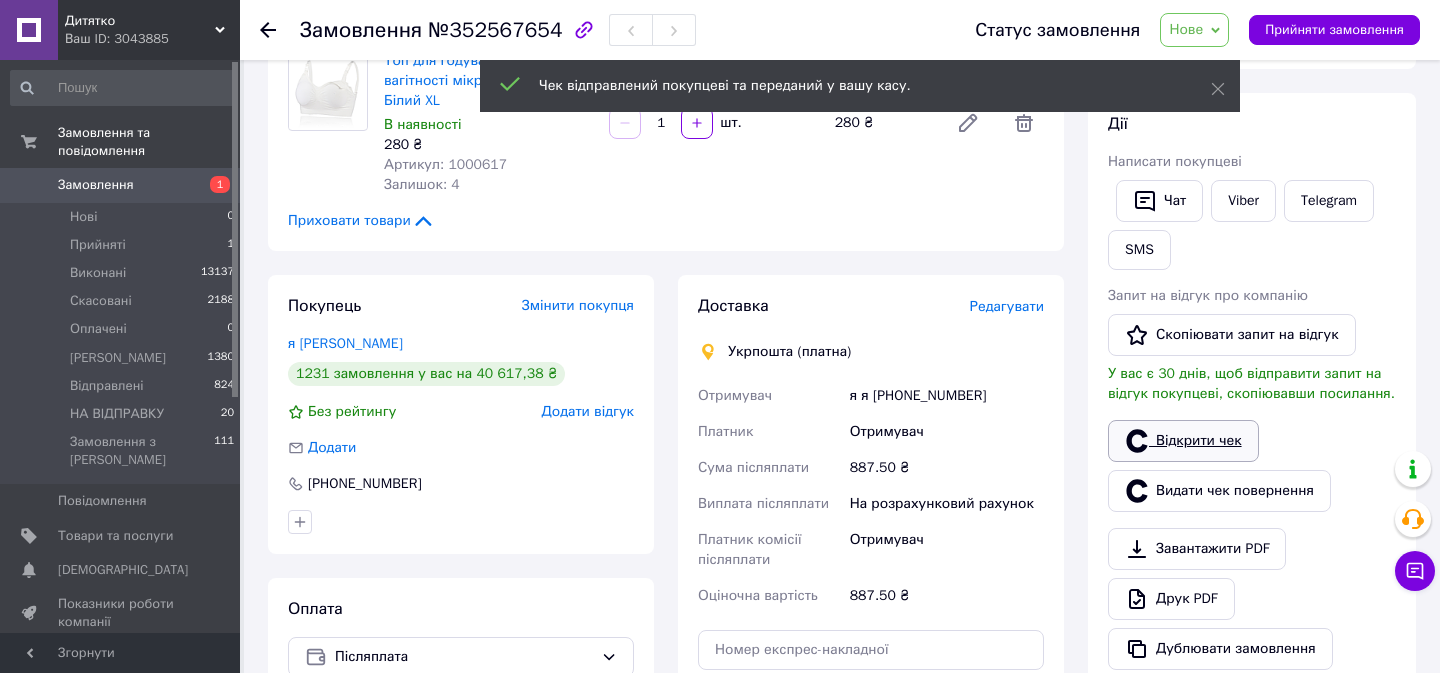 click on "Відкрити чек" at bounding box center [1183, 441] 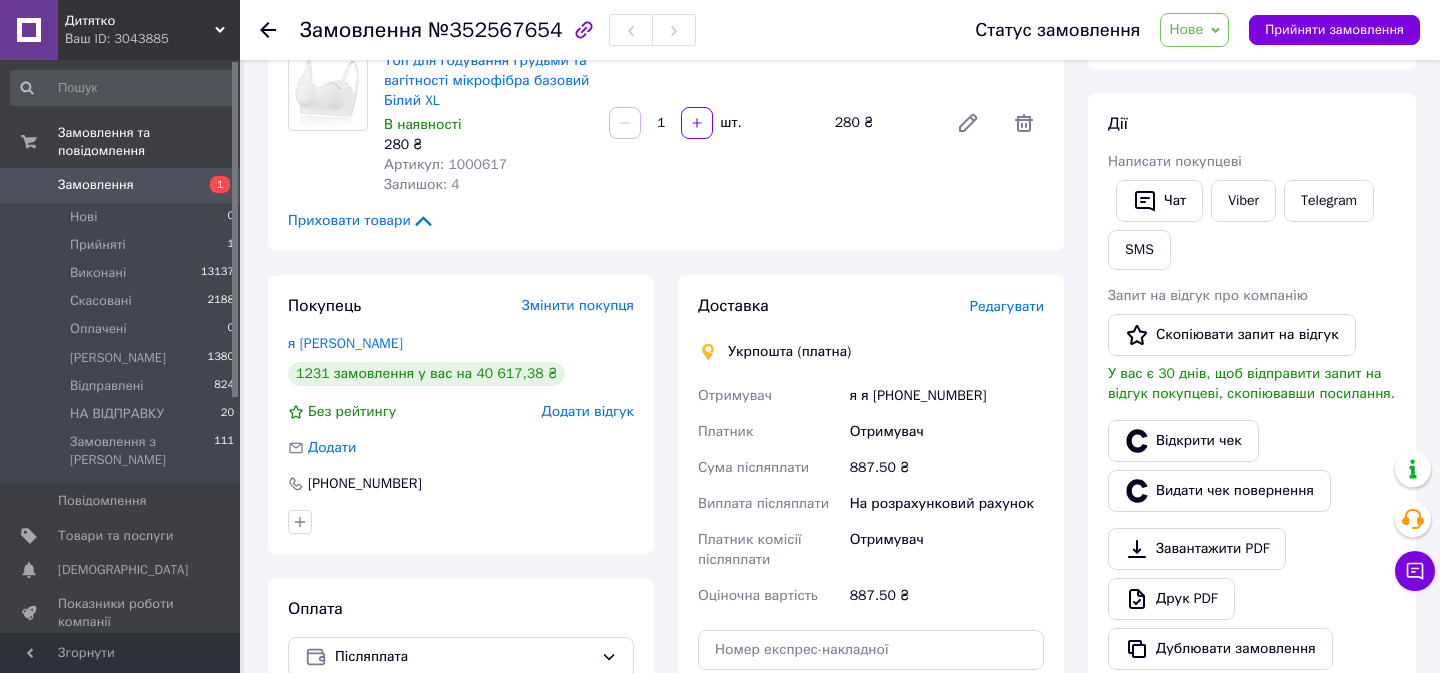 click on "Нове" at bounding box center [1194, 30] 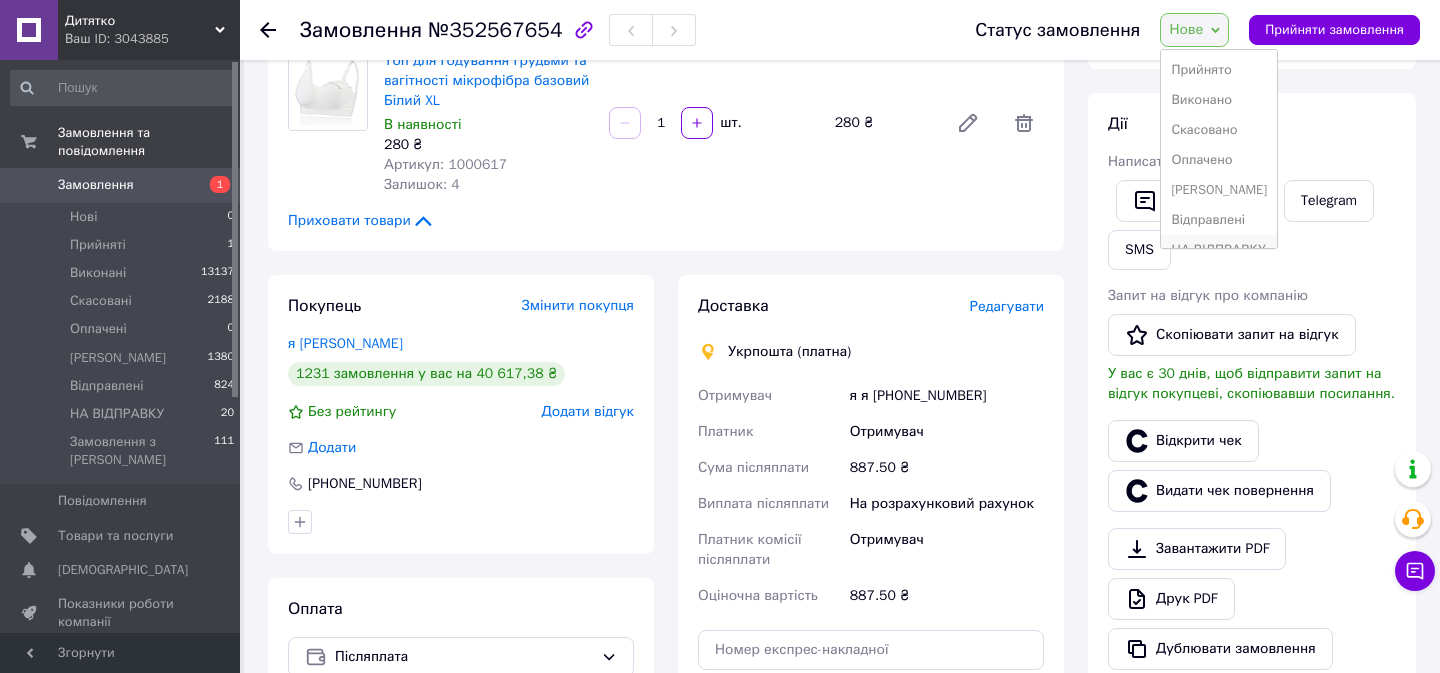 click on "НА ВІДПРАВКУ" at bounding box center [1219, 250] 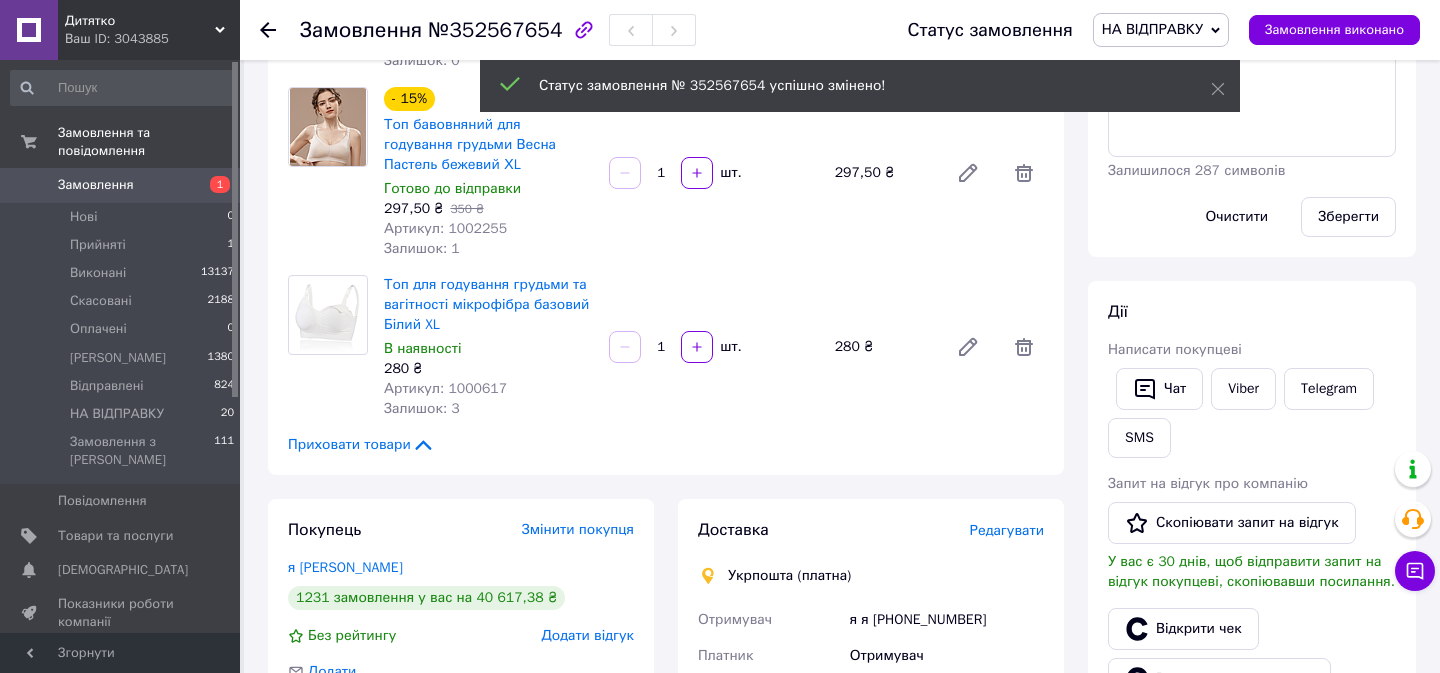 scroll, scrollTop: 0, scrollLeft: 0, axis: both 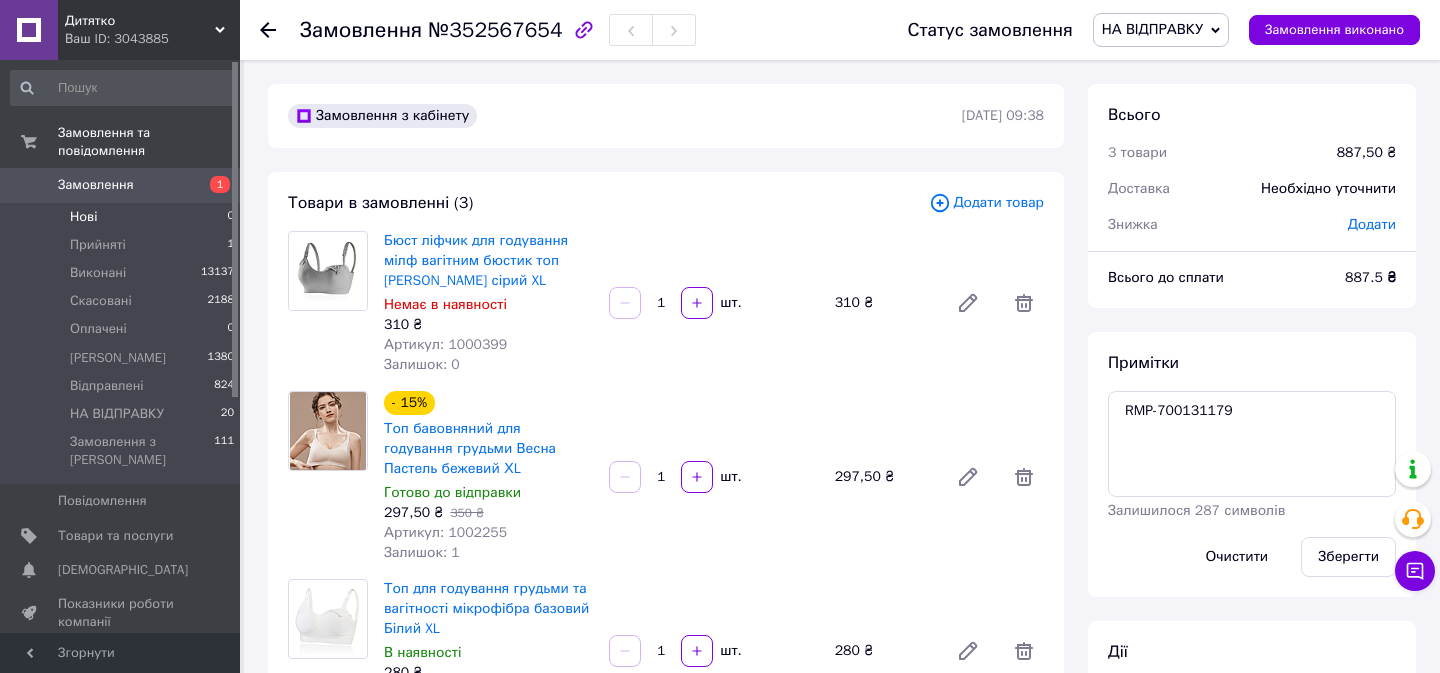 click on "Нові 0" at bounding box center [123, 217] 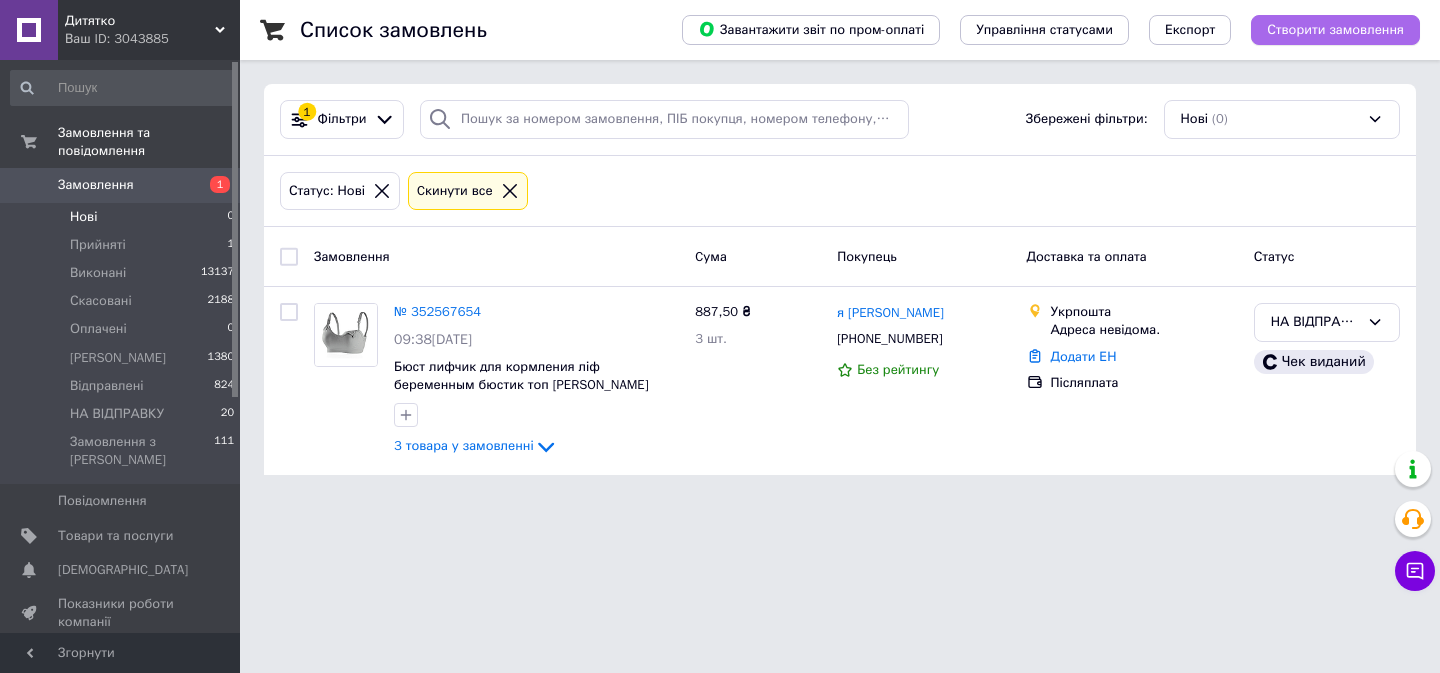 click on "Створити замовлення" at bounding box center (1335, 30) 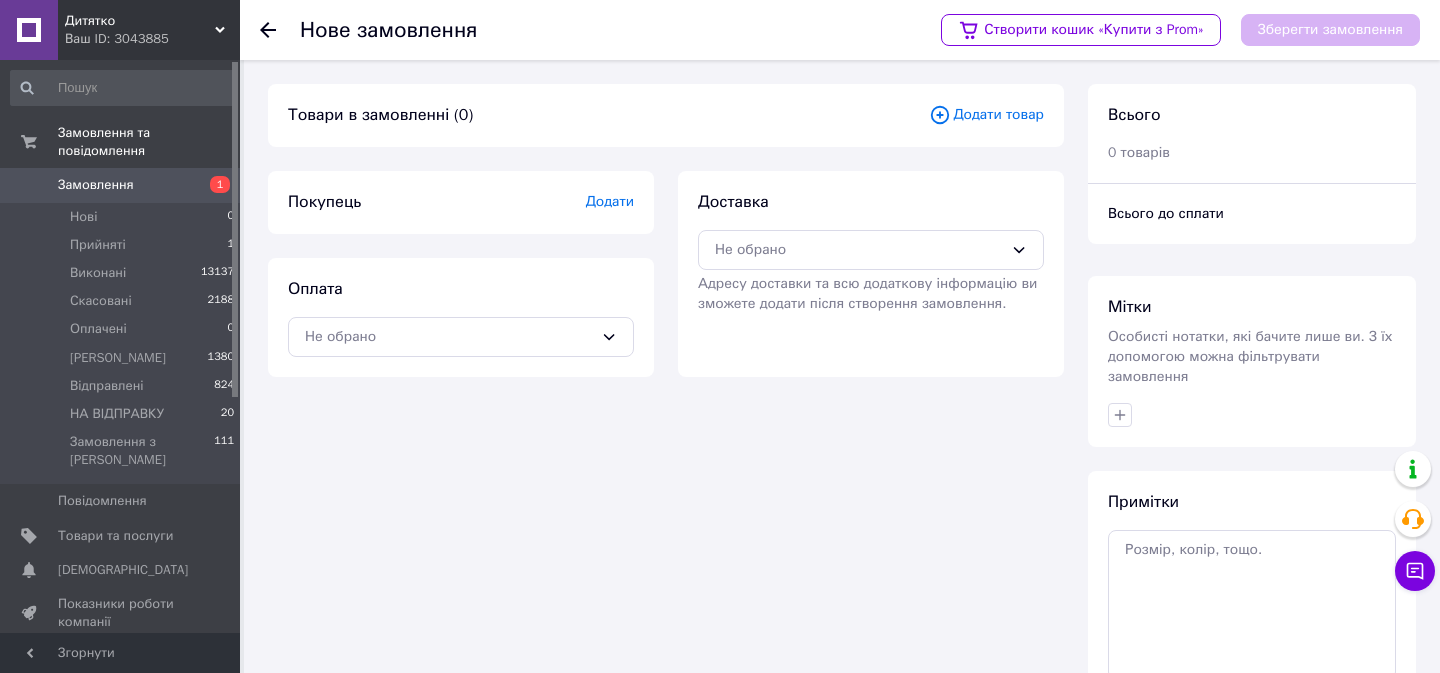click on "Додати товар" at bounding box center (986, 115) 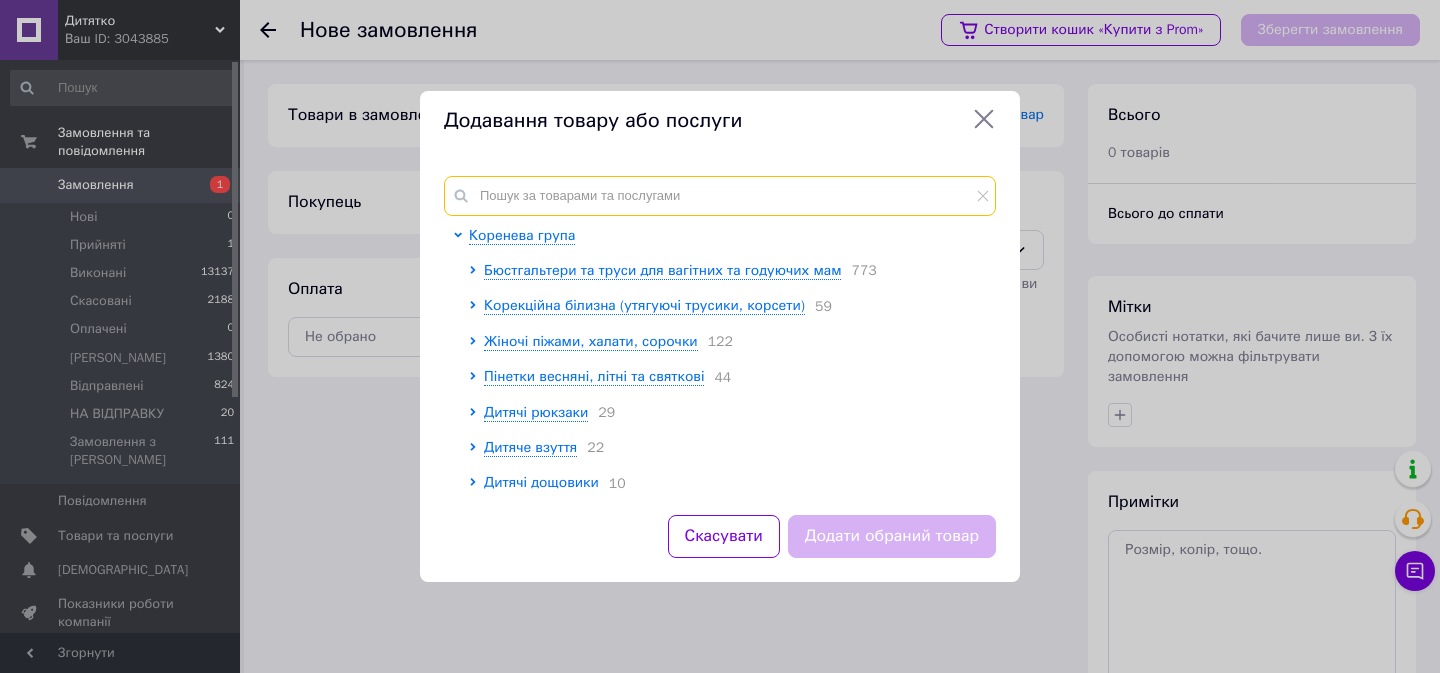 click at bounding box center [720, 196] 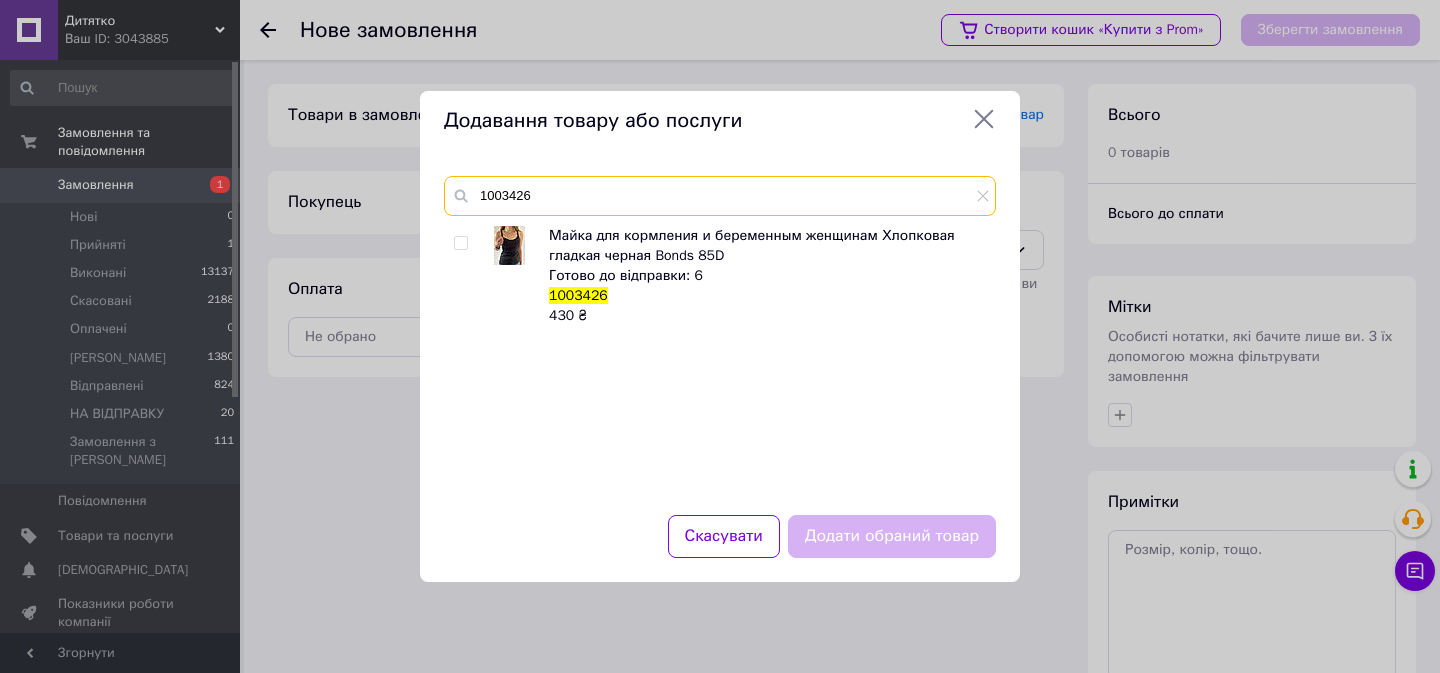 type on "1003426" 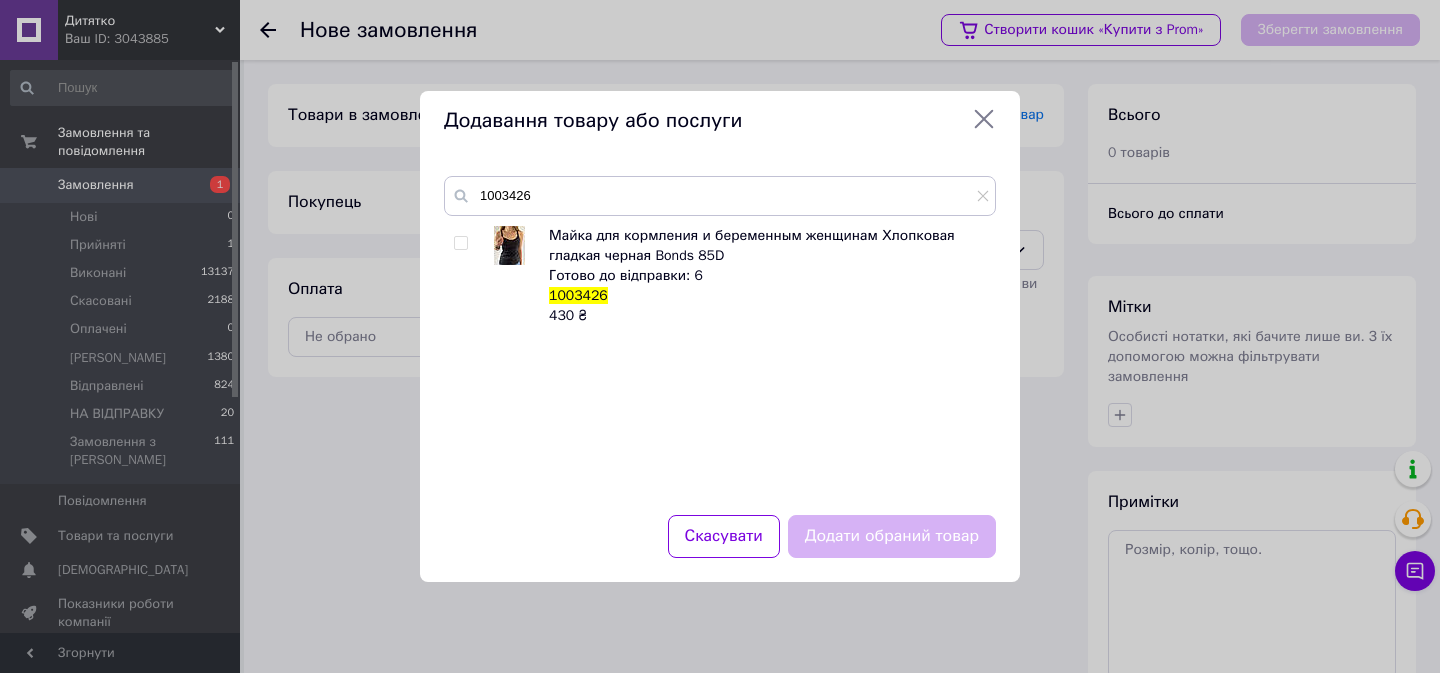 click at bounding box center [460, 243] 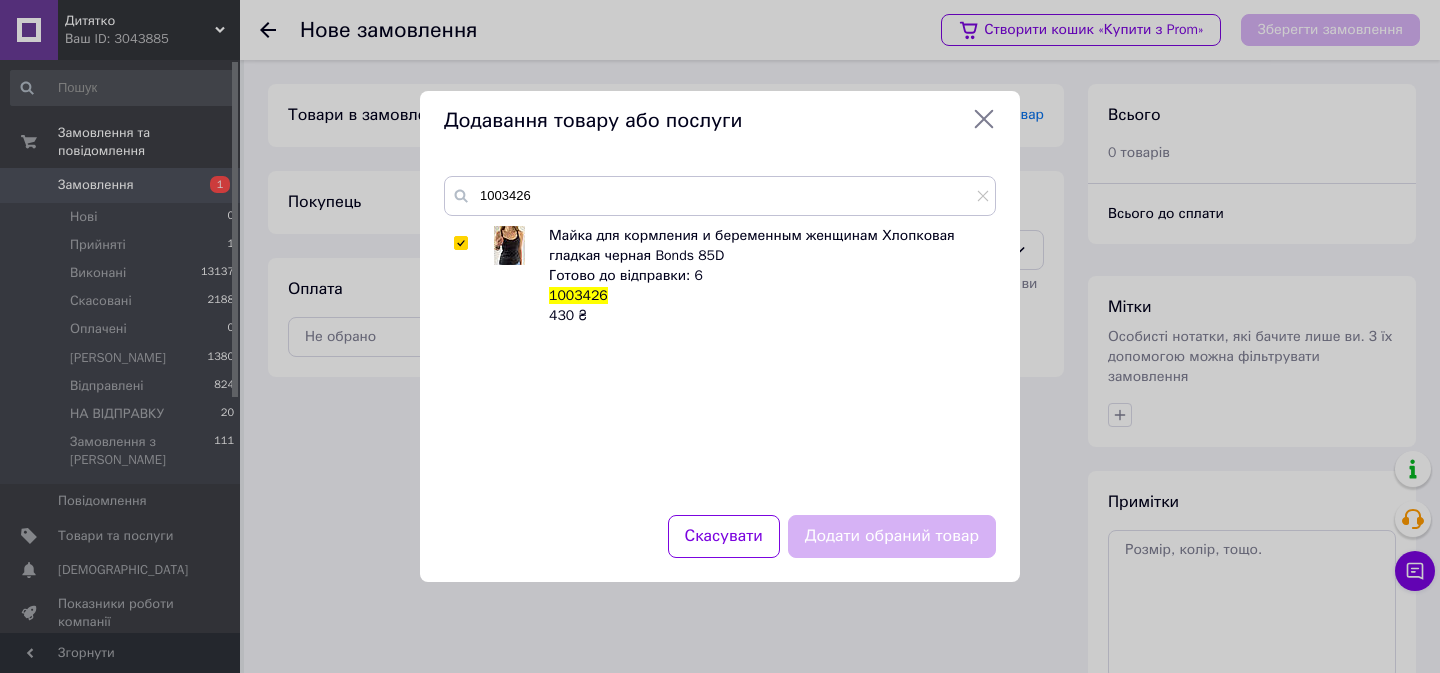 checkbox on "true" 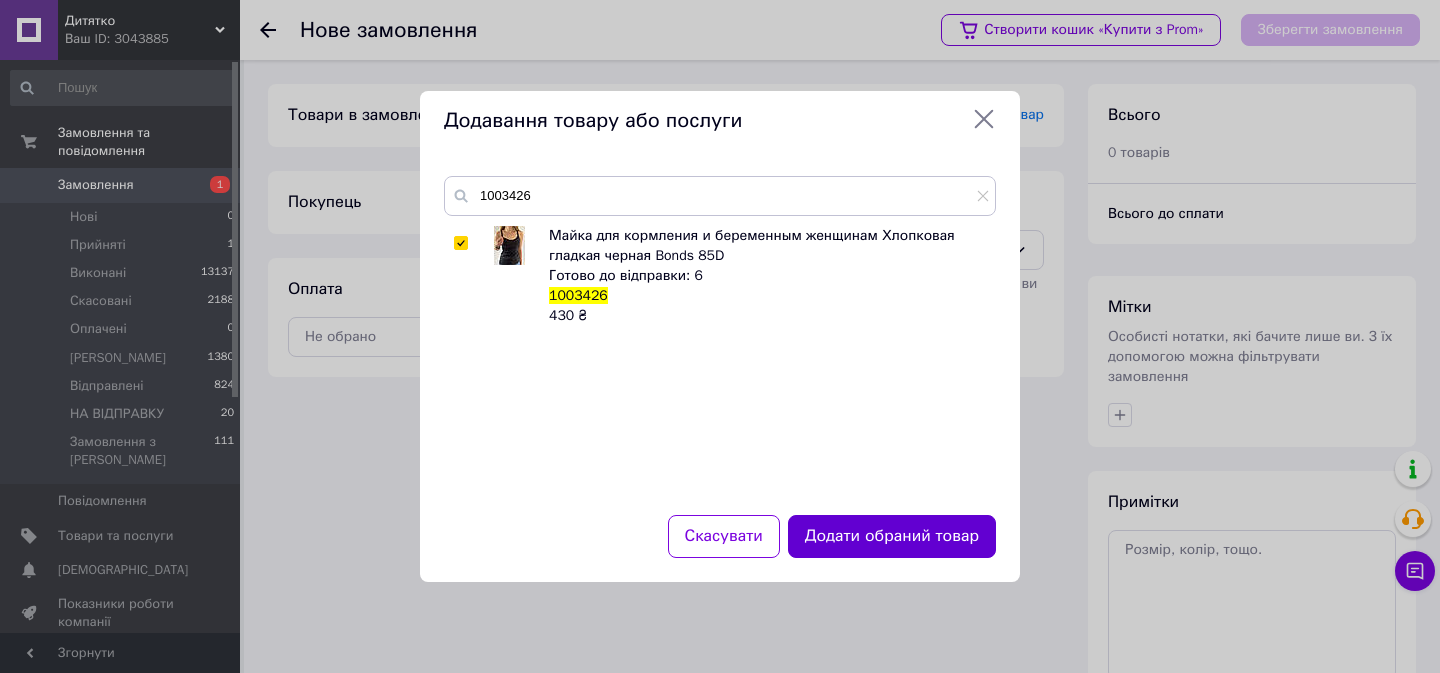 click on "Додати обраний товар" at bounding box center (892, 536) 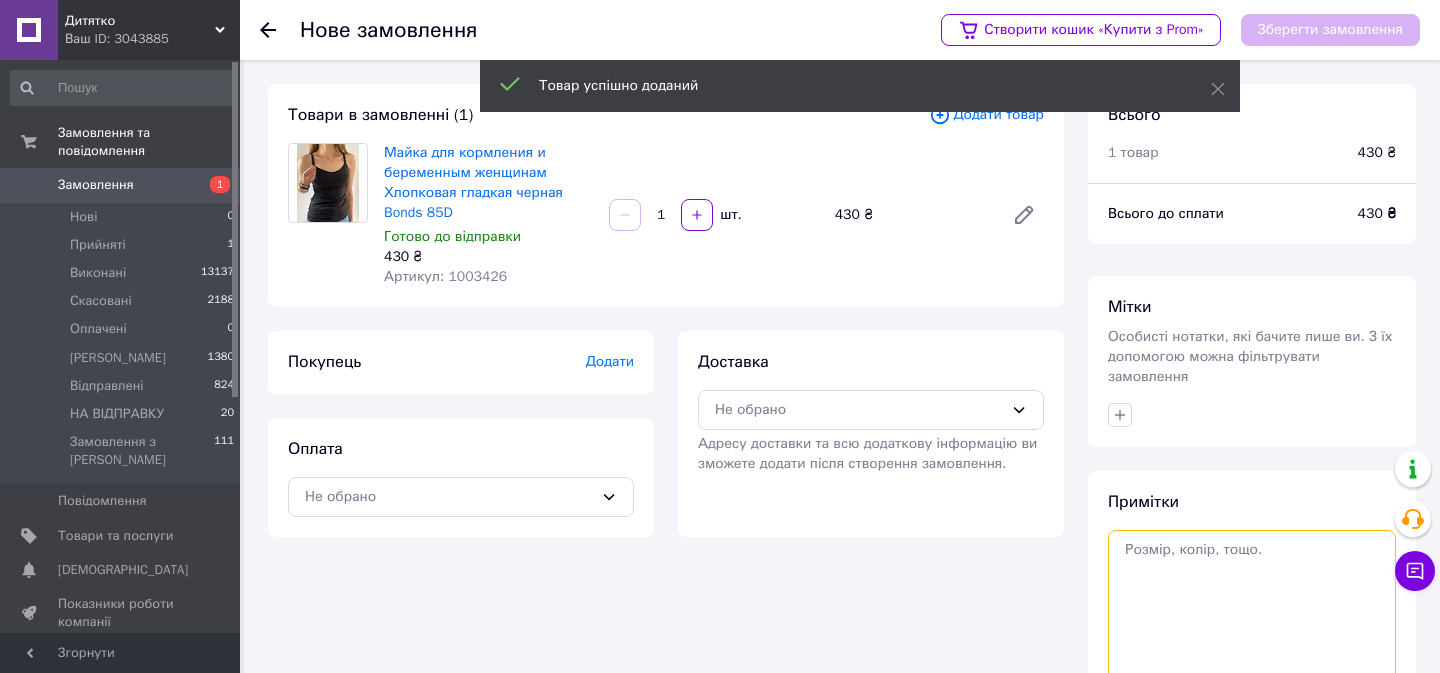 click at bounding box center (1252, 605) 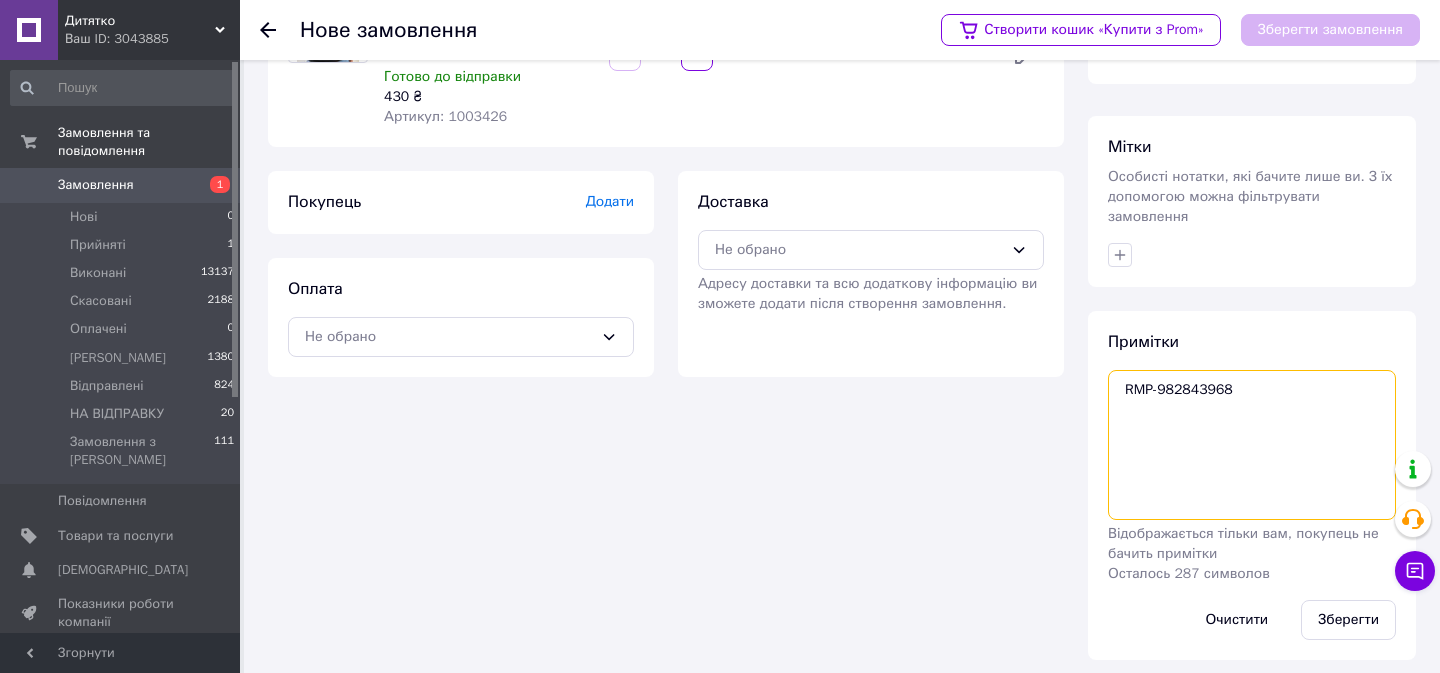 scroll, scrollTop: 170, scrollLeft: 0, axis: vertical 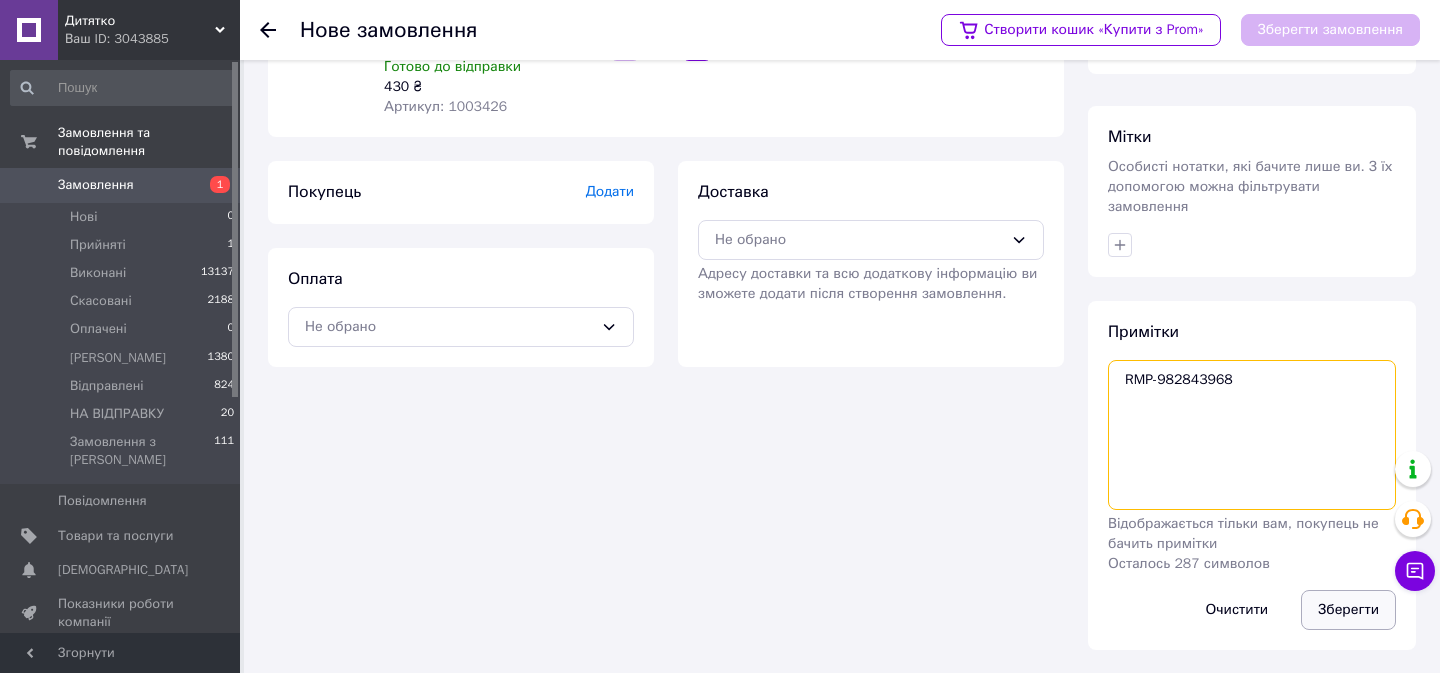 type on "RMP-982843968" 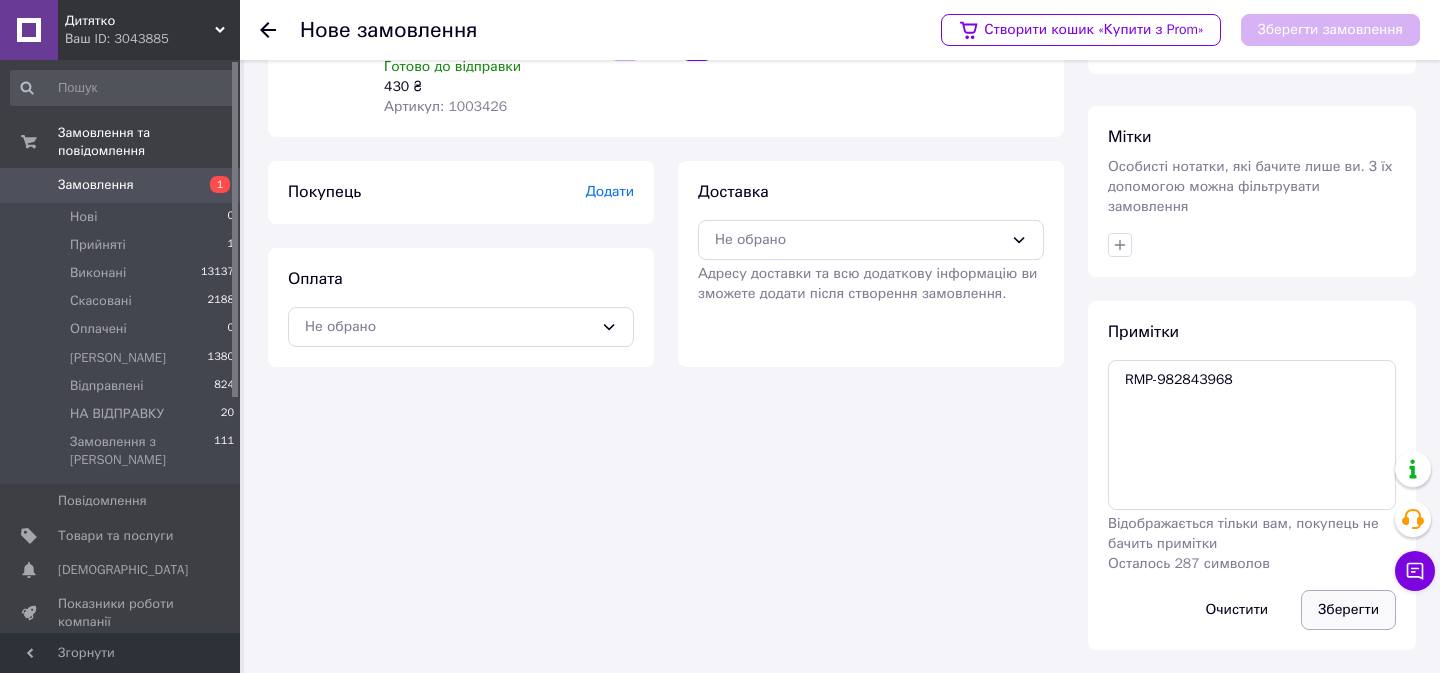 click on "Зберегти" at bounding box center (1348, 610) 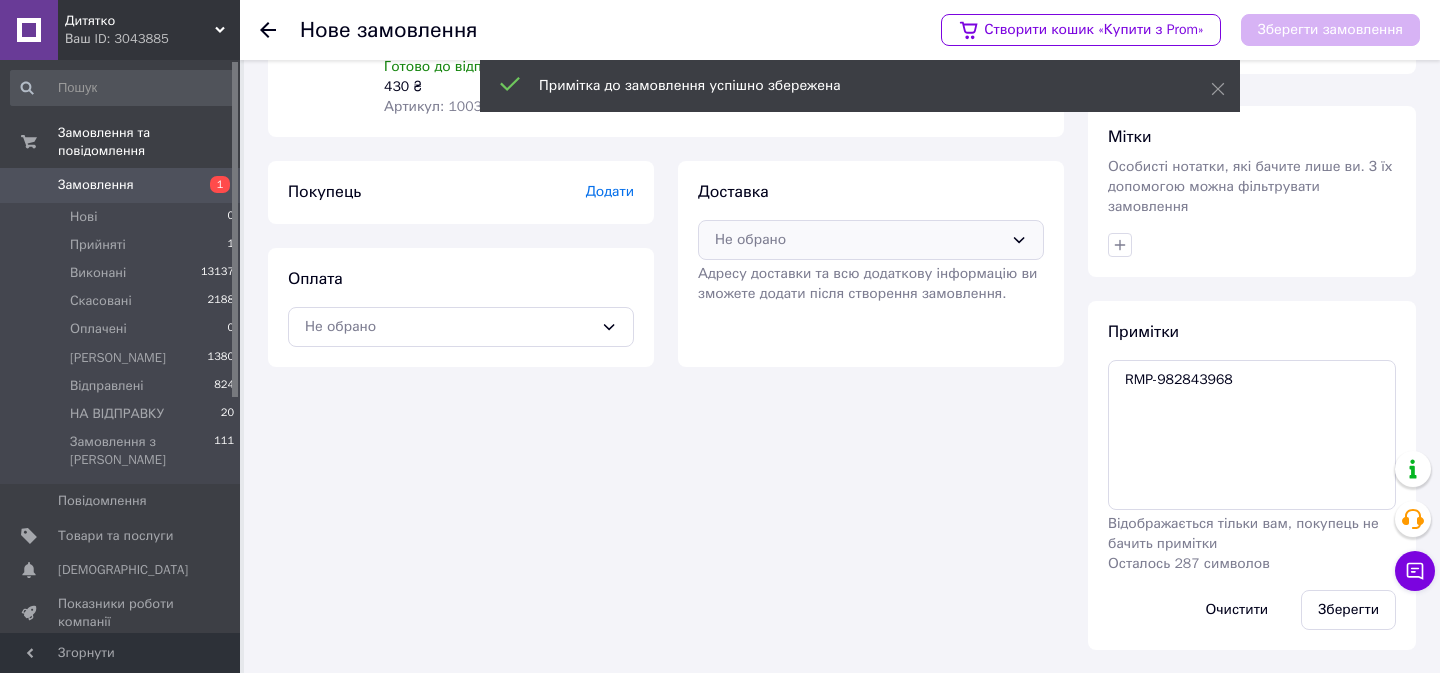 click on "Не обрано" at bounding box center [859, 240] 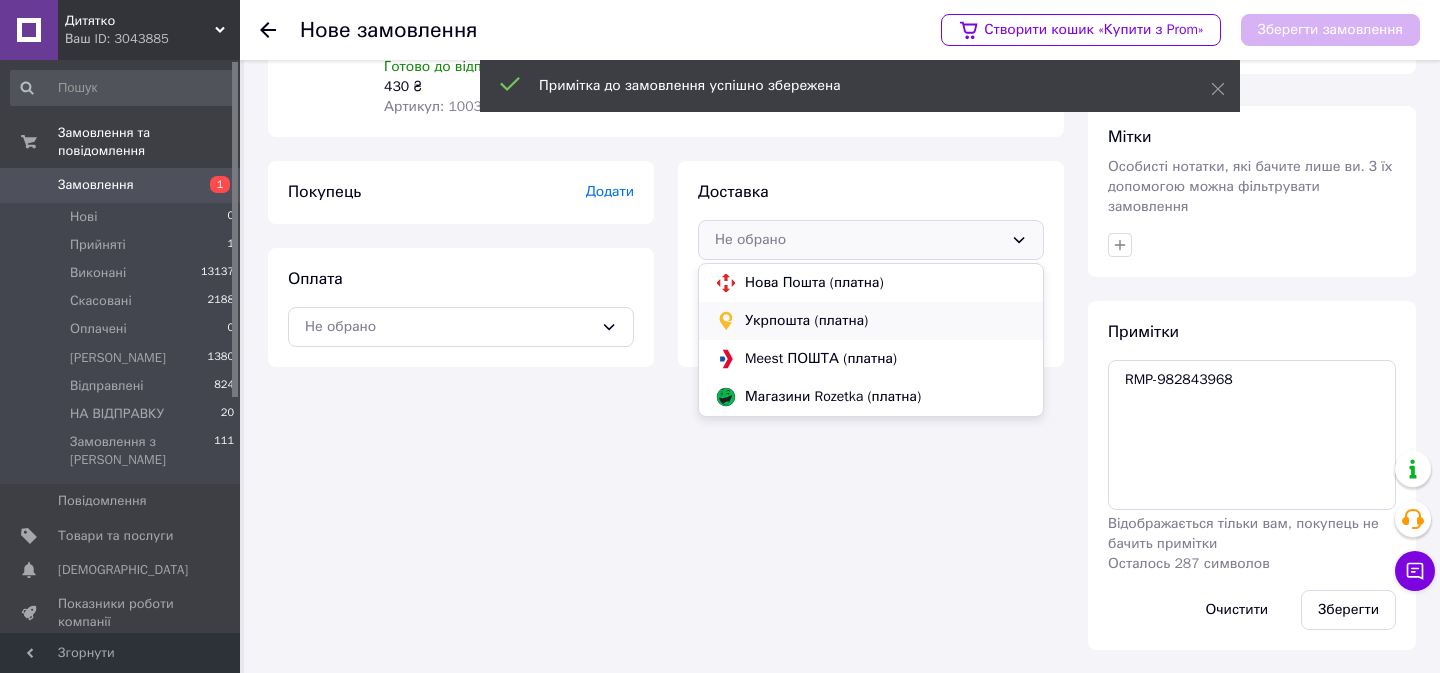click on "Укрпошта (платна)" at bounding box center (886, 321) 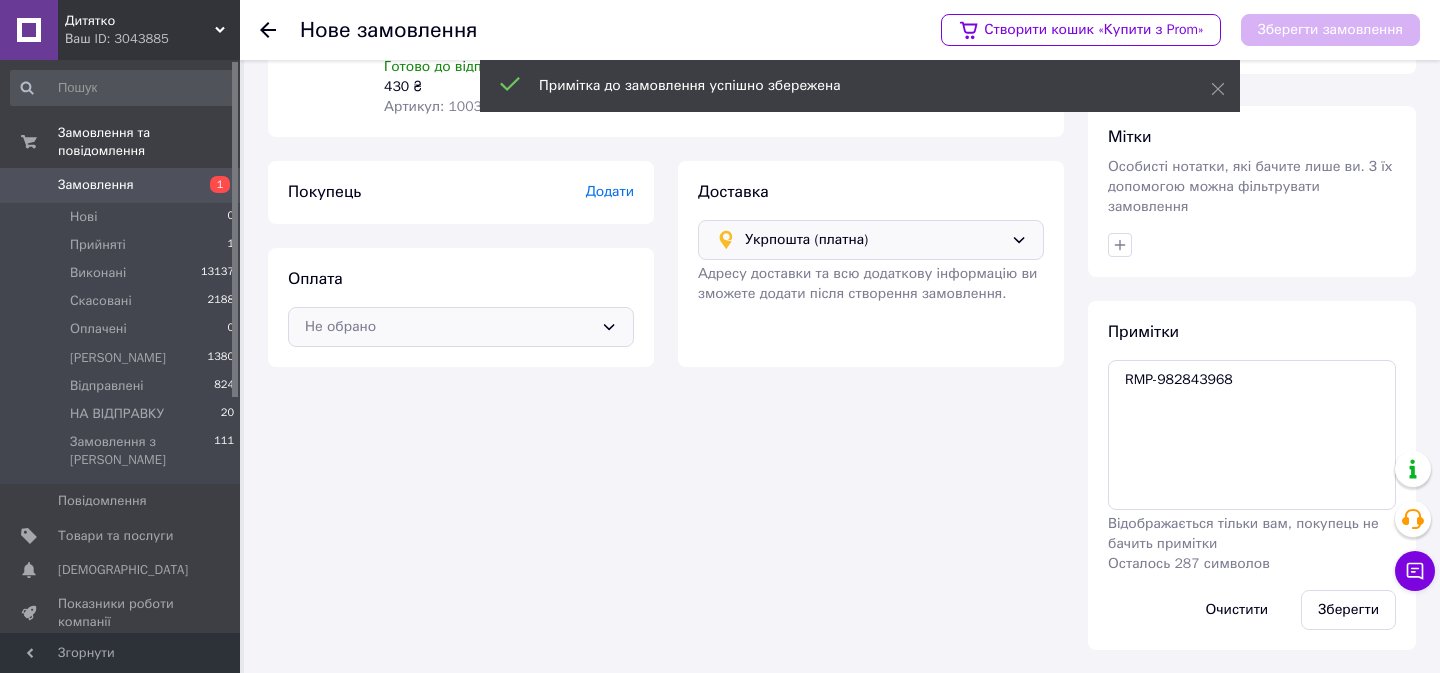 click on "Не обрано" at bounding box center (449, 327) 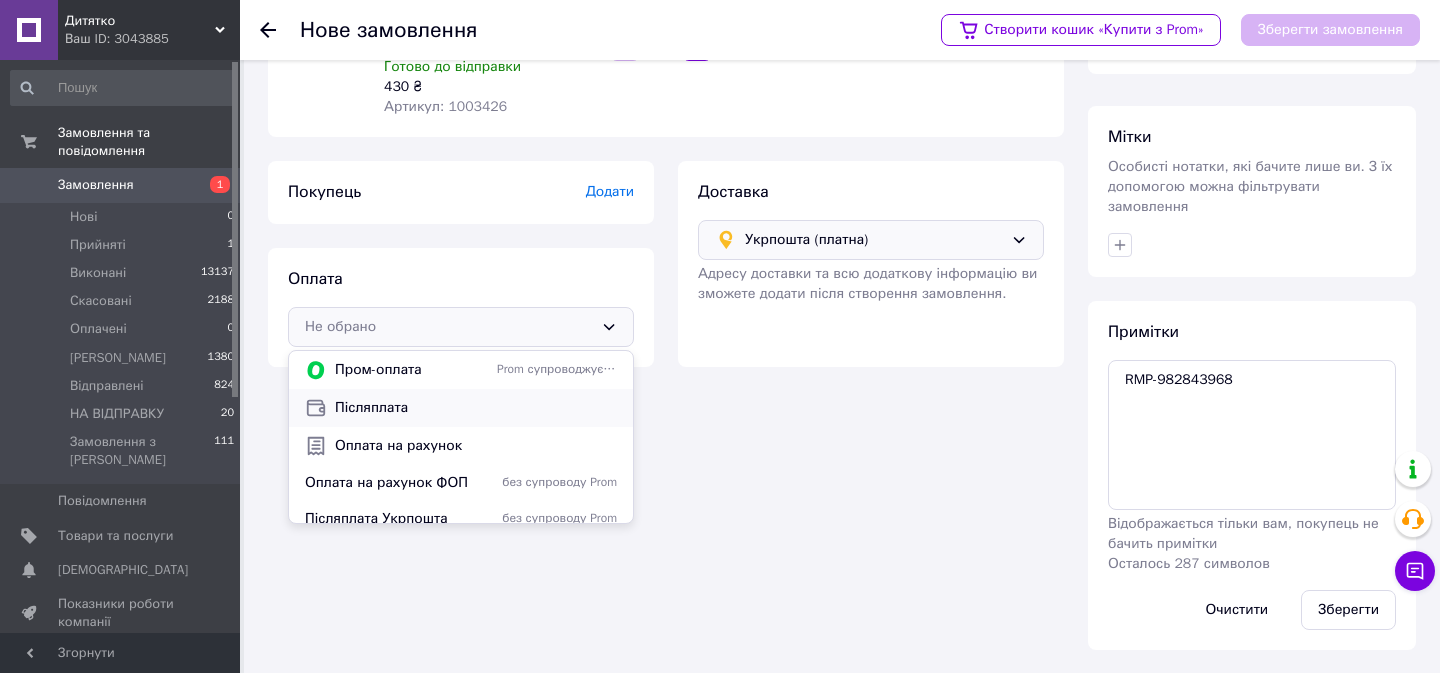 click on "Післяплата" at bounding box center (476, 408) 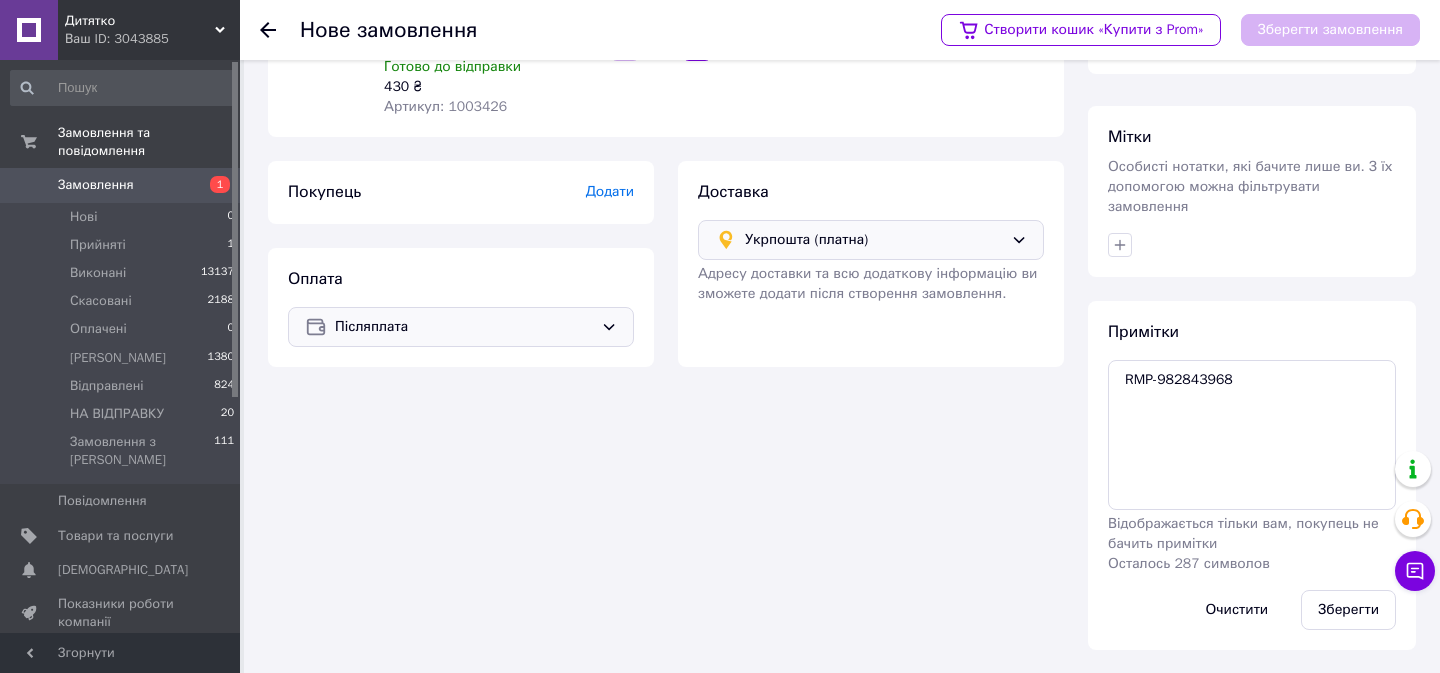 click on "Додати" at bounding box center [610, 191] 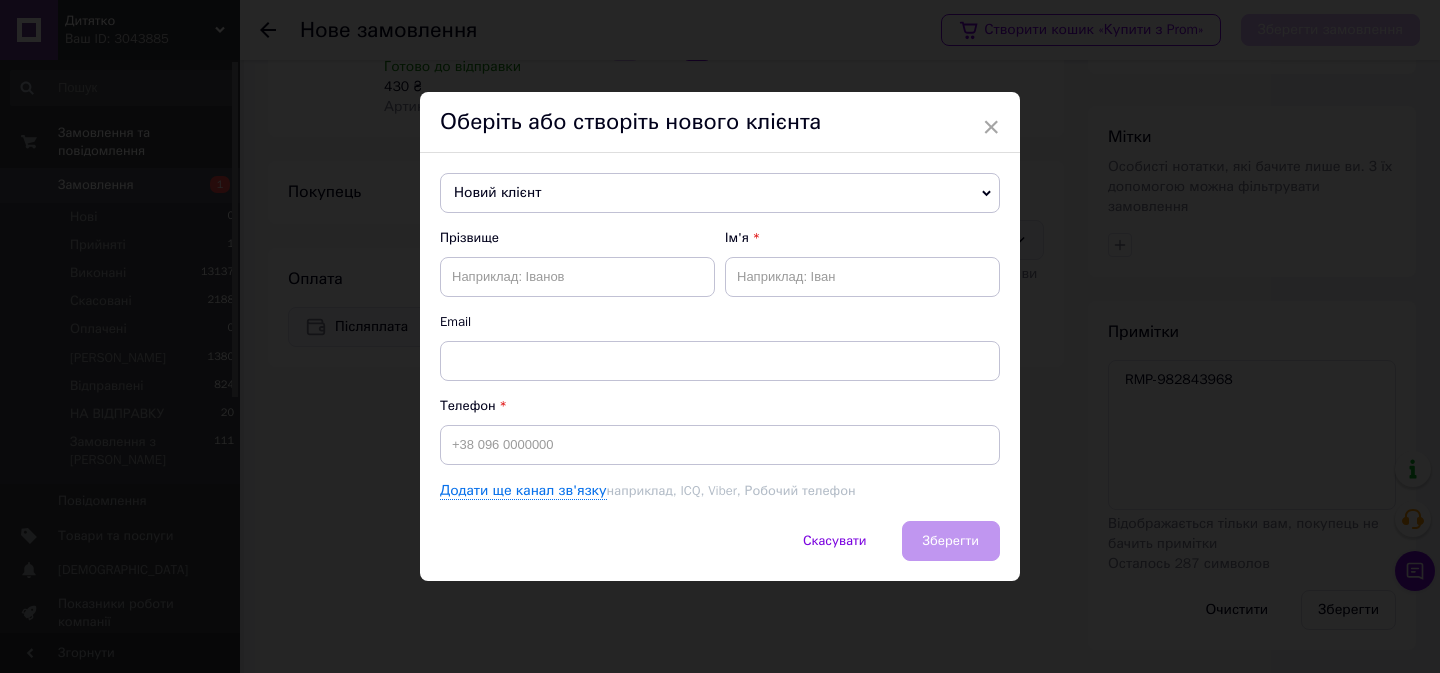 click on "Новий клієнт" at bounding box center (720, 193) 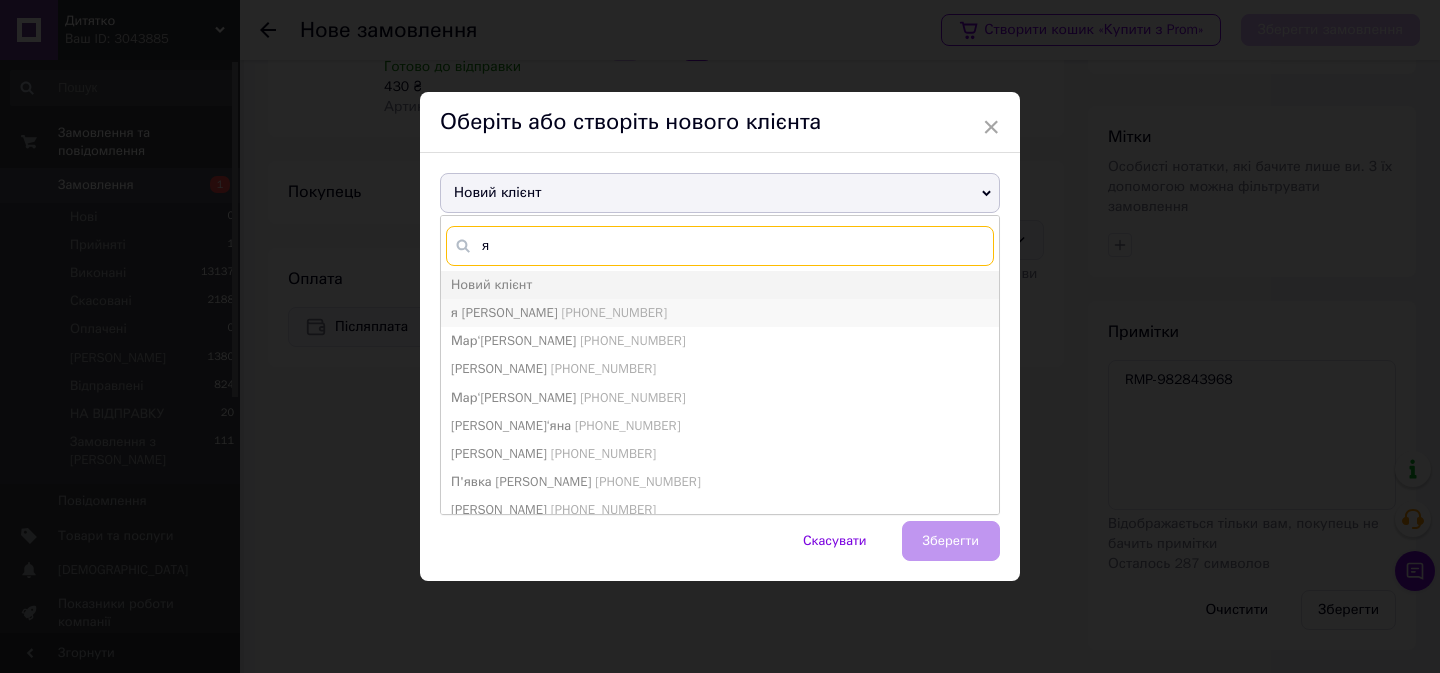 type on "я" 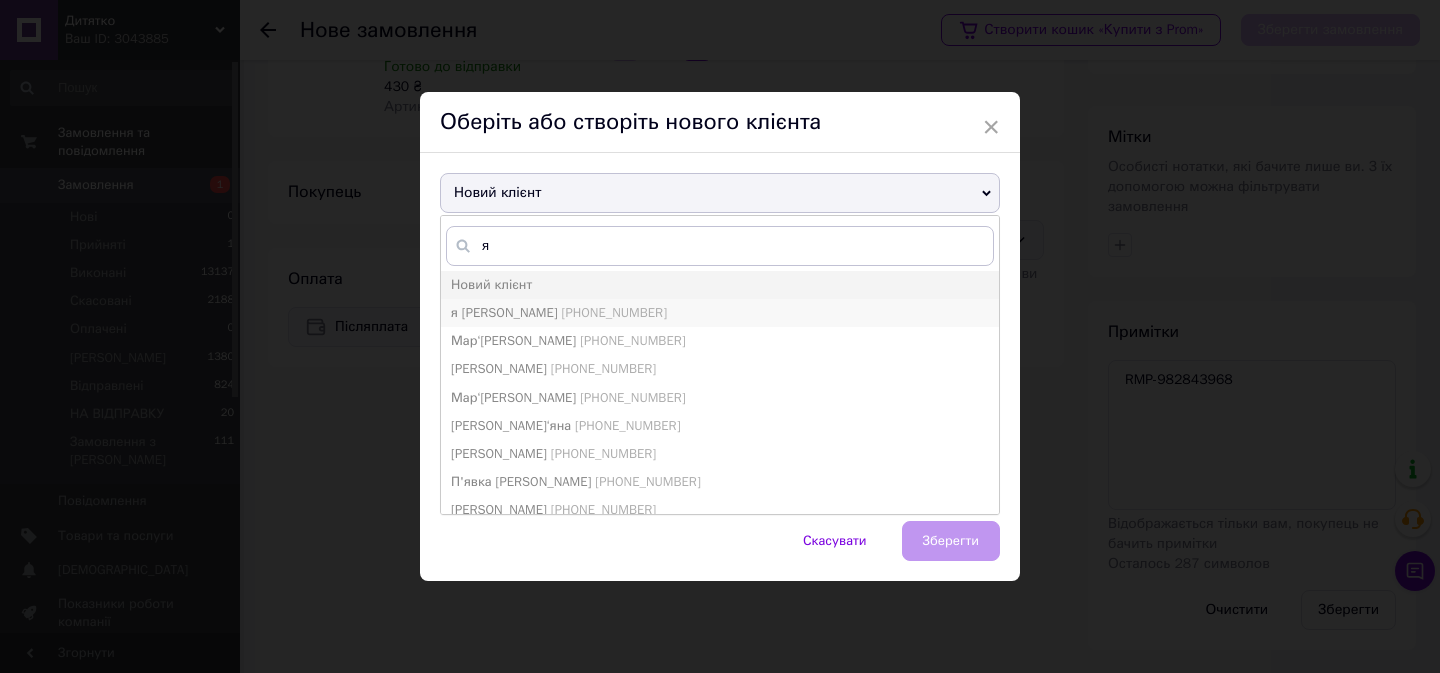 click on "я я   [PHONE_NUMBER]" at bounding box center (720, 313) 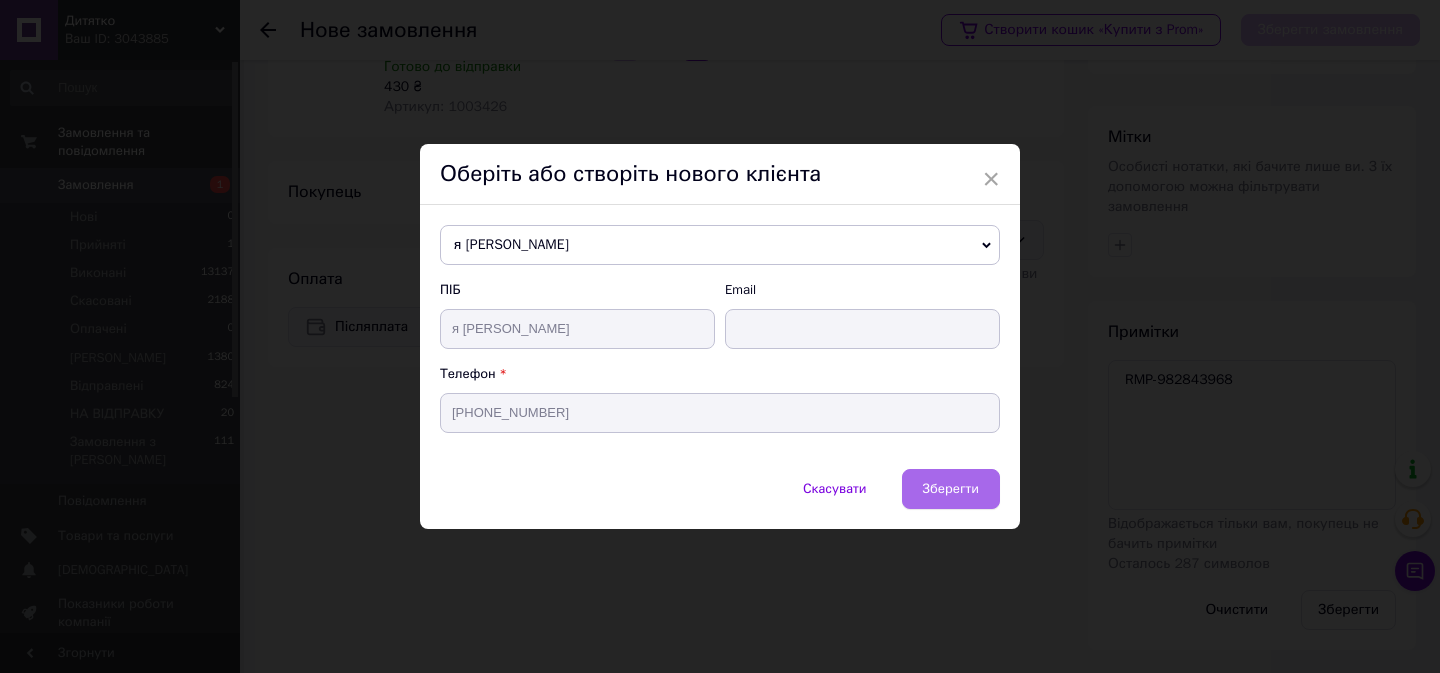 click on "Зберегти" at bounding box center [951, 488] 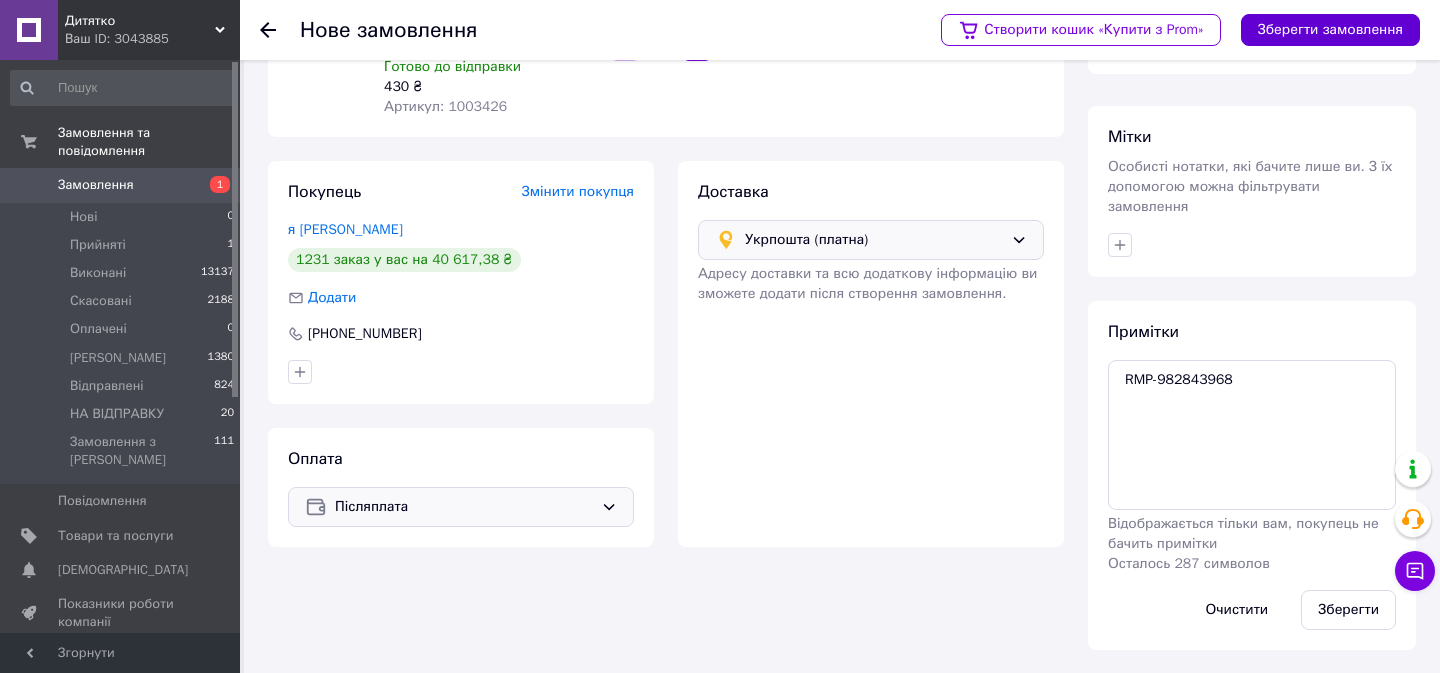 click on "Зберегти замовлення" at bounding box center [1330, 30] 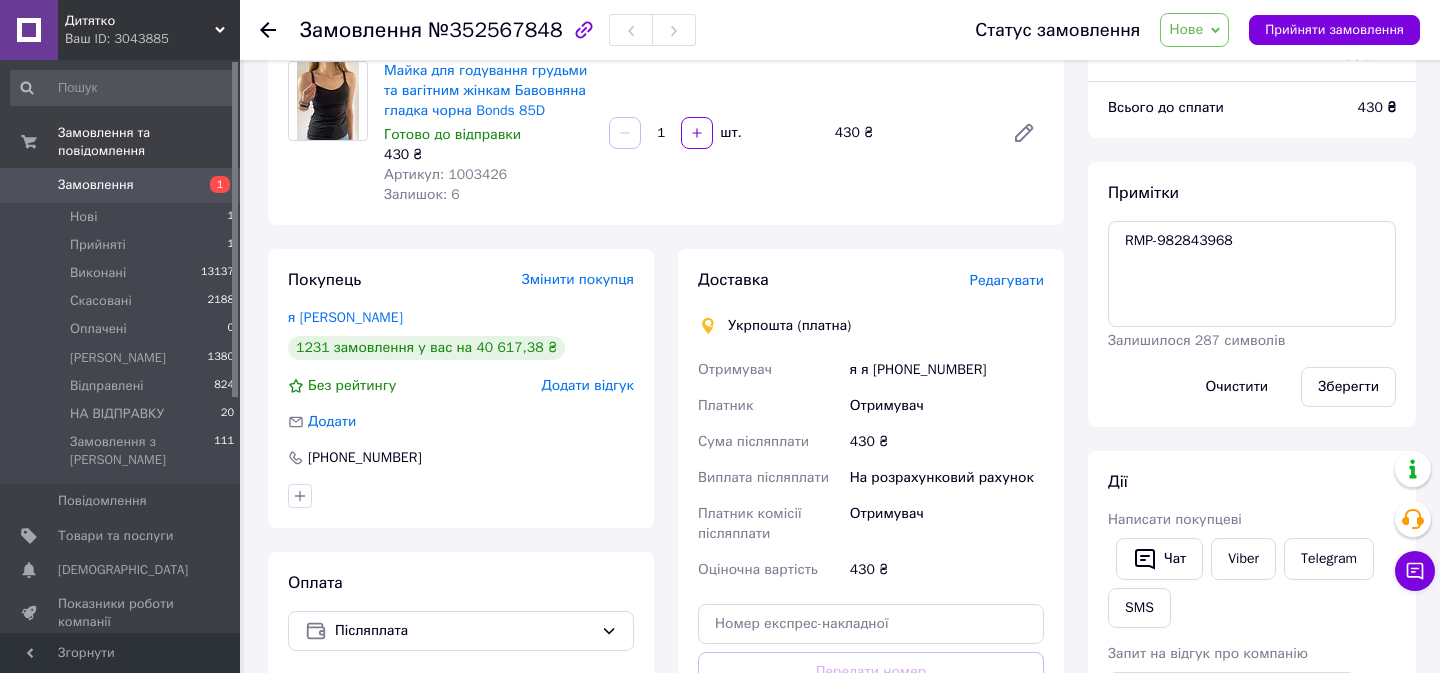 click on "Нове" at bounding box center (1194, 30) 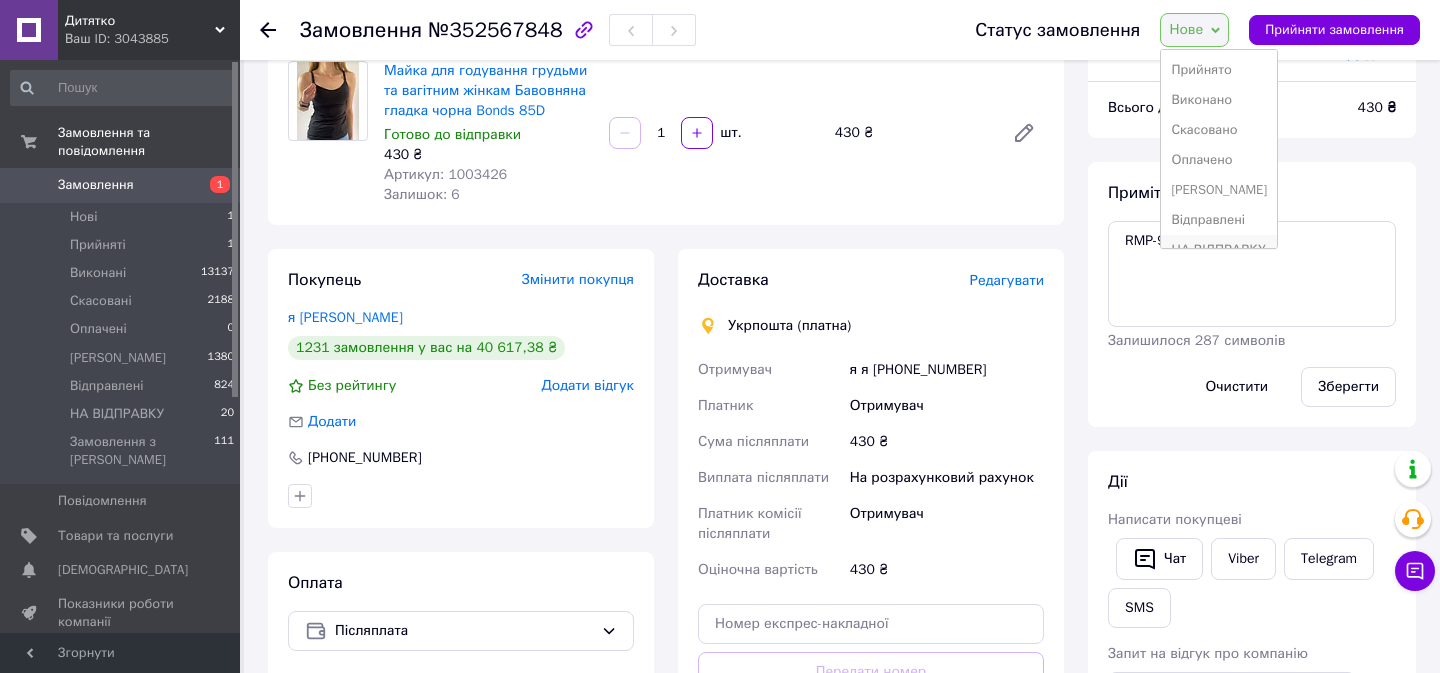click on "НА ВІДПРАВКУ" at bounding box center (1219, 250) 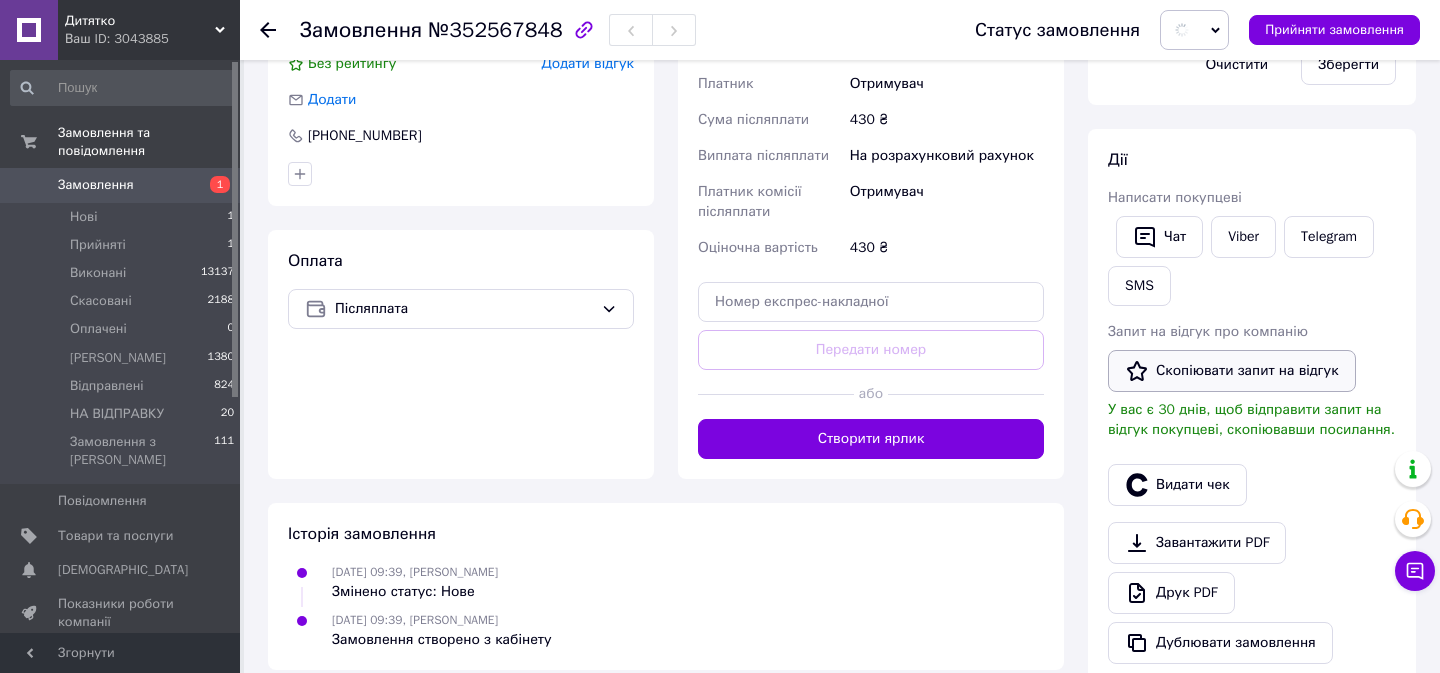 scroll, scrollTop: 555, scrollLeft: 0, axis: vertical 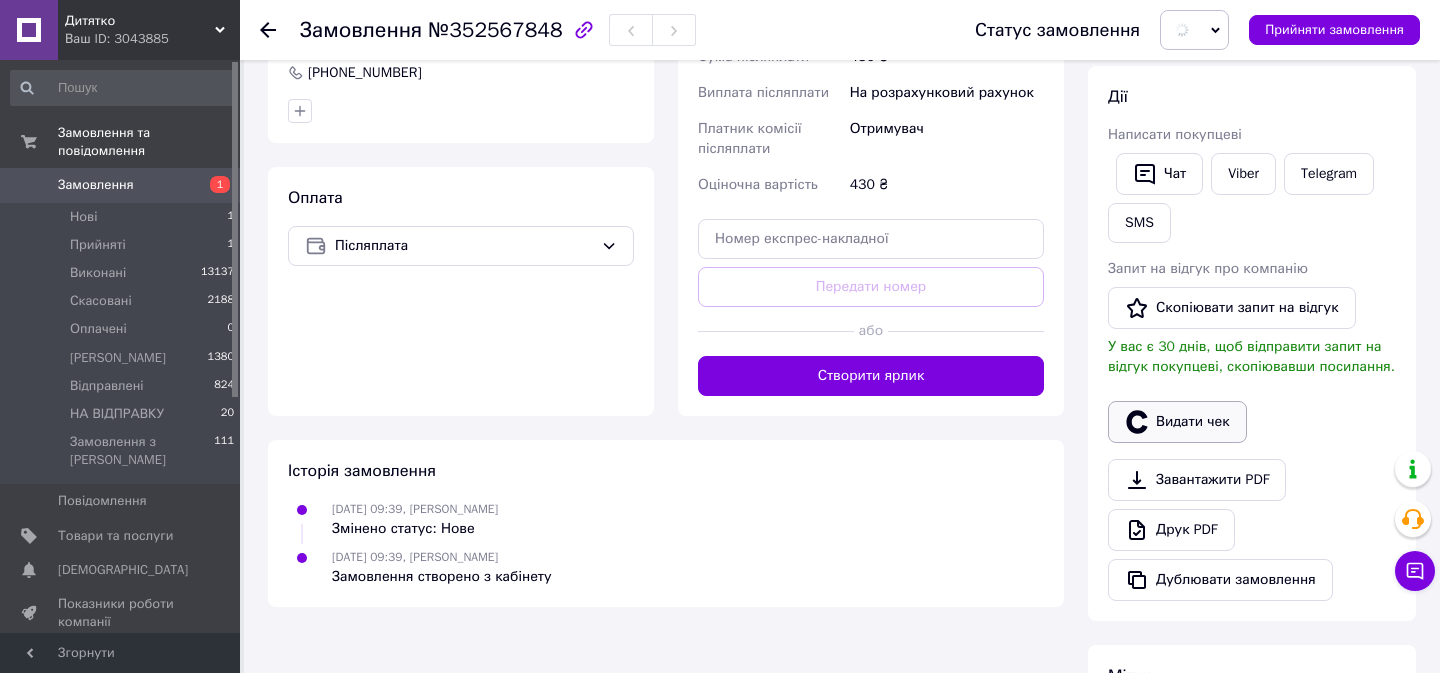 click on "Видати чек" at bounding box center [1177, 422] 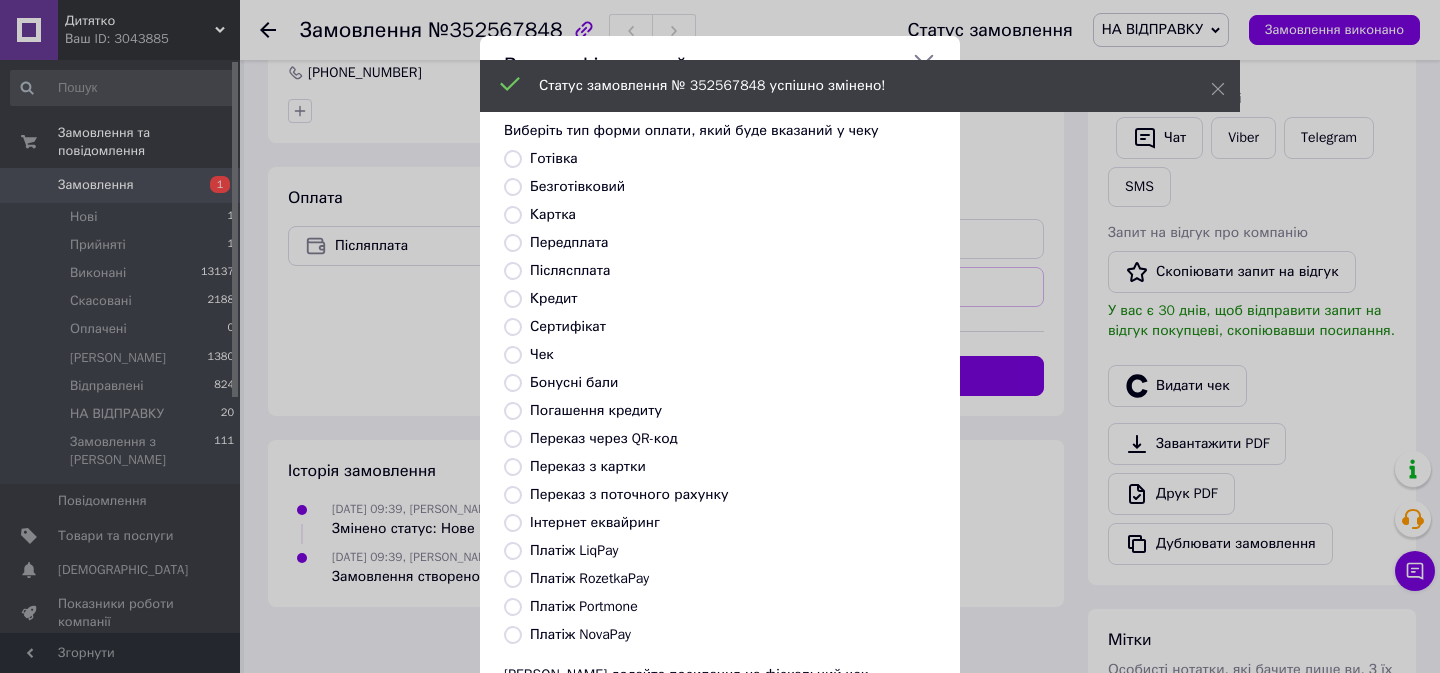 click on "Платіж RozetkaPay" at bounding box center [589, 578] 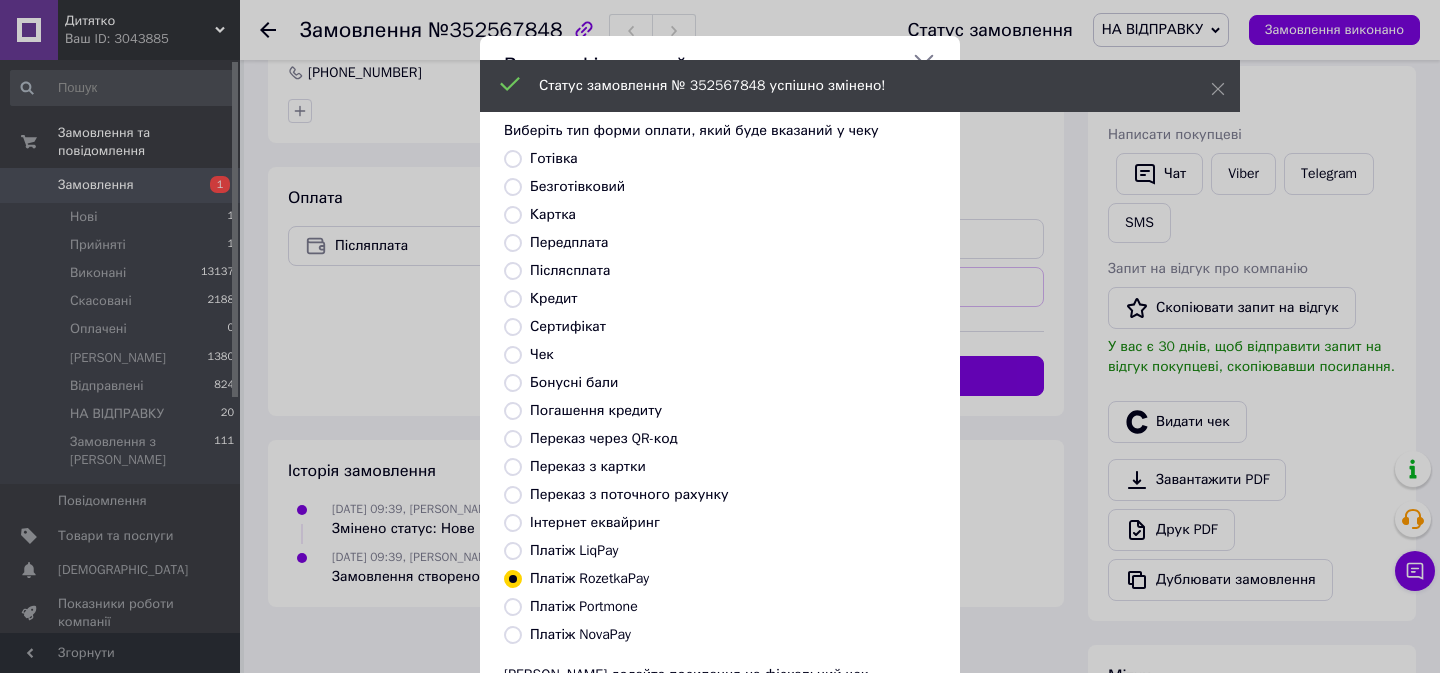 scroll, scrollTop: 186, scrollLeft: 0, axis: vertical 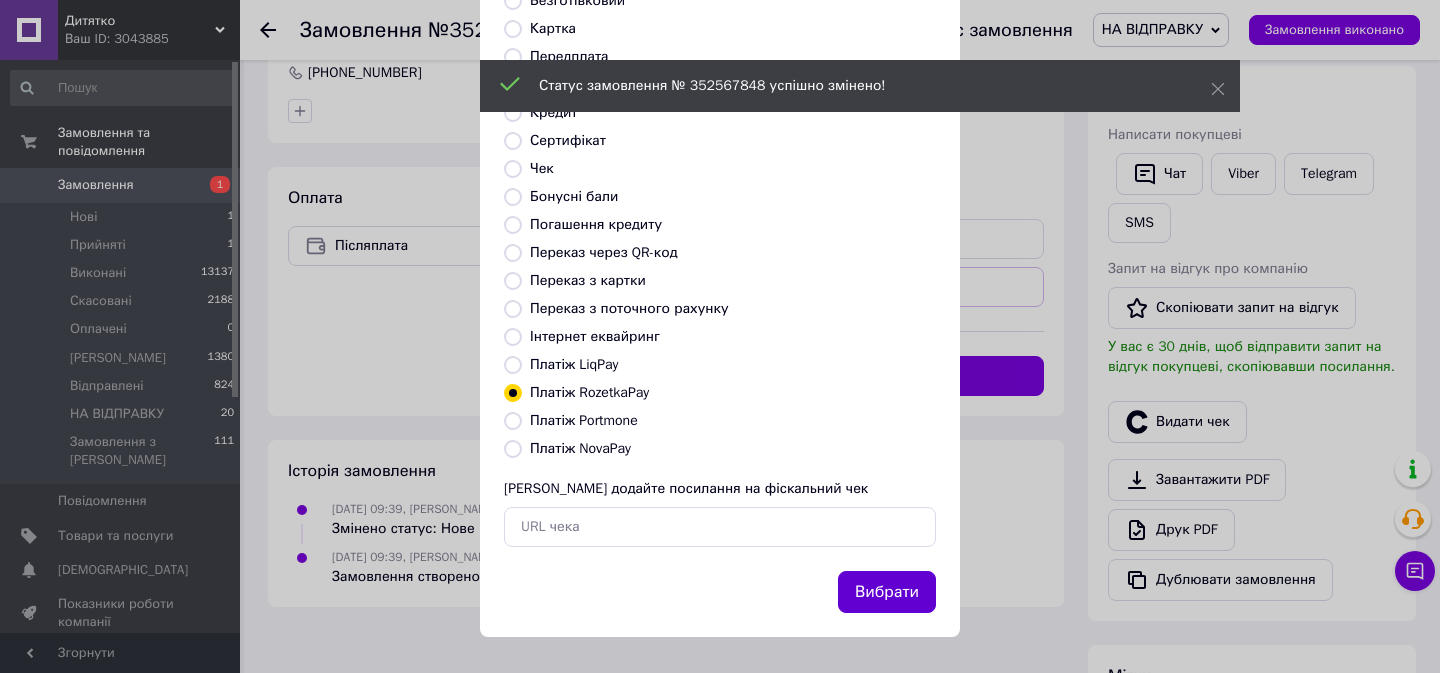 click on "Вибрати" at bounding box center [887, 592] 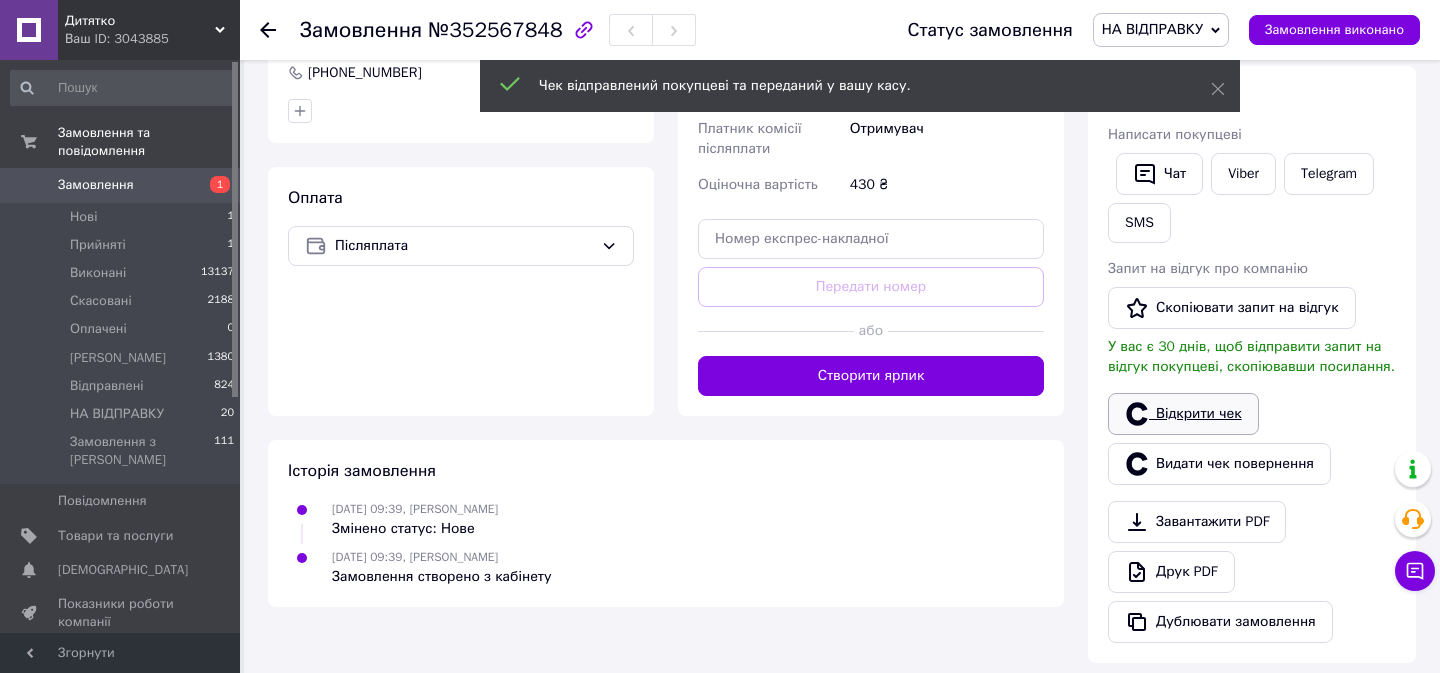 click on "Відкрити чек" at bounding box center [1183, 414] 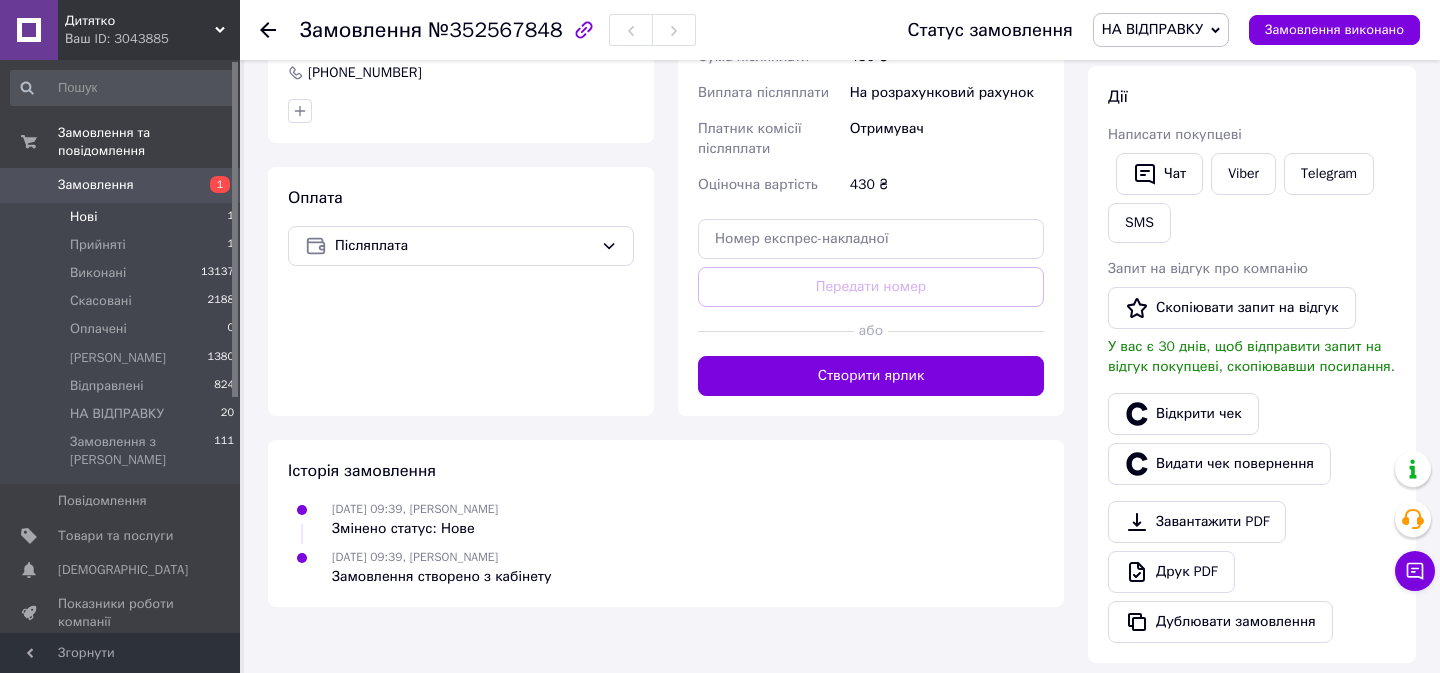 click on "Нові" at bounding box center (83, 217) 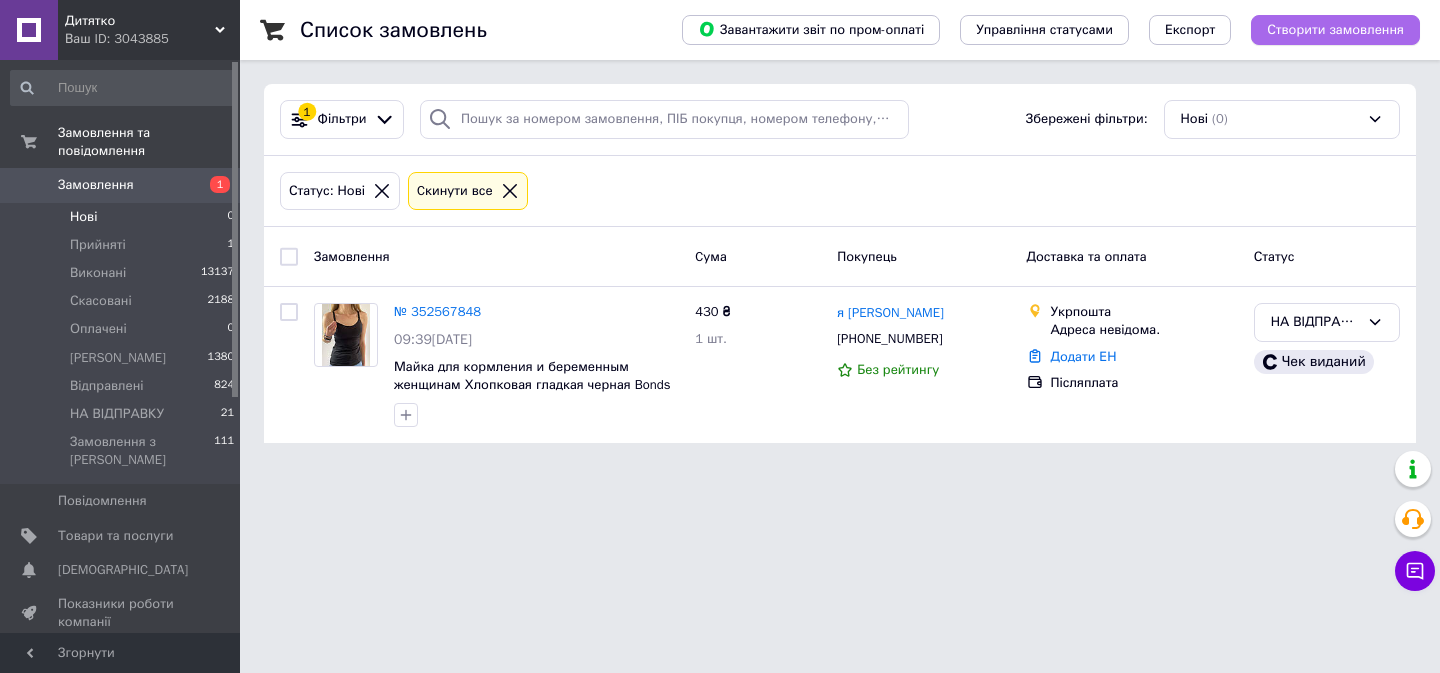 click on "Створити замовлення" at bounding box center (1335, 30) 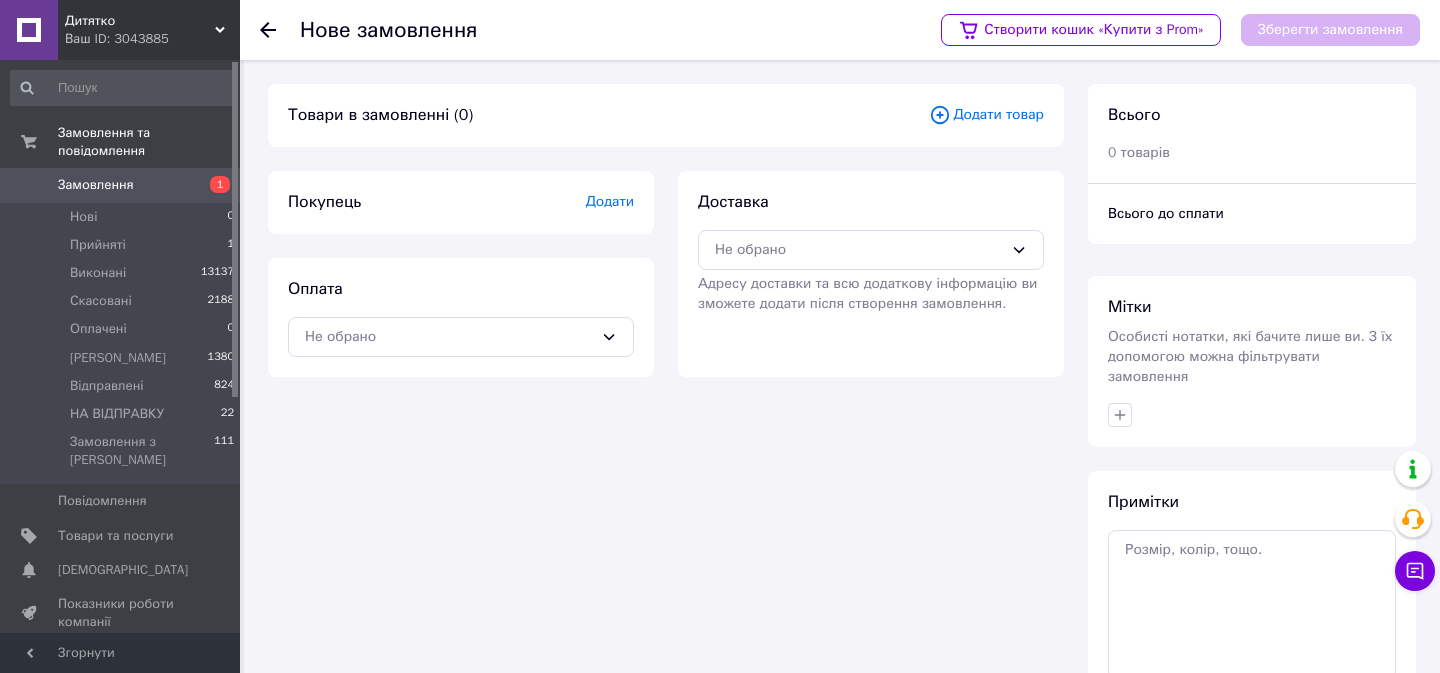 click on "Додати товар" at bounding box center (986, 115) 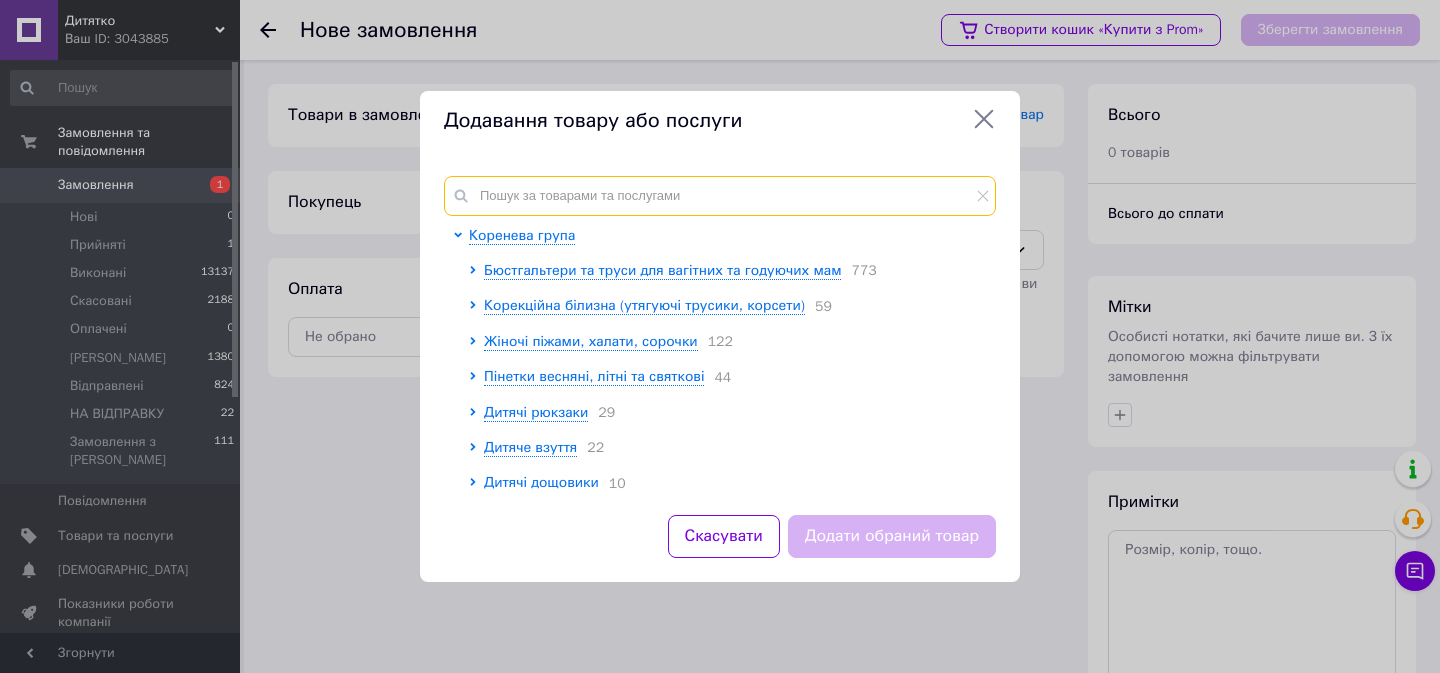 click at bounding box center [720, 196] 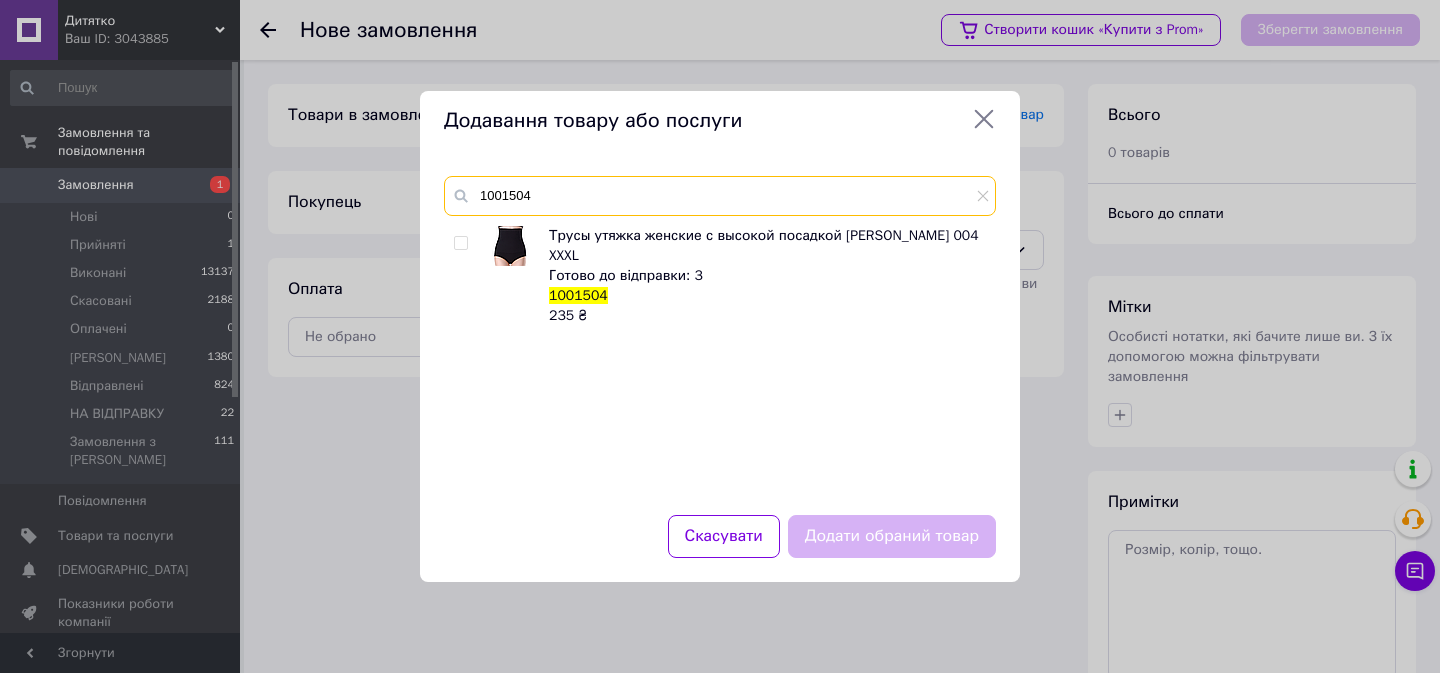 type on "1001504" 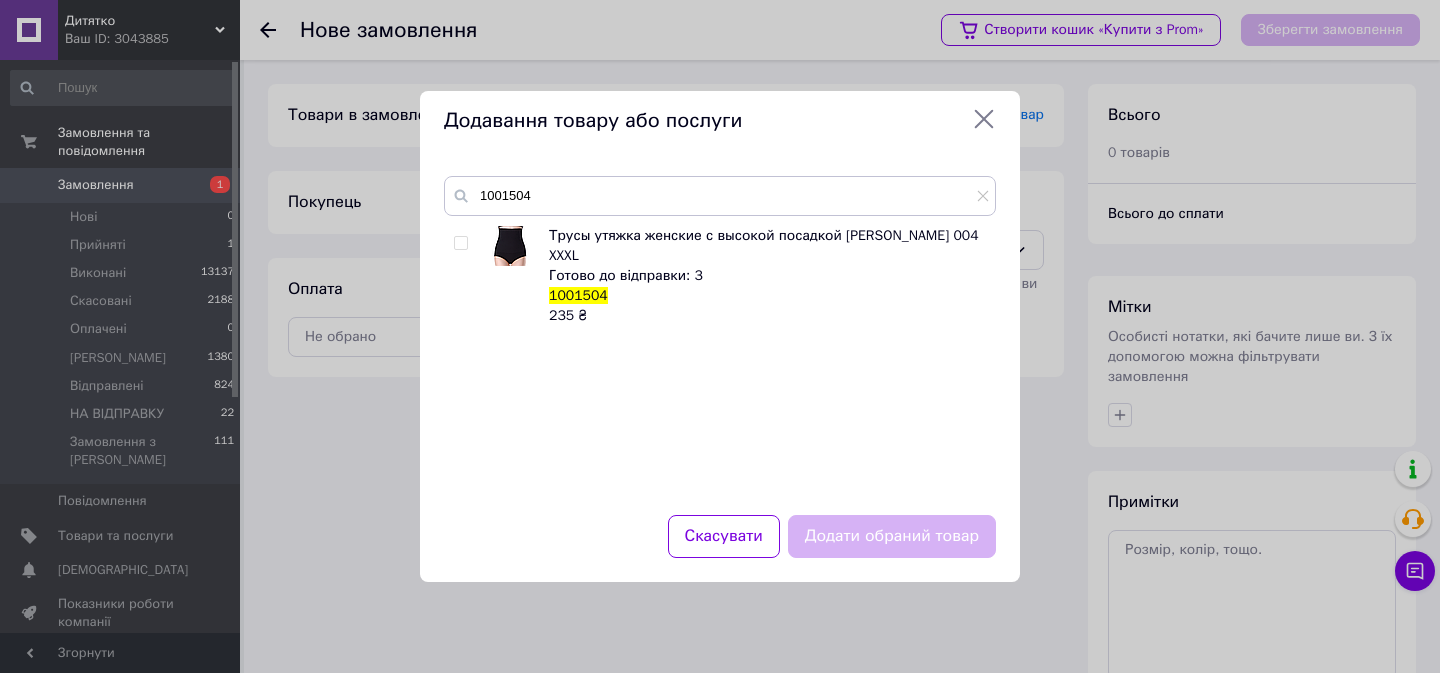 click at bounding box center (460, 243) 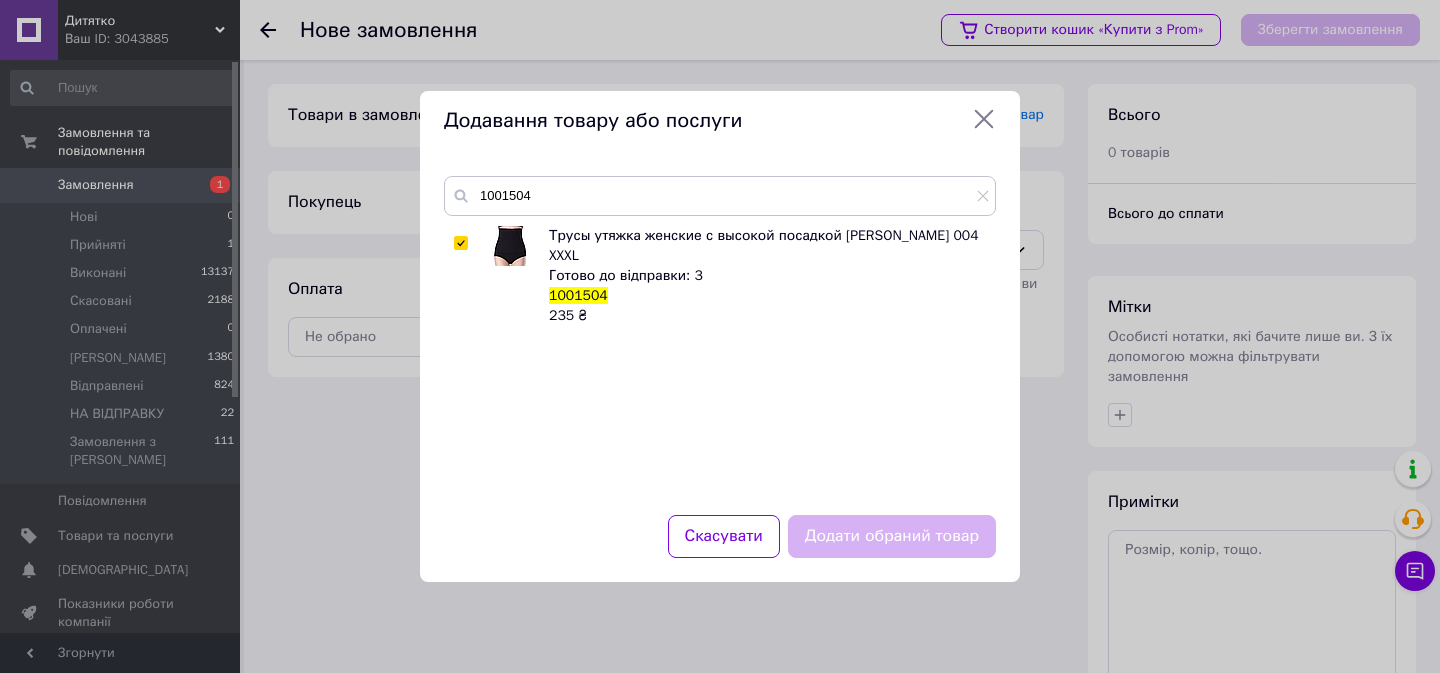 checkbox on "true" 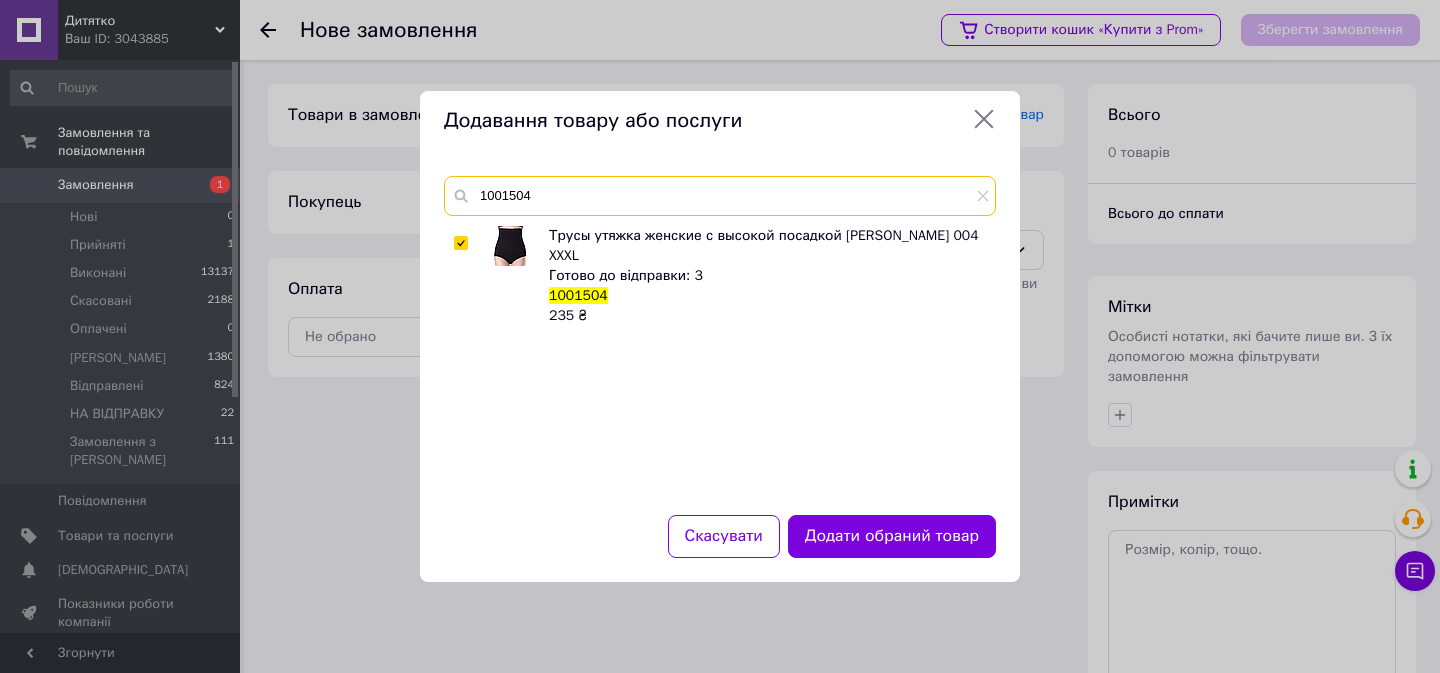 click on "1001504" at bounding box center (720, 196) 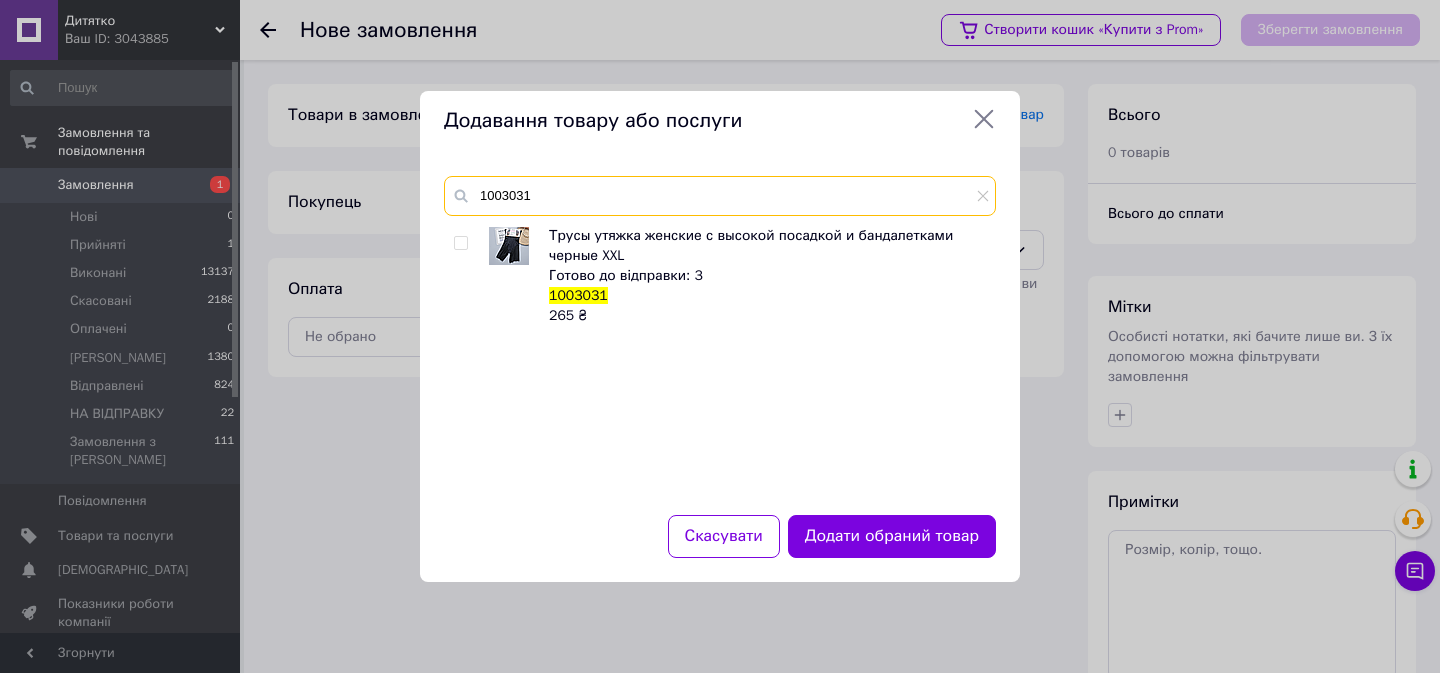 type on "1003031" 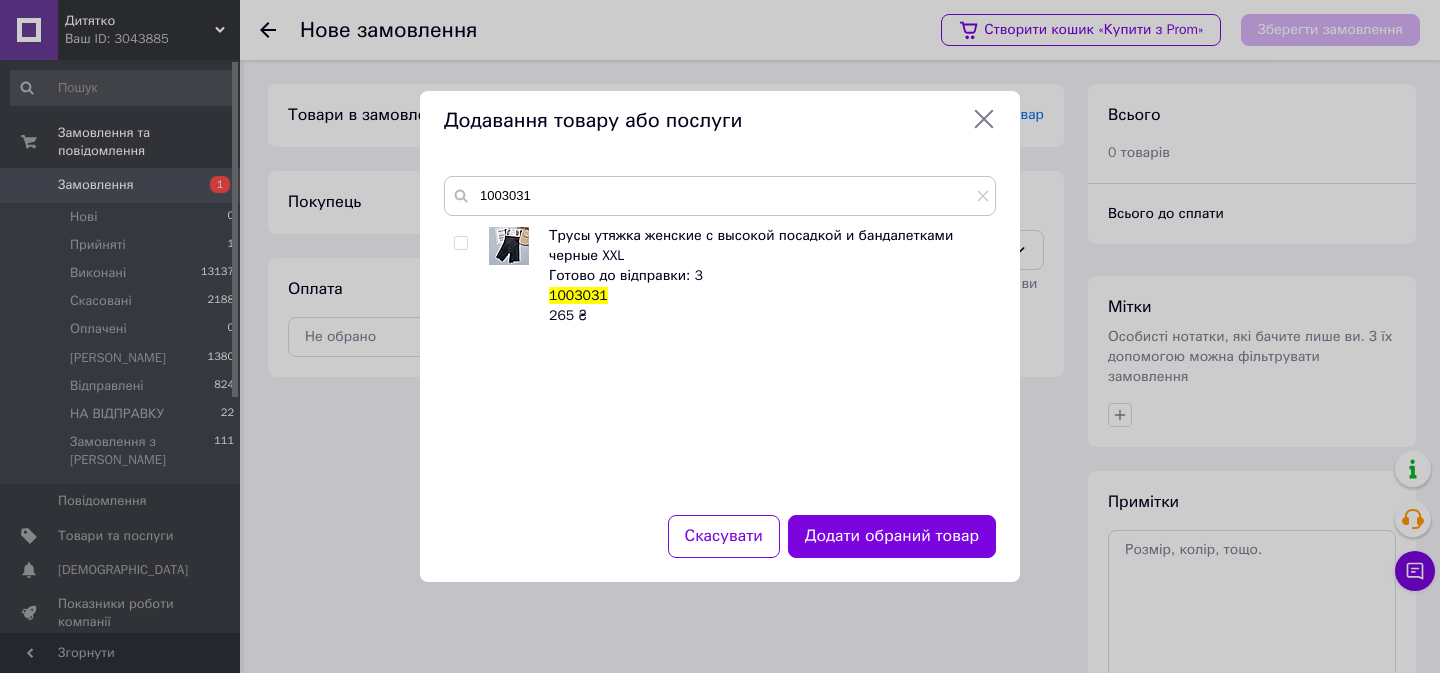 click at bounding box center [460, 243] 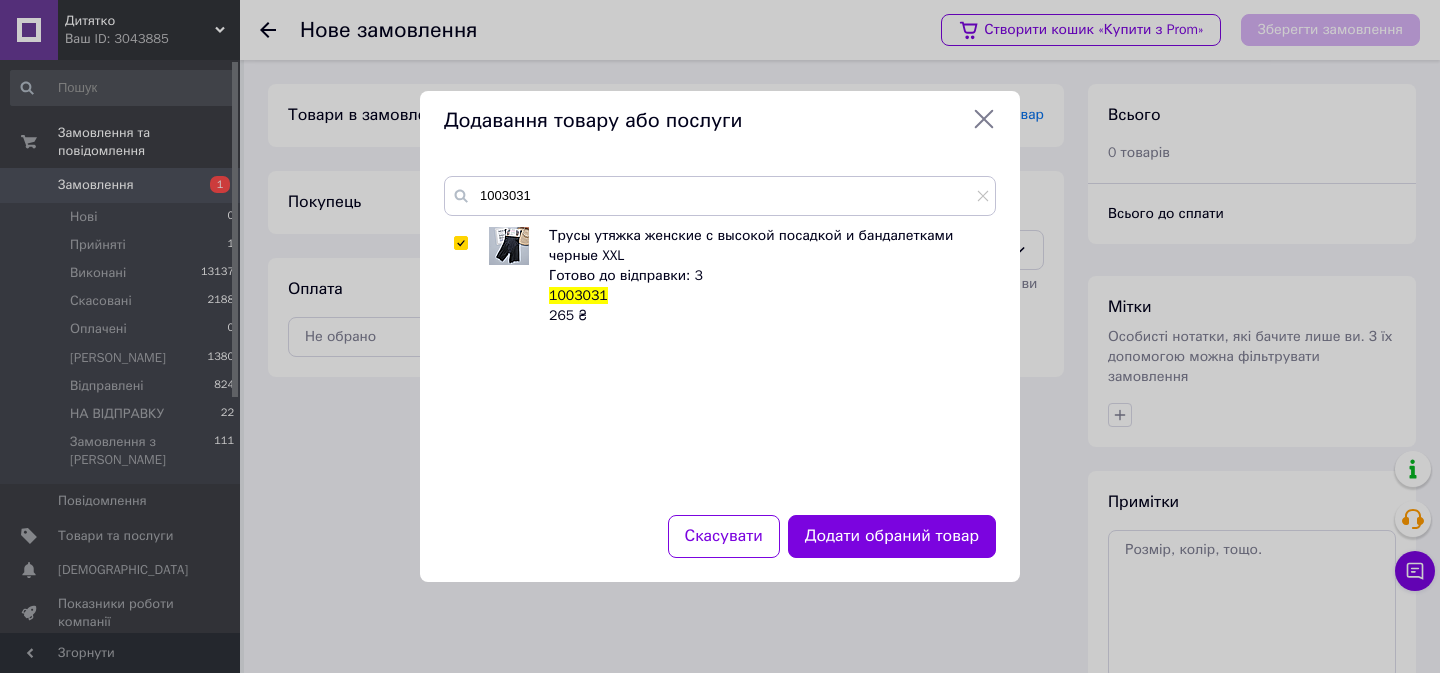 checkbox on "true" 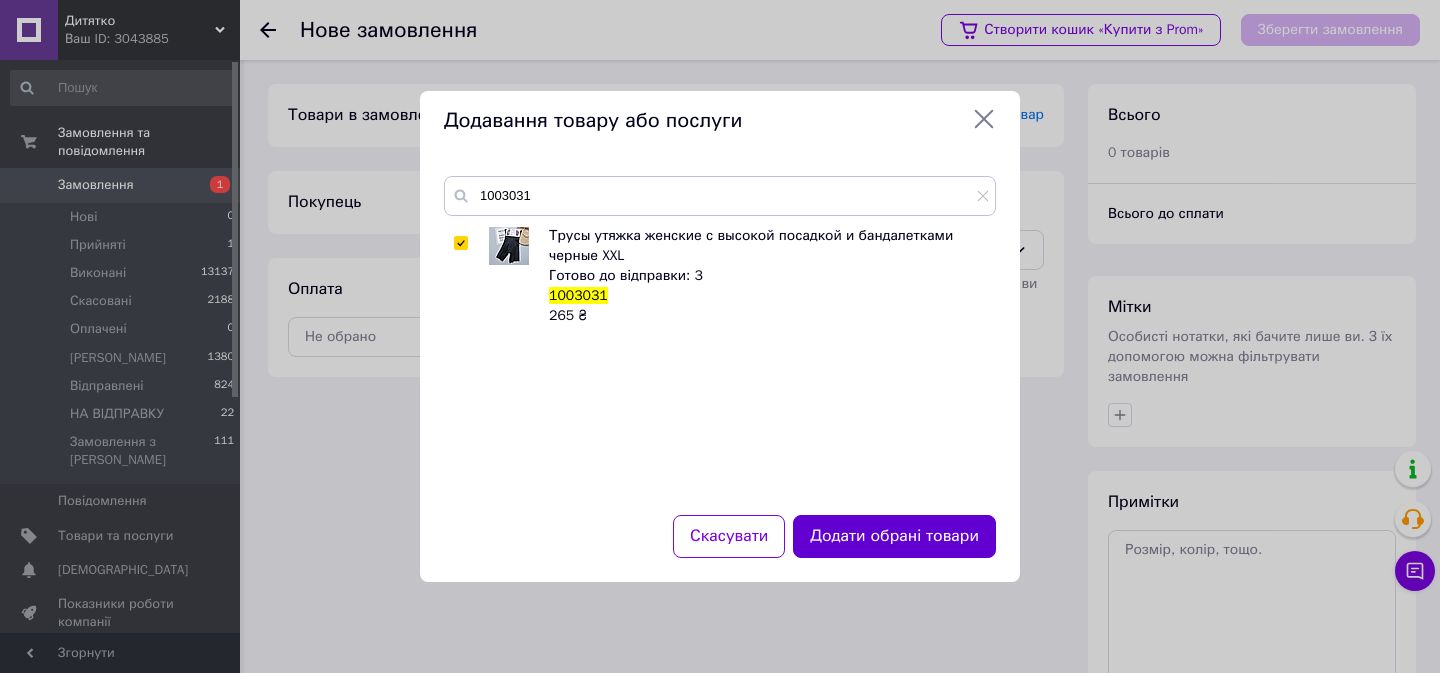 click on "Додати обрані товари" at bounding box center [894, 536] 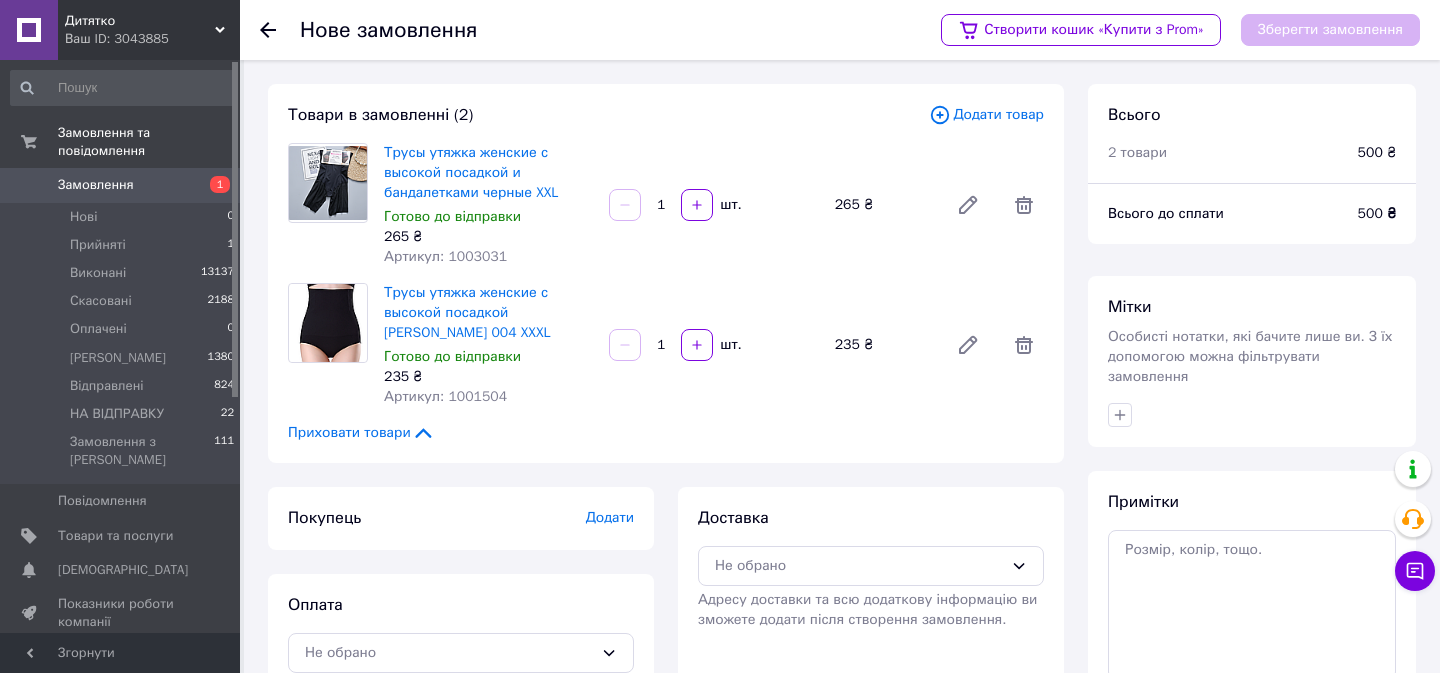 scroll, scrollTop: 70, scrollLeft: 0, axis: vertical 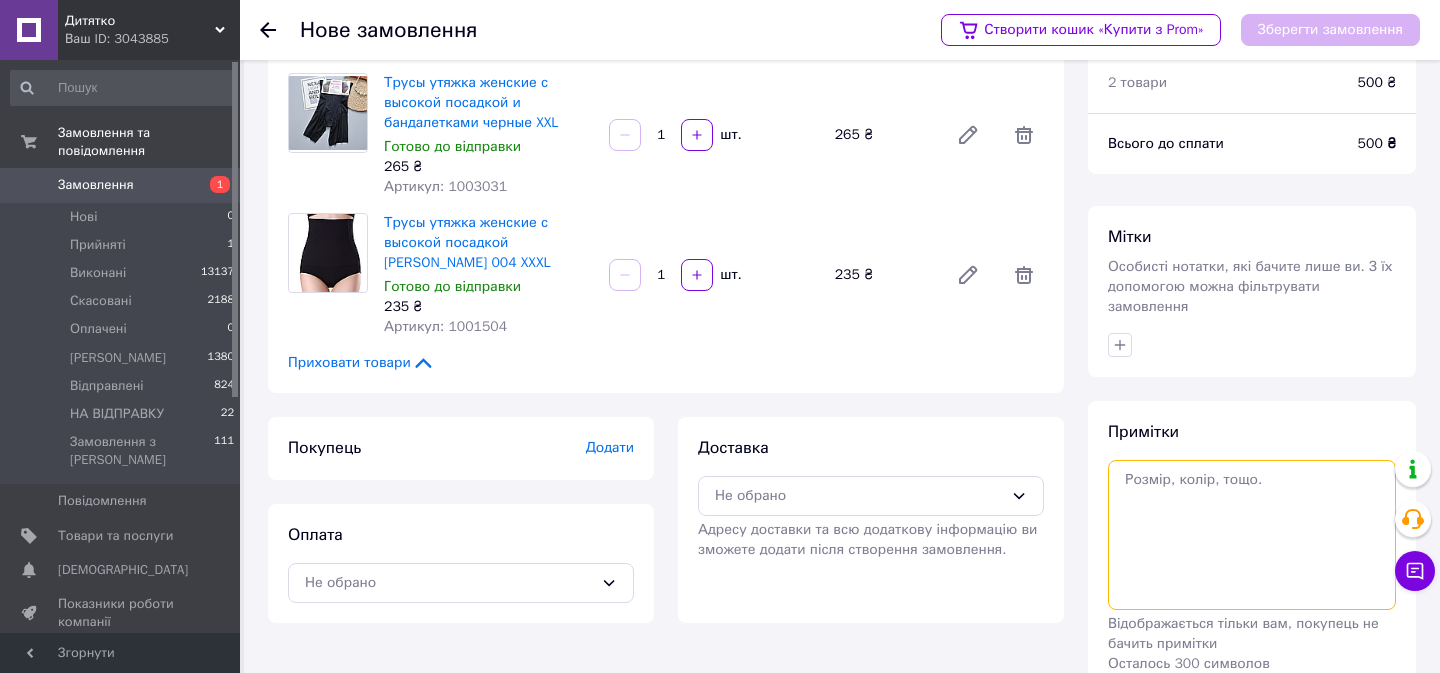 click at bounding box center [1252, 535] 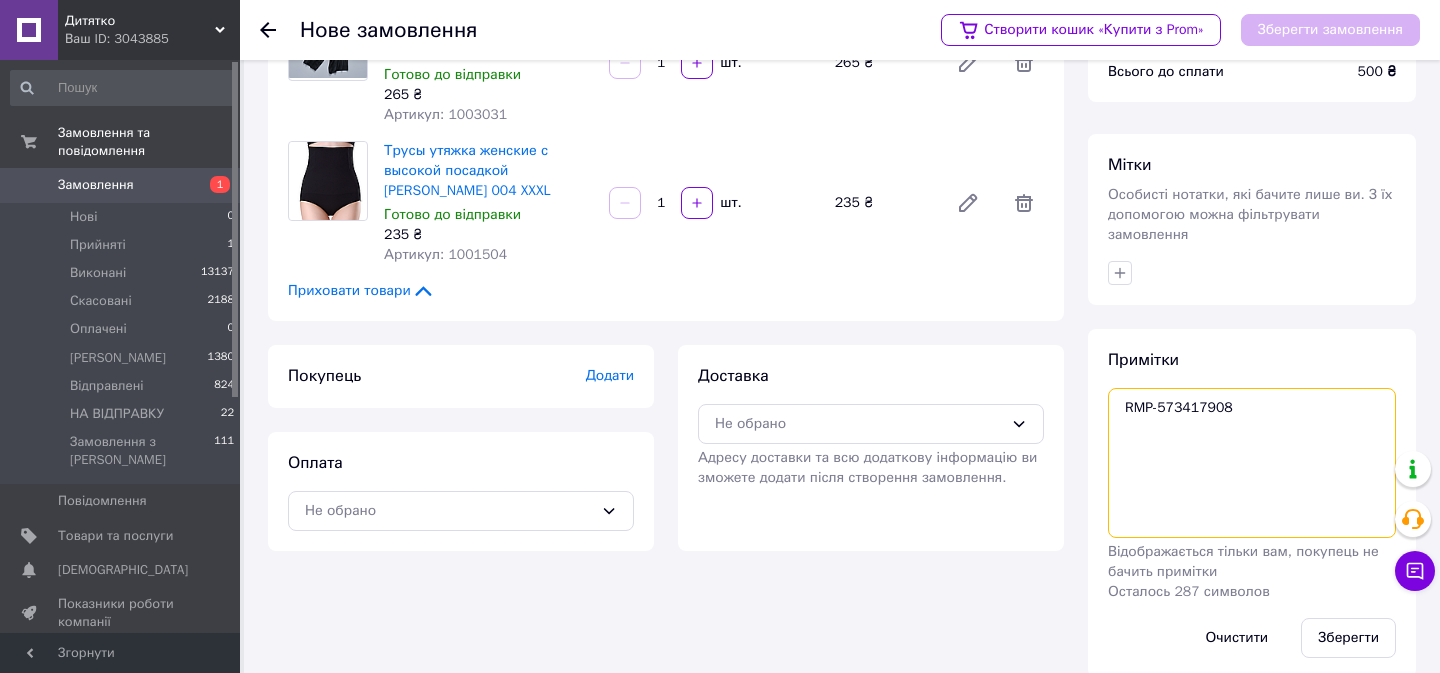 scroll, scrollTop: 170, scrollLeft: 0, axis: vertical 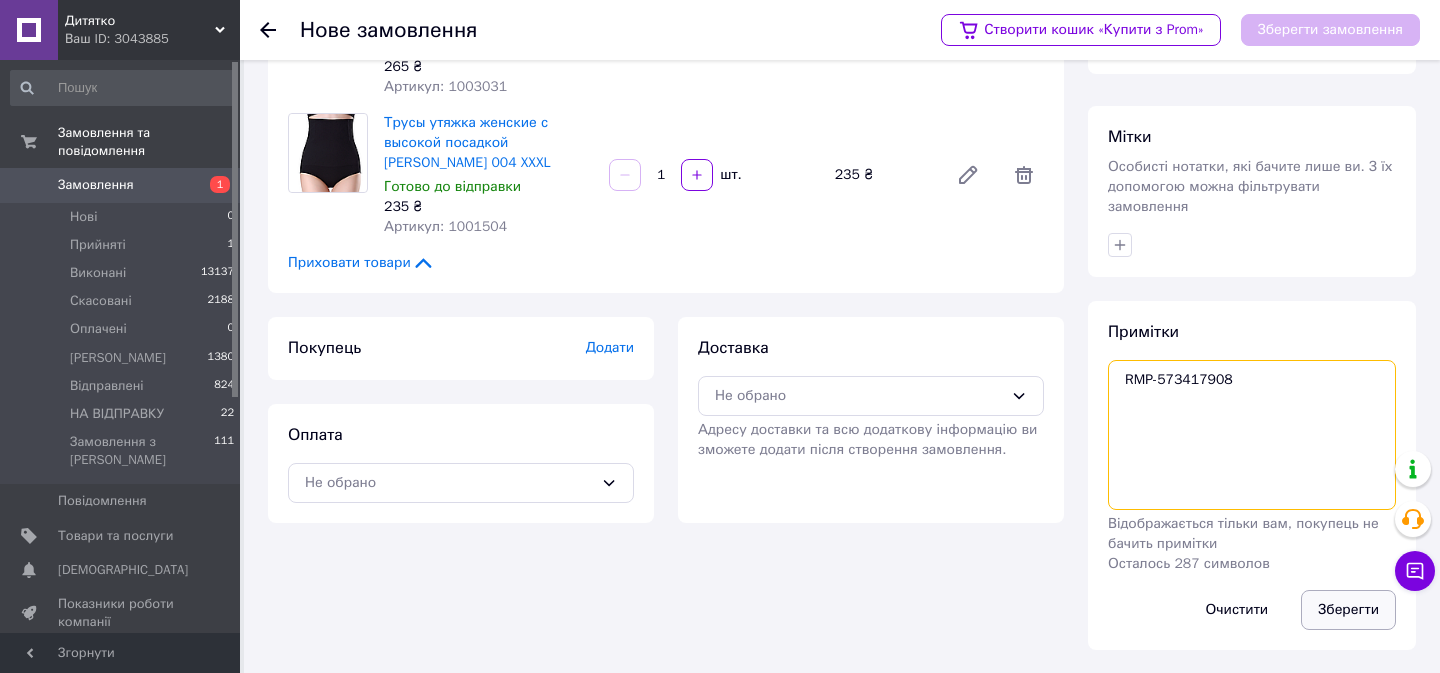 type on "RMP-573417908" 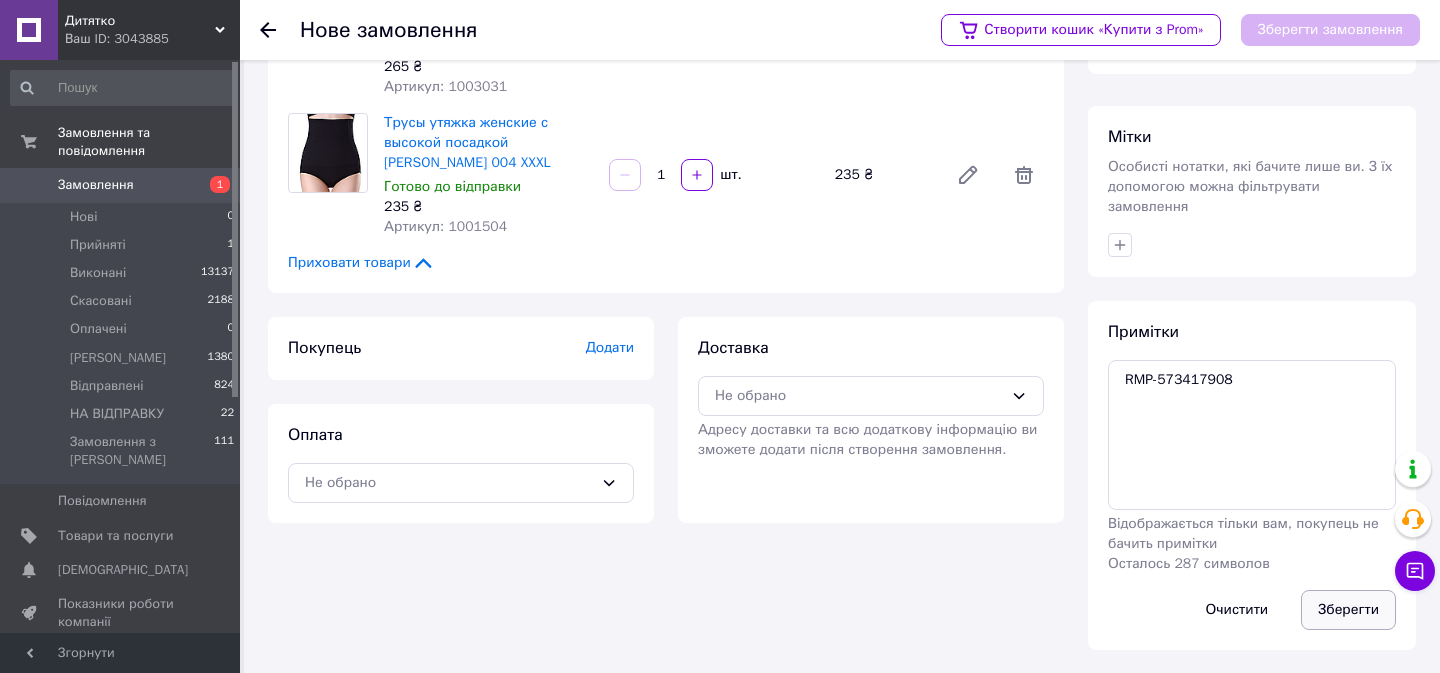 click on "Зберегти" at bounding box center [1348, 610] 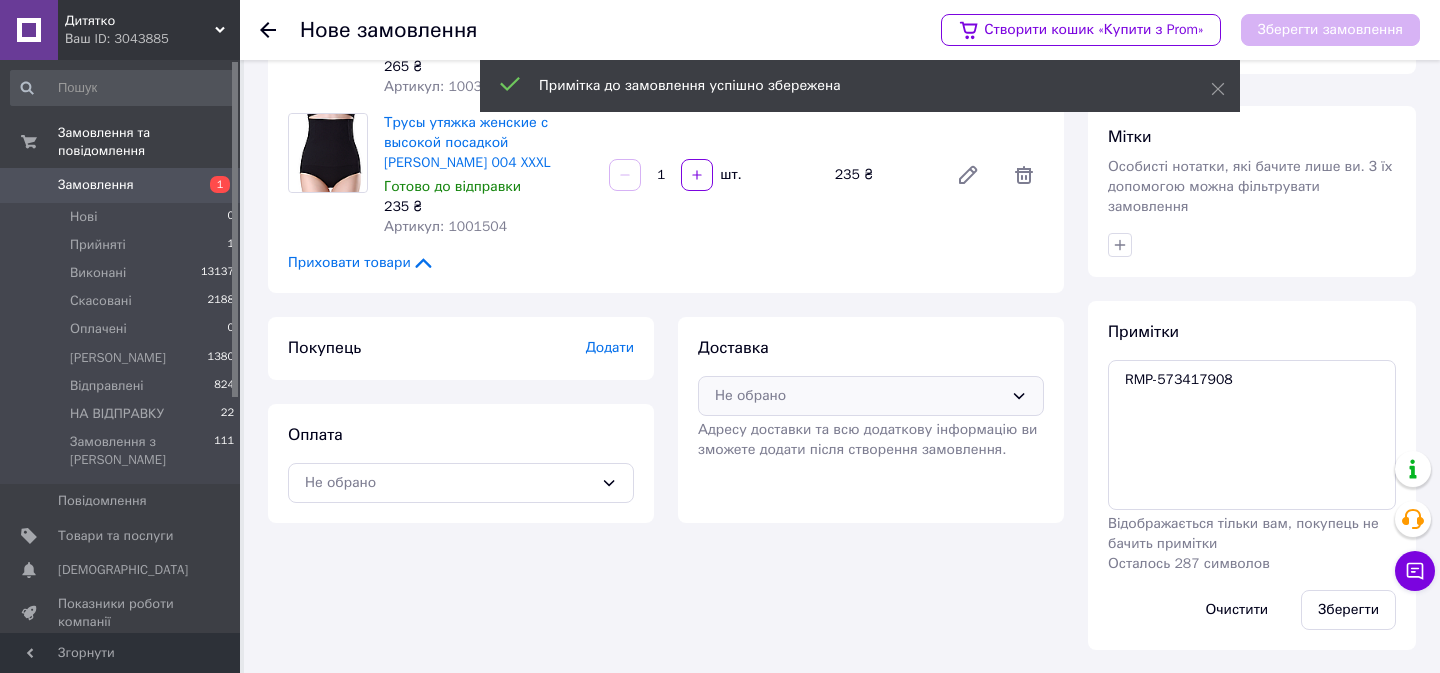 click on "Не обрано" at bounding box center [859, 396] 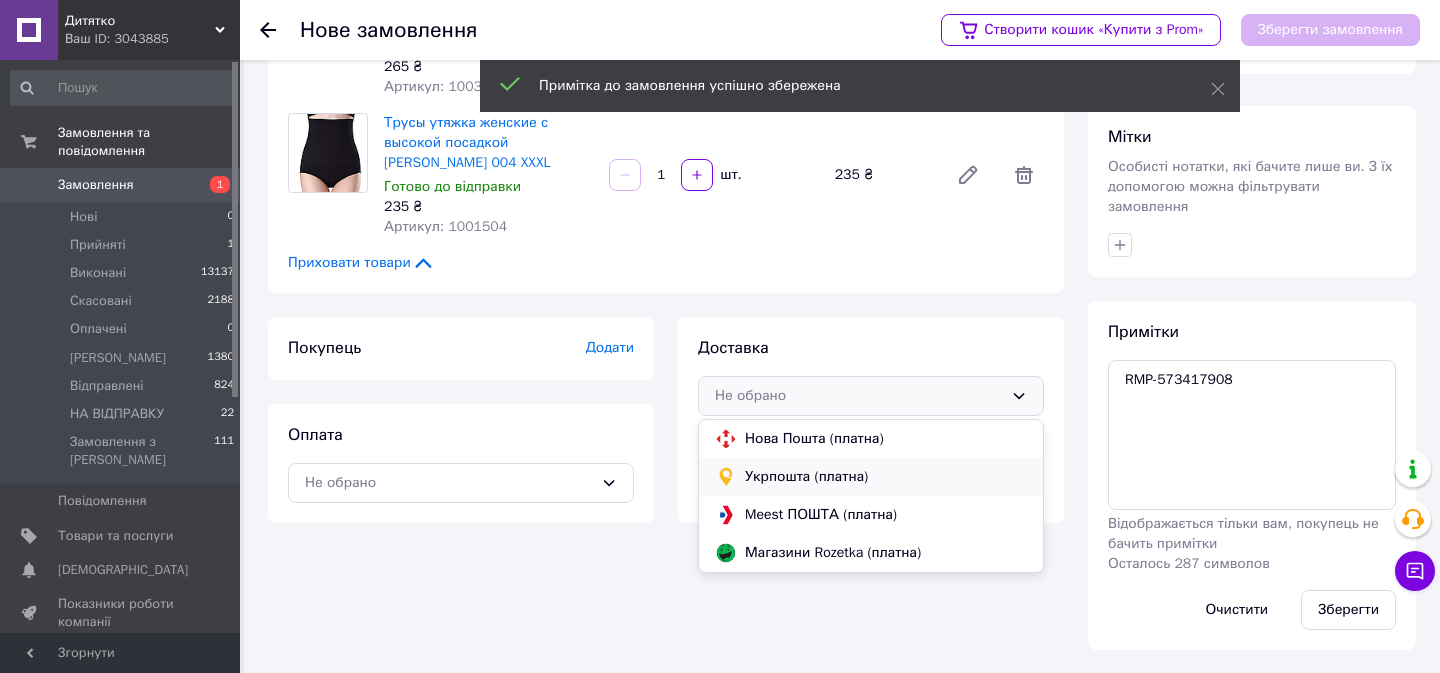 click on "Укрпошта (платна)" at bounding box center [886, 477] 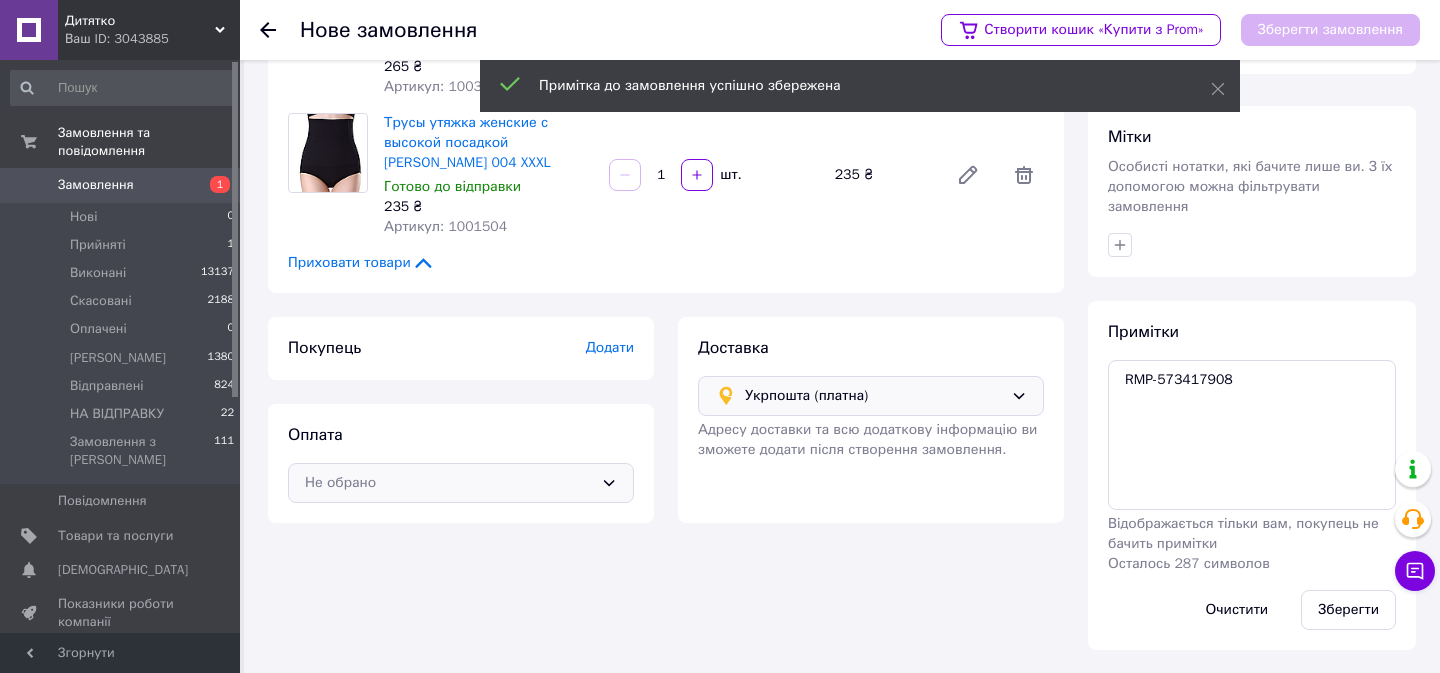 click on "Не обрано" at bounding box center (461, 483) 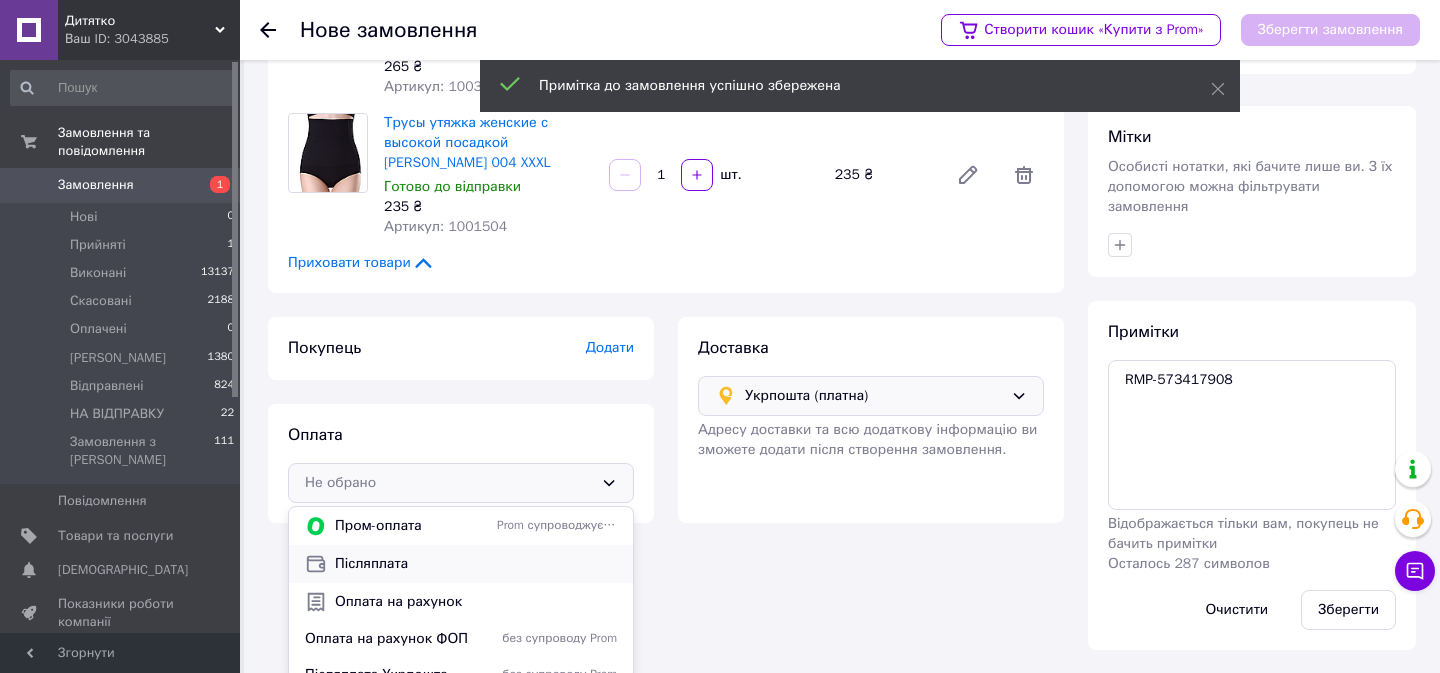 click on "Післяплата" at bounding box center [476, 564] 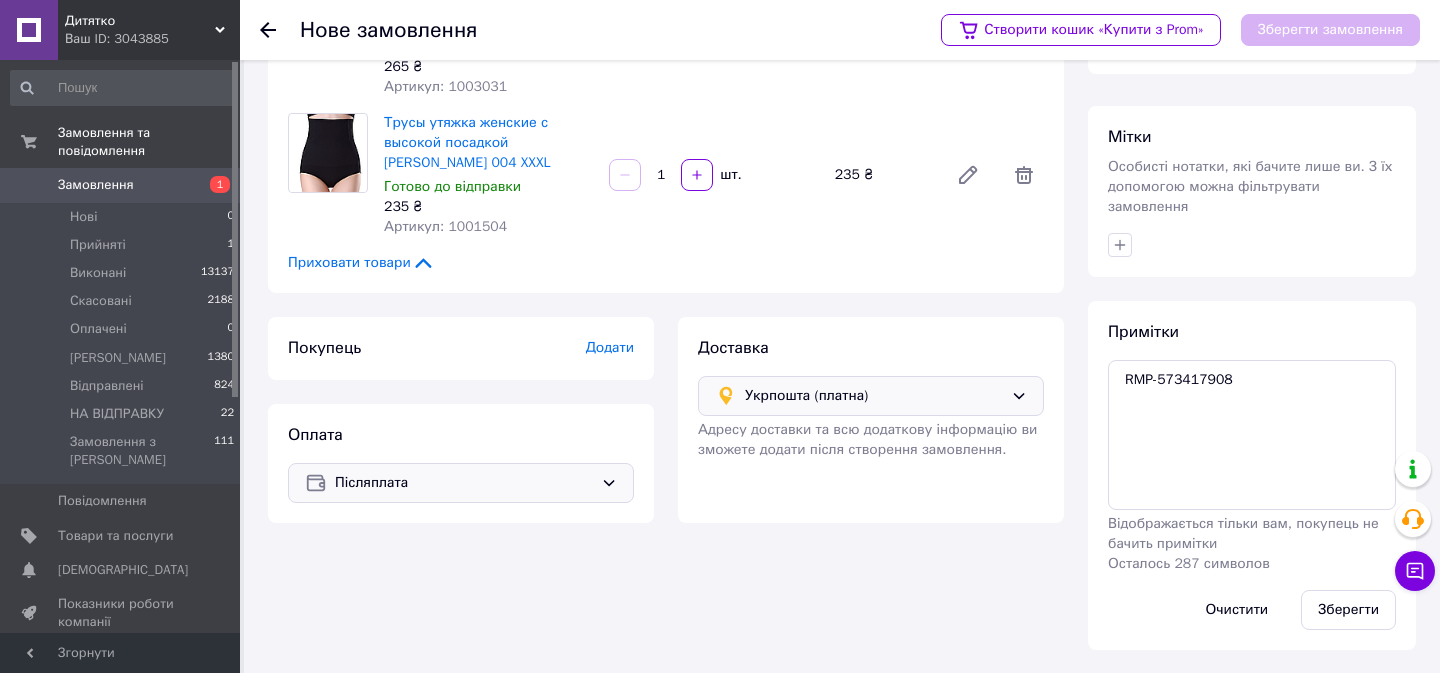 click on "Додати" at bounding box center [610, 347] 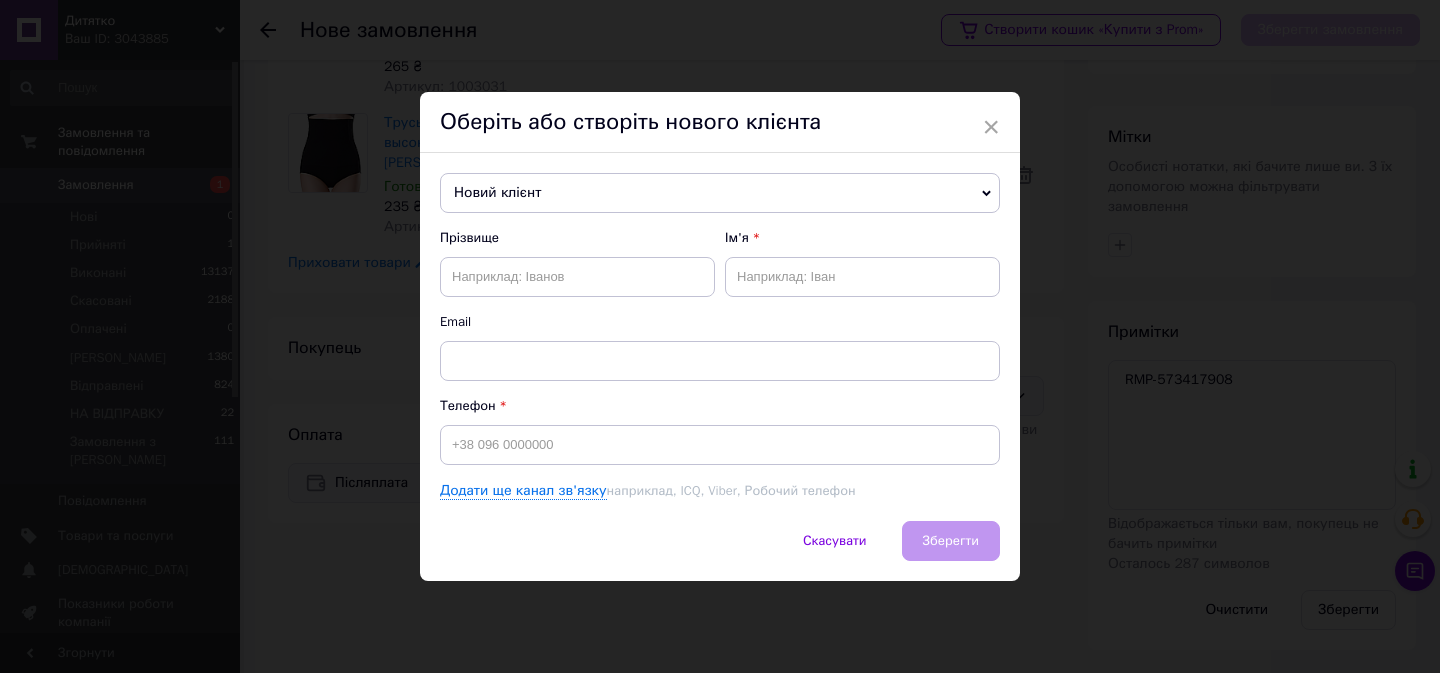 click on "Новий клієнт" at bounding box center [720, 193] 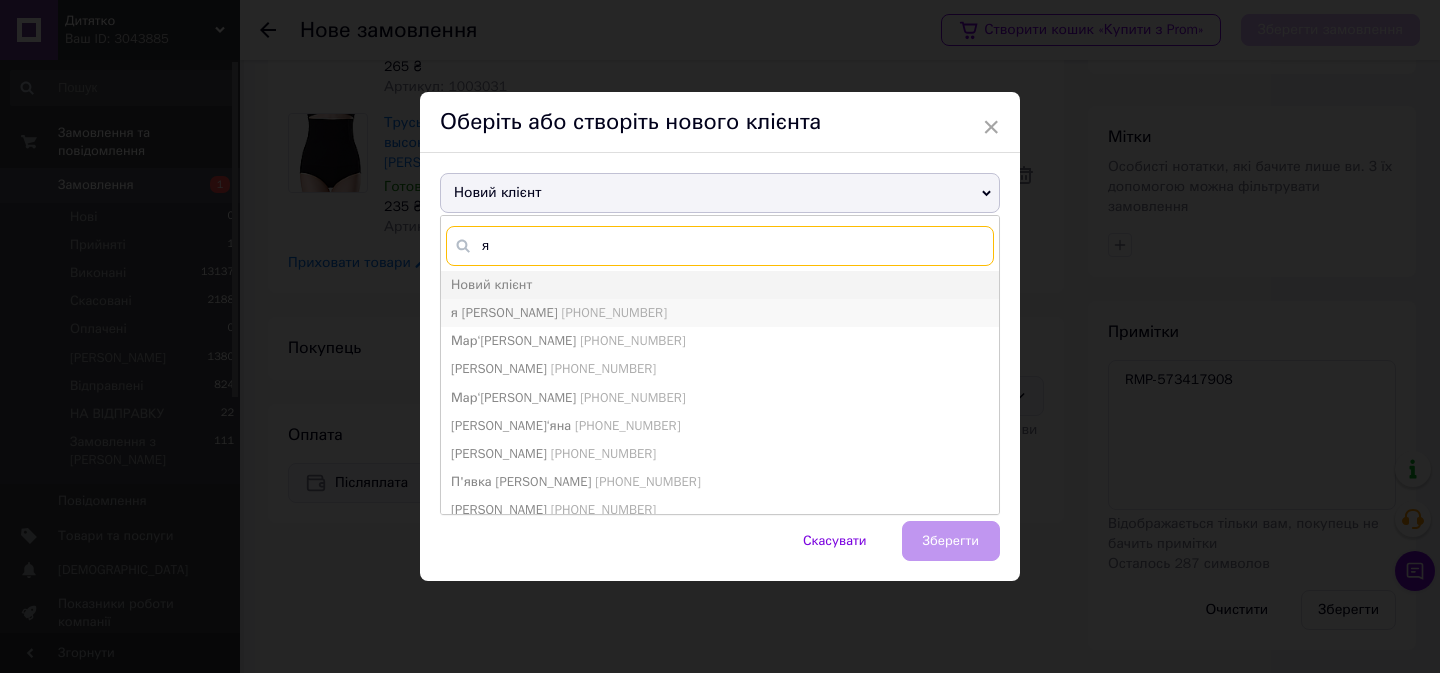 type on "я" 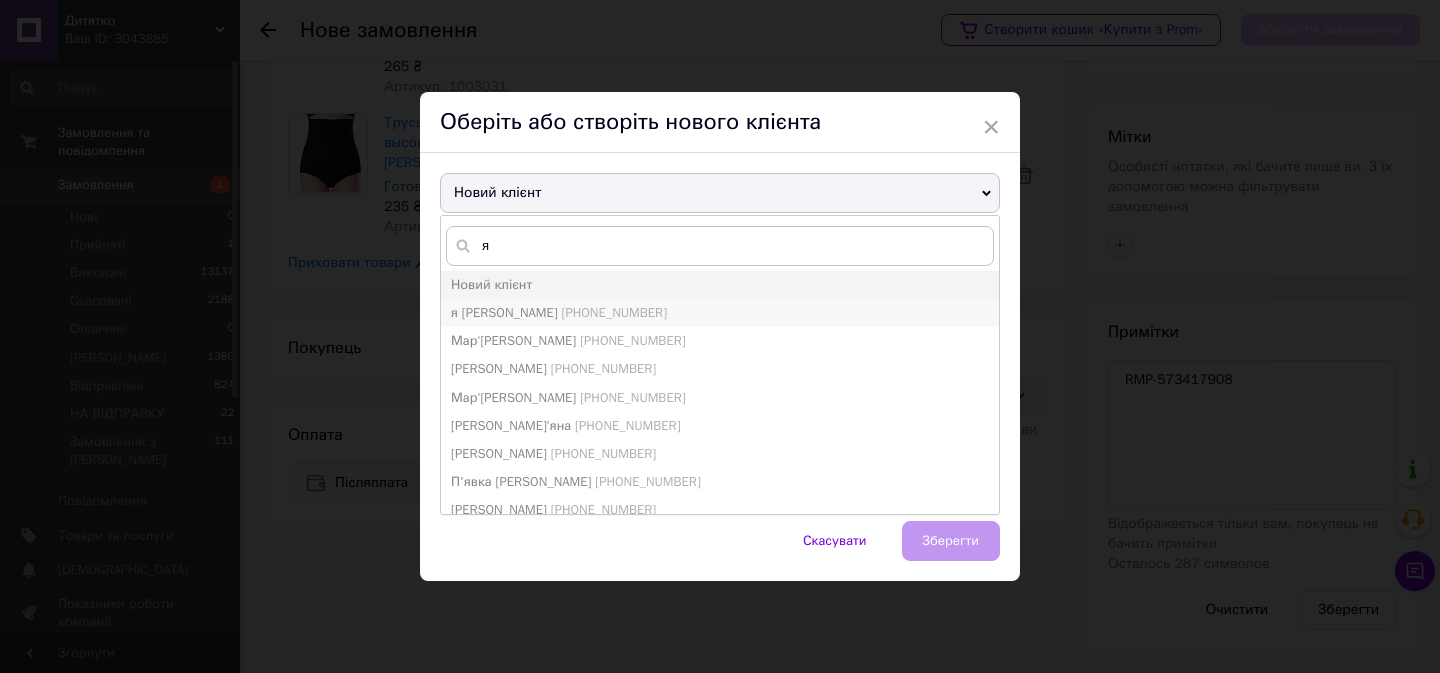 click on "[PHONE_NUMBER]" at bounding box center (614, 312) 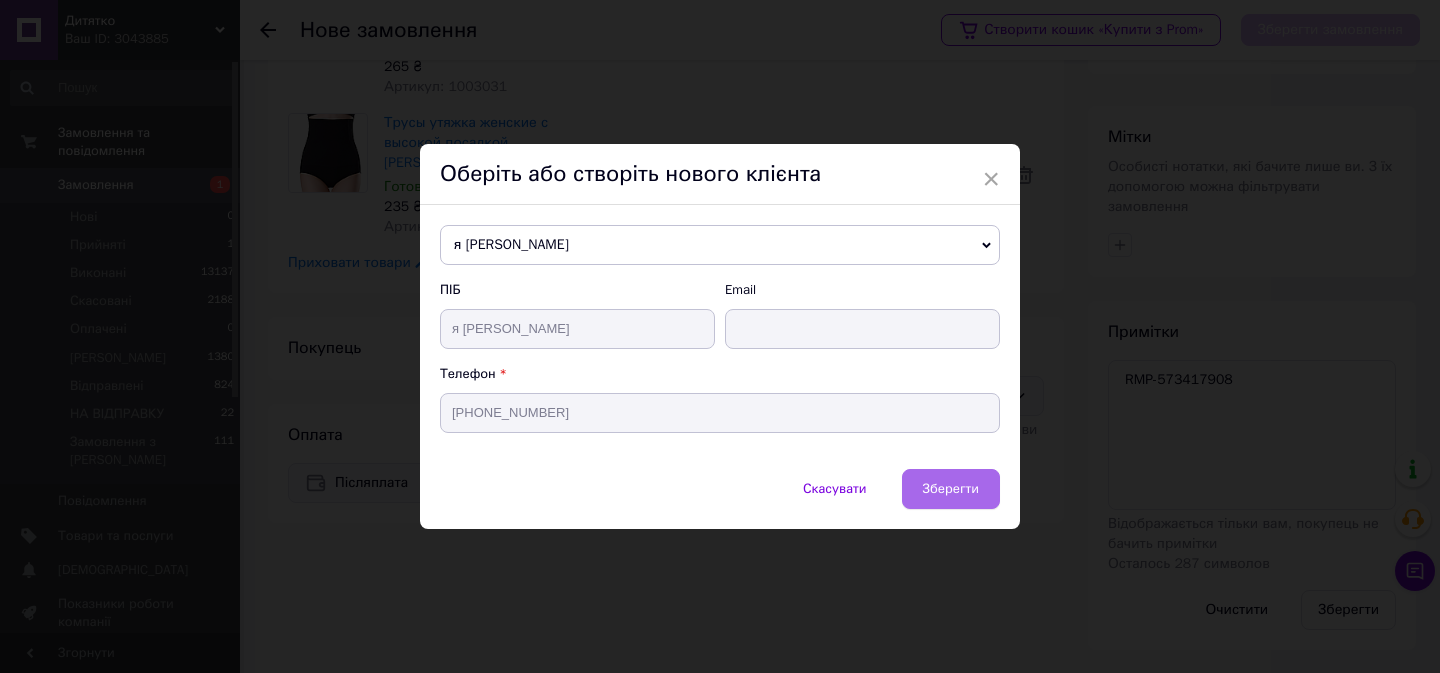 click on "Зберегти" at bounding box center (951, 489) 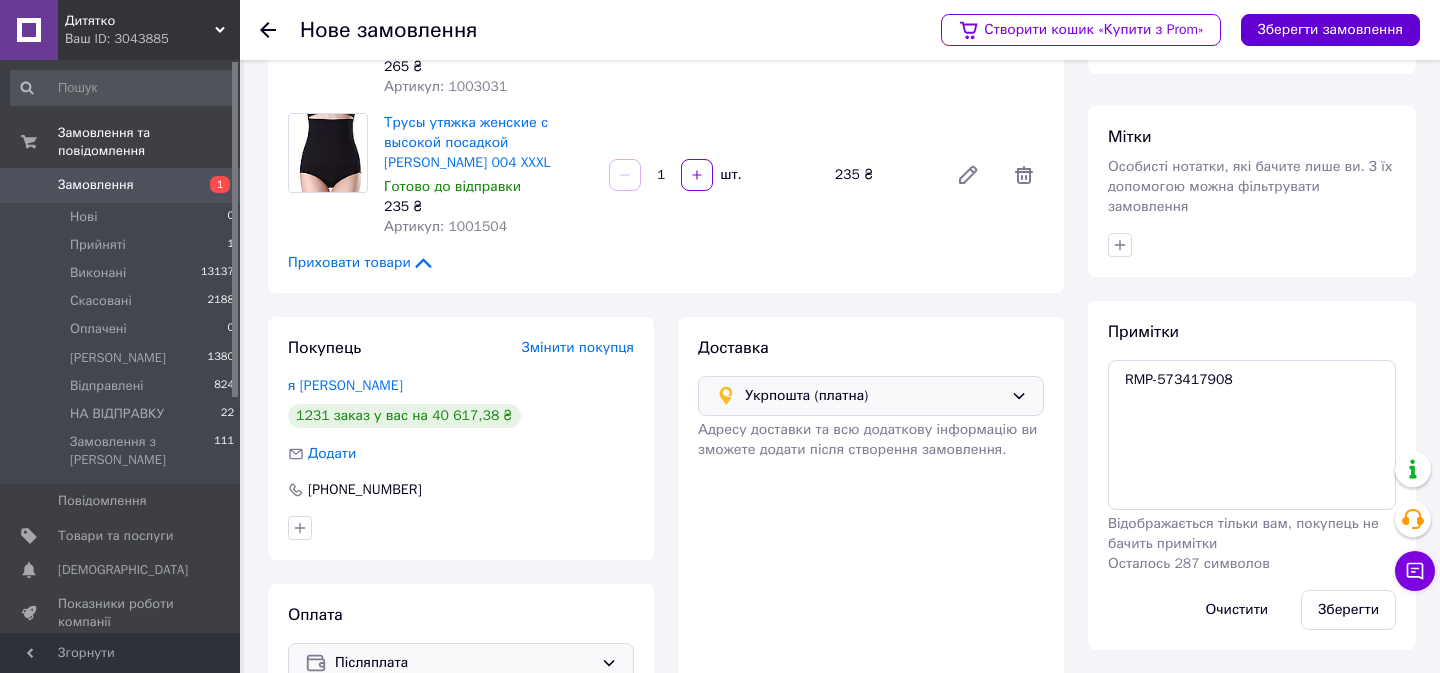 click on "Зберегти замовлення" at bounding box center [1330, 30] 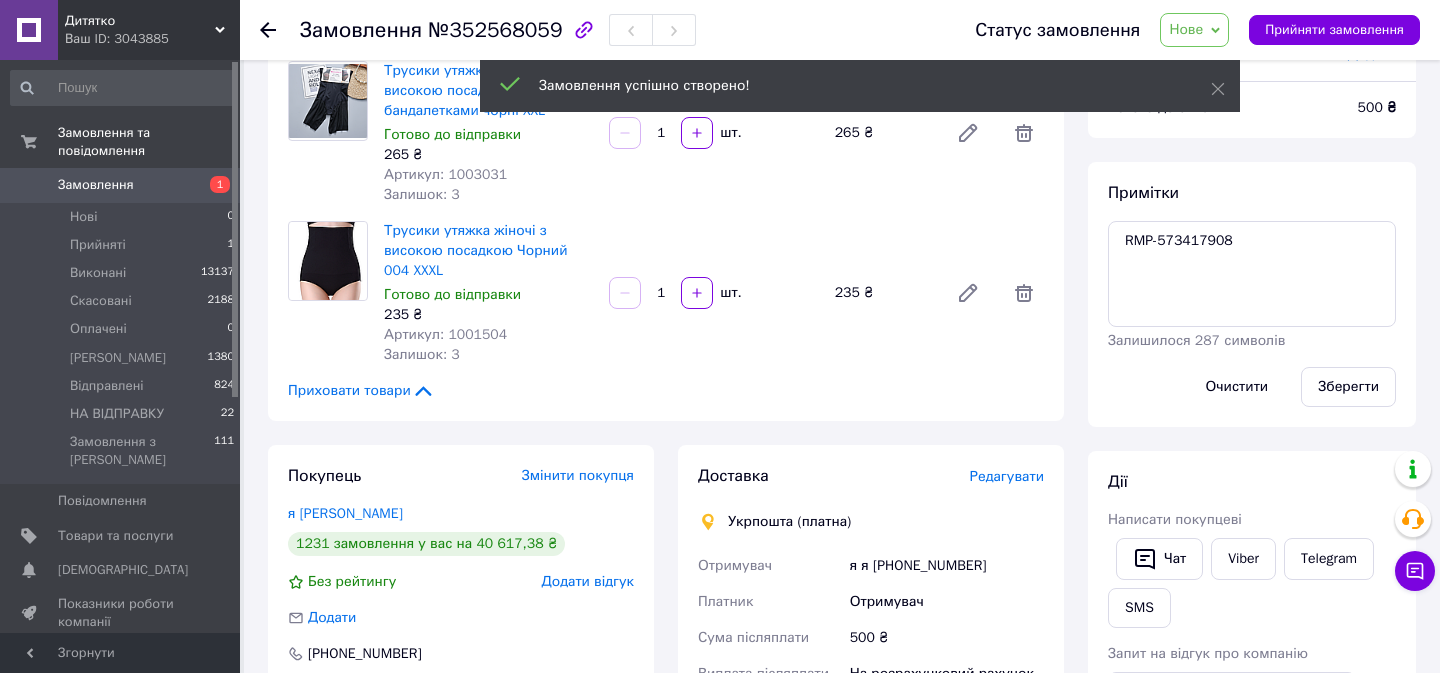 scroll, scrollTop: 0, scrollLeft: 0, axis: both 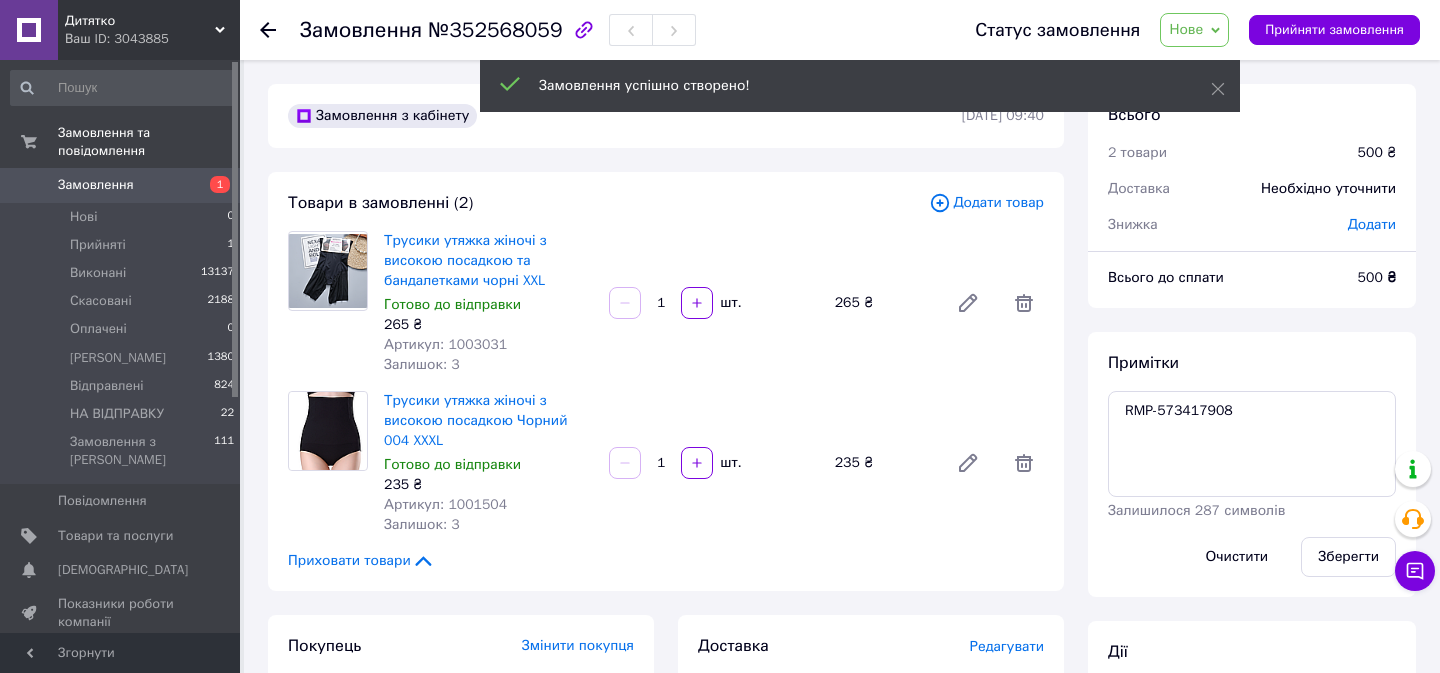 click on "Додати" at bounding box center [1372, 224] 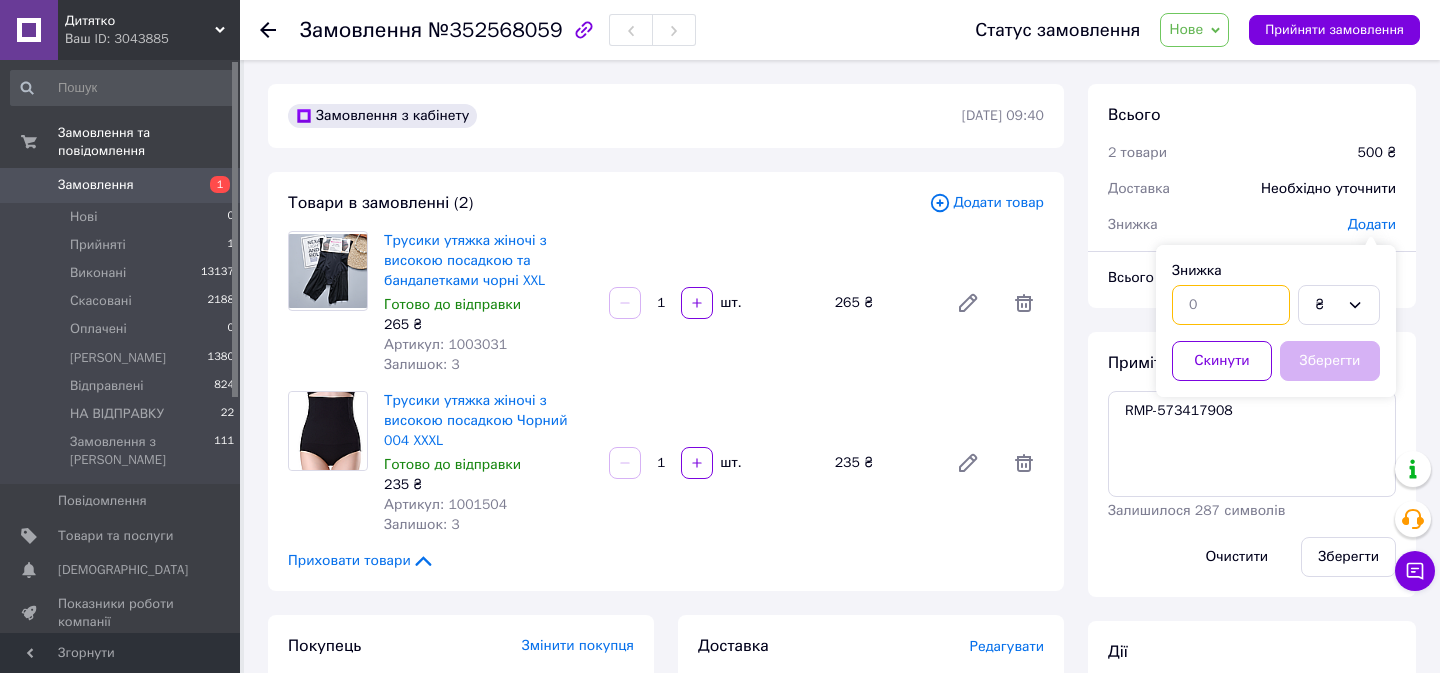 click at bounding box center (1231, 305) 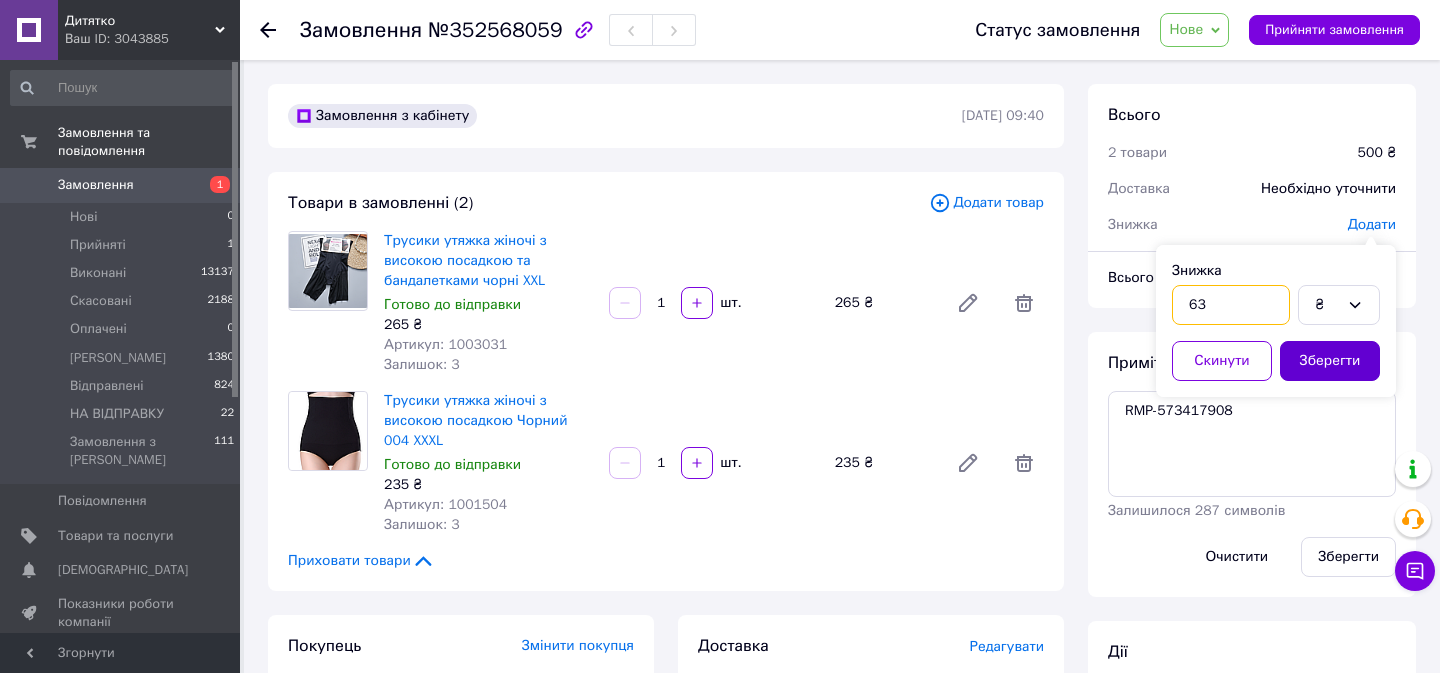 type on "63" 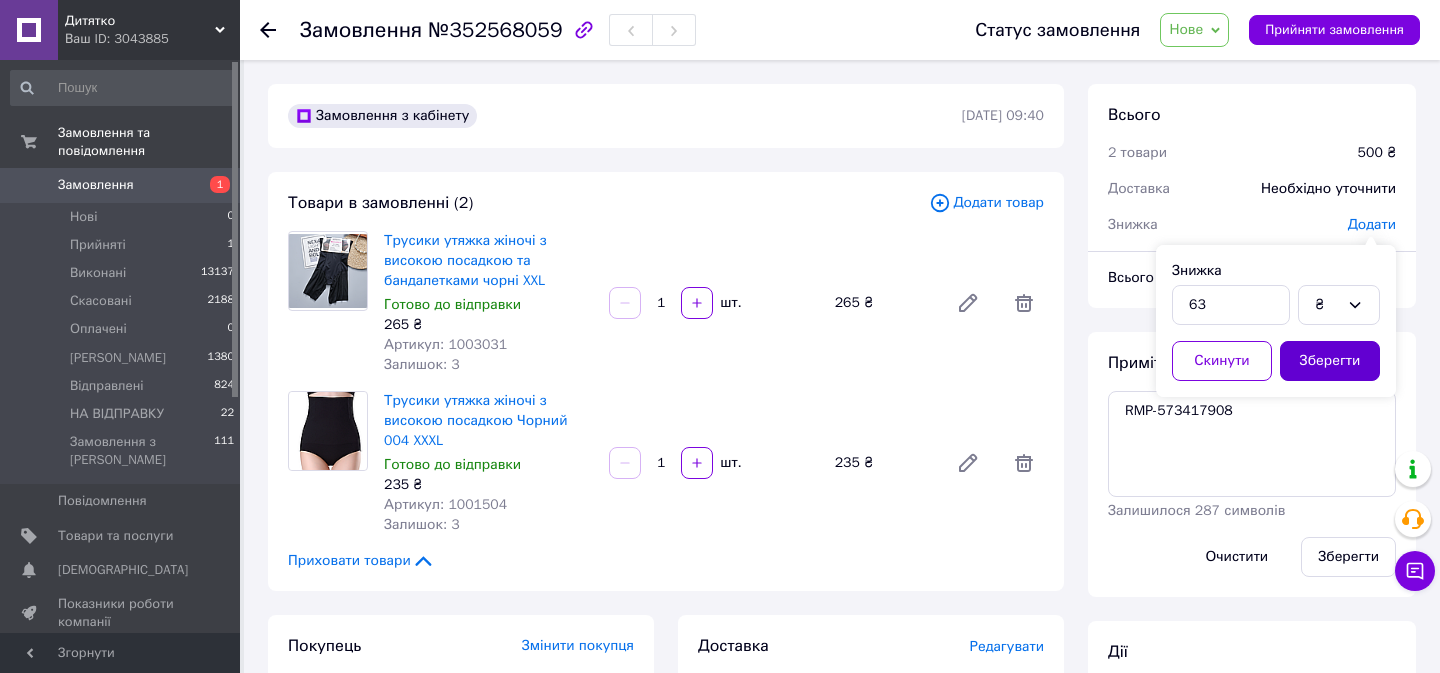 click on "Зберегти" at bounding box center [1330, 361] 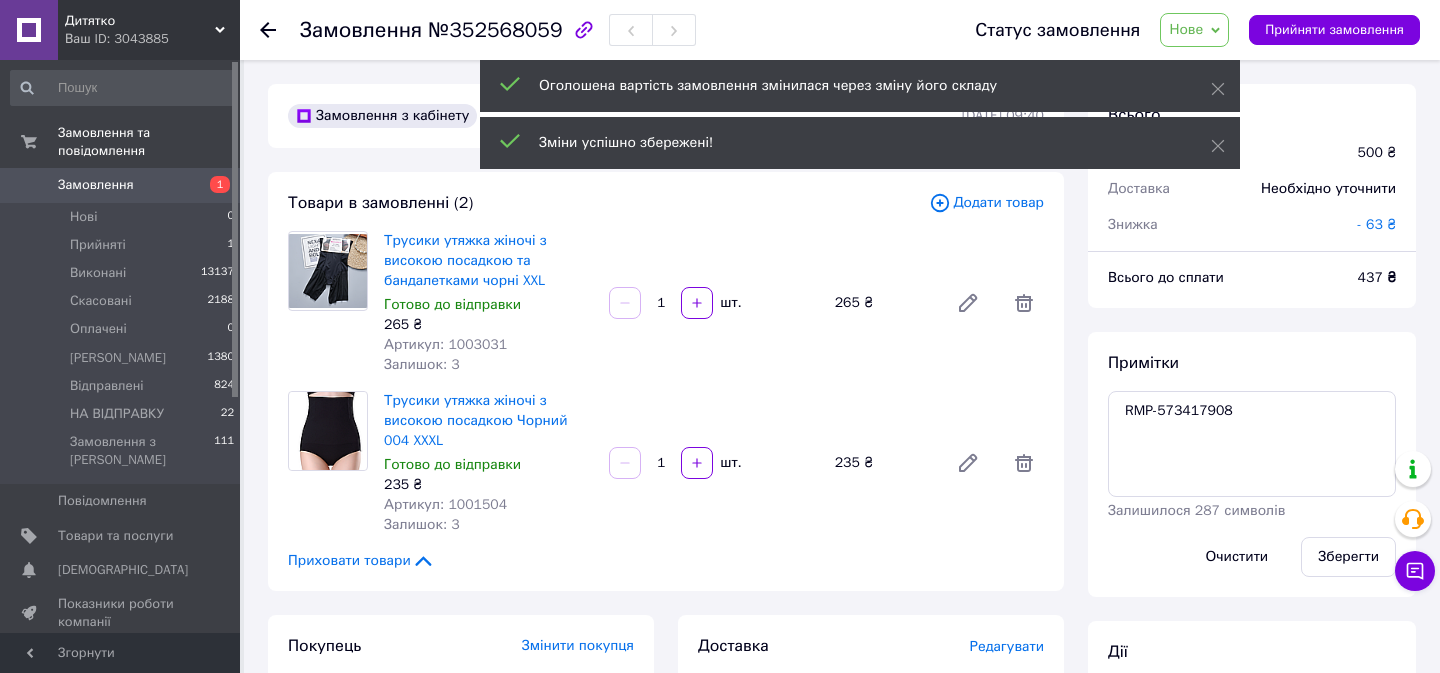 click on "Нове" at bounding box center (1186, 29) 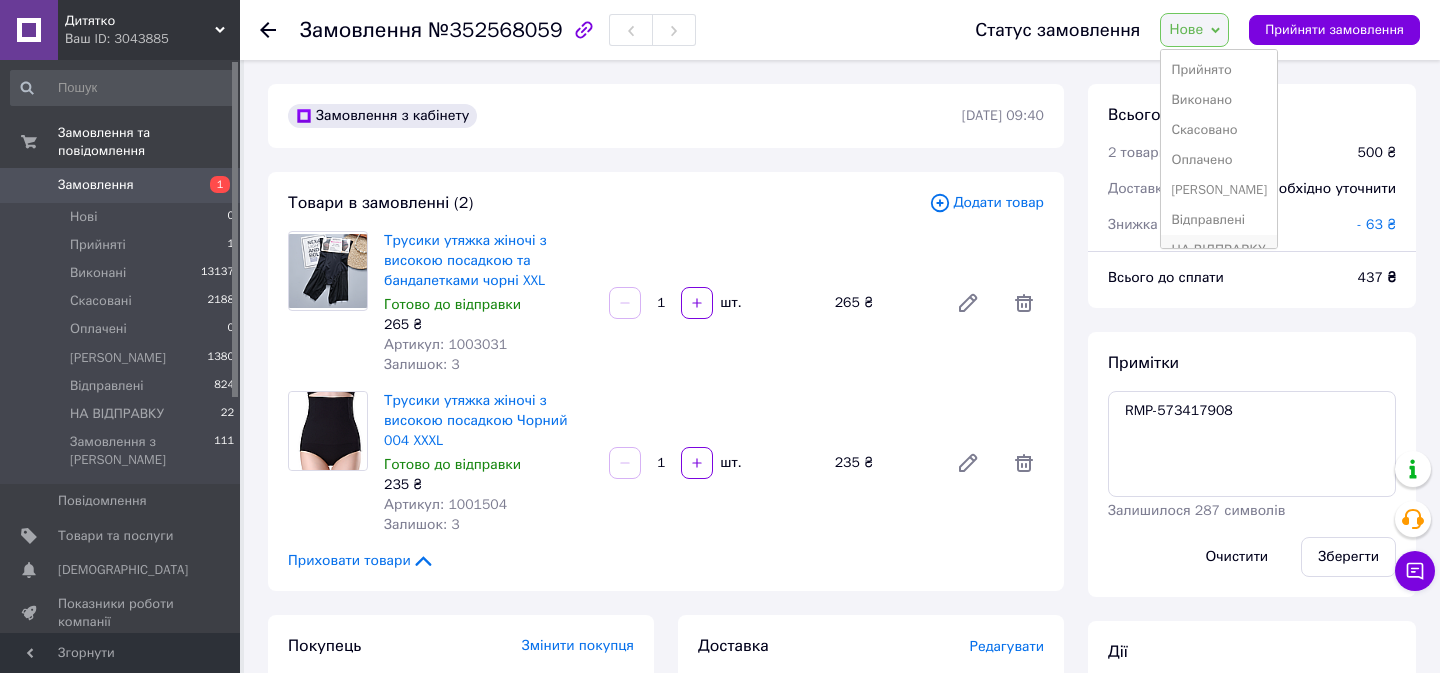 click on "НА ВІДПРАВКУ" at bounding box center [1219, 250] 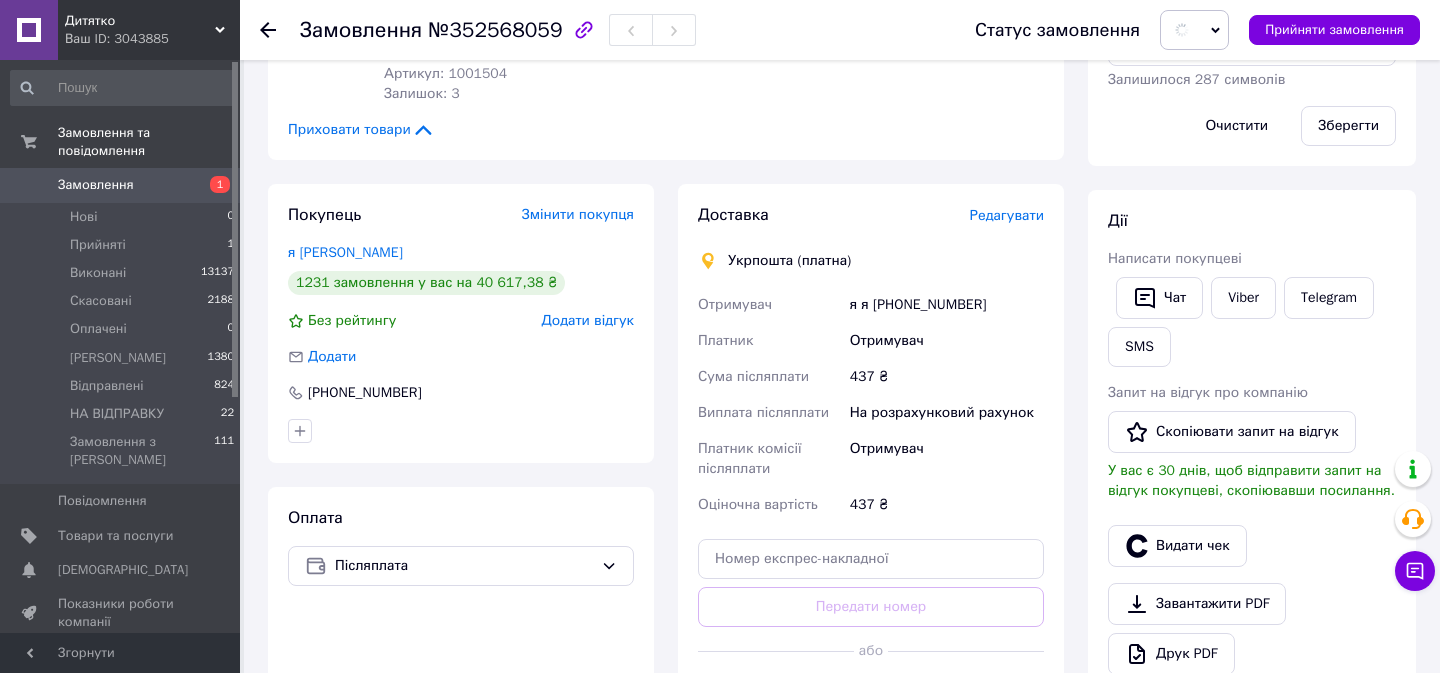 scroll, scrollTop: 789, scrollLeft: 0, axis: vertical 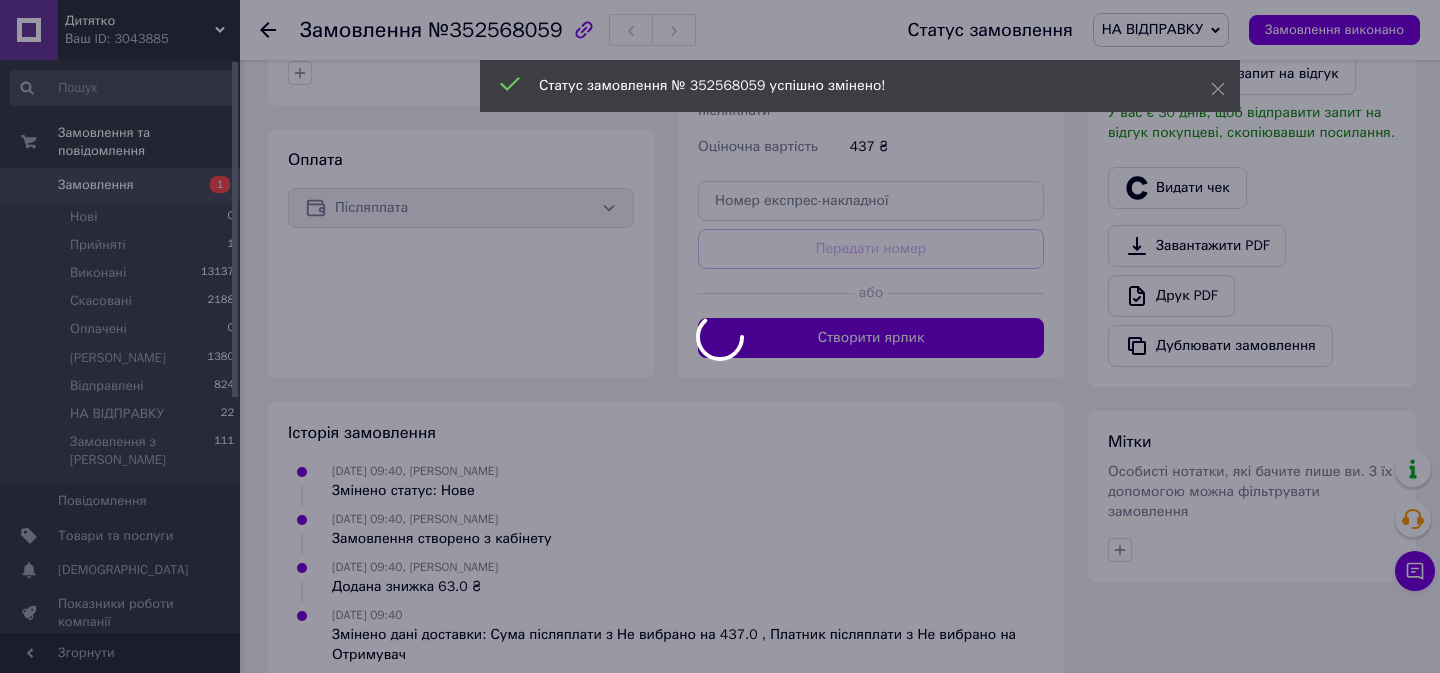 click on "Дитятко Ваш ID: 3043885 Сайт Дитятко Кабінет покупця Перевірити стан системи Сторінка на порталі Довідка Вийти Замовлення та повідомлення Замовлення 1 Нові 0 Прийняті 1 Виконані 13137 Скасовані 2188 Оплачені 0 [PERSON_NAME] 1380 Відправлені 824 НА ВІДПРАВКУ 22 Замовлення з Розетки 111 Повідомлення 0 Товари та послуги Сповіщення 0 0 Показники роботи компанії Панель управління Відгуки Покупці Каталог ProSale Аналітика Інструменти веб-майстра та SEO Управління сайтом Гаманець компанії [PERSON_NAME] Тарифи та рахунки Prom топ 265 ₴ 1" at bounding box center (720, -40) 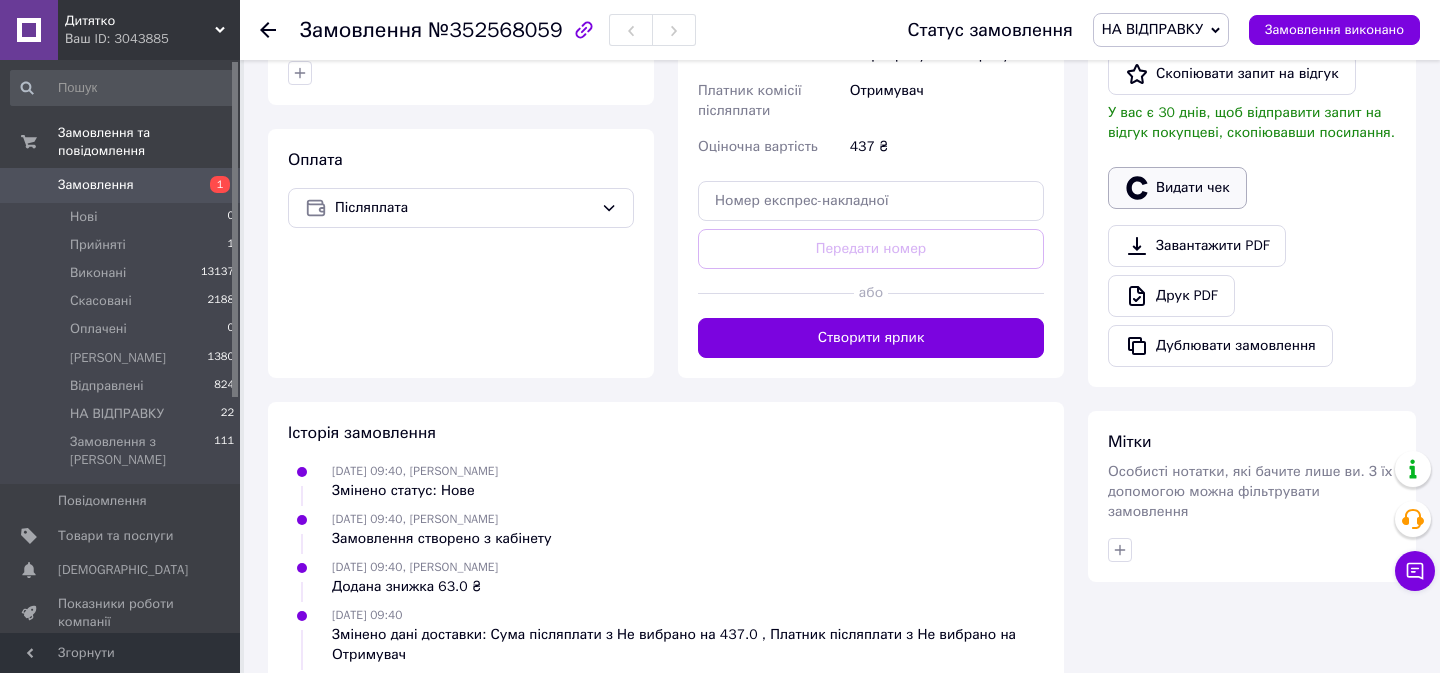 click on "Видати чек" at bounding box center (1177, 188) 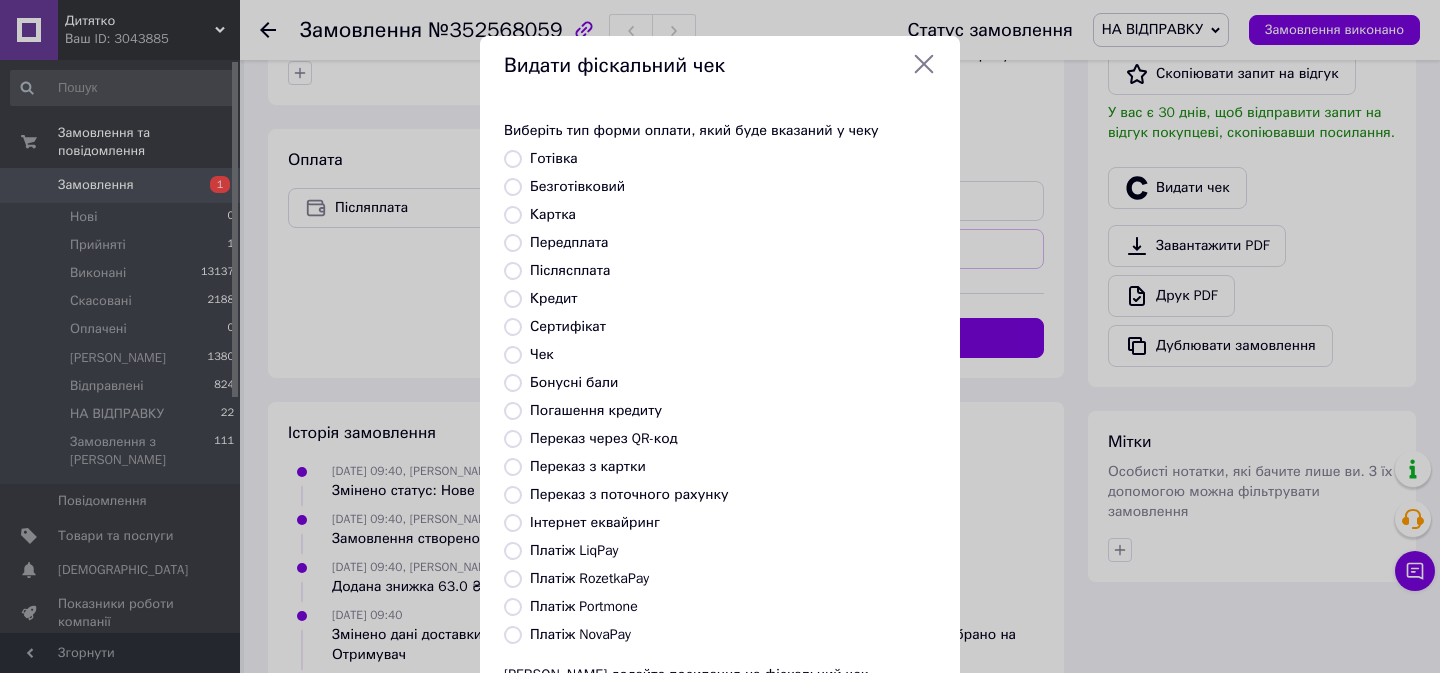 click on "Платіж RozetkaPay" at bounding box center (589, 578) 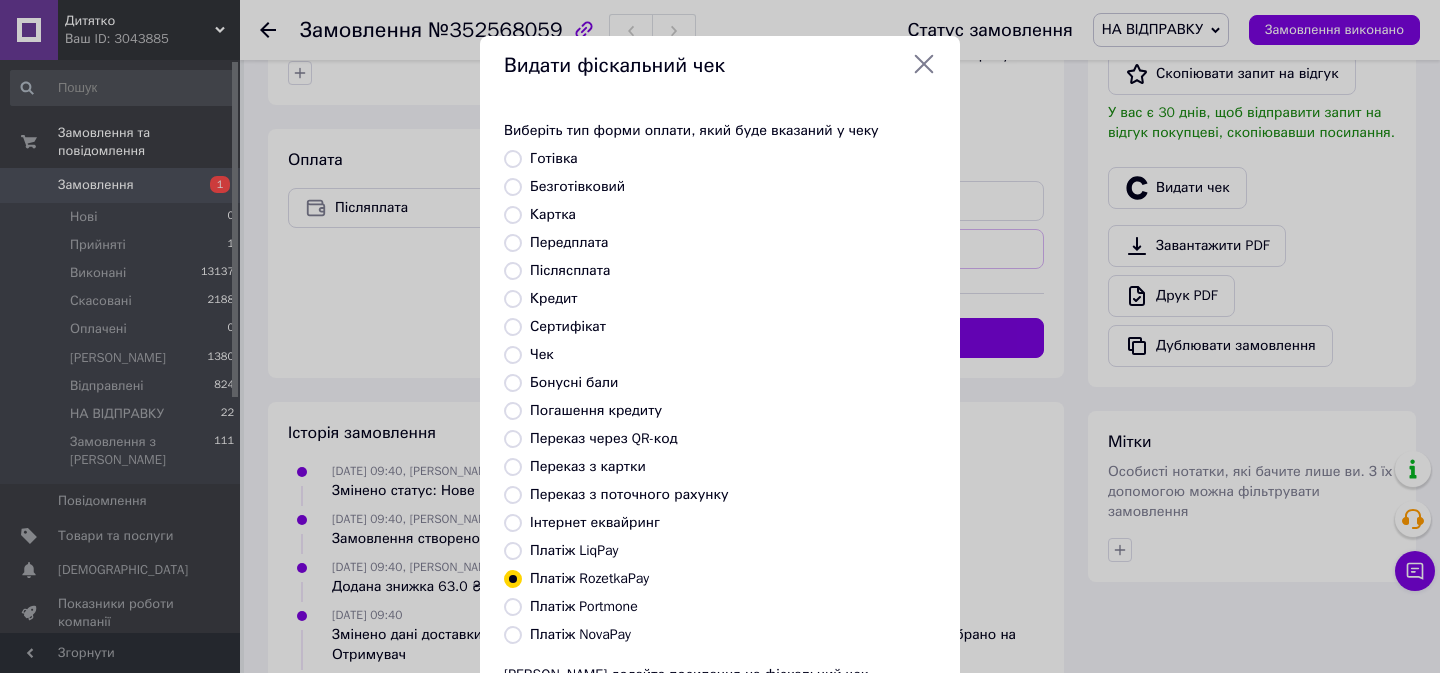 scroll, scrollTop: 186, scrollLeft: 0, axis: vertical 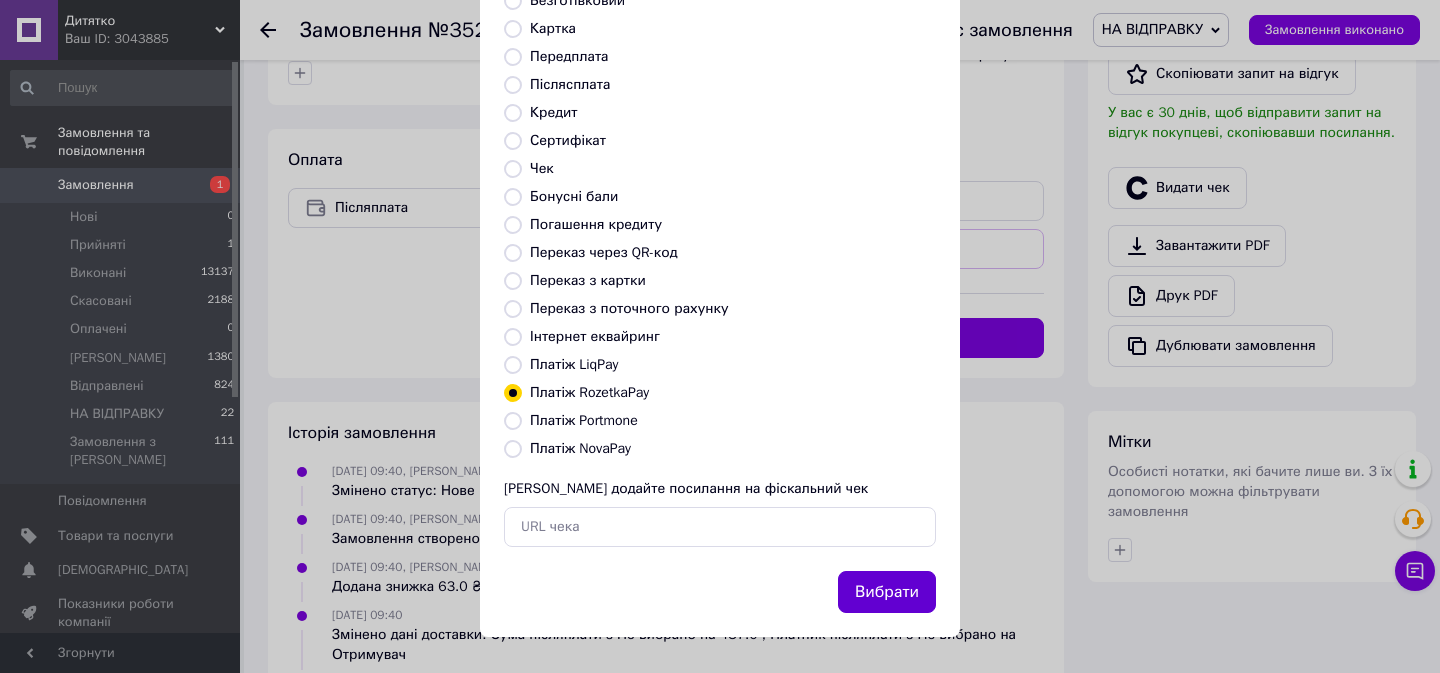click on "Вибрати" at bounding box center (887, 592) 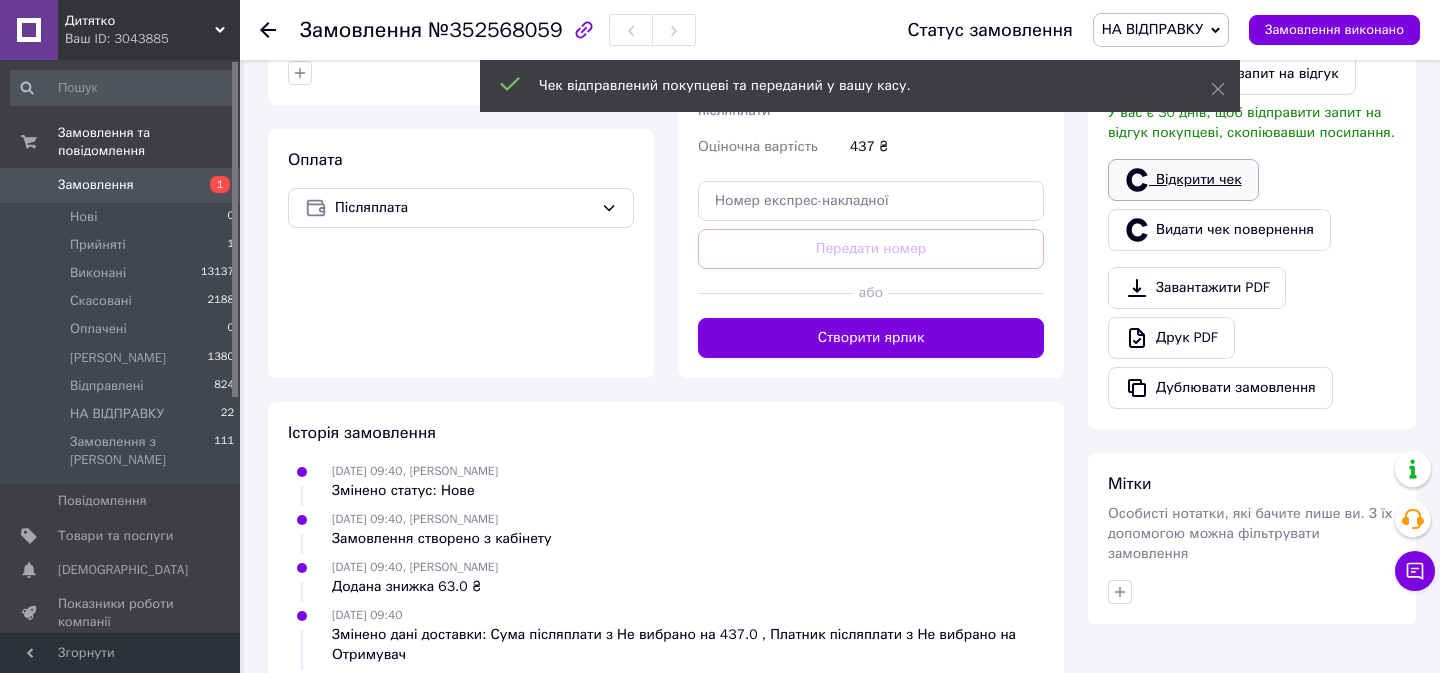 click on "Відкрити чек" at bounding box center (1183, 180) 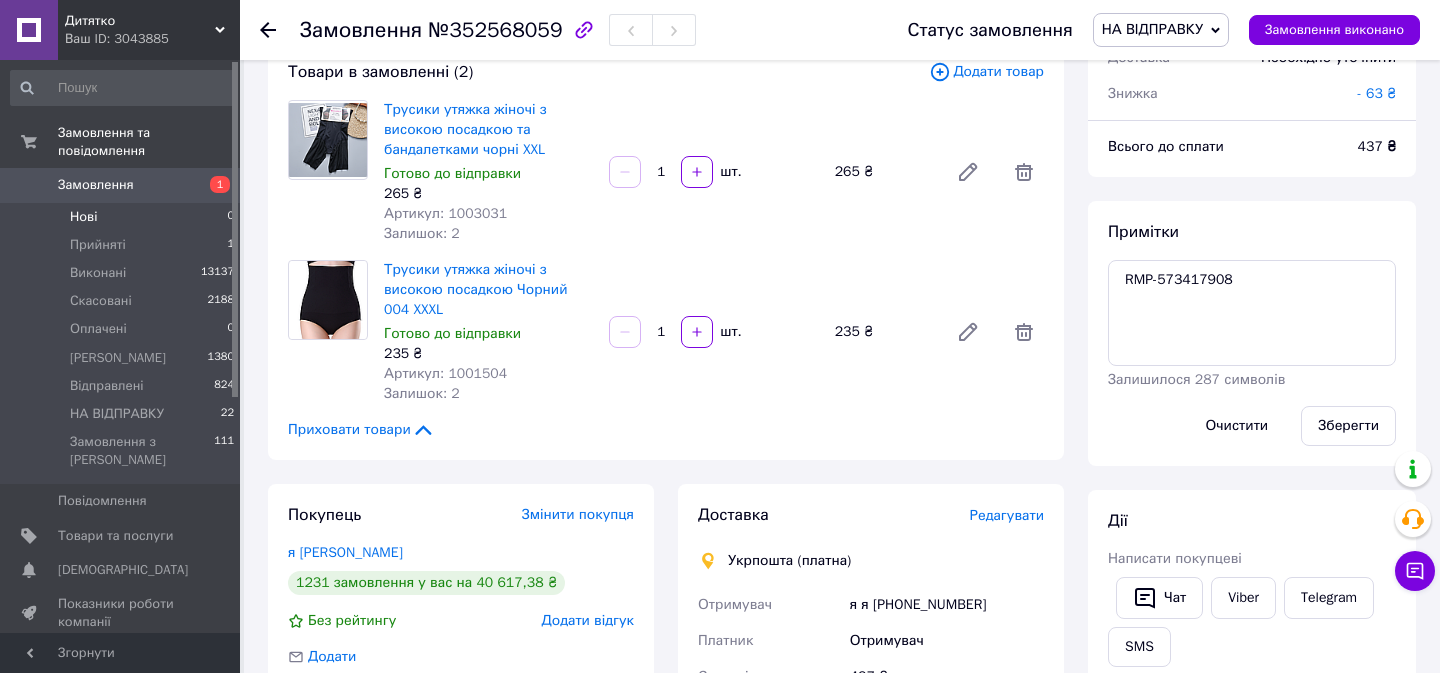scroll, scrollTop: 0, scrollLeft: 0, axis: both 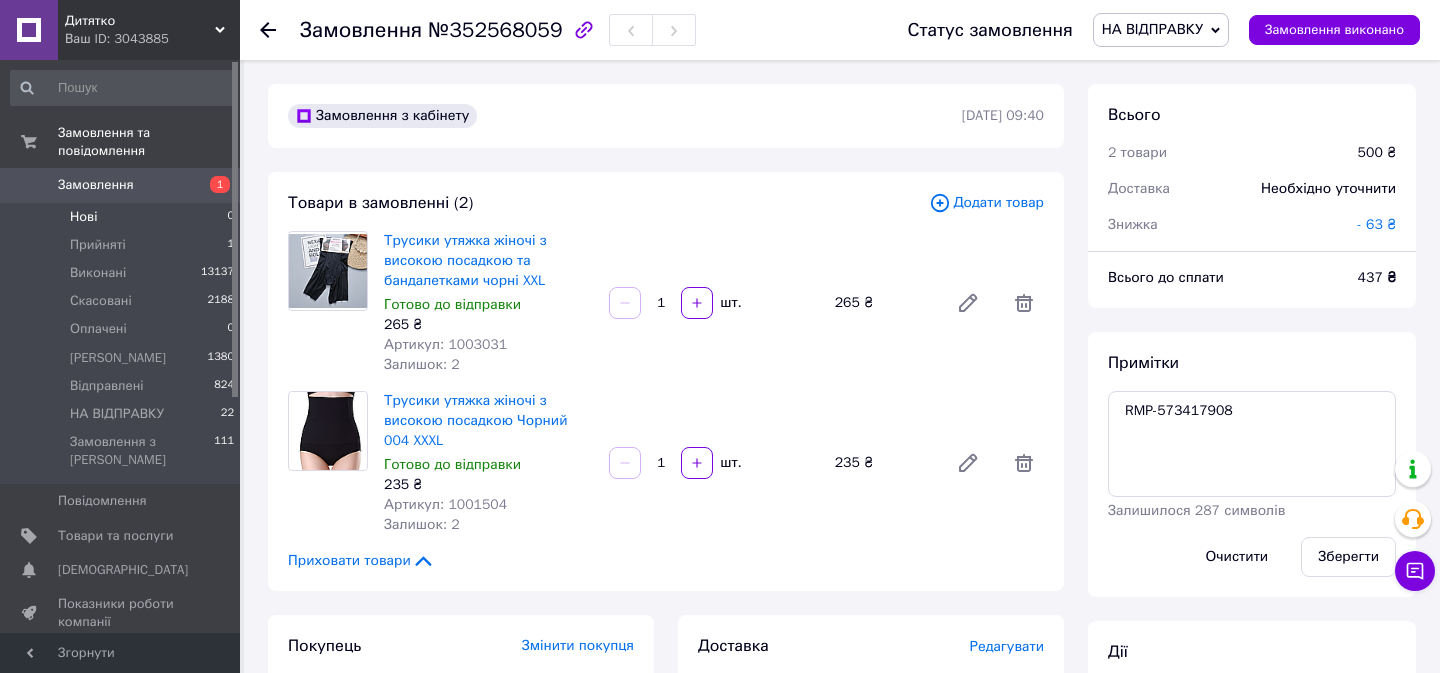 click on "Замовлення 1 Нові 0 Прийняті 1 Виконані 13137 Скасовані 2188 Оплачені 0 [PERSON_NAME] 1380 Відправлені 824 НА ВІДПРАВКУ 22 Замовлення з Розетки 111" at bounding box center [123, 326] 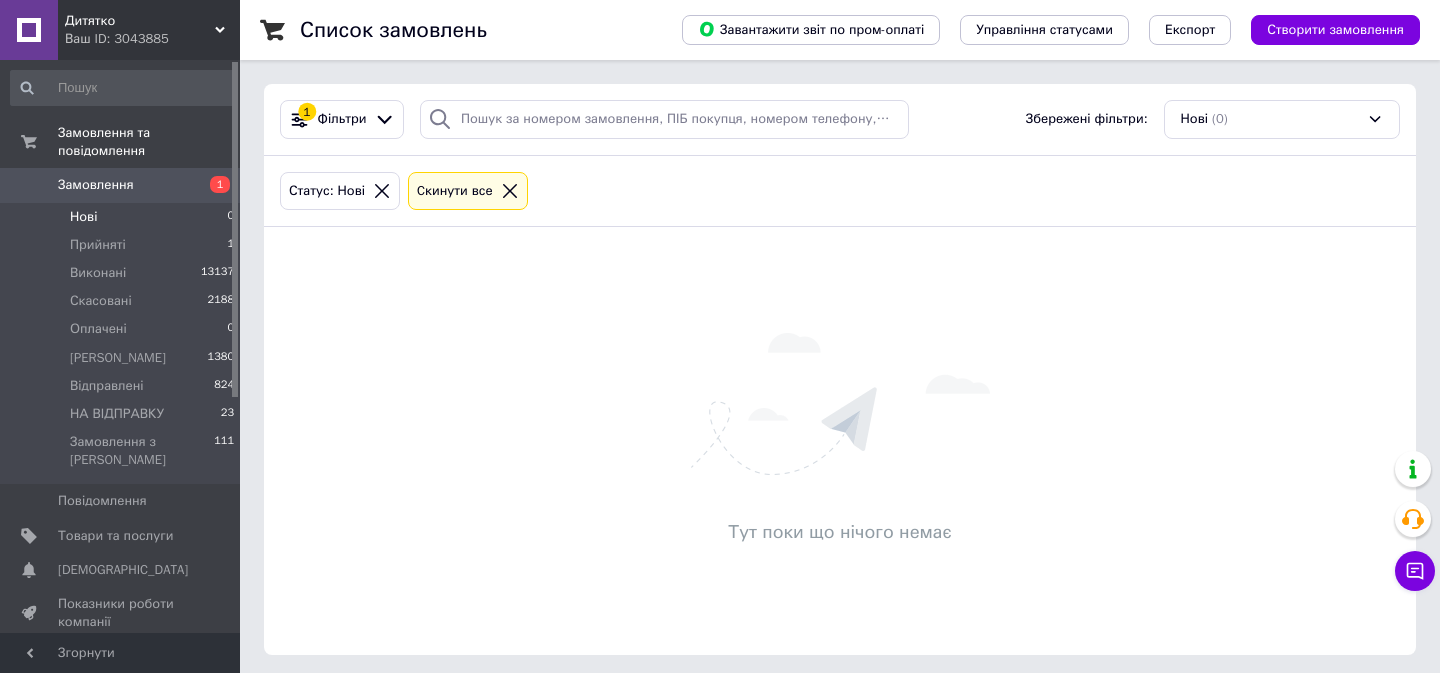 click on "Нові" at bounding box center [83, 217] 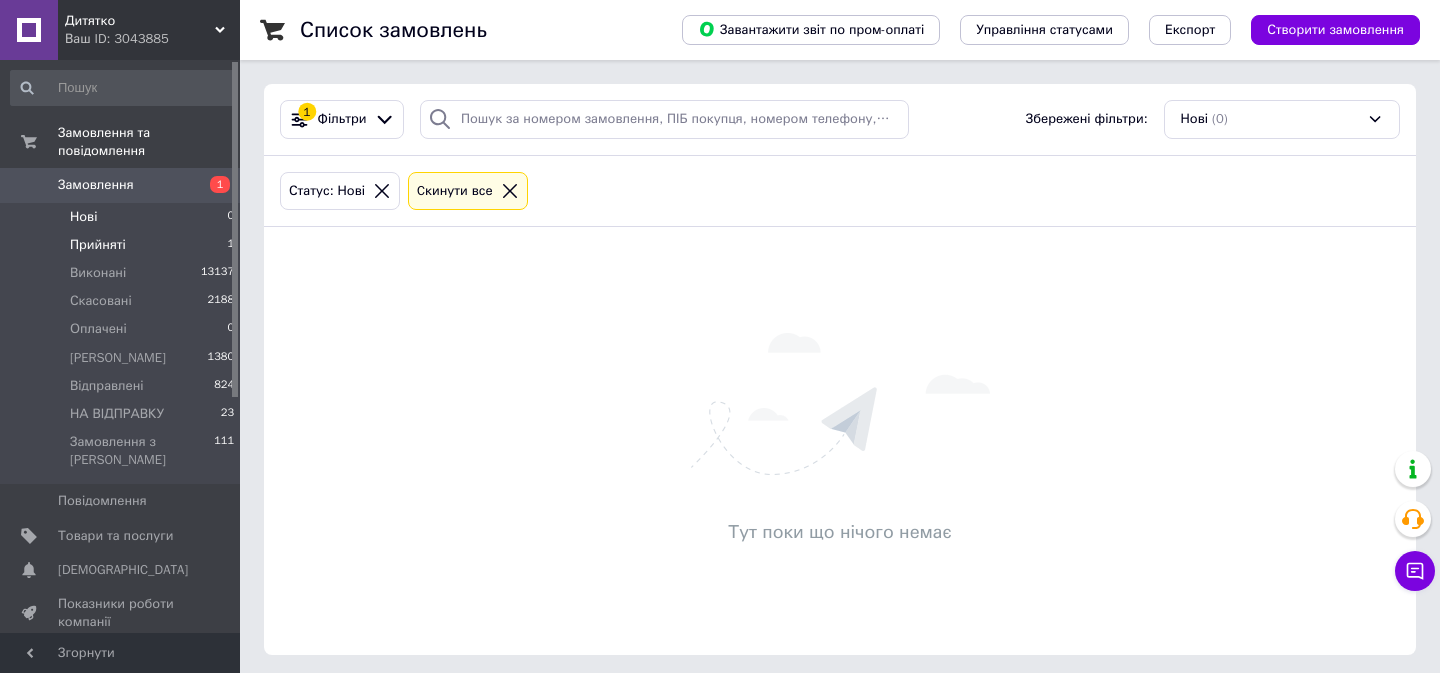 click on "Прийняті" at bounding box center (98, 245) 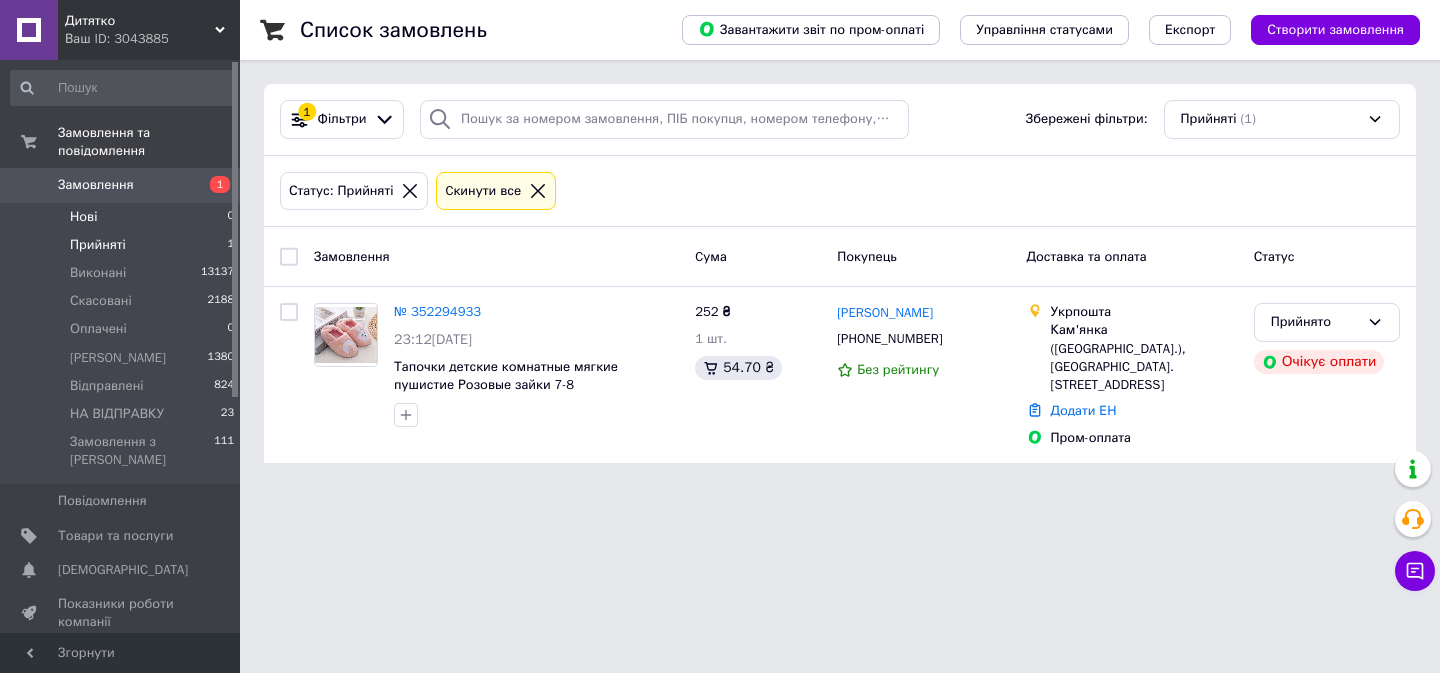 click on "Нові" at bounding box center [83, 217] 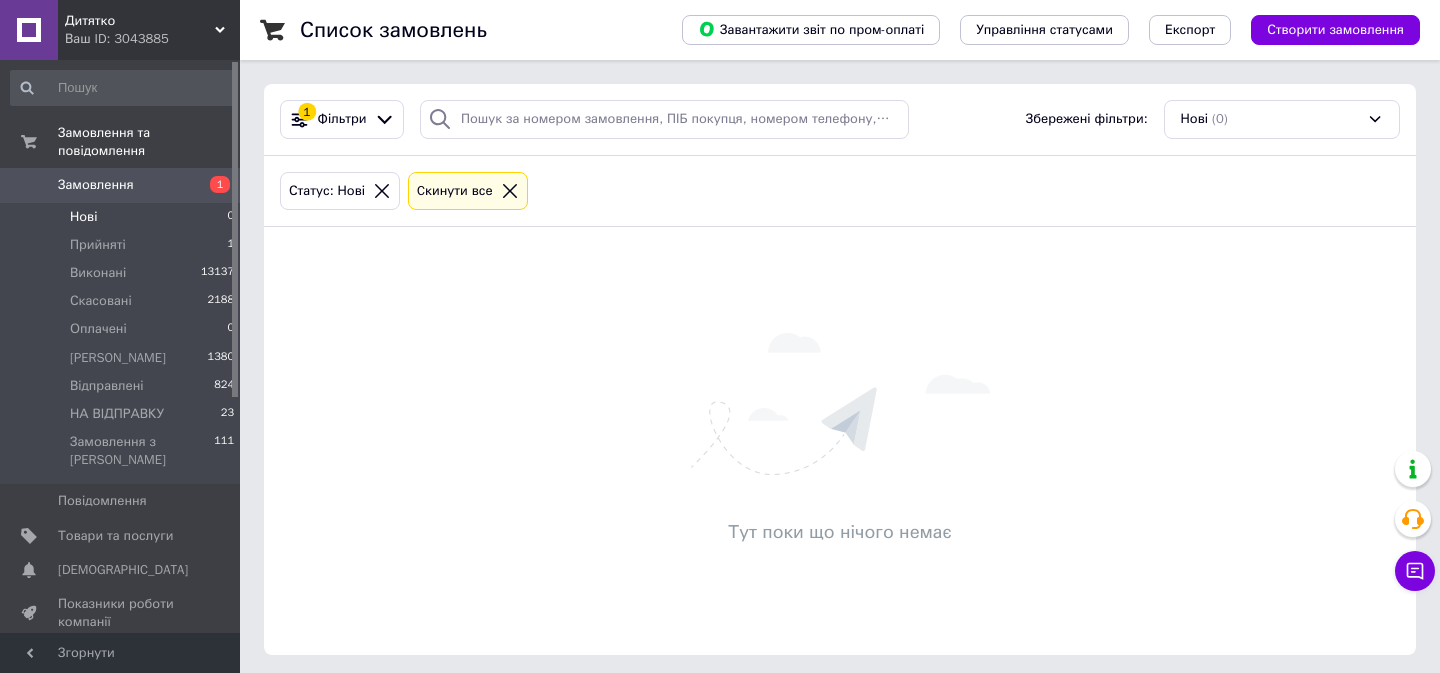 click on "Нові" at bounding box center (83, 217) 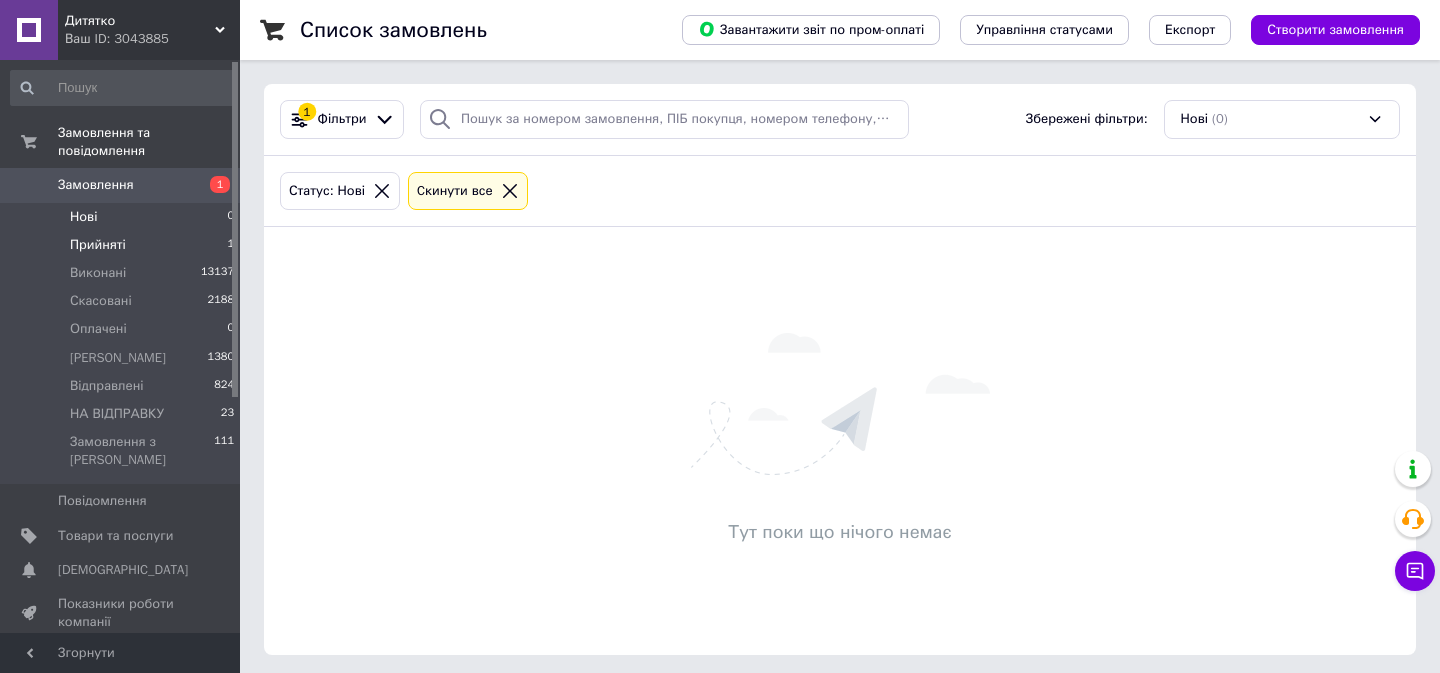 click on "Прийняті" at bounding box center (98, 245) 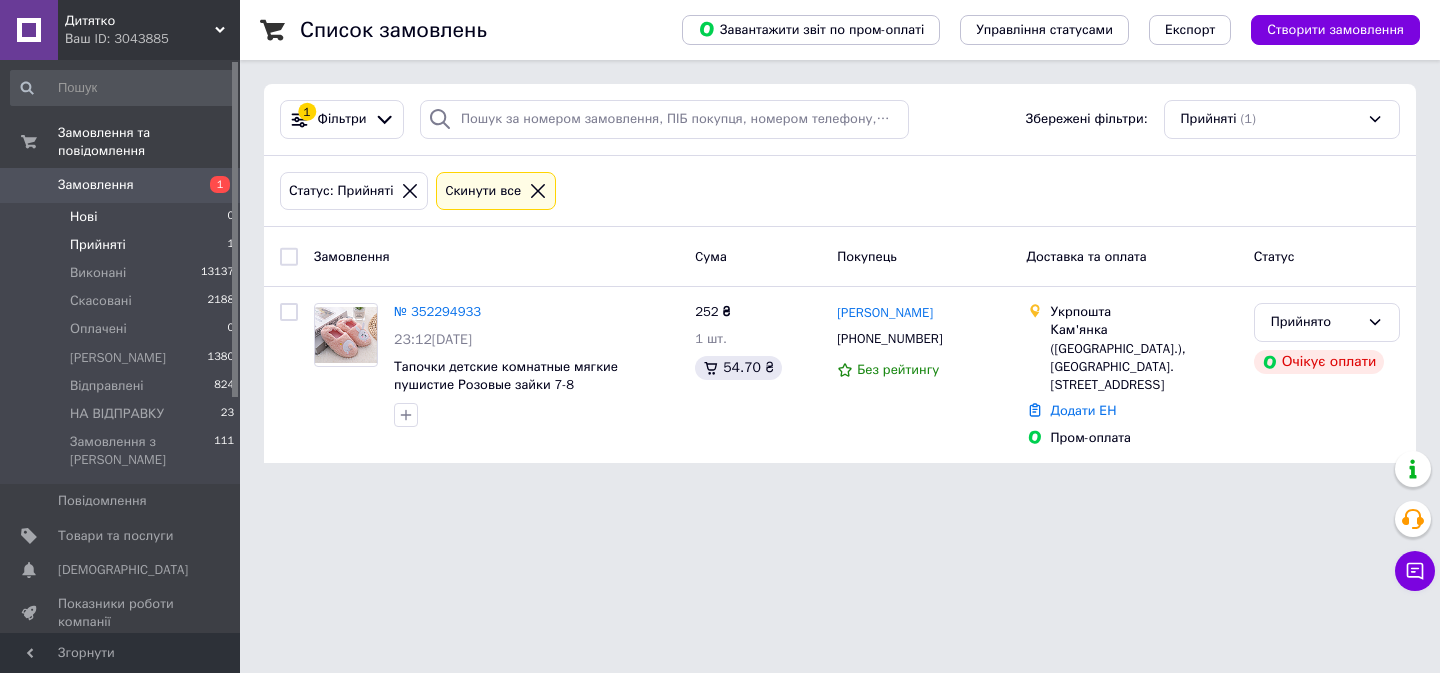 click on "Нові" at bounding box center [83, 217] 